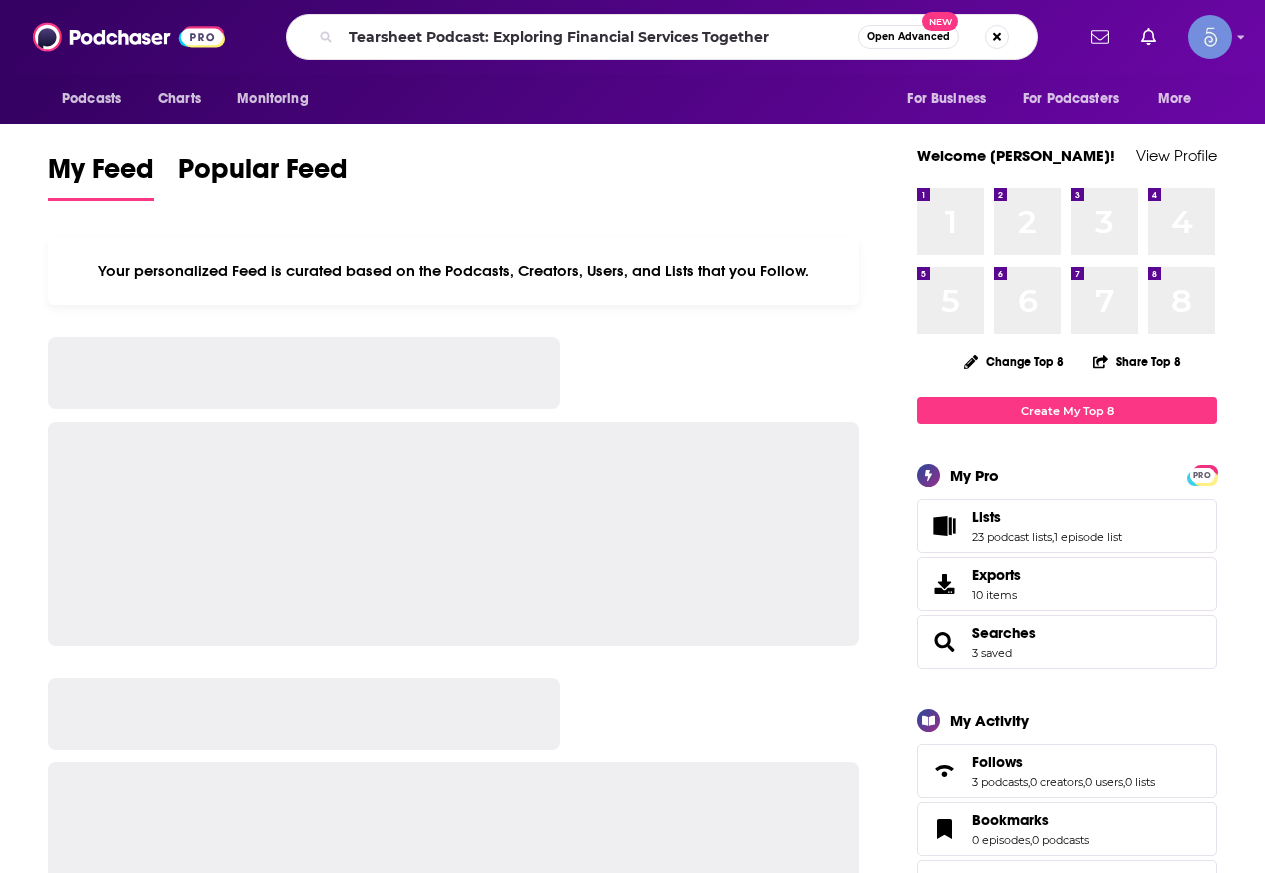 scroll, scrollTop: 0, scrollLeft: 0, axis: both 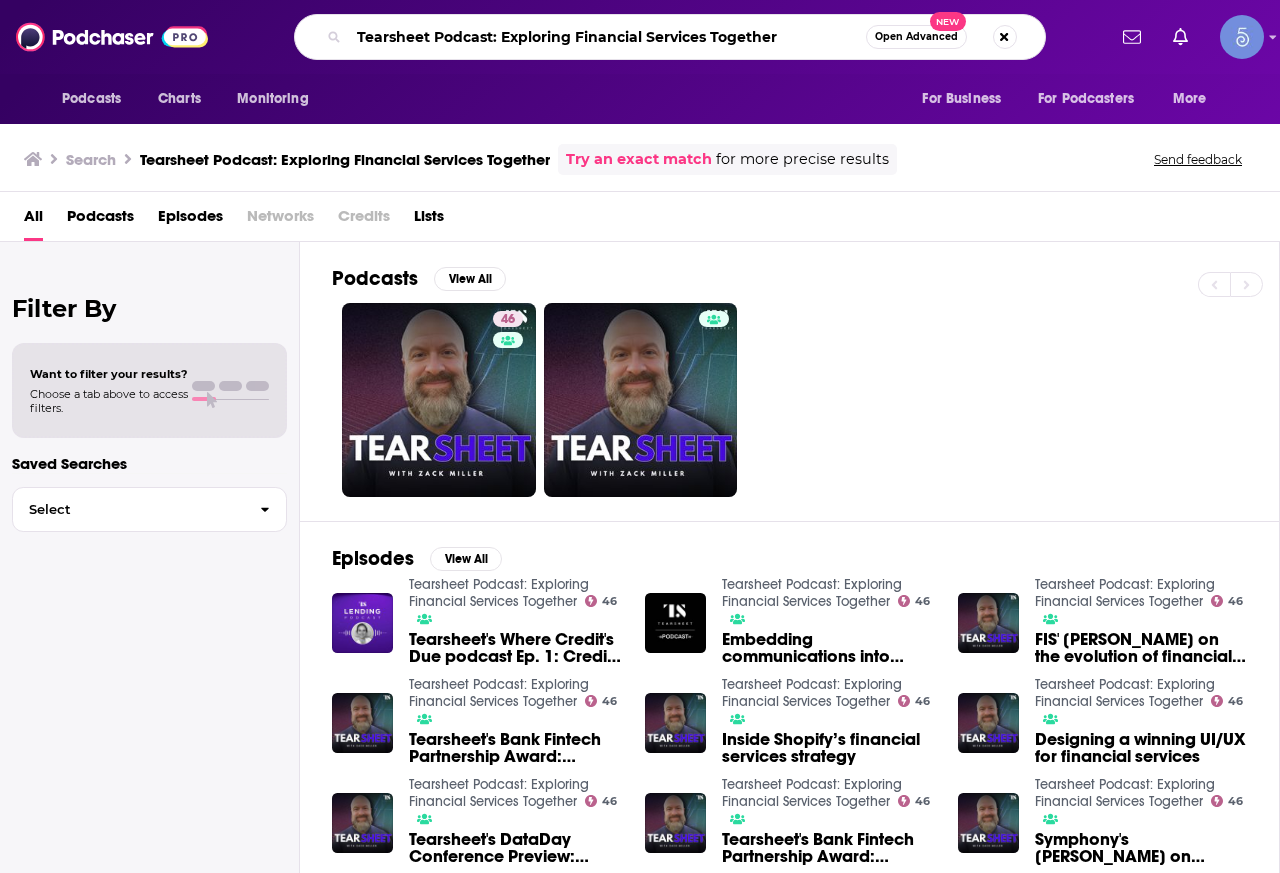 click on "Tearsheet Podcast: Exploring Financial Services Together" at bounding box center (607, 37) 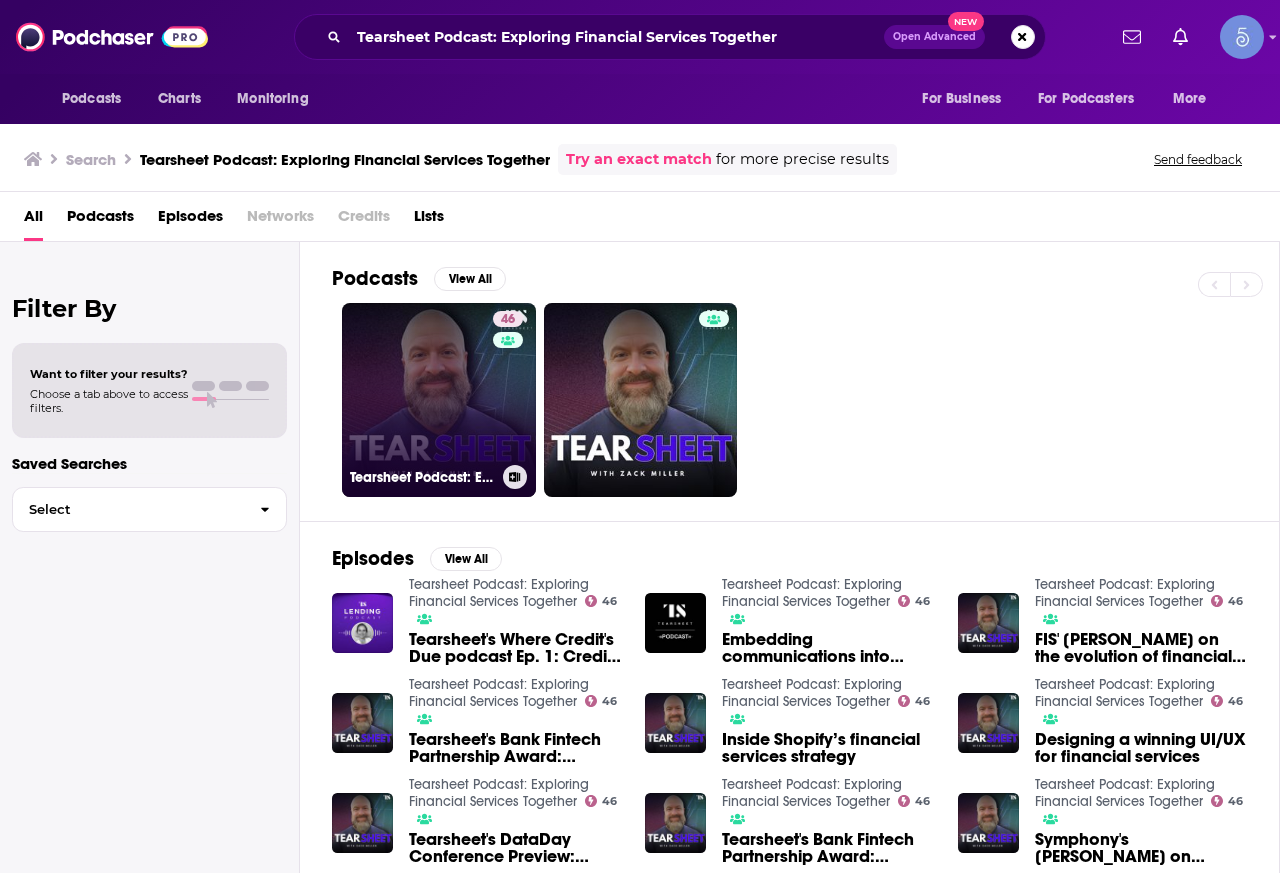 click on "46 Tearsheet Podcast: Exploring Financial Services Together" at bounding box center (439, 400) 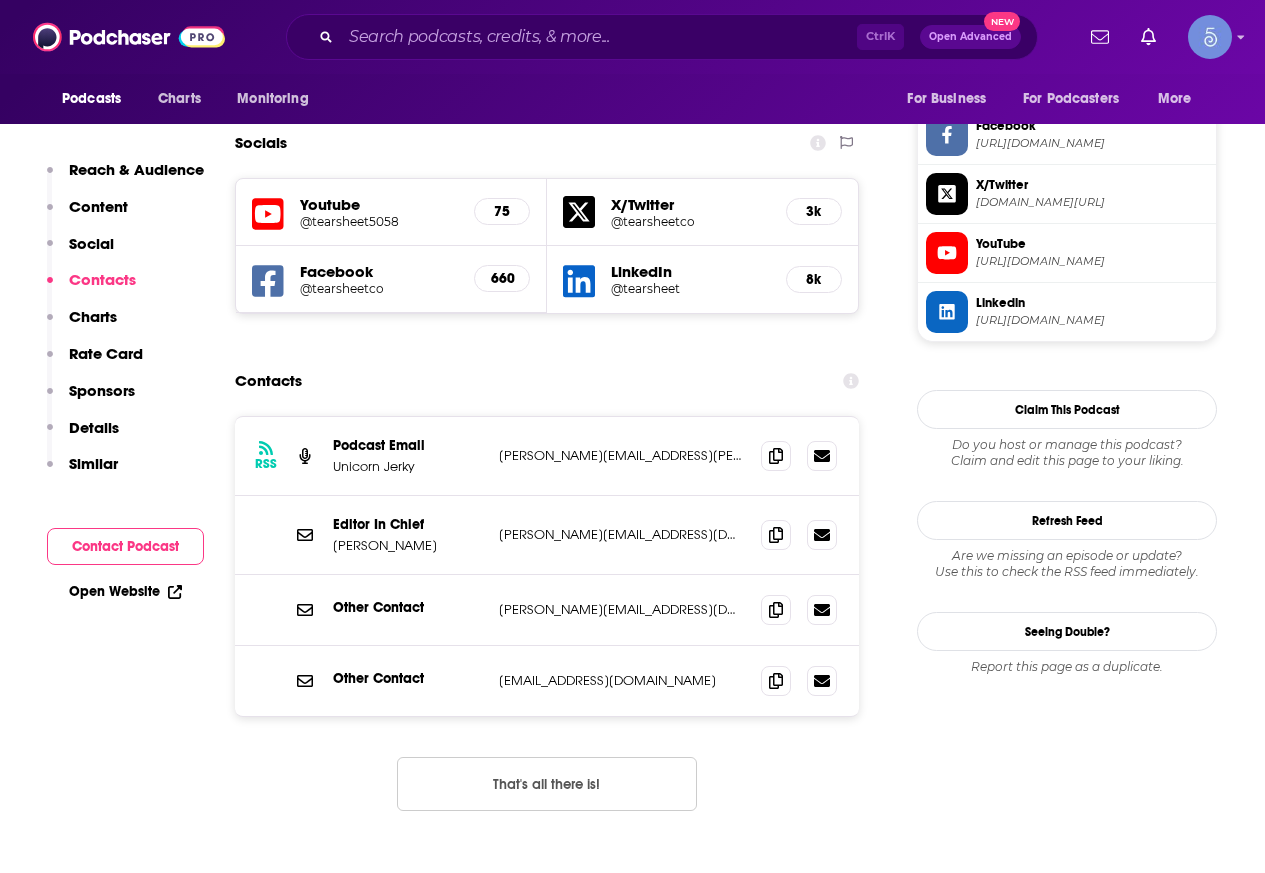 scroll, scrollTop: 2000, scrollLeft: 0, axis: vertical 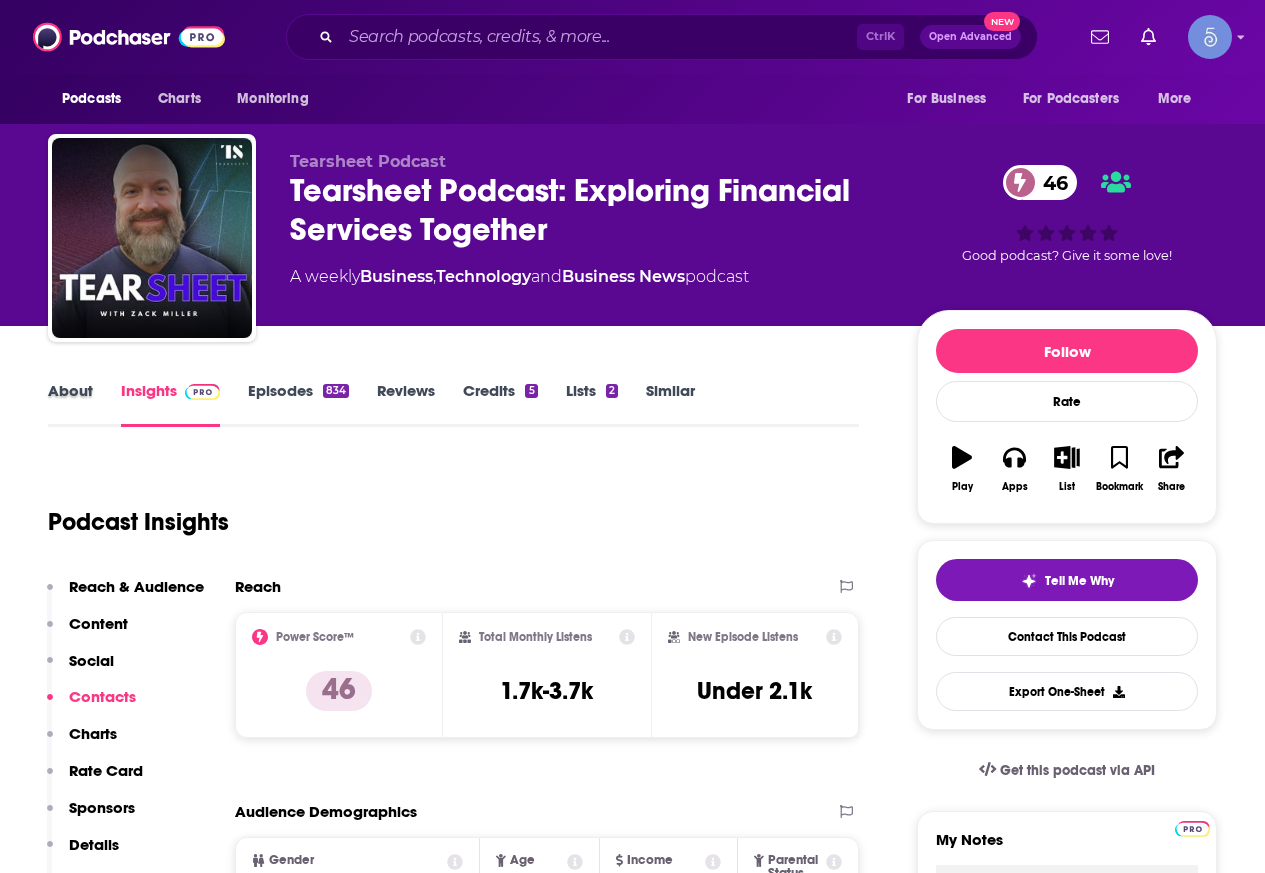 click on "About" at bounding box center [84, 404] 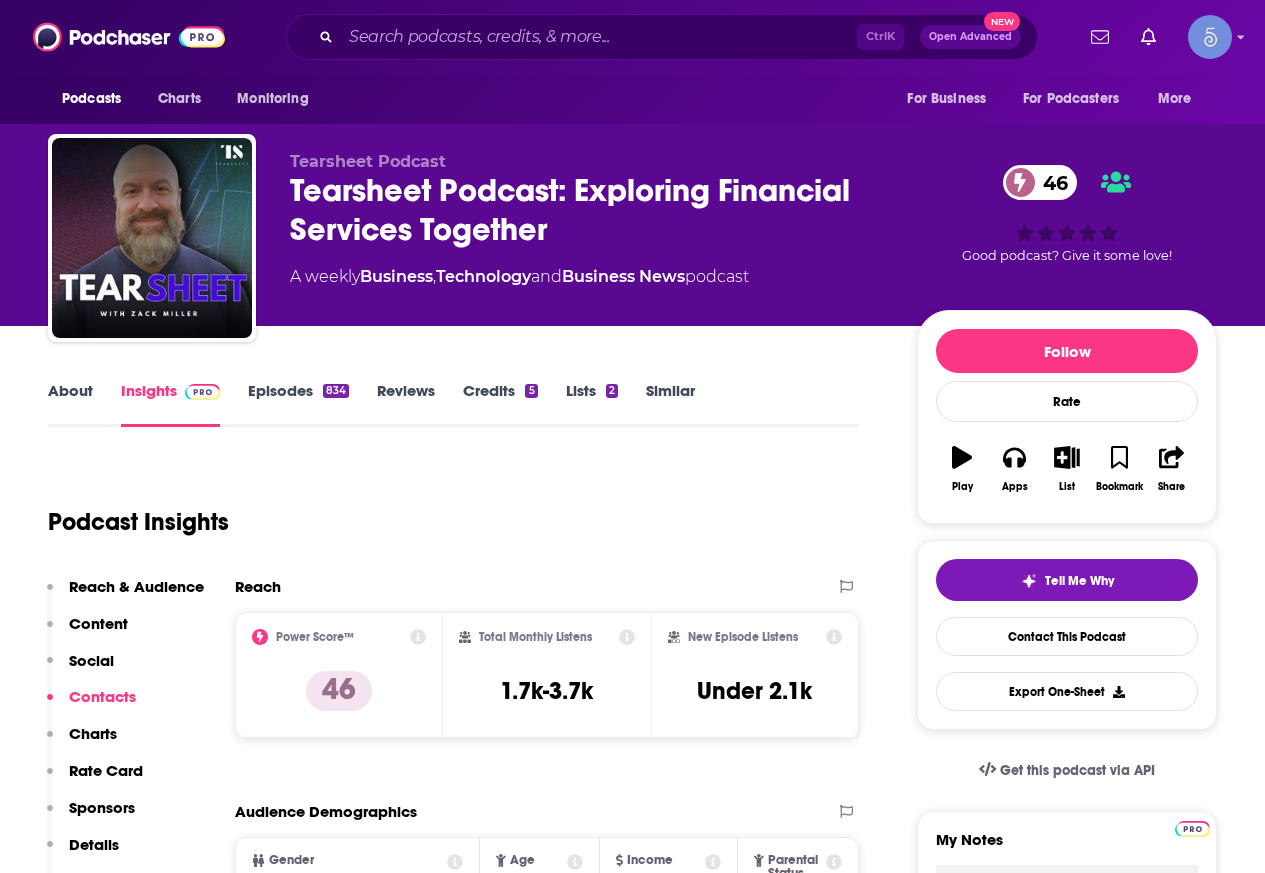 click on "About" at bounding box center (70, 404) 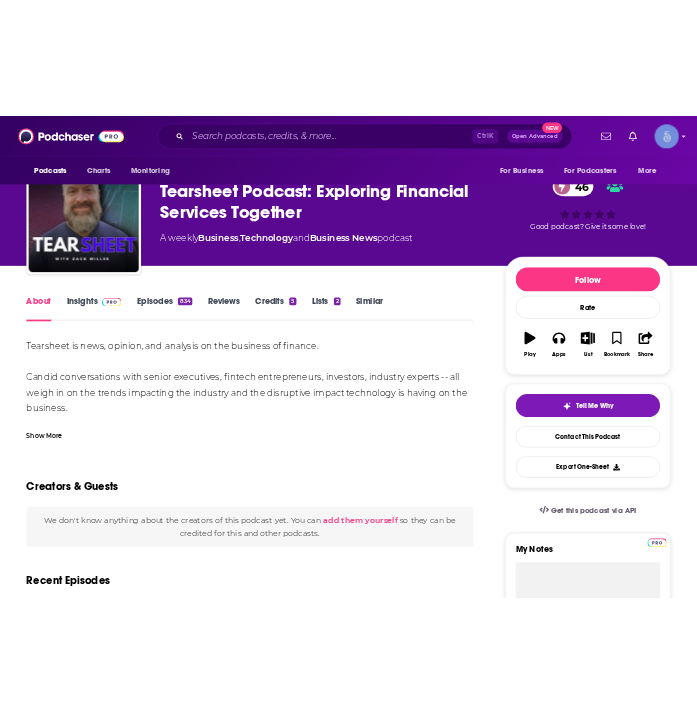 scroll, scrollTop: 100, scrollLeft: 0, axis: vertical 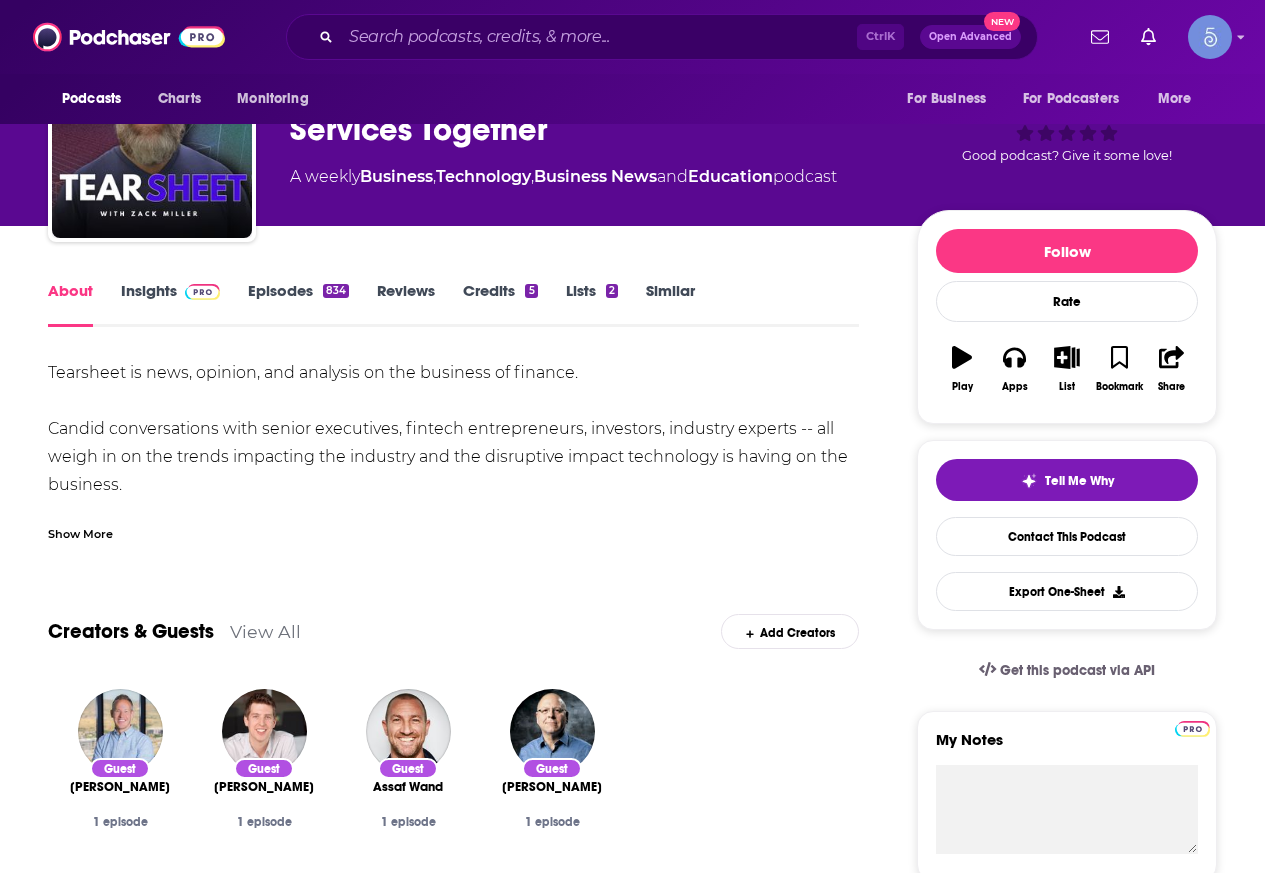 click on "Show More" at bounding box center [80, 532] 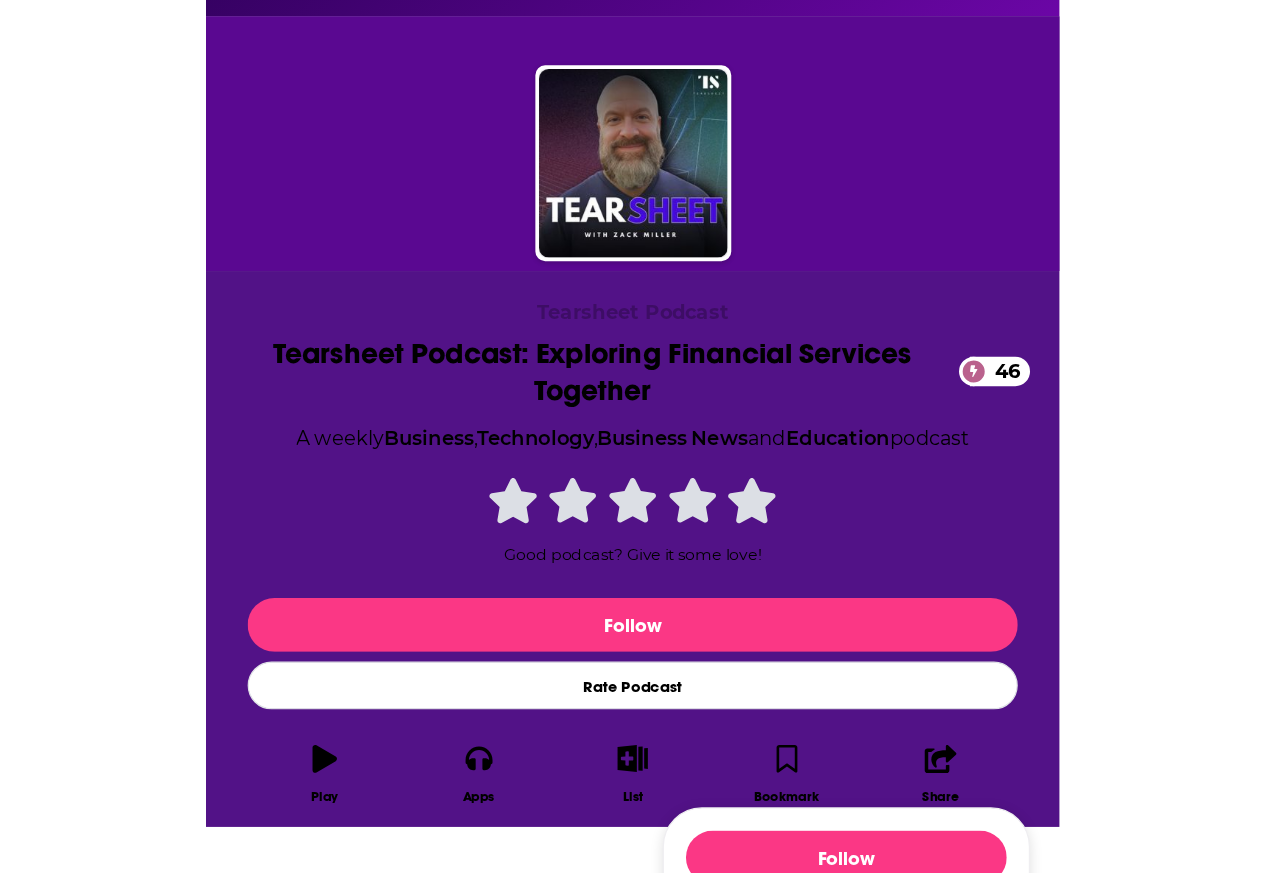 scroll, scrollTop: 0, scrollLeft: 0, axis: both 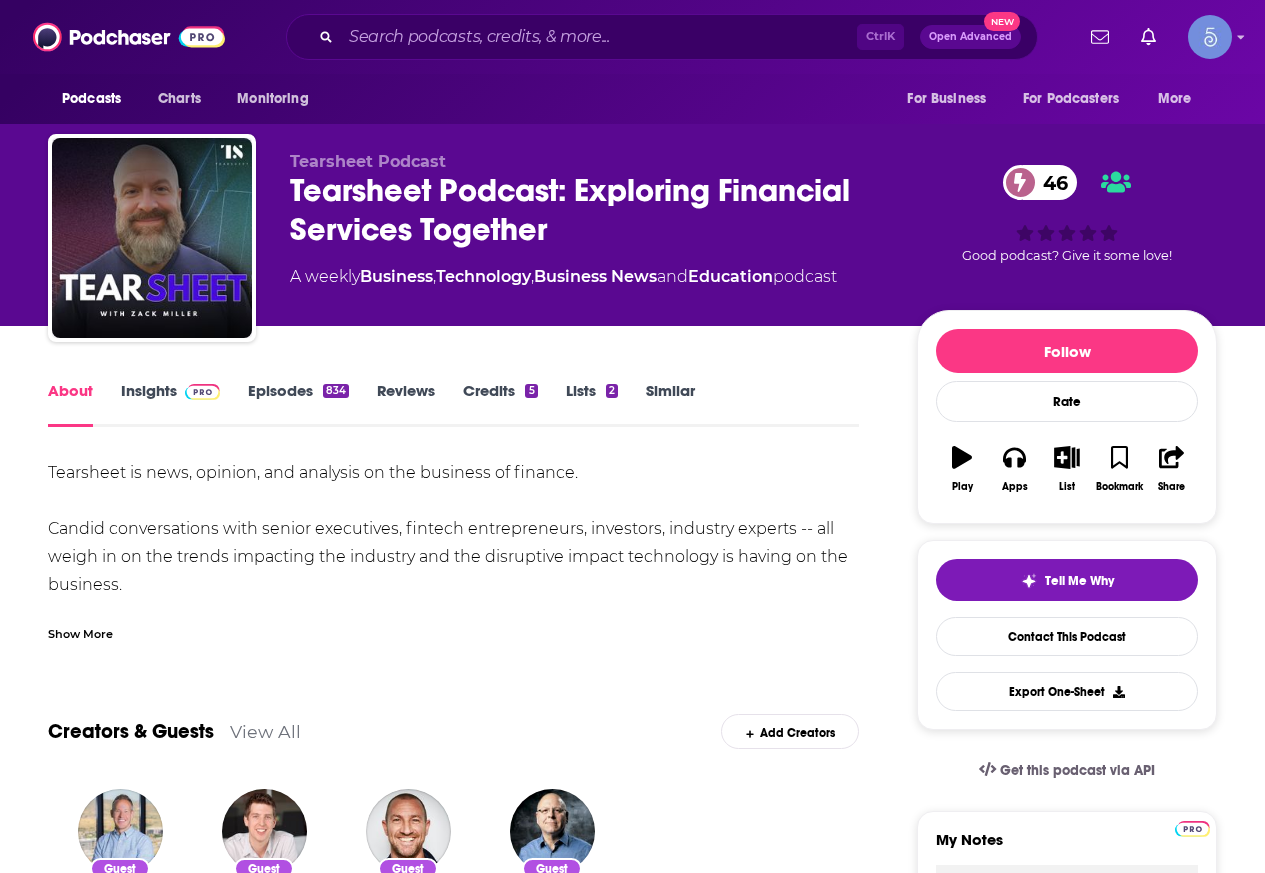 click on "Show More" at bounding box center (80, 632) 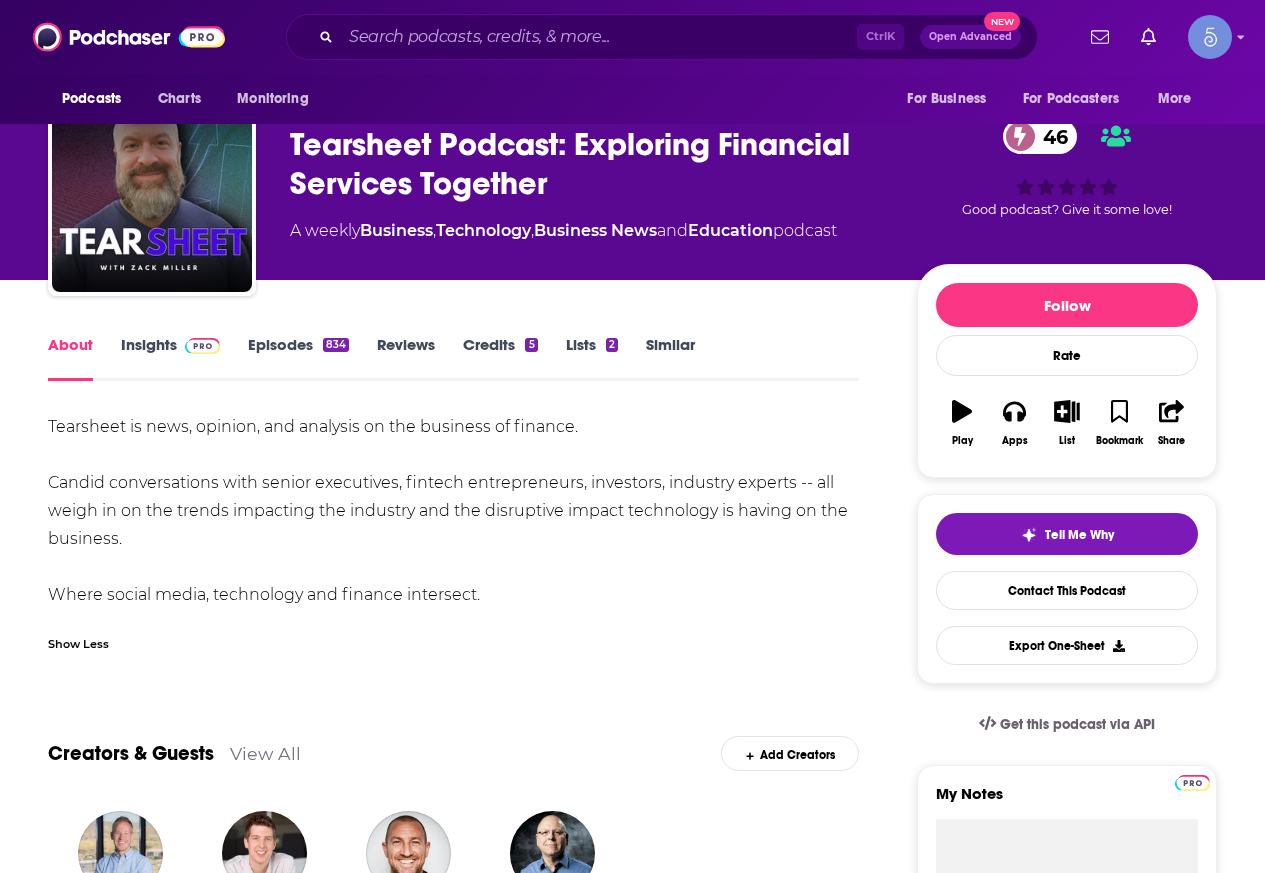 scroll, scrollTop: 0, scrollLeft: 0, axis: both 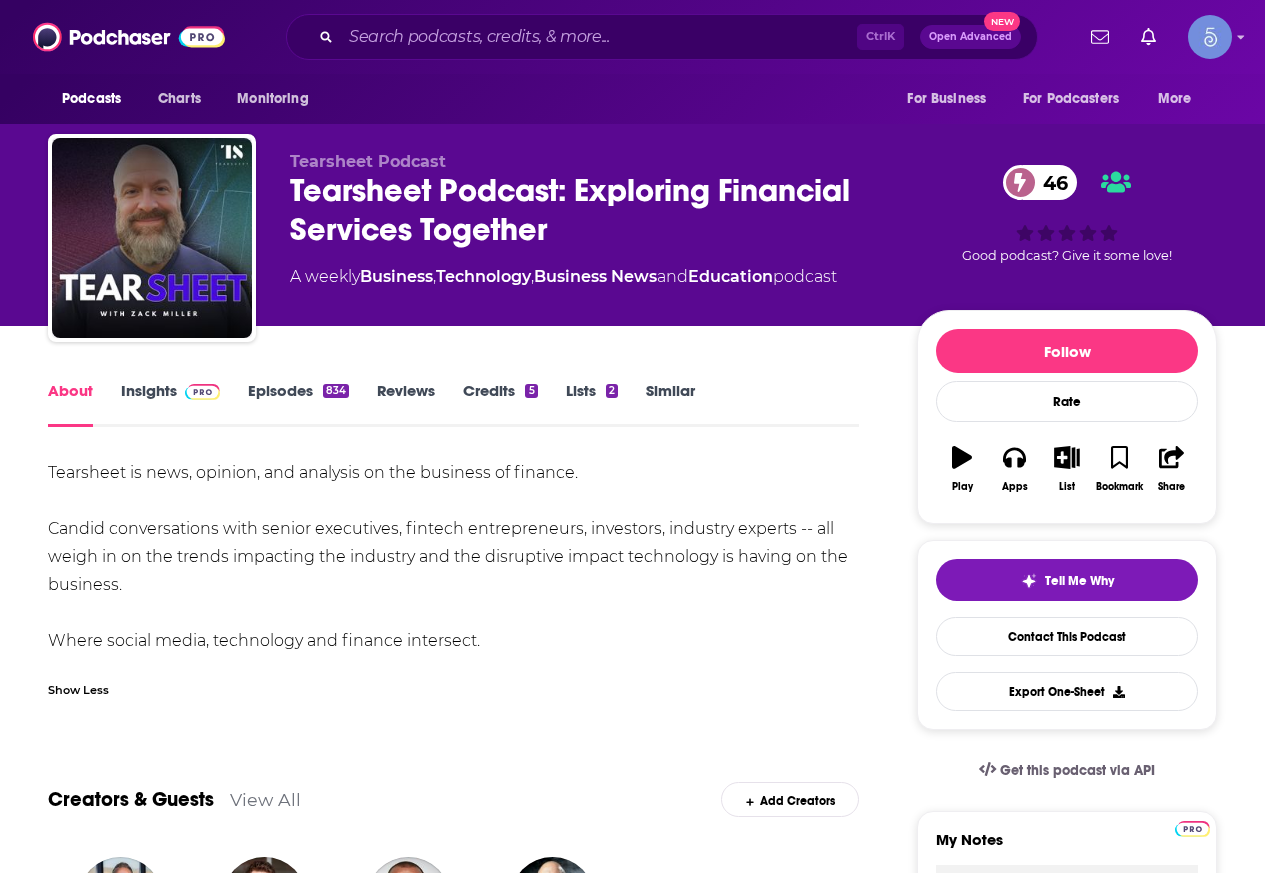 click on "Insights" at bounding box center [170, 404] 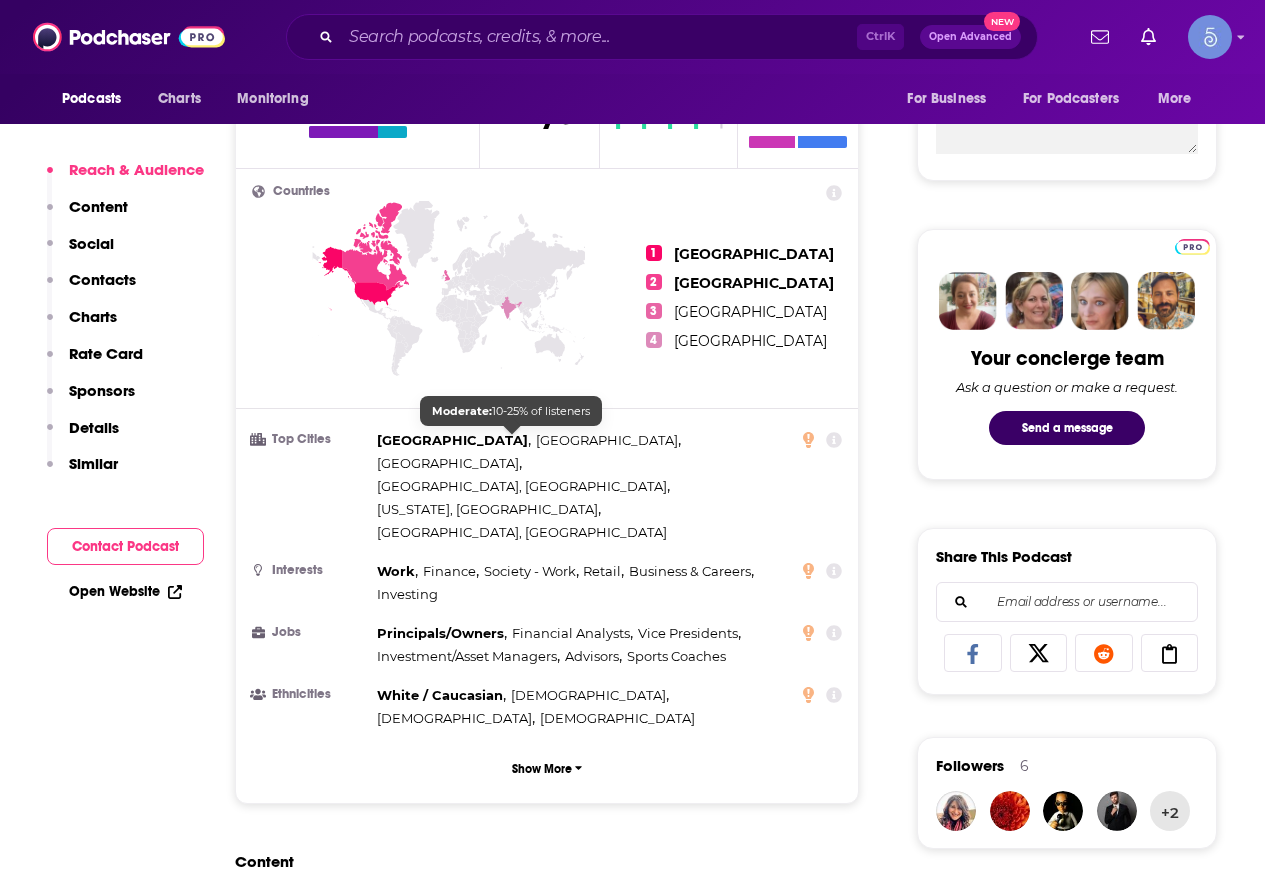 scroll, scrollTop: 1200, scrollLeft: 0, axis: vertical 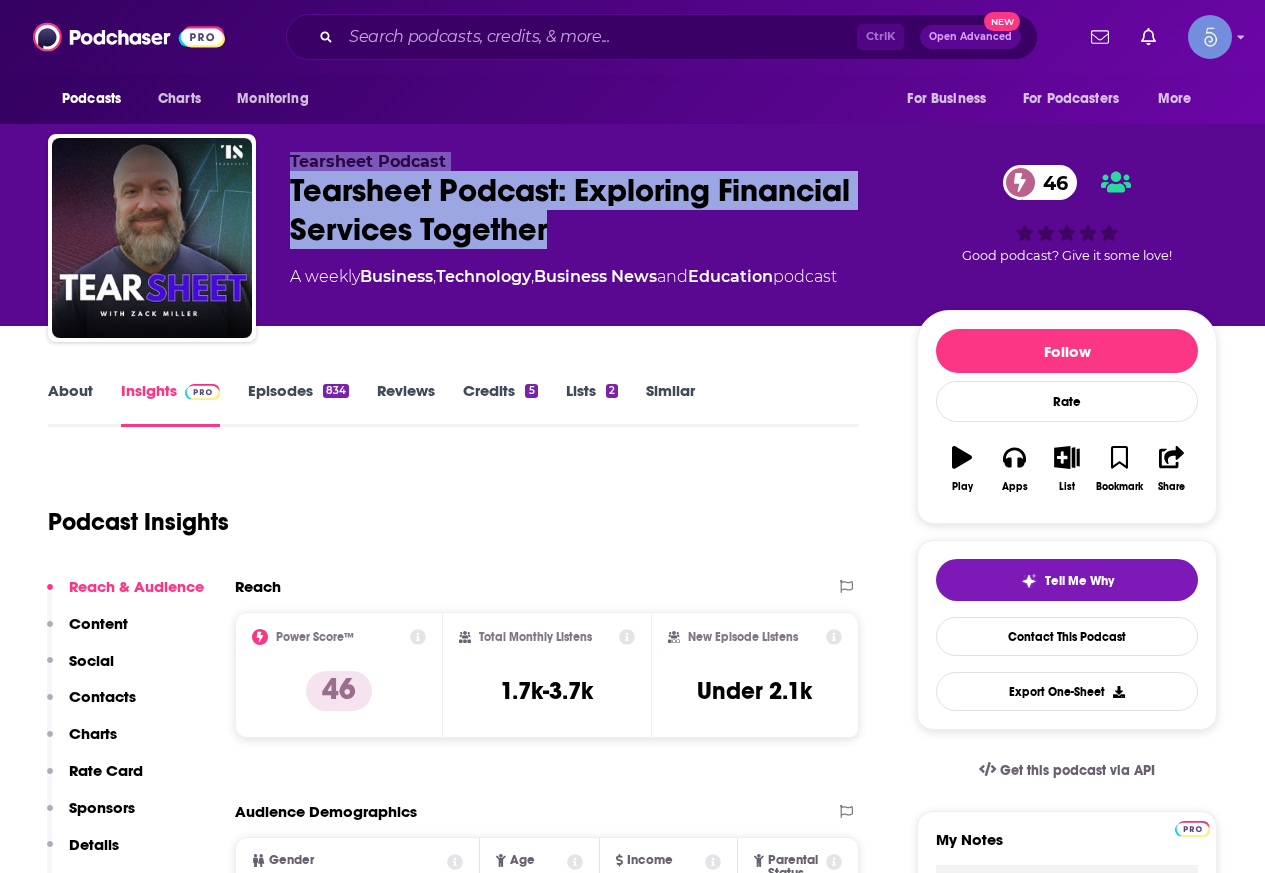 drag, startPoint x: 576, startPoint y: 228, endPoint x: 277, endPoint y: 166, distance: 305.36044 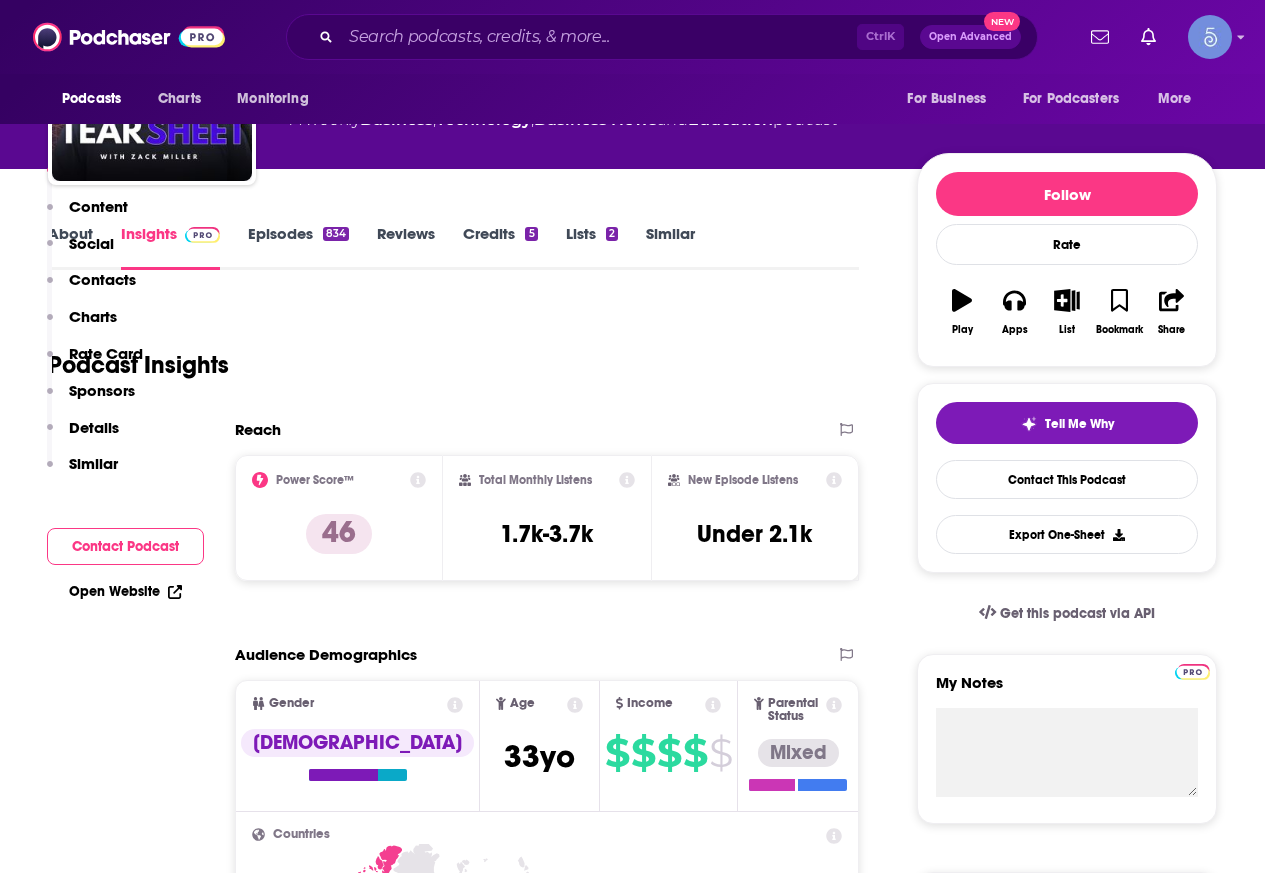 scroll, scrollTop: 0, scrollLeft: 0, axis: both 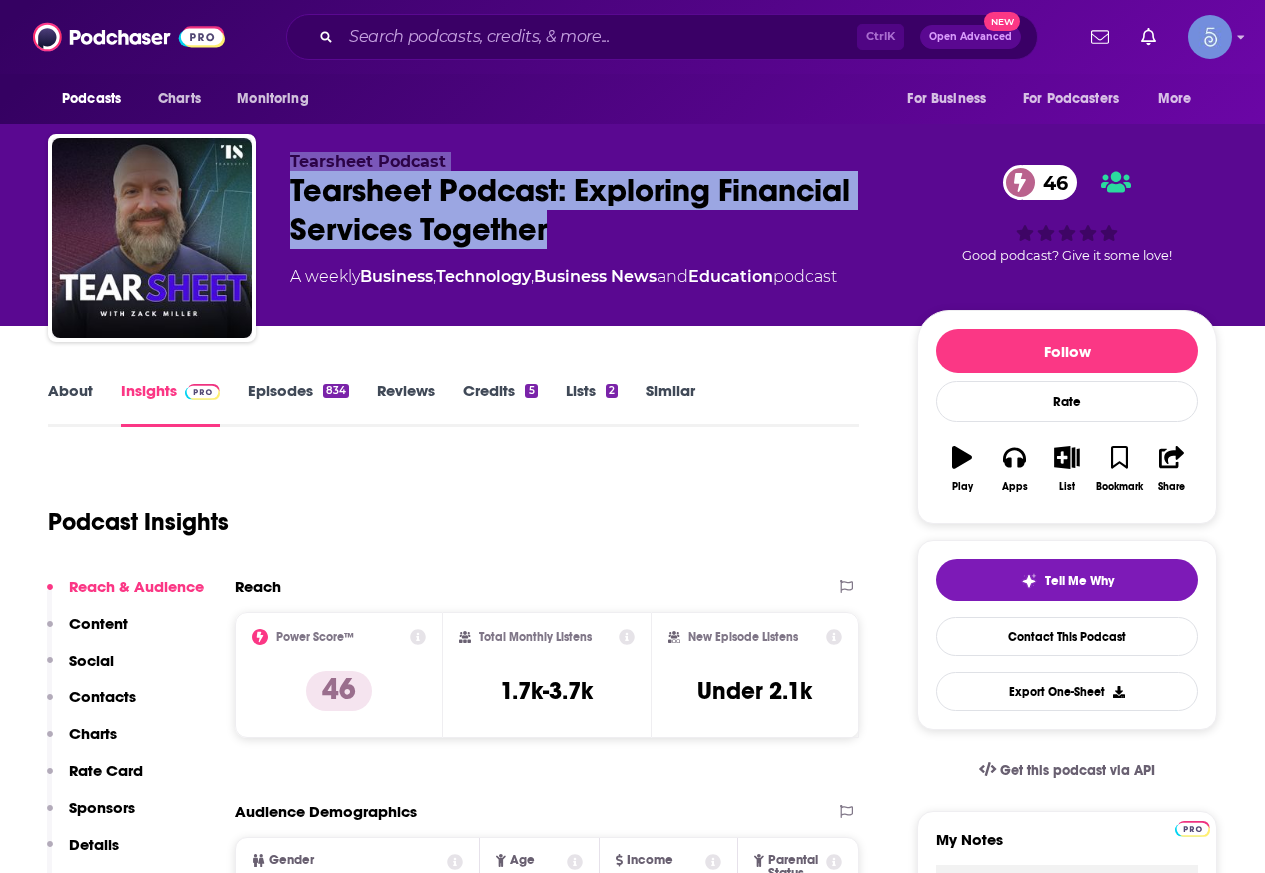 click on "Tearsheet Podcast: Exploring Financial Services Together 46" at bounding box center [587, 210] 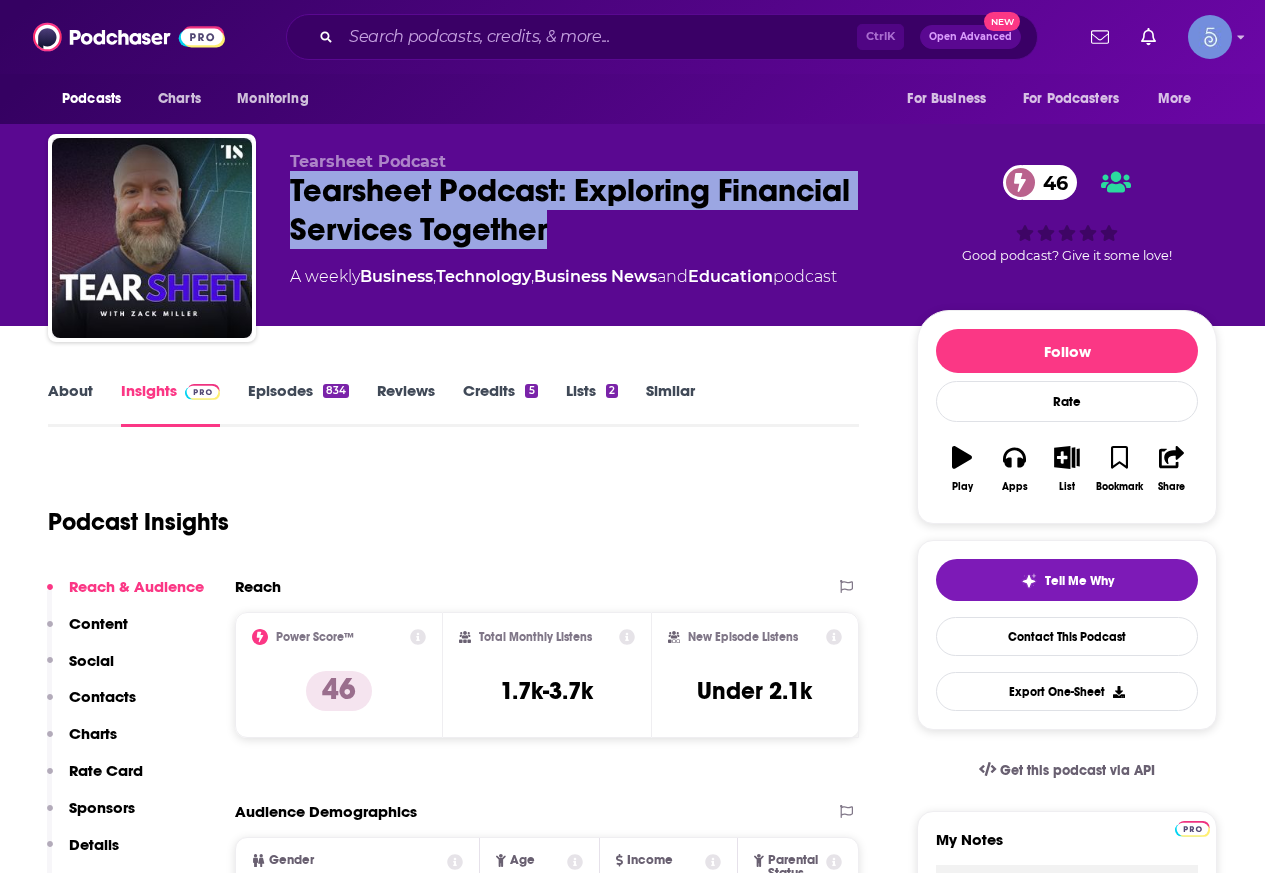 drag, startPoint x: 576, startPoint y: 228, endPoint x: 291, endPoint y: 191, distance: 287.39172 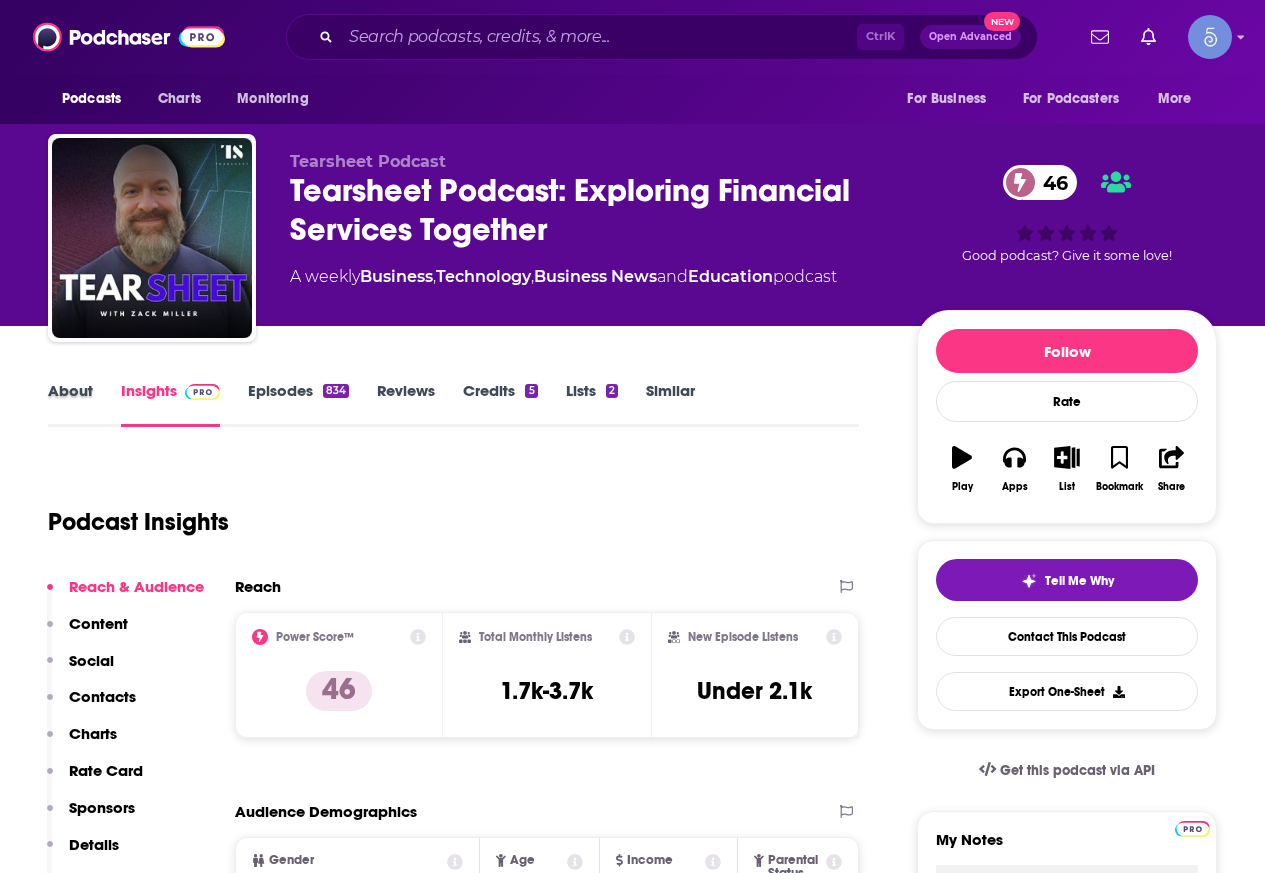 click on "About" at bounding box center [84, 404] 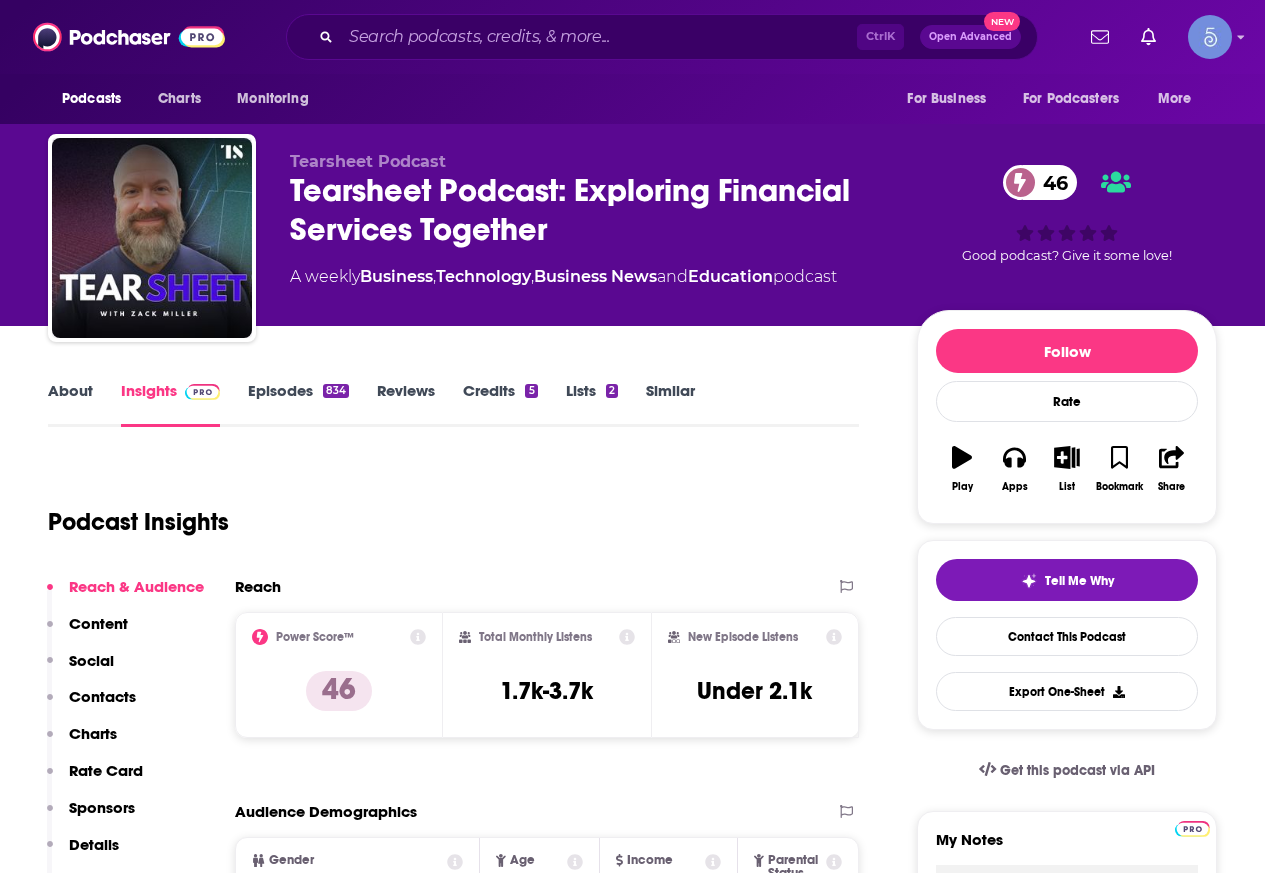 click on "About" at bounding box center (70, 404) 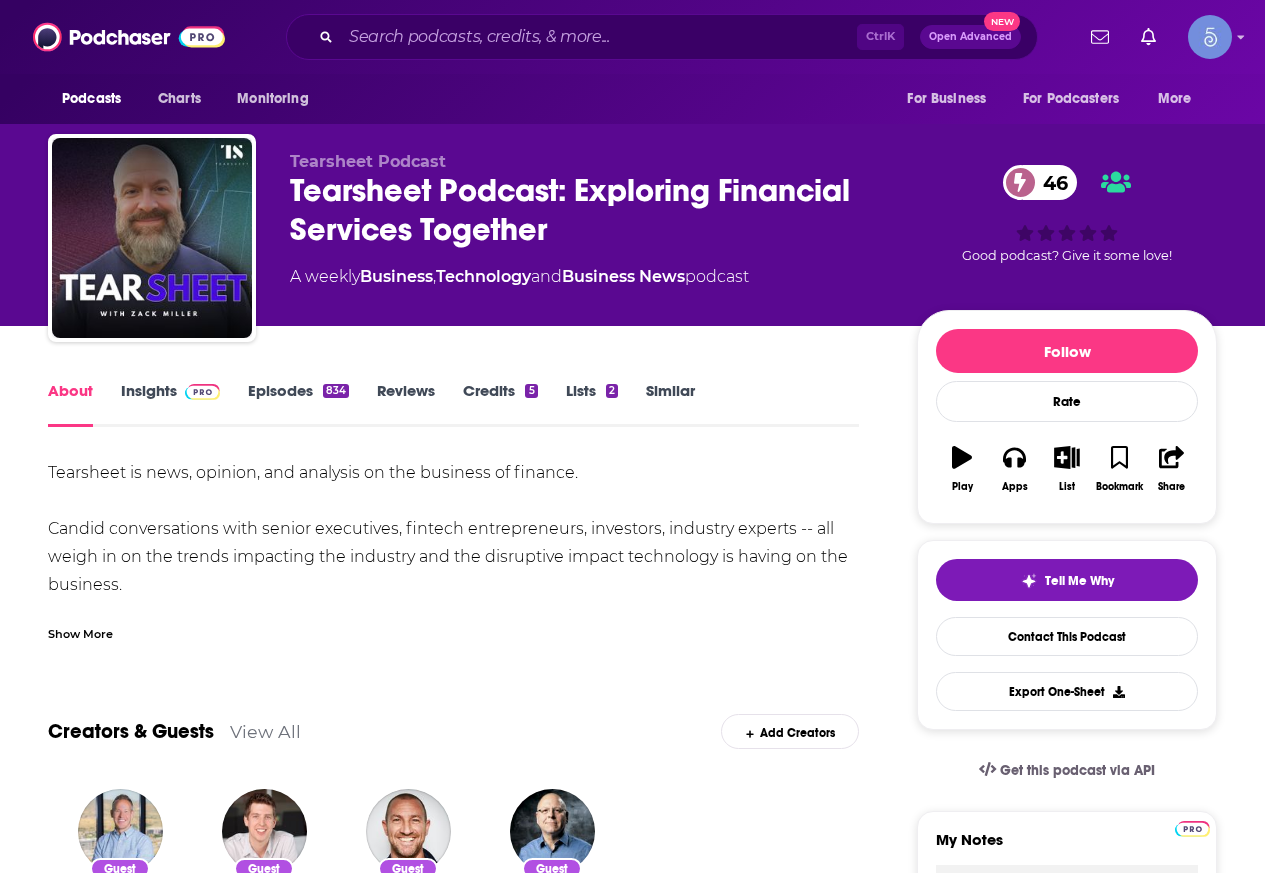 click on "Show More" at bounding box center (80, 632) 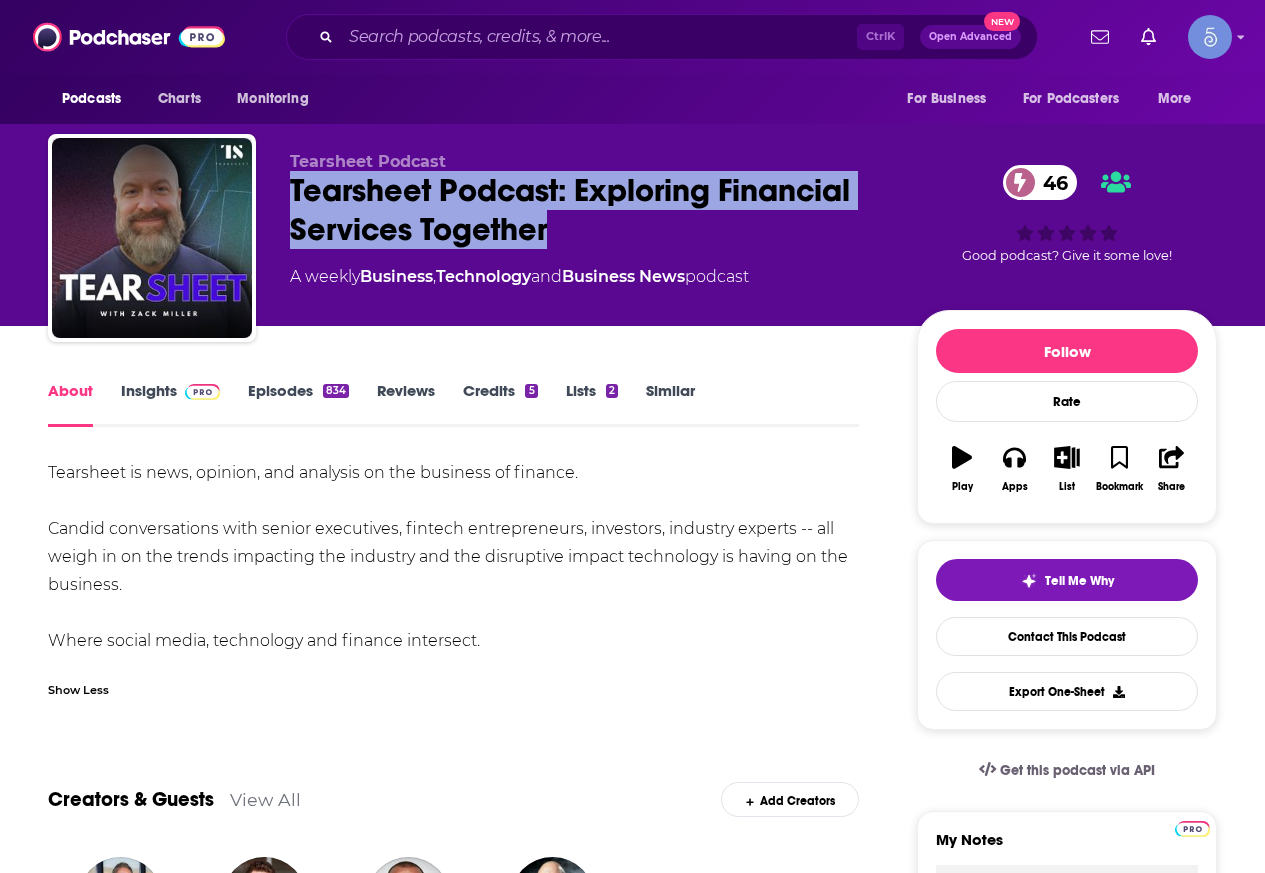 drag, startPoint x: 644, startPoint y: 223, endPoint x: 260, endPoint y: 194, distance: 385.0935 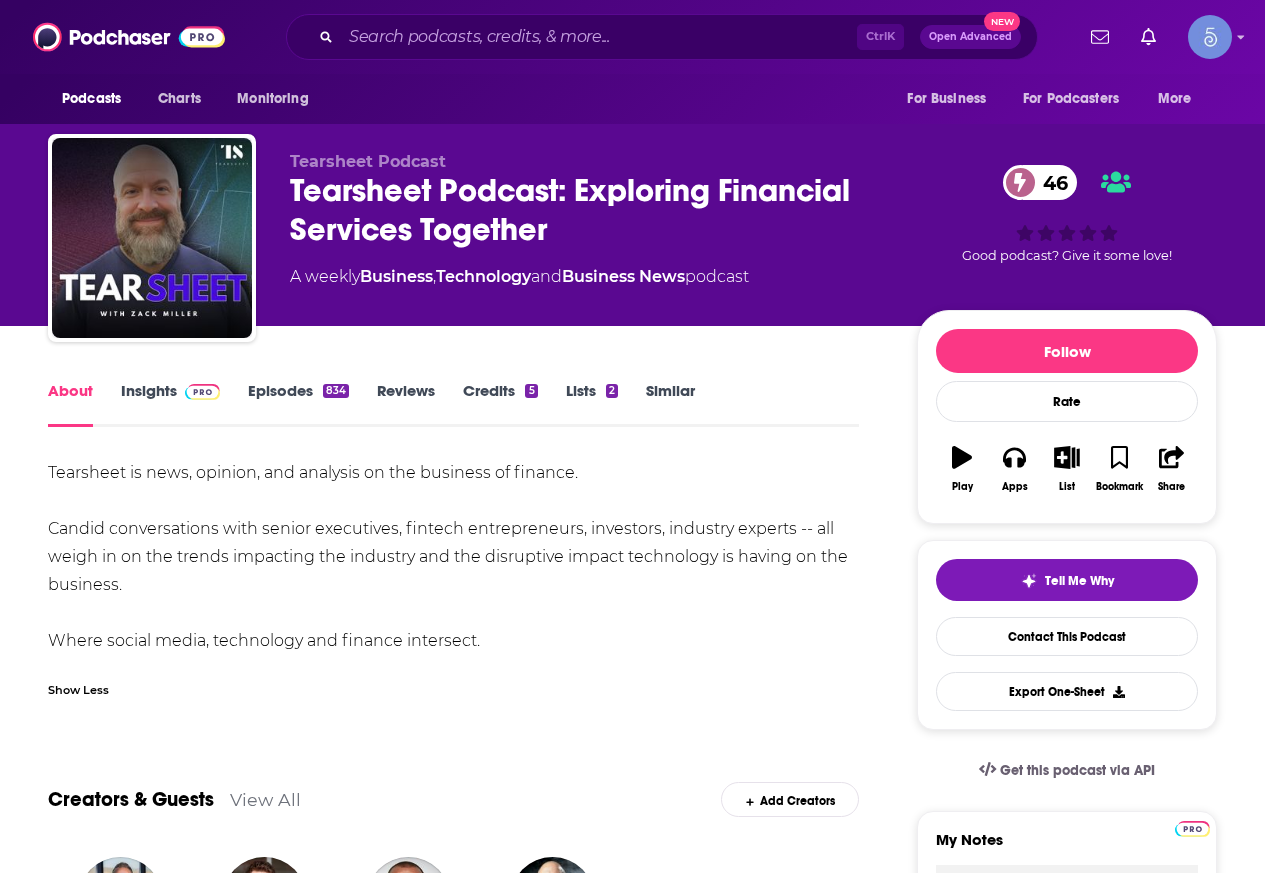 click on "Ctrl  K Open Advanced New" at bounding box center [662, 37] 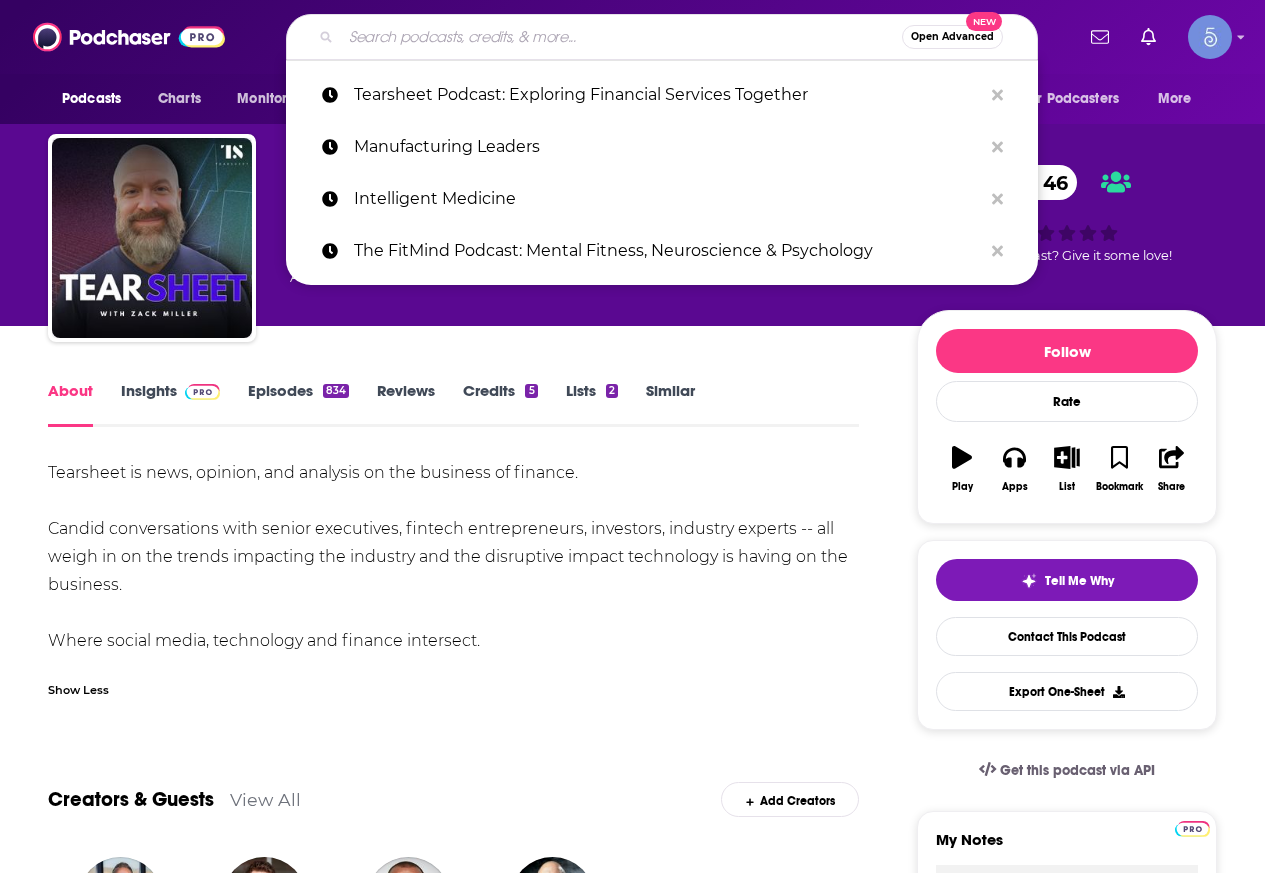 click at bounding box center [621, 37] 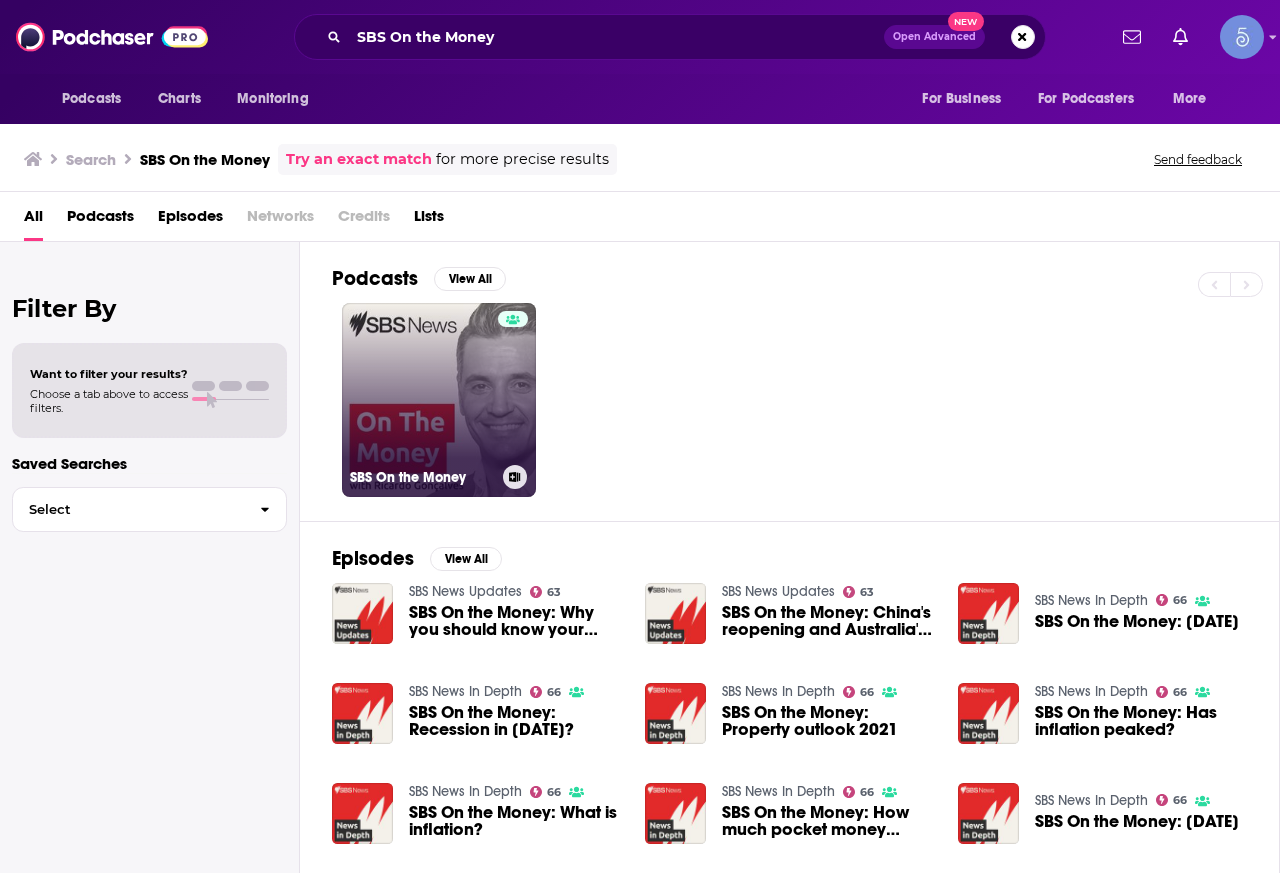 click on "SBS On the Money" at bounding box center (439, 400) 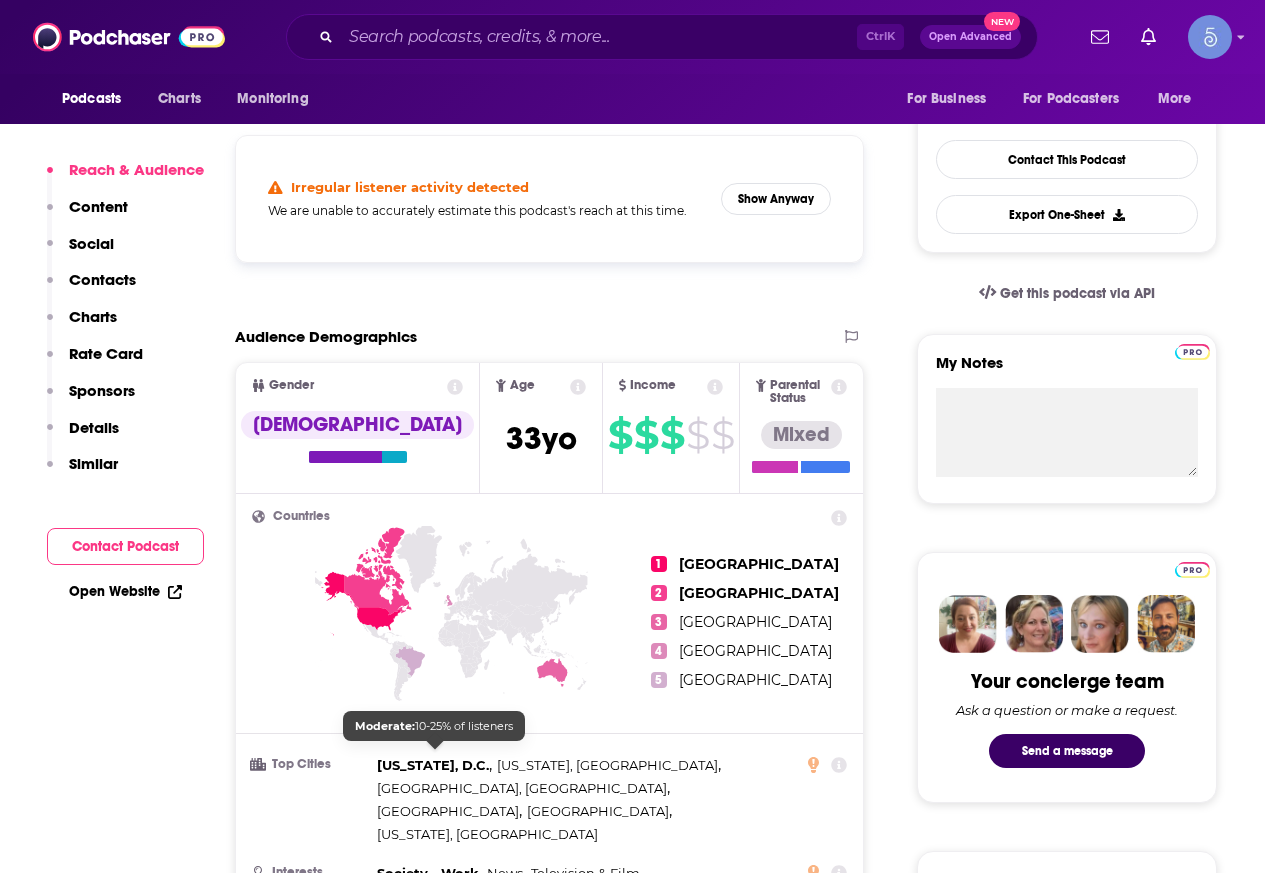 scroll, scrollTop: 0, scrollLeft: 0, axis: both 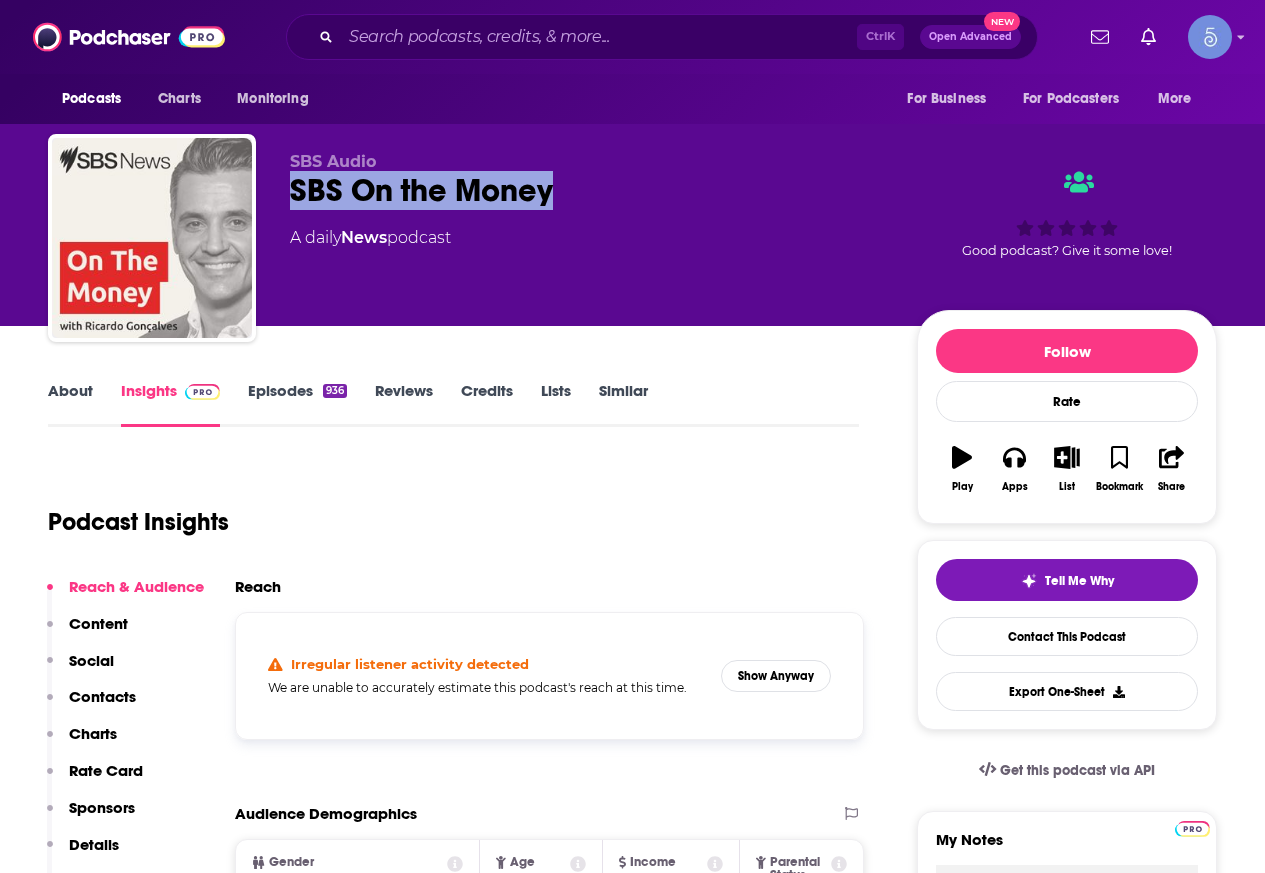 drag, startPoint x: 564, startPoint y: 196, endPoint x: 289, endPoint y: 202, distance: 275.06546 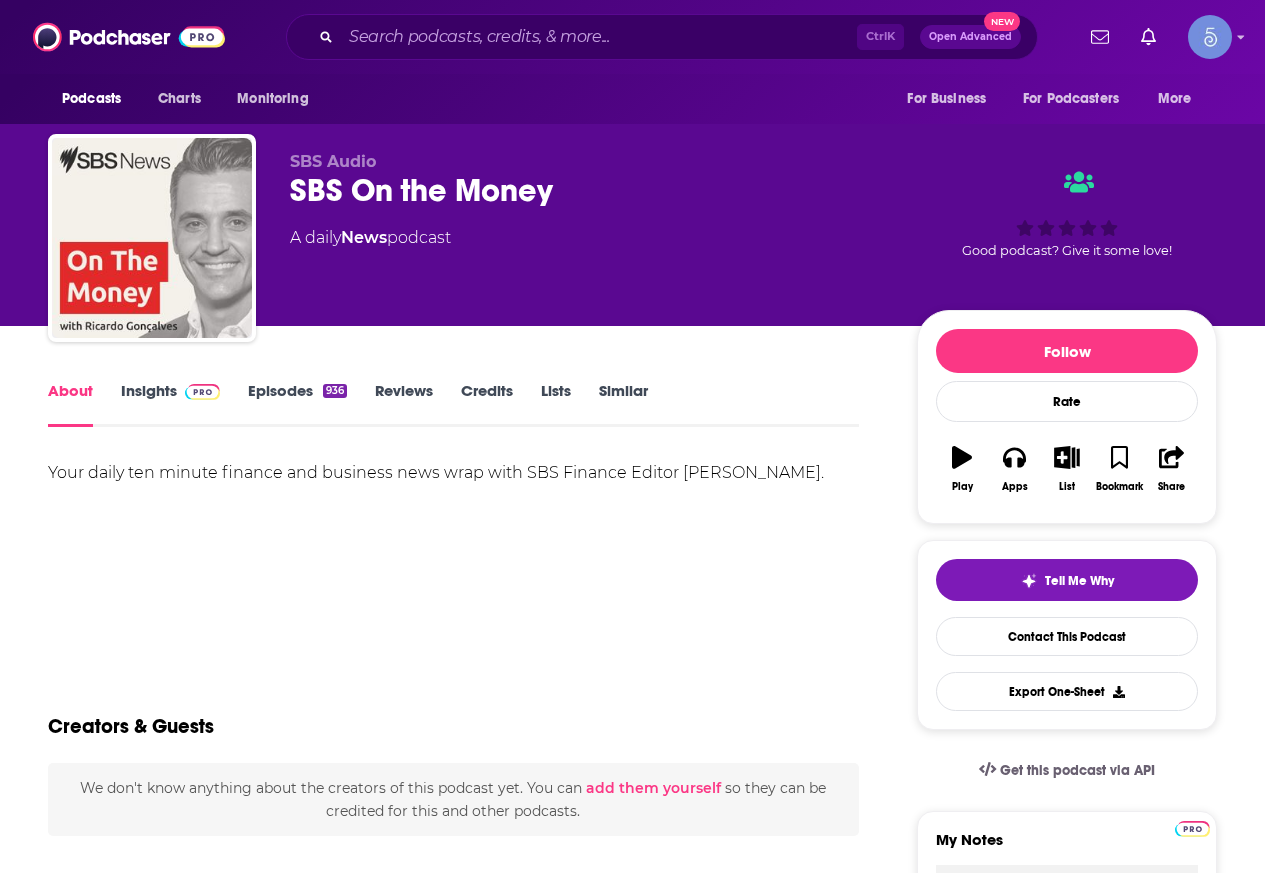 click on "Insights" at bounding box center (170, 404) 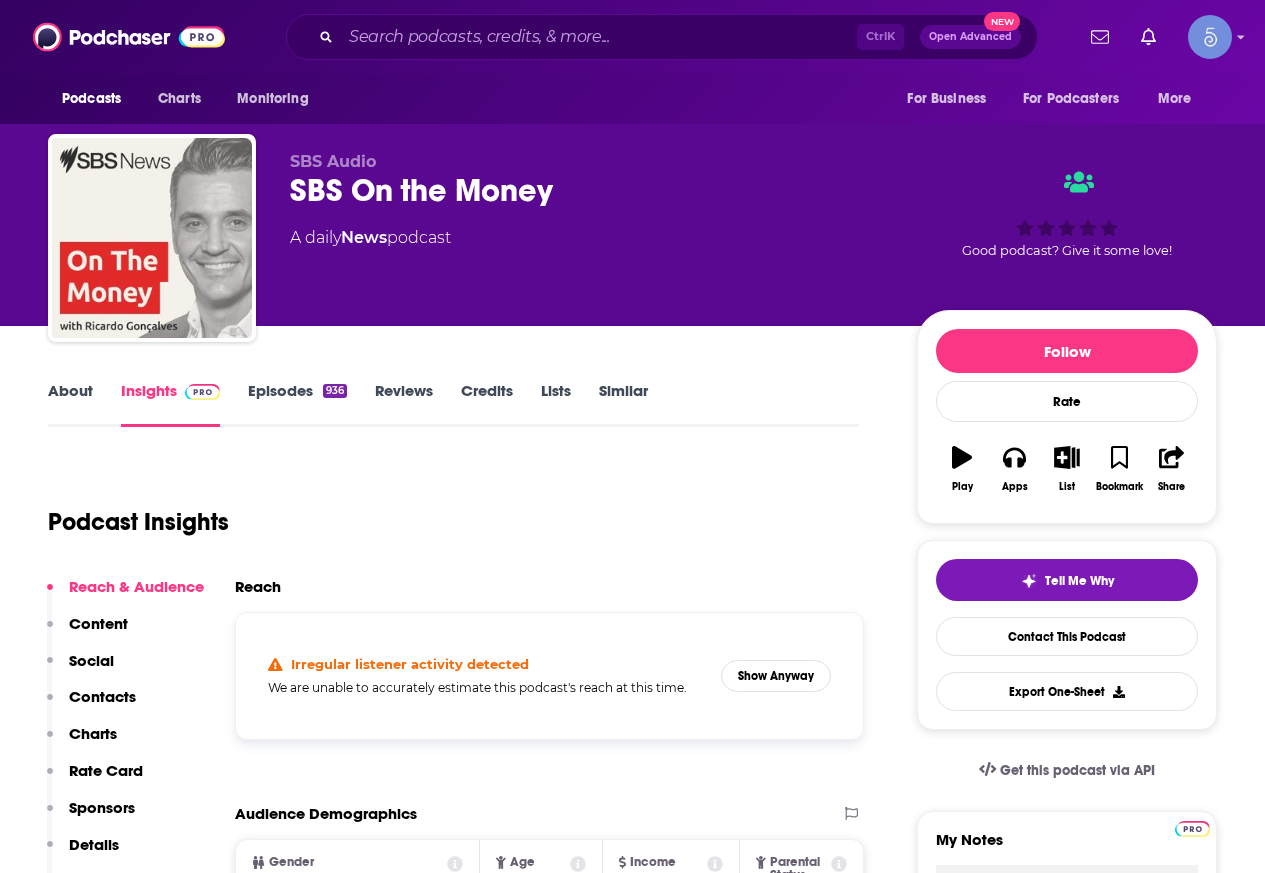 click on "About" at bounding box center [70, 404] 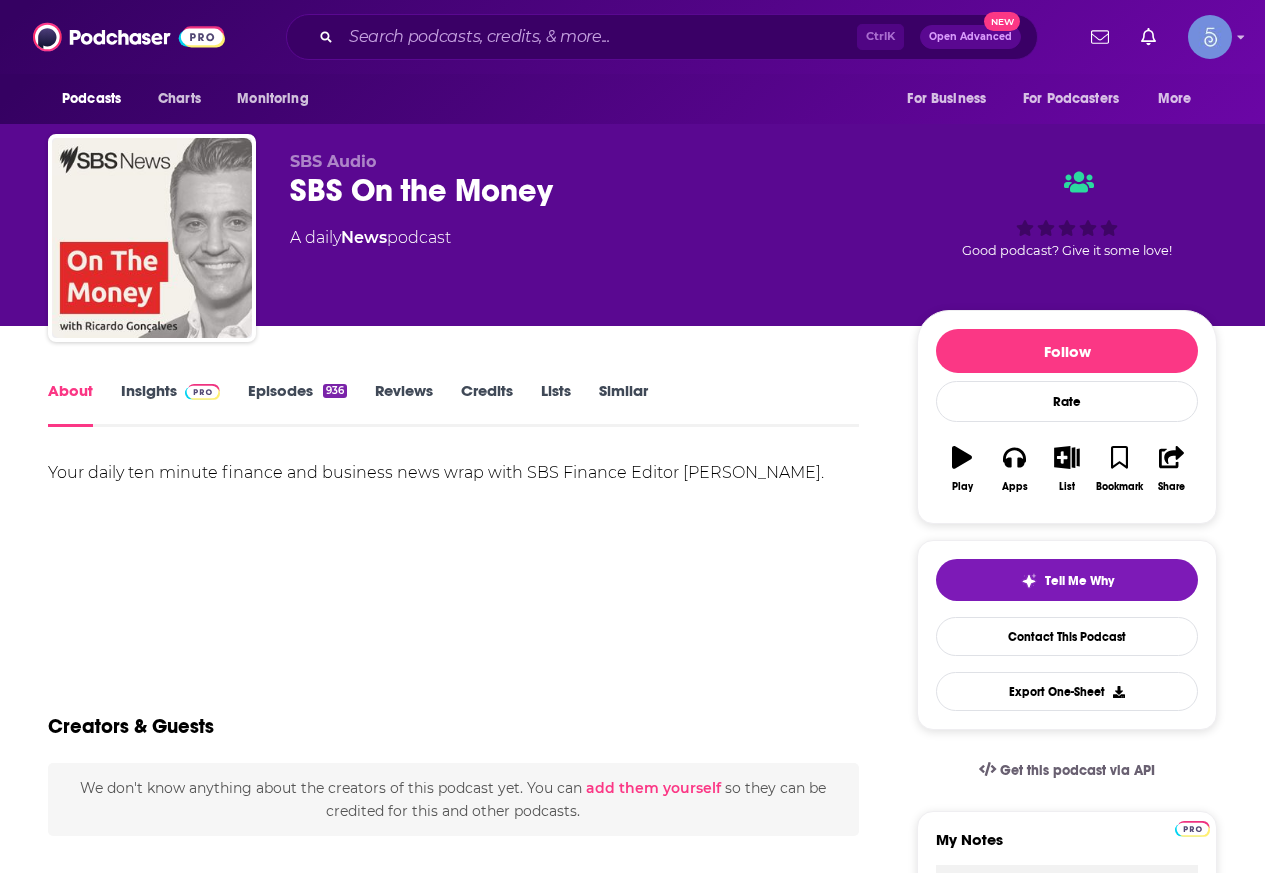 click on "Insights" at bounding box center [170, 404] 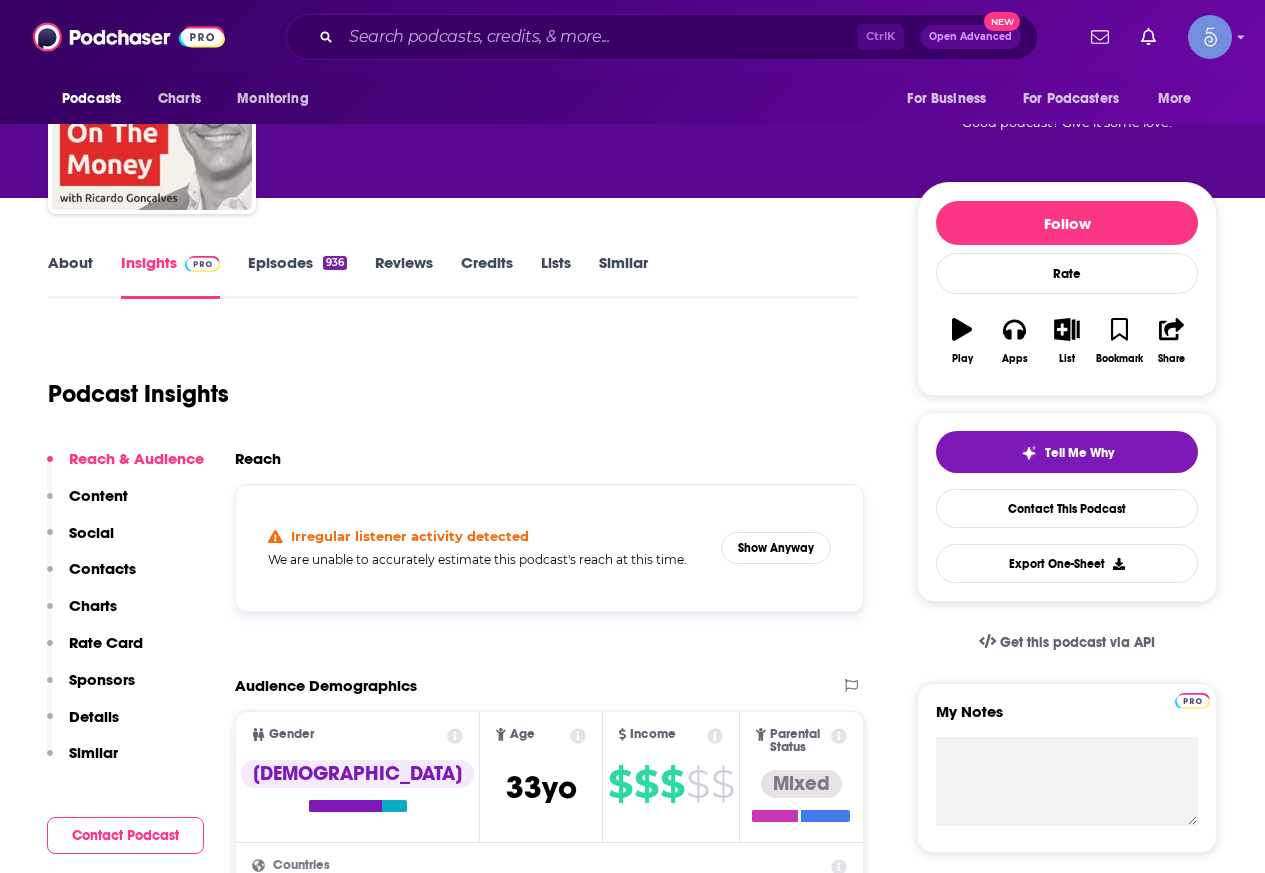 scroll, scrollTop: 0, scrollLeft: 0, axis: both 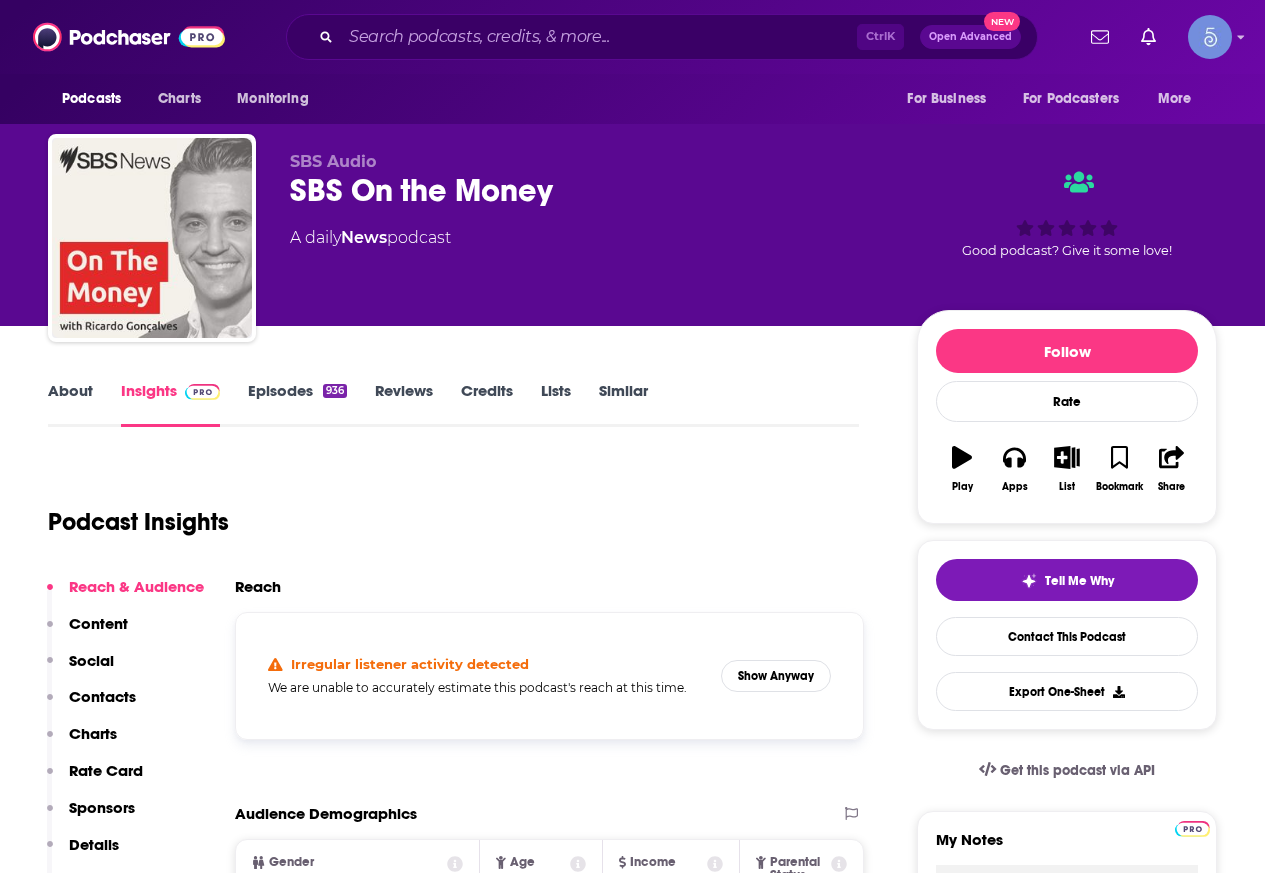 click on "About" at bounding box center [70, 404] 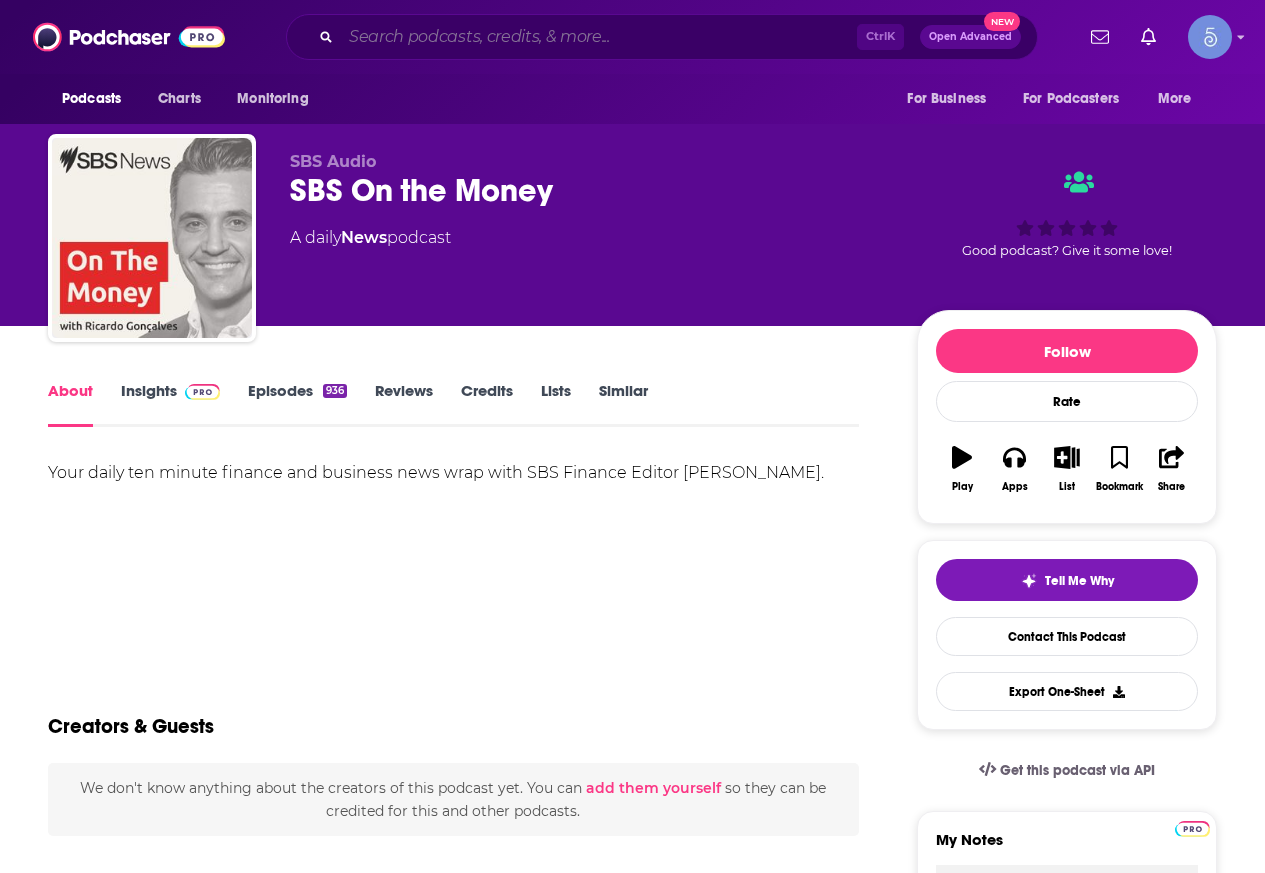click at bounding box center [599, 37] 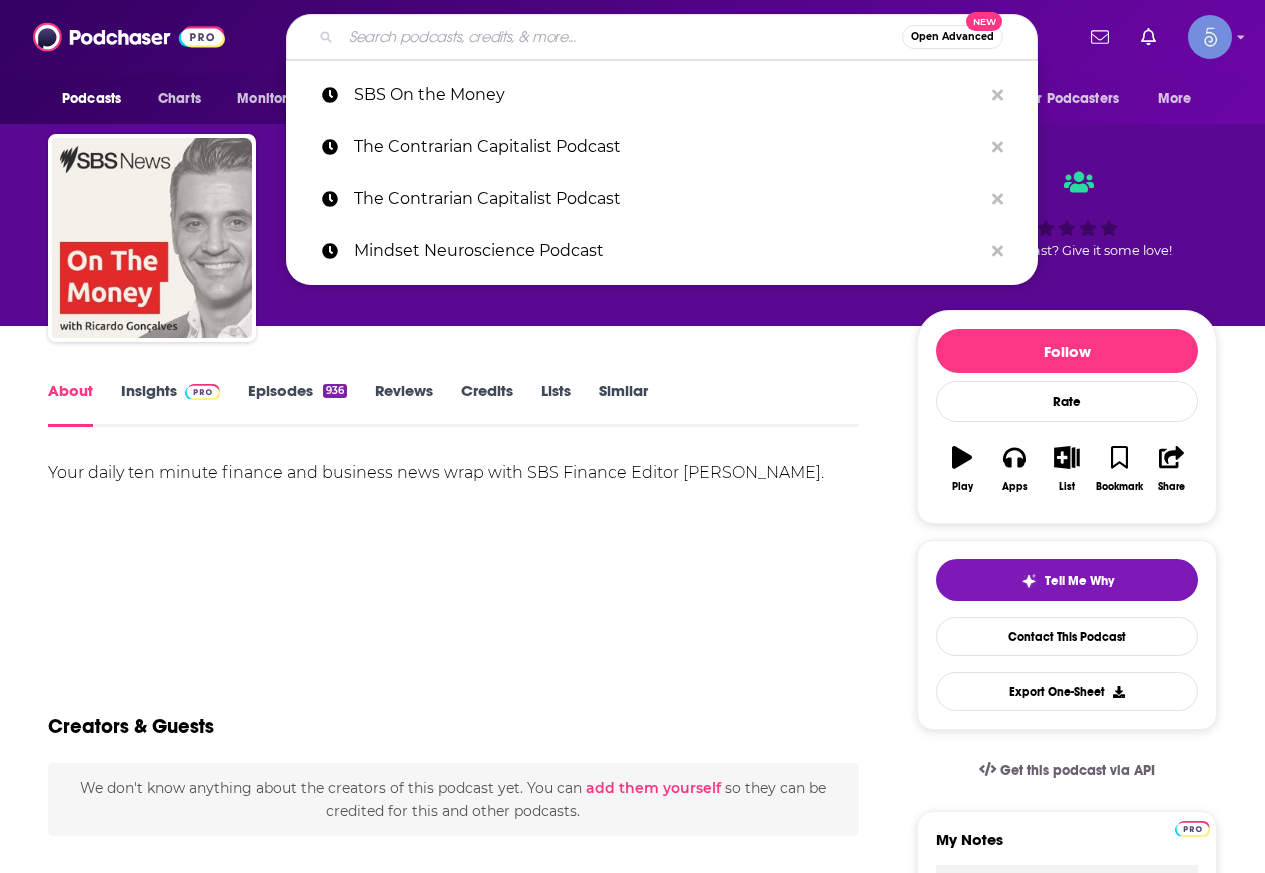 paste on "Victory Series Podcast" 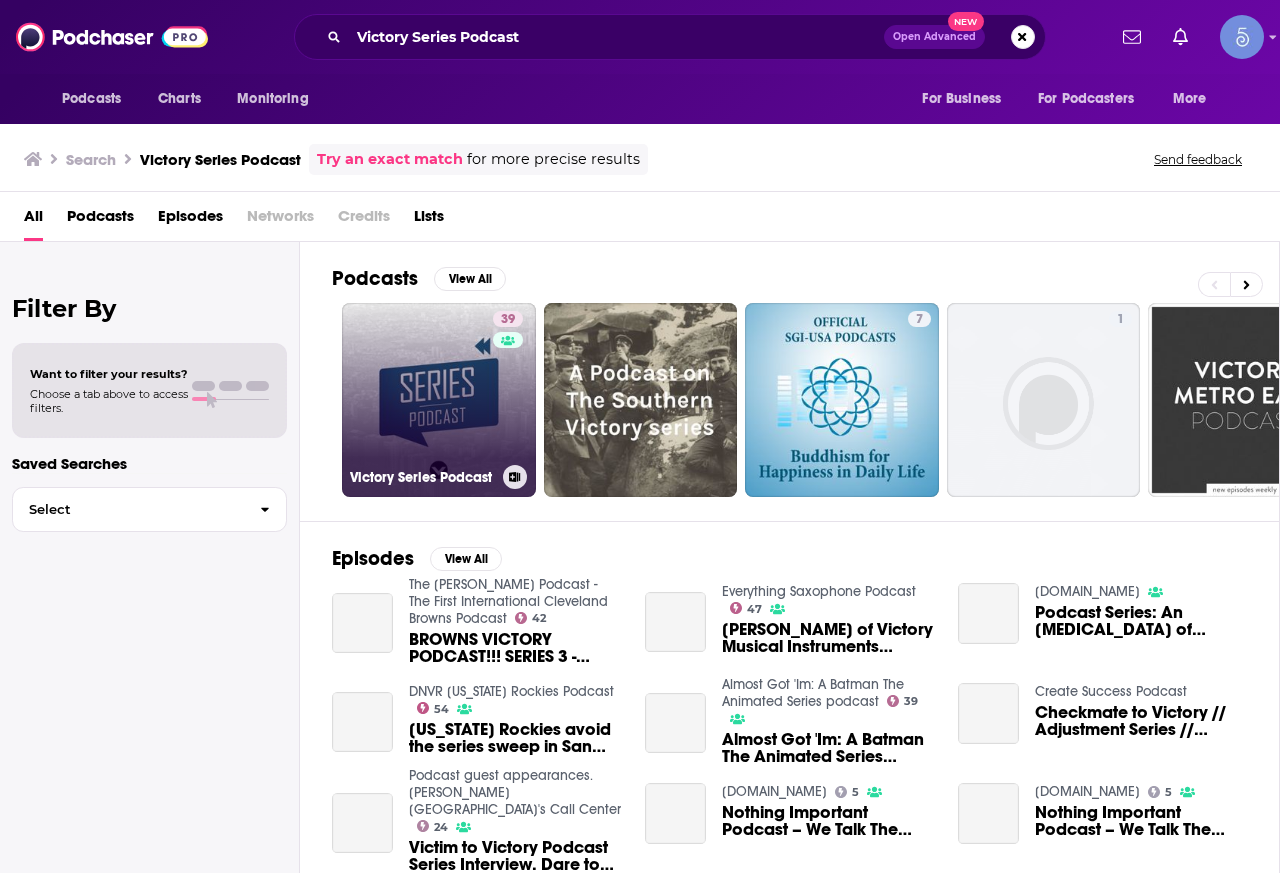 click on "39 Victory Series Podcast" at bounding box center [439, 400] 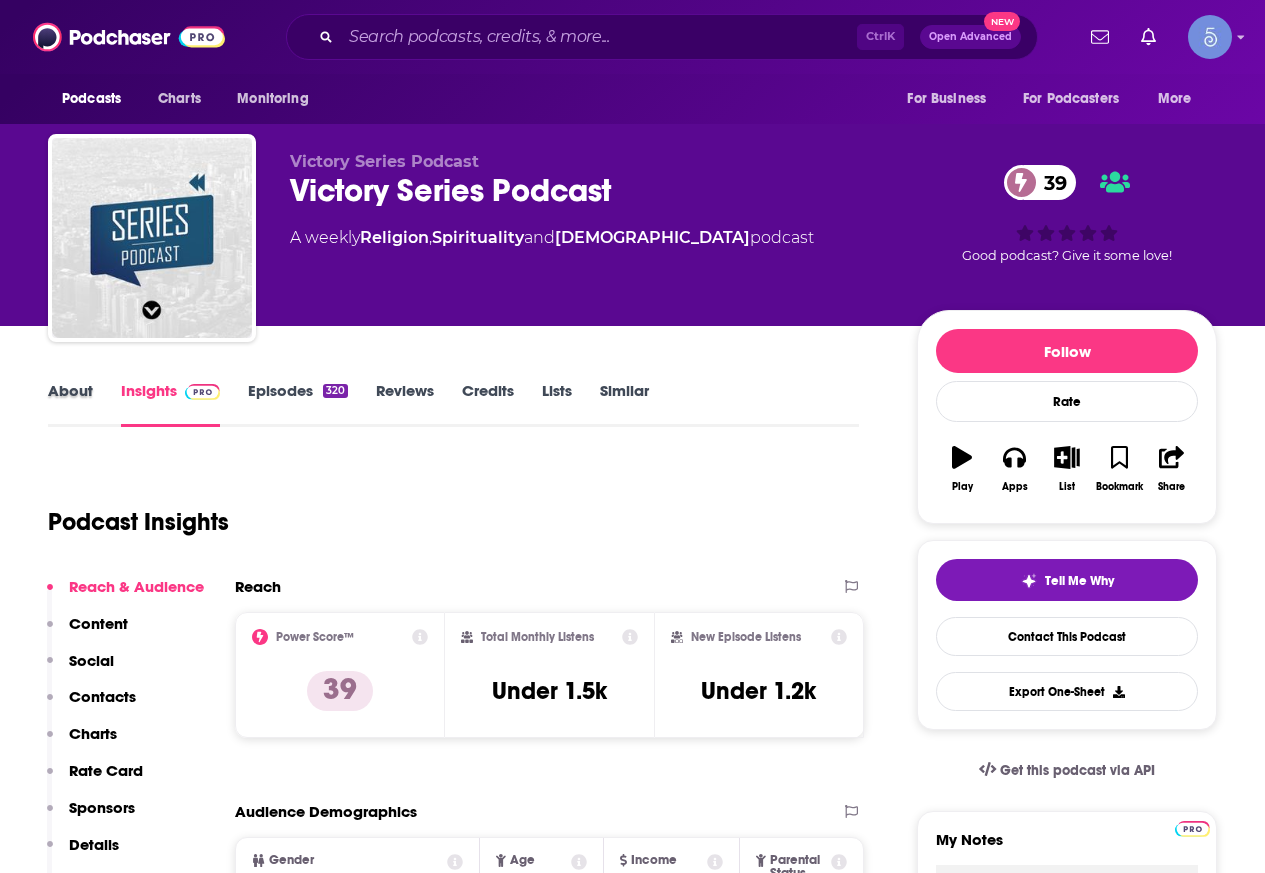 click on "About" at bounding box center [84, 404] 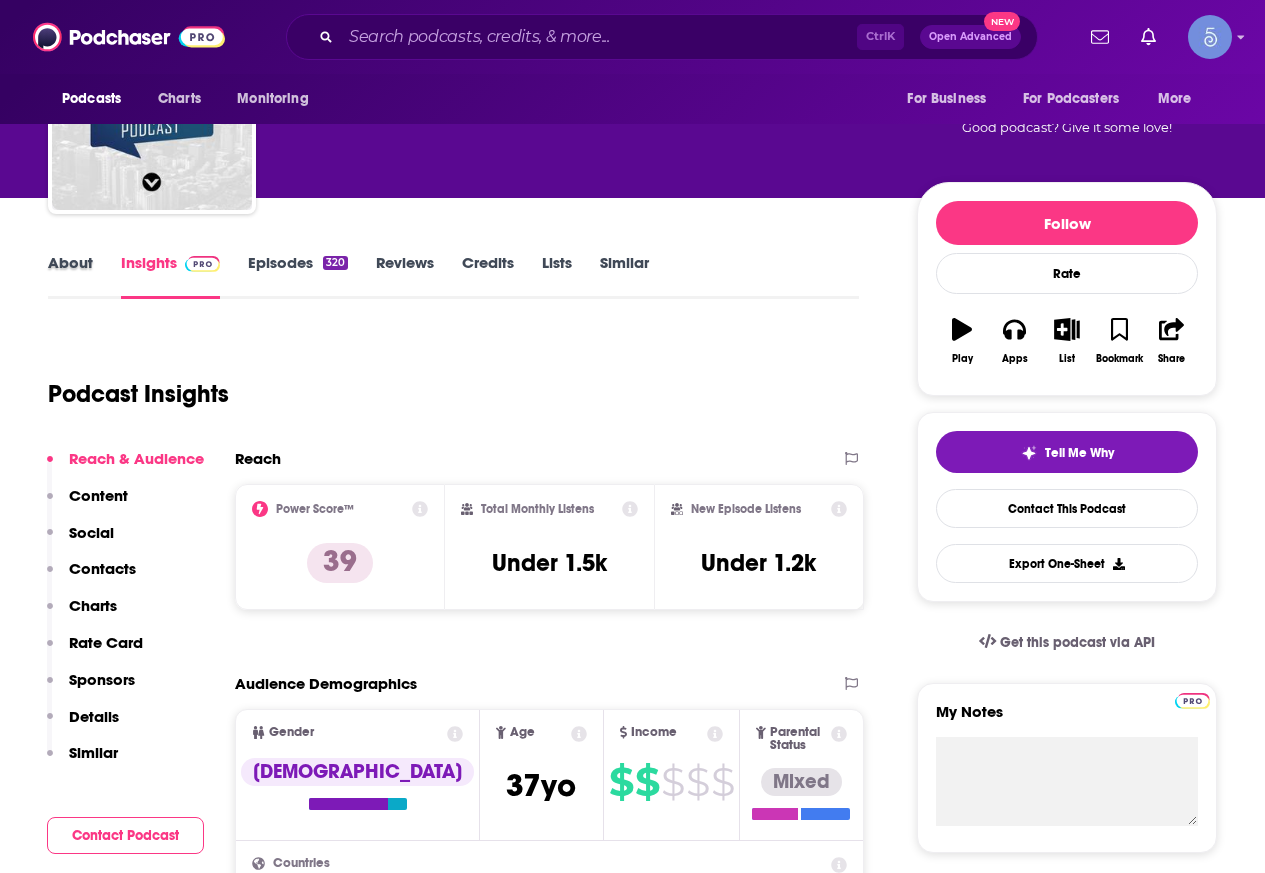 scroll, scrollTop: 0, scrollLeft: 0, axis: both 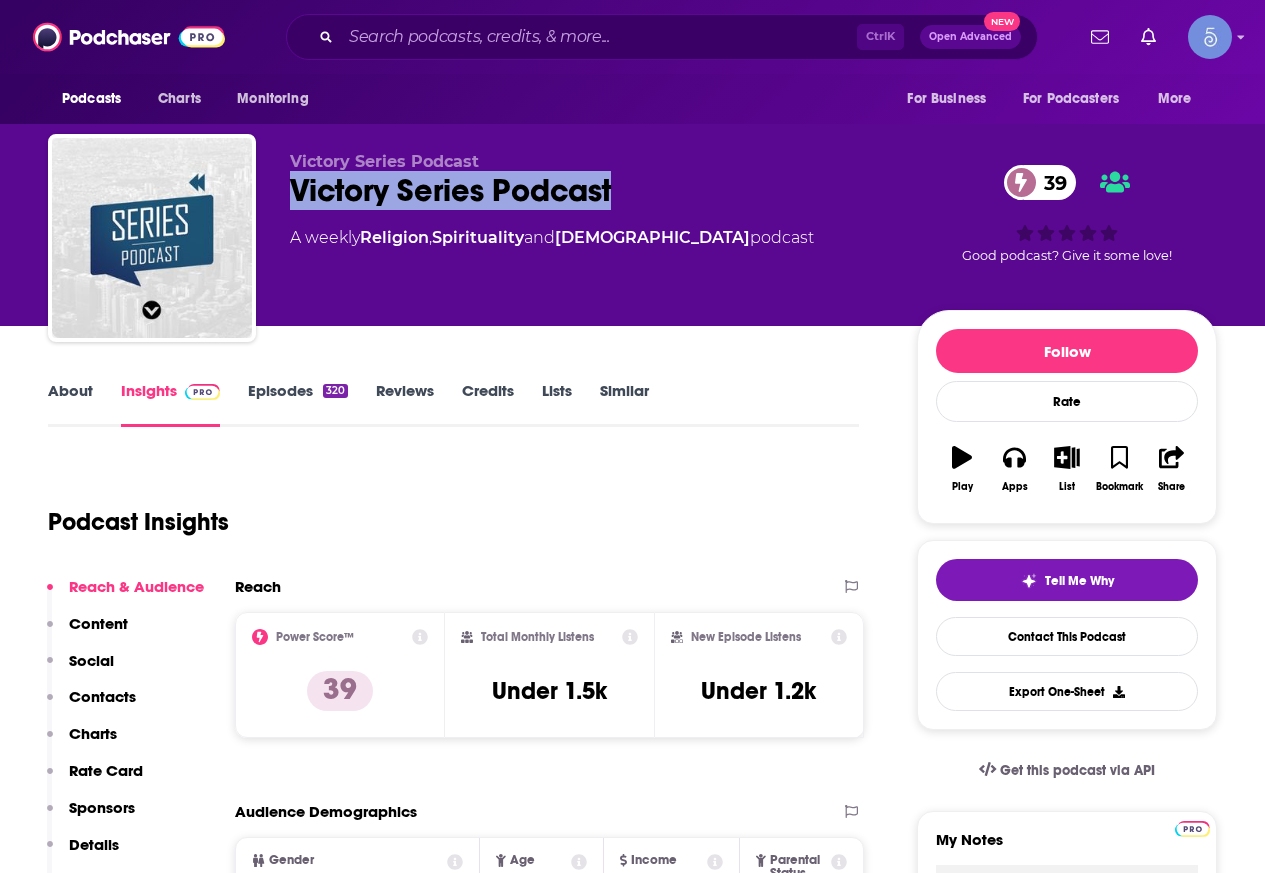 drag, startPoint x: 637, startPoint y: 178, endPoint x: 292, endPoint y: 201, distance: 345.7658 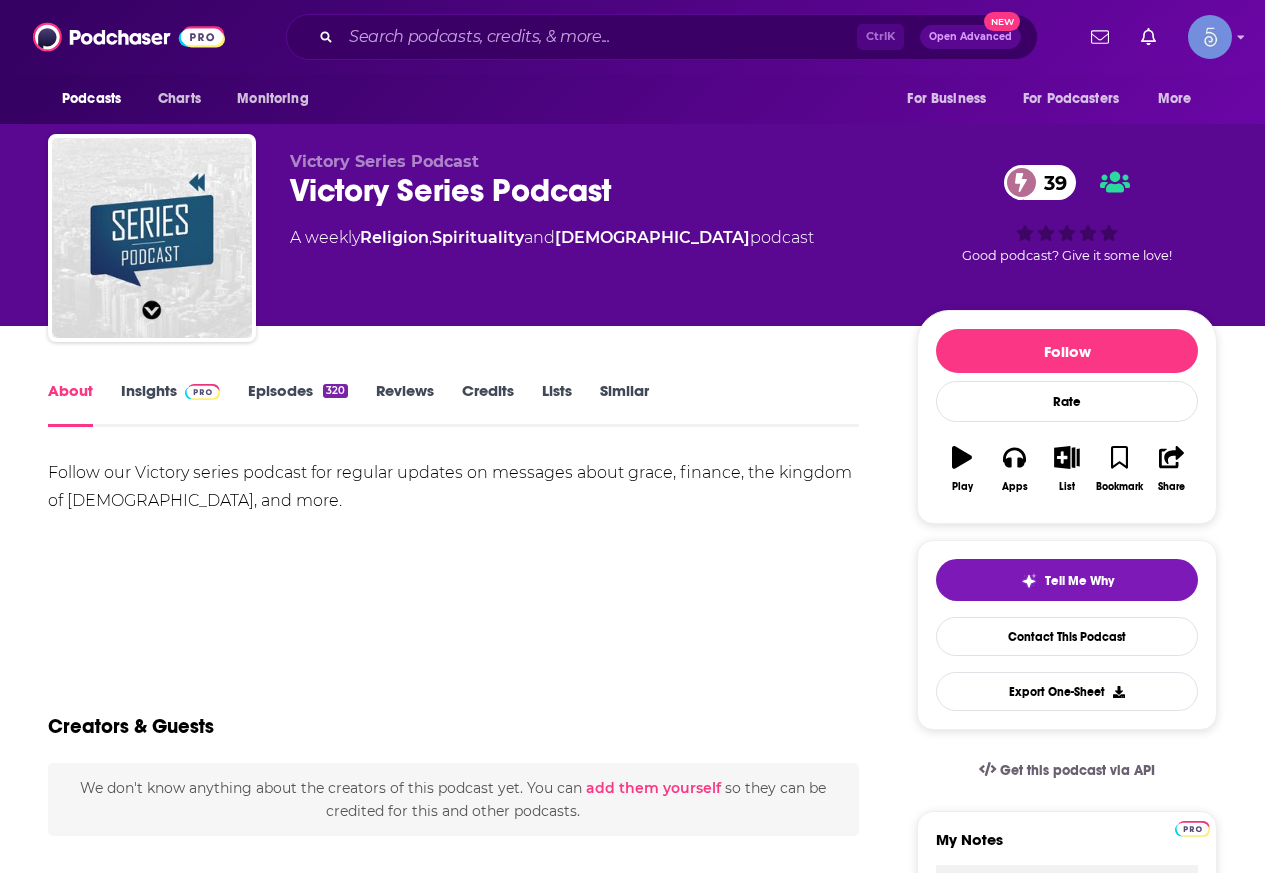 click on "Insights" at bounding box center [170, 404] 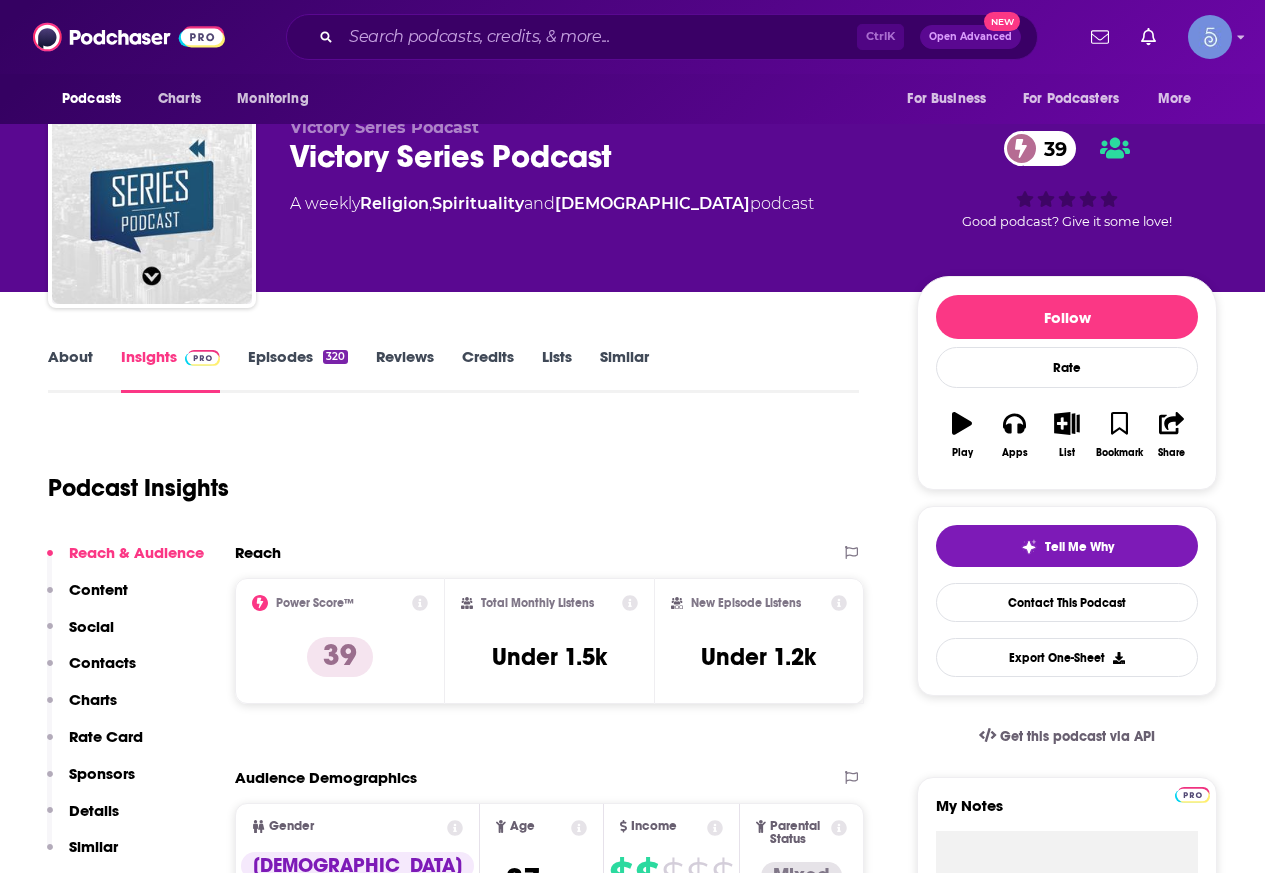 scroll, scrollTop: 0, scrollLeft: 0, axis: both 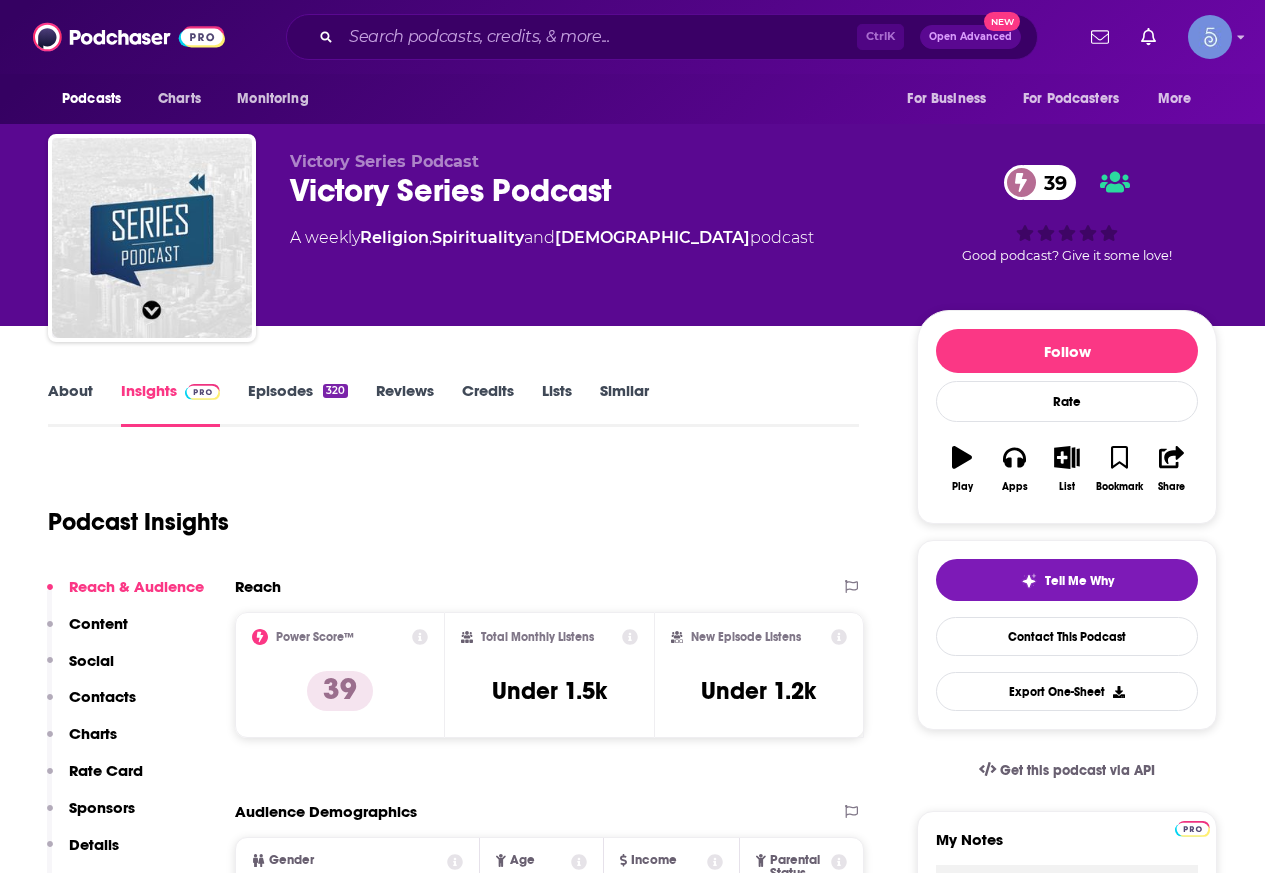 click on "About" at bounding box center (70, 404) 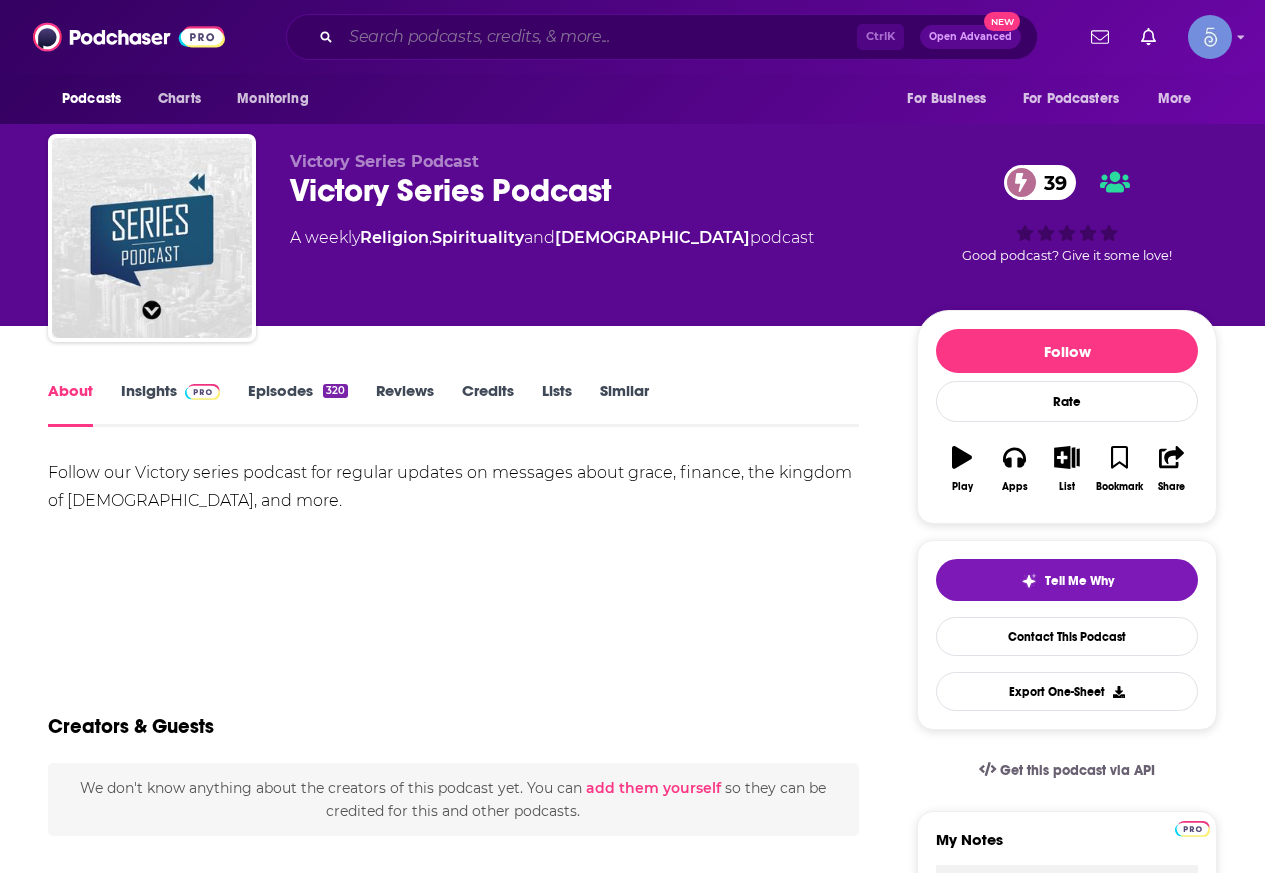 click at bounding box center (599, 37) 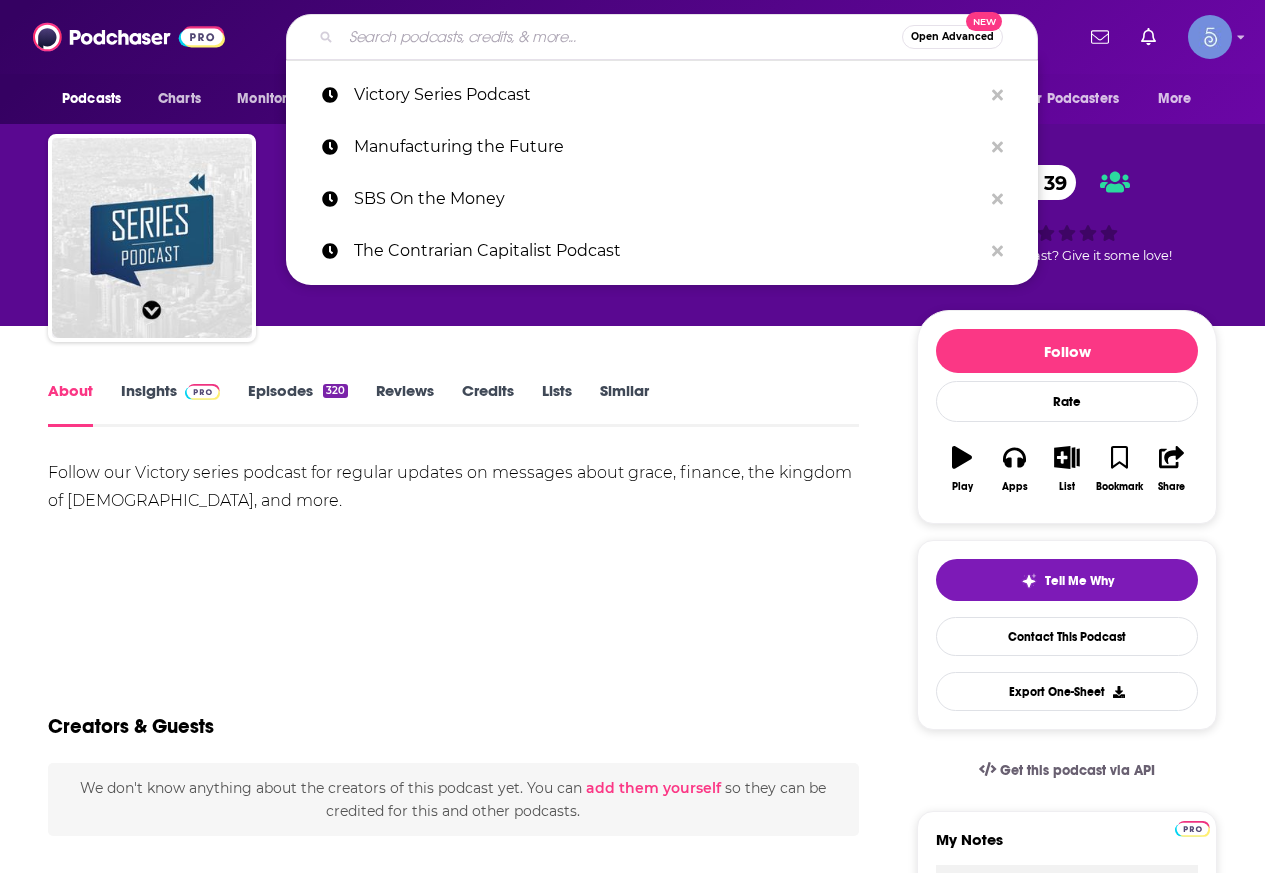 paste on "BetterWealth with Caleb Guilliams" 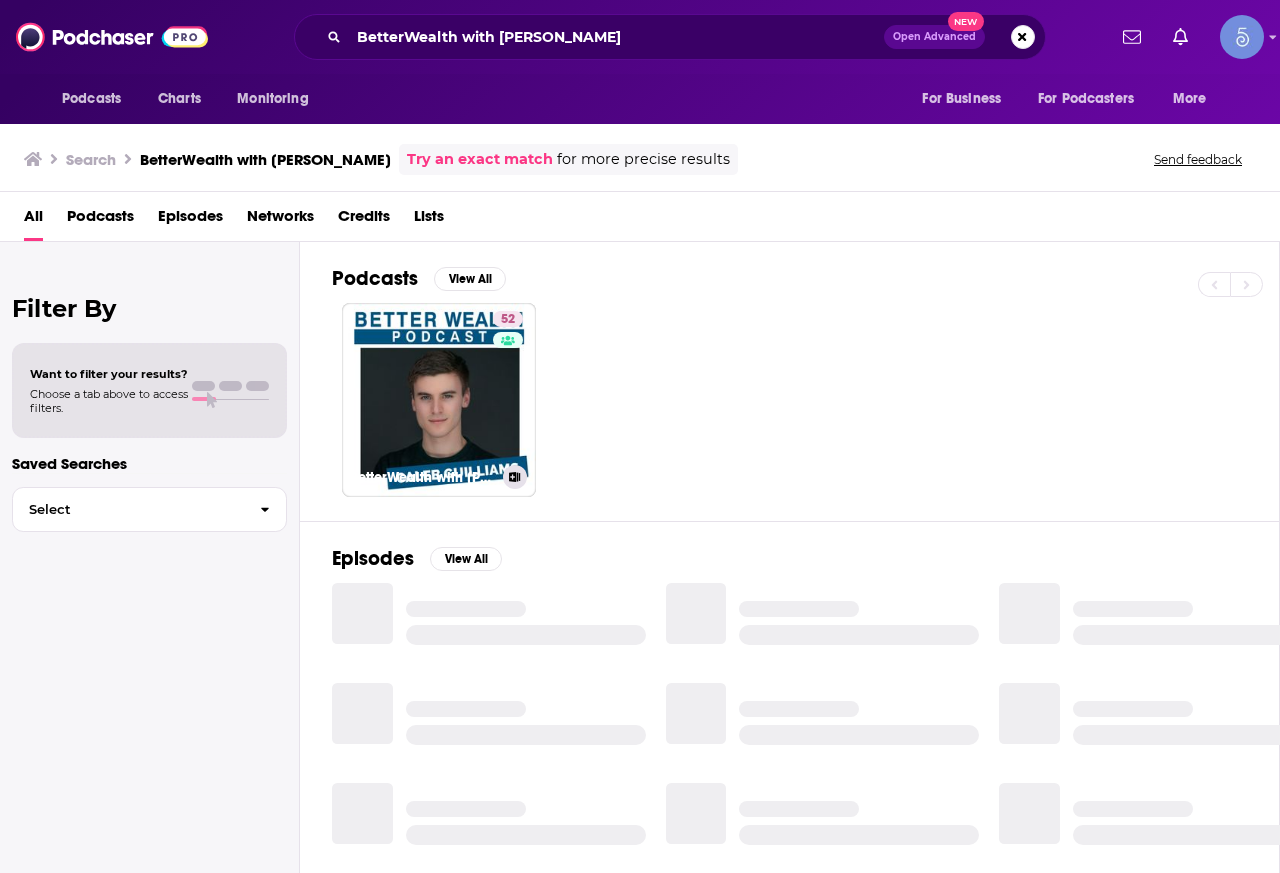 click on "52 BetterWealth with Caleb Guilliams" at bounding box center [439, 400] 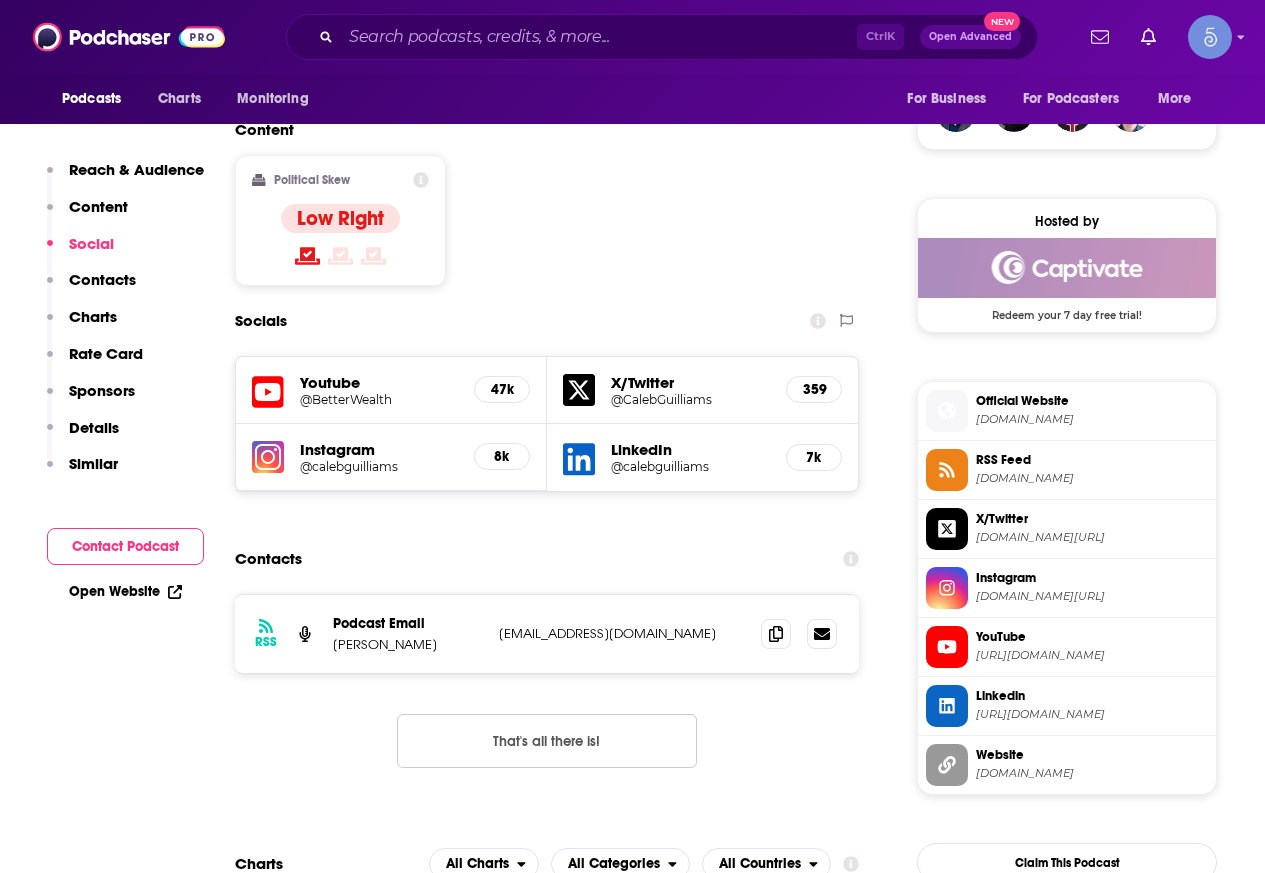 scroll, scrollTop: 1500, scrollLeft: 0, axis: vertical 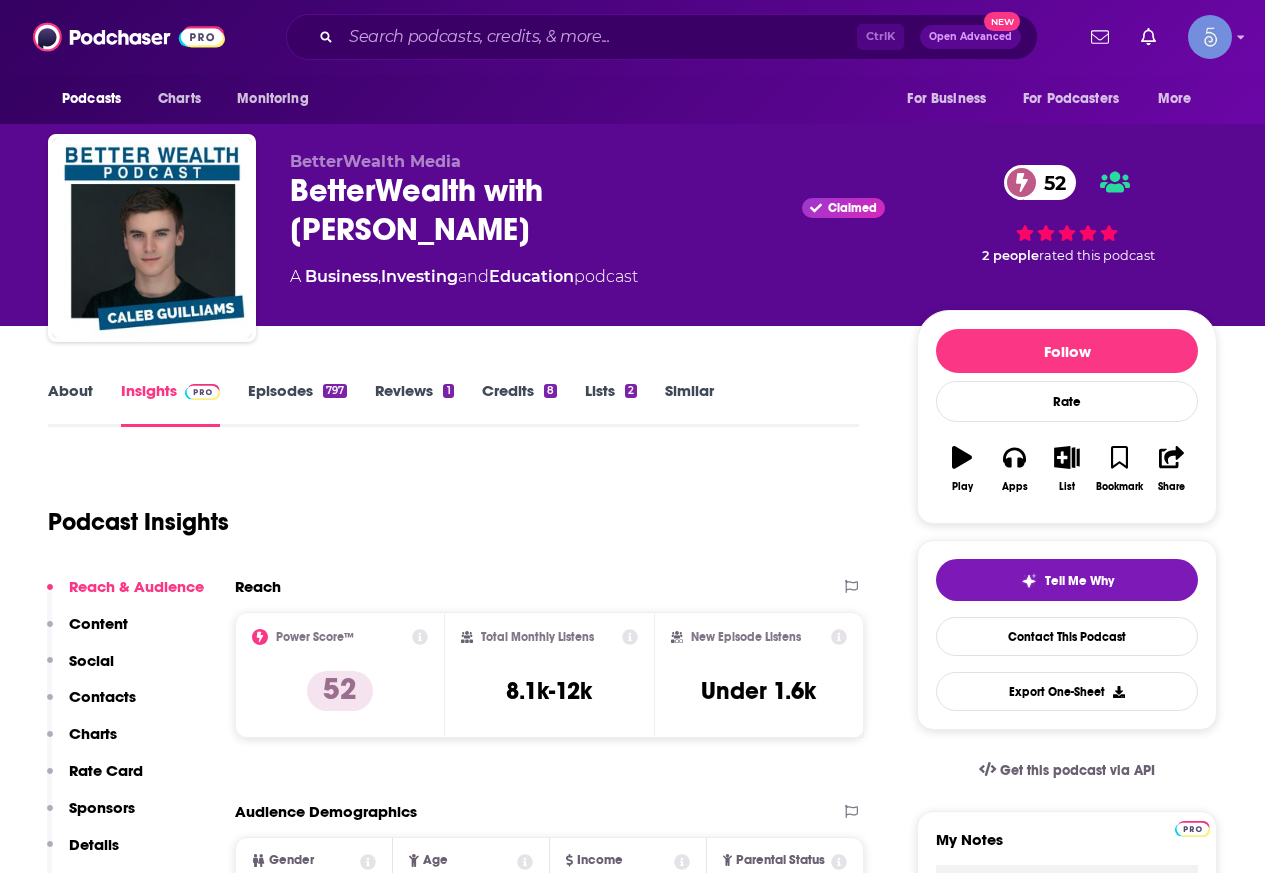 click on "Ctrl  K Open Advanced New" at bounding box center [662, 37] 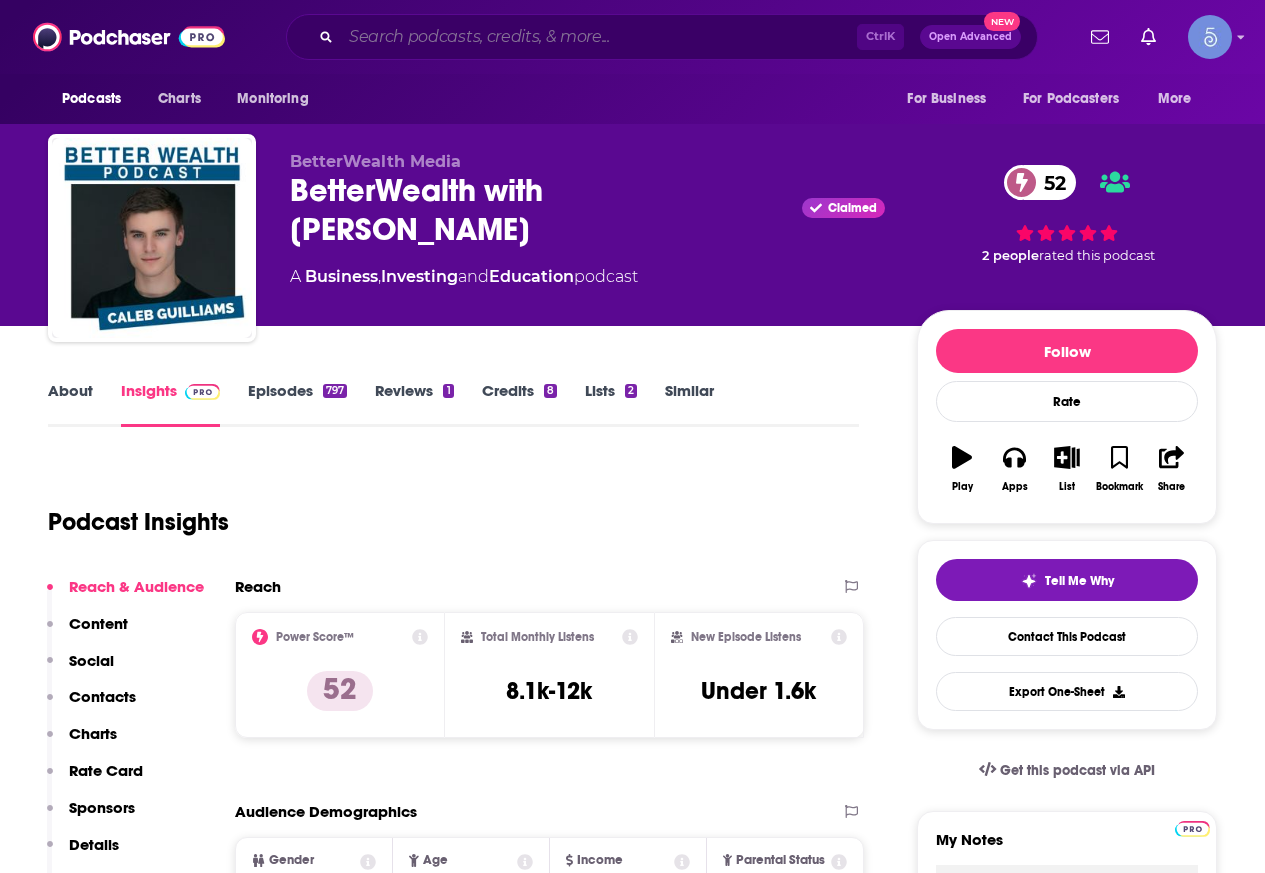 click at bounding box center [599, 37] 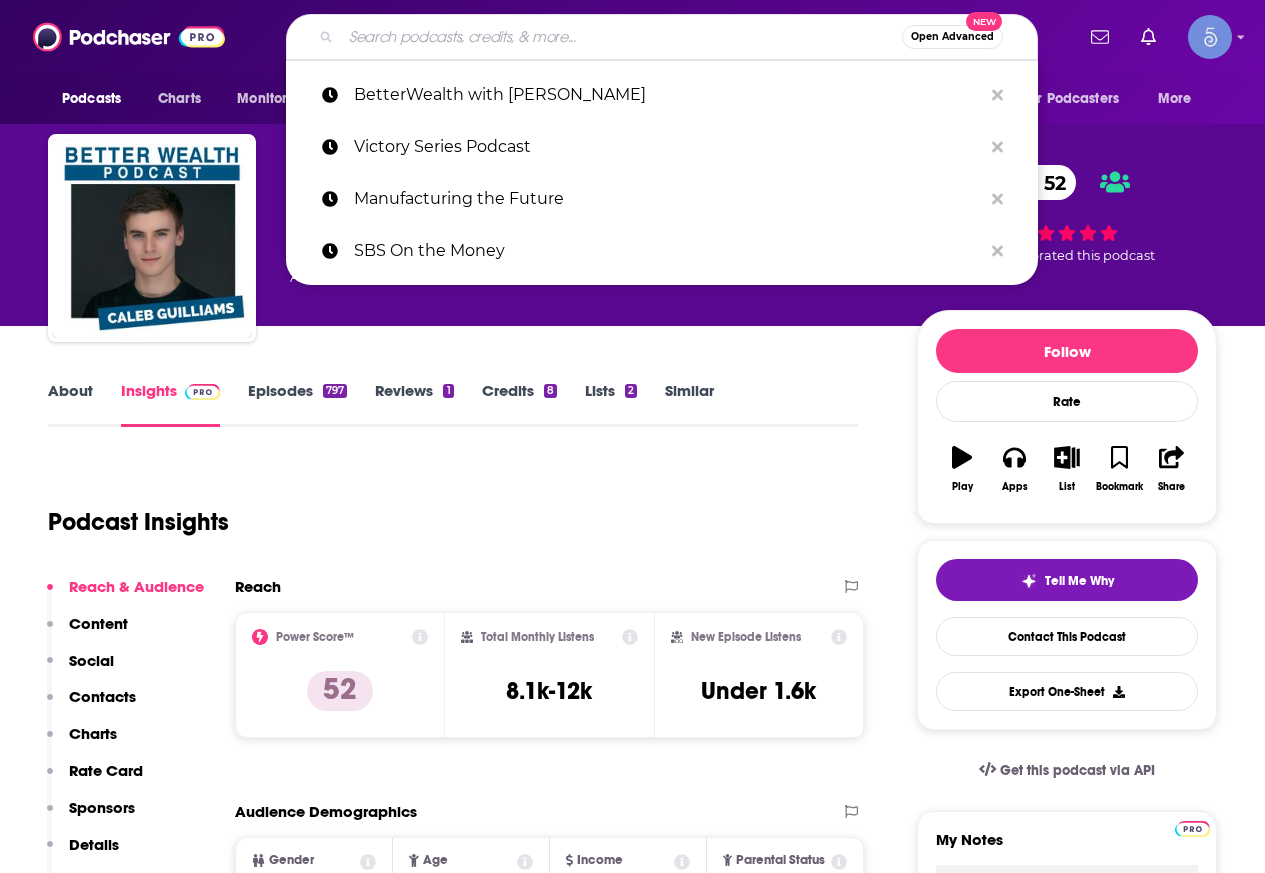paste on "Count Me In®" 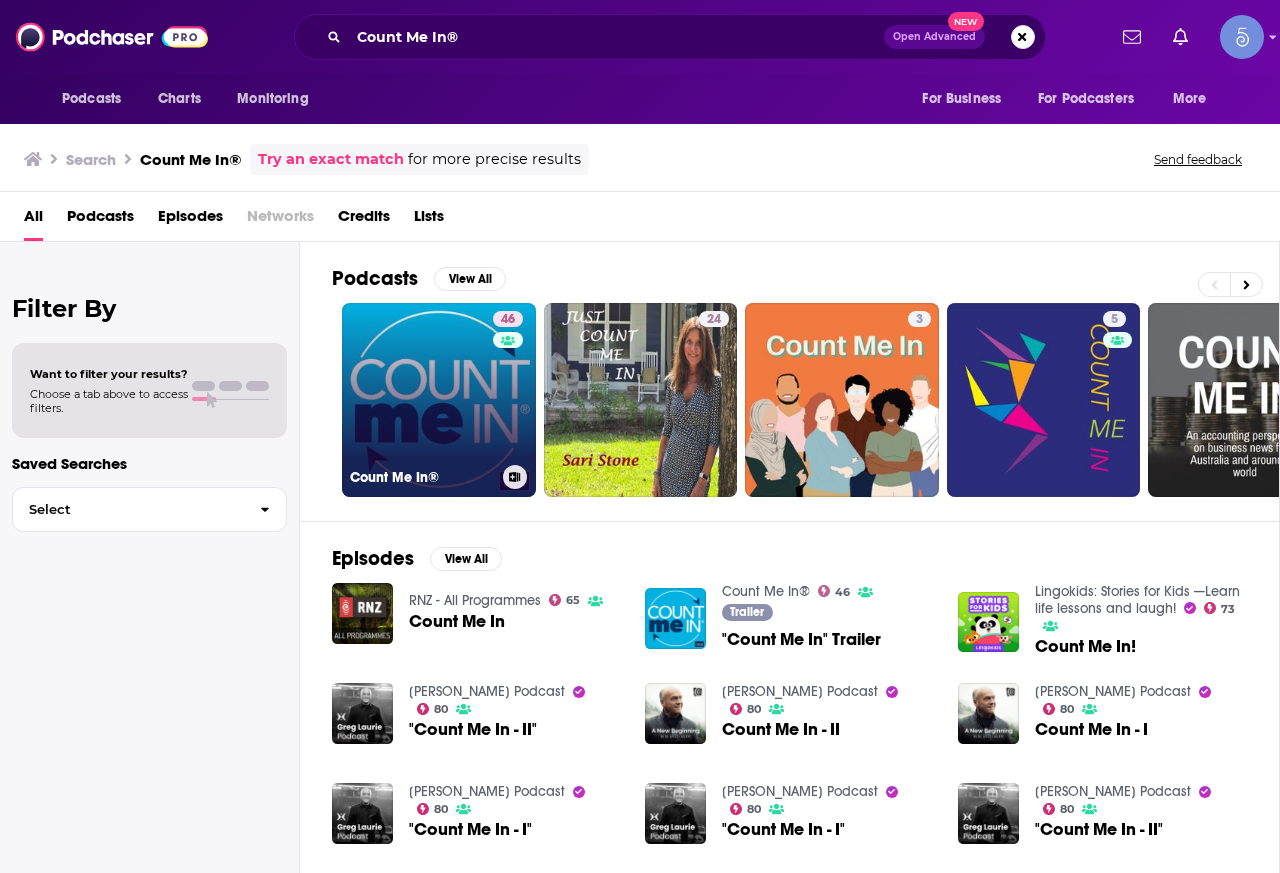 click on "46 Count Me In®" at bounding box center (439, 400) 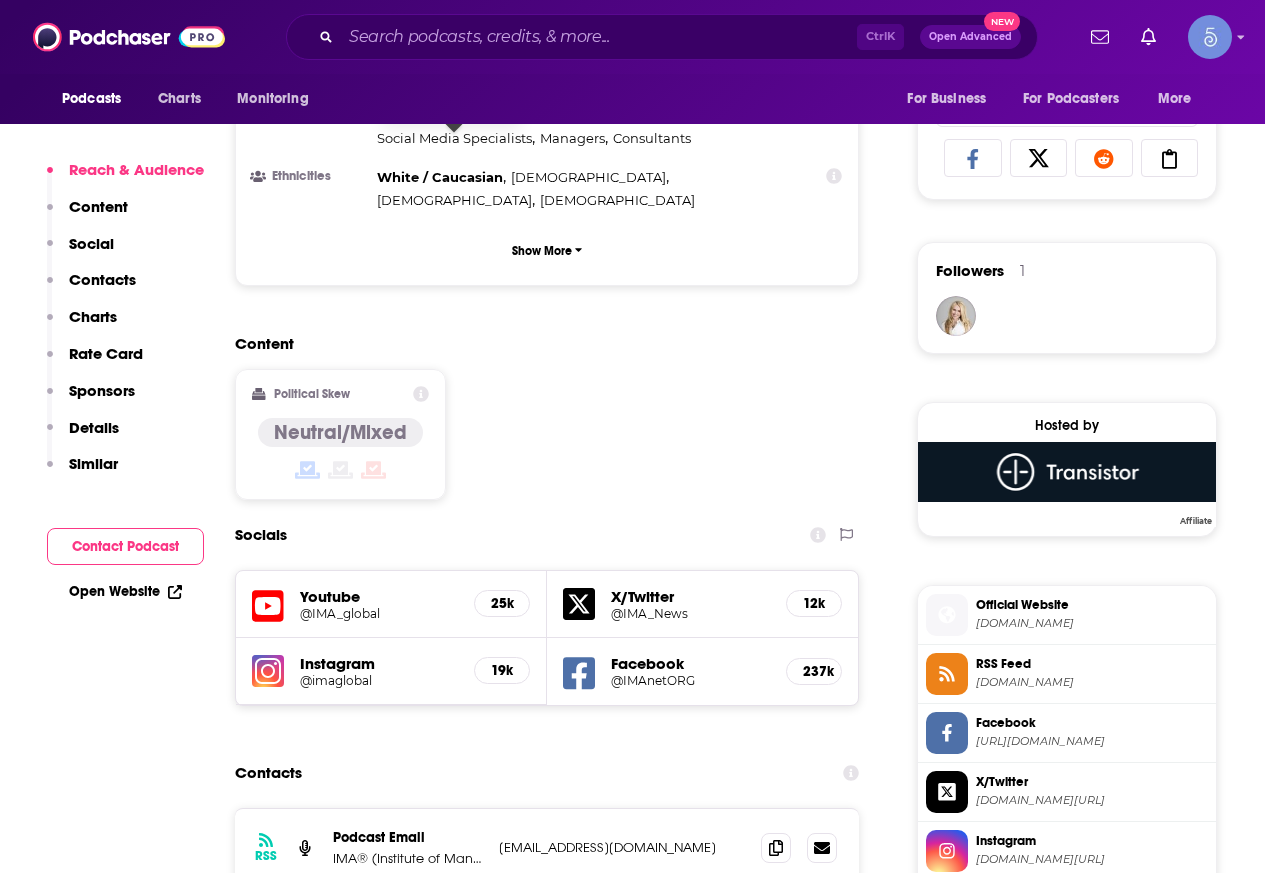 scroll, scrollTop: 1300, scrollLeft: 0, axis: vertical 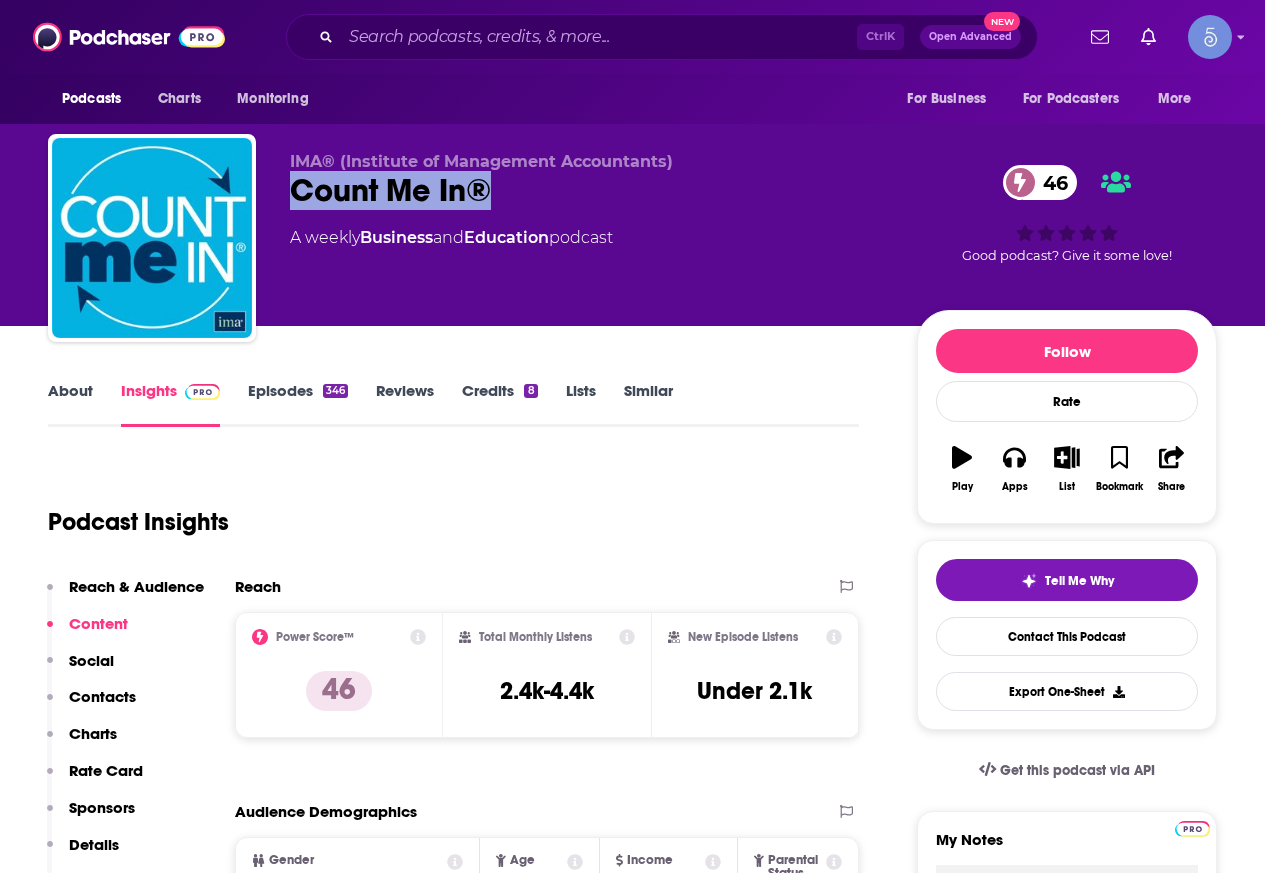 drag, startPoint x: 529, startPoint y: 201, endPoint x: 295, endPoint y: 188, distance: 234.36084 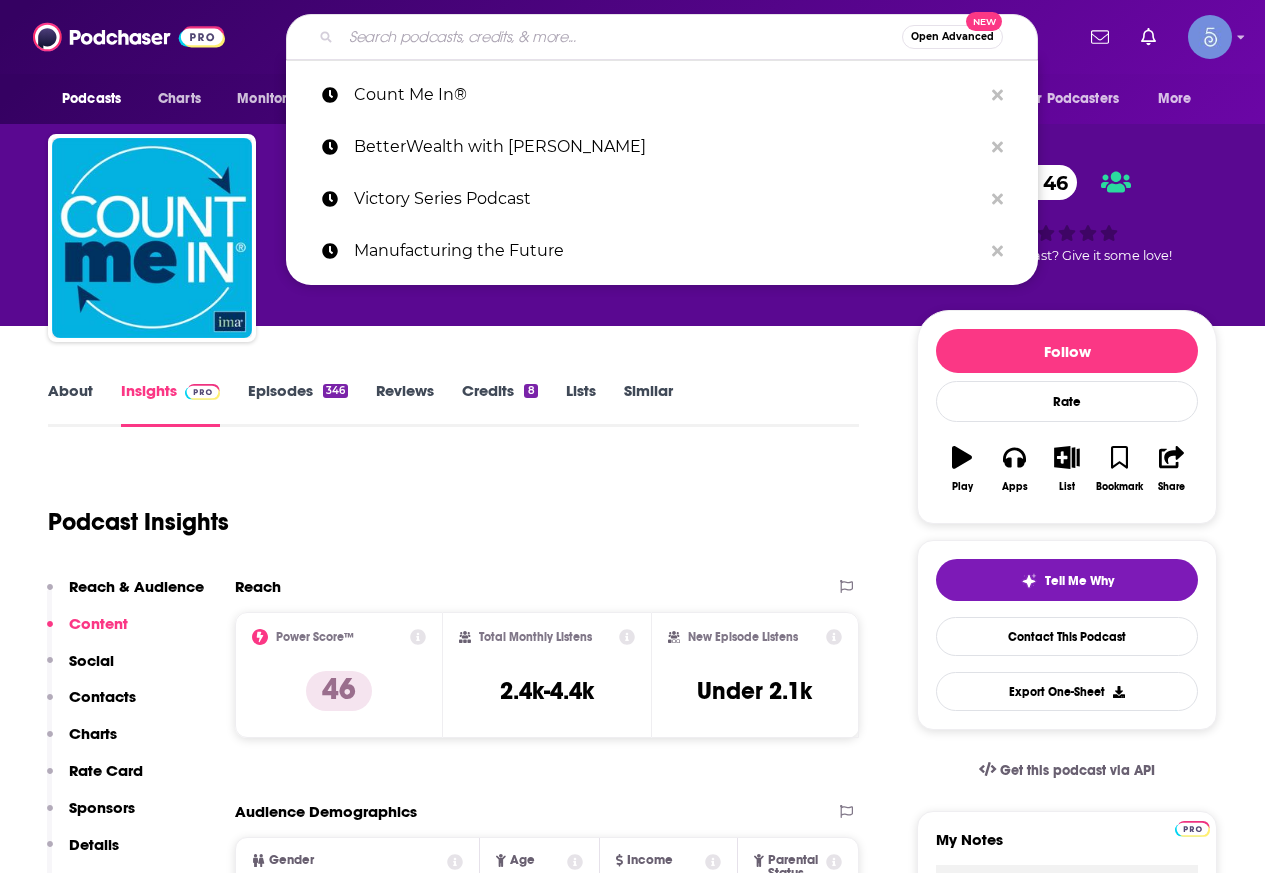 click at bounding box center [621, 37] 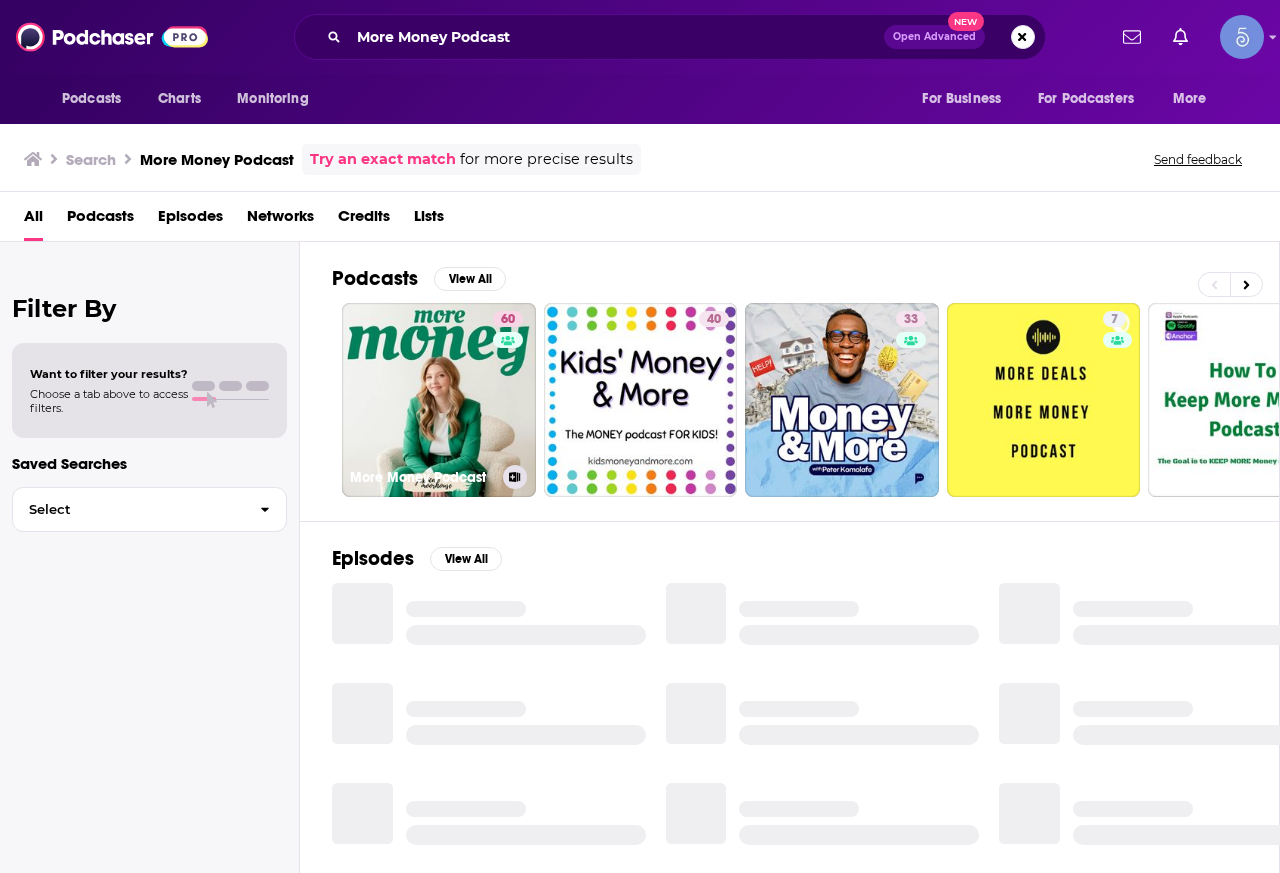 click on "60 More Money Podcast" at bounding box center [439, 400] 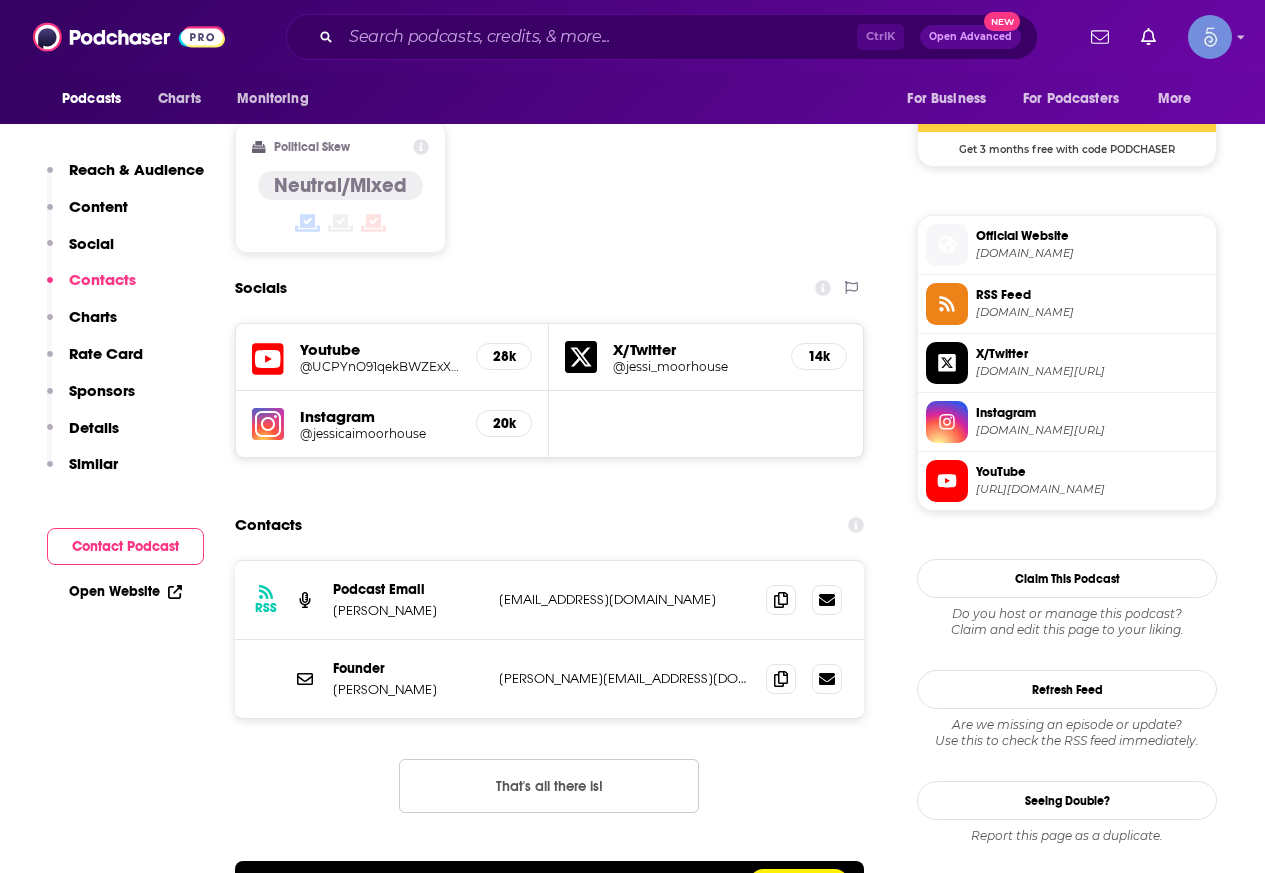 scroll, scrollTop: 1500, scrollLeft: 0, axis: vertical 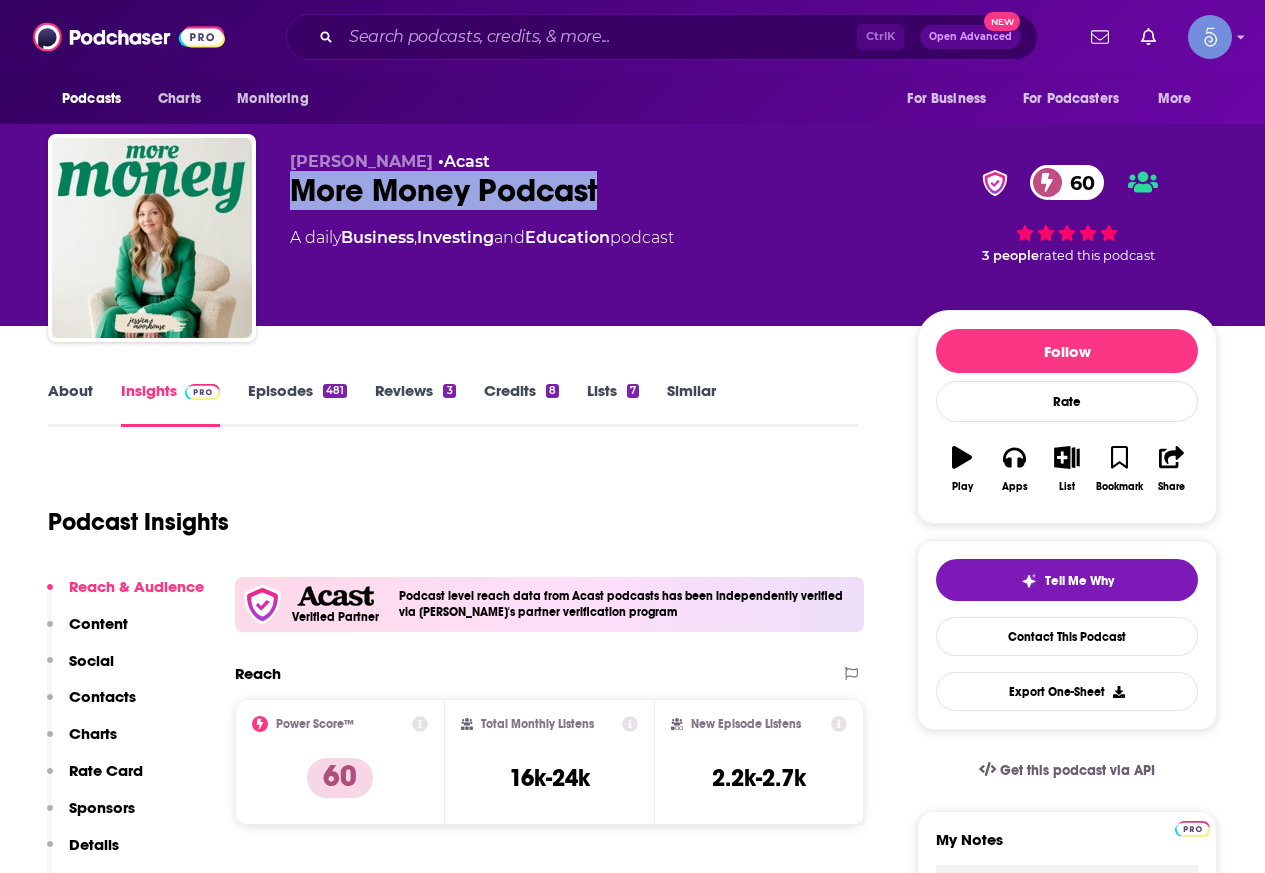 drag, startPoint x: 588, startPoint y: 180, endPoint x: 279, endPoint y: 207, distance: 310.17737 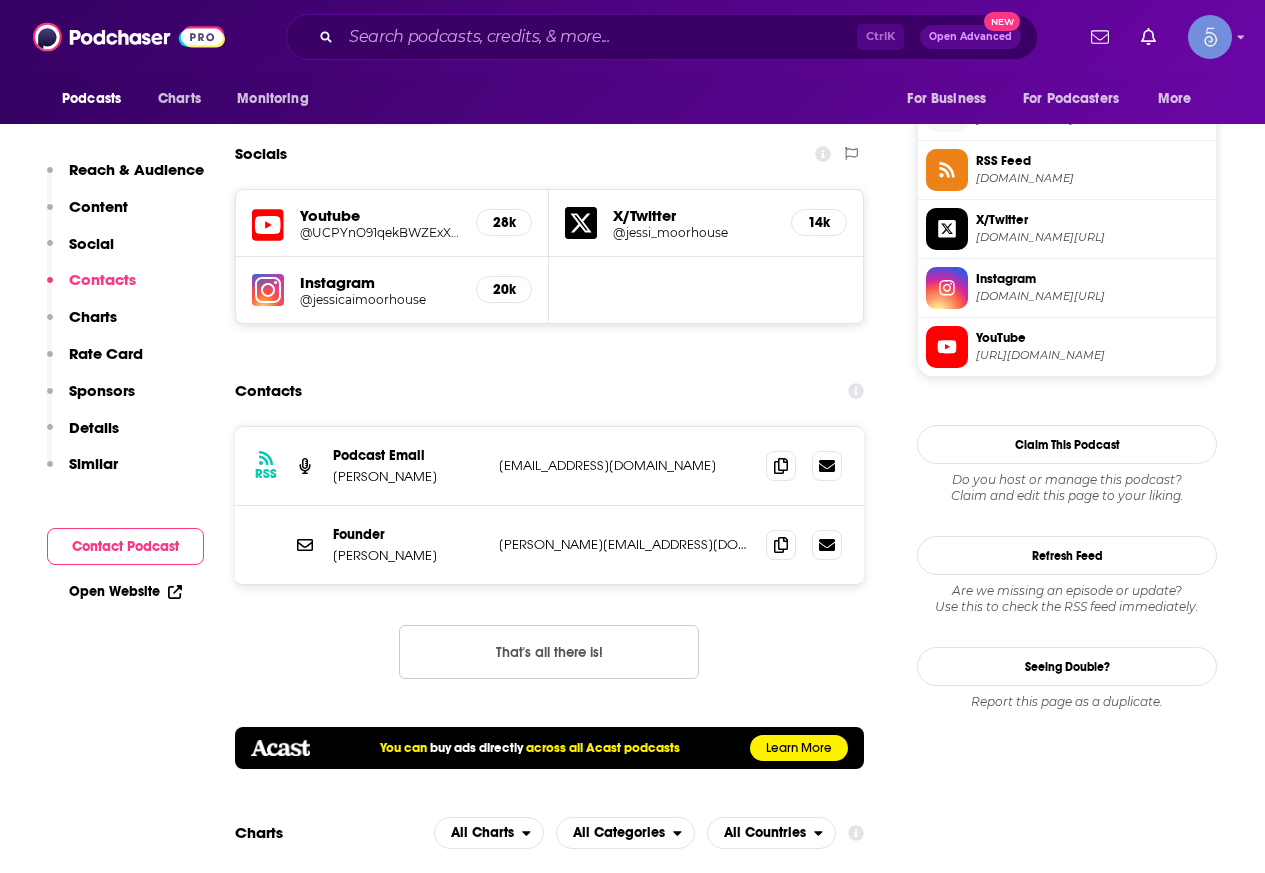 scroll, scrollTop: 1900, scrollLeft: 0, axis: vertical 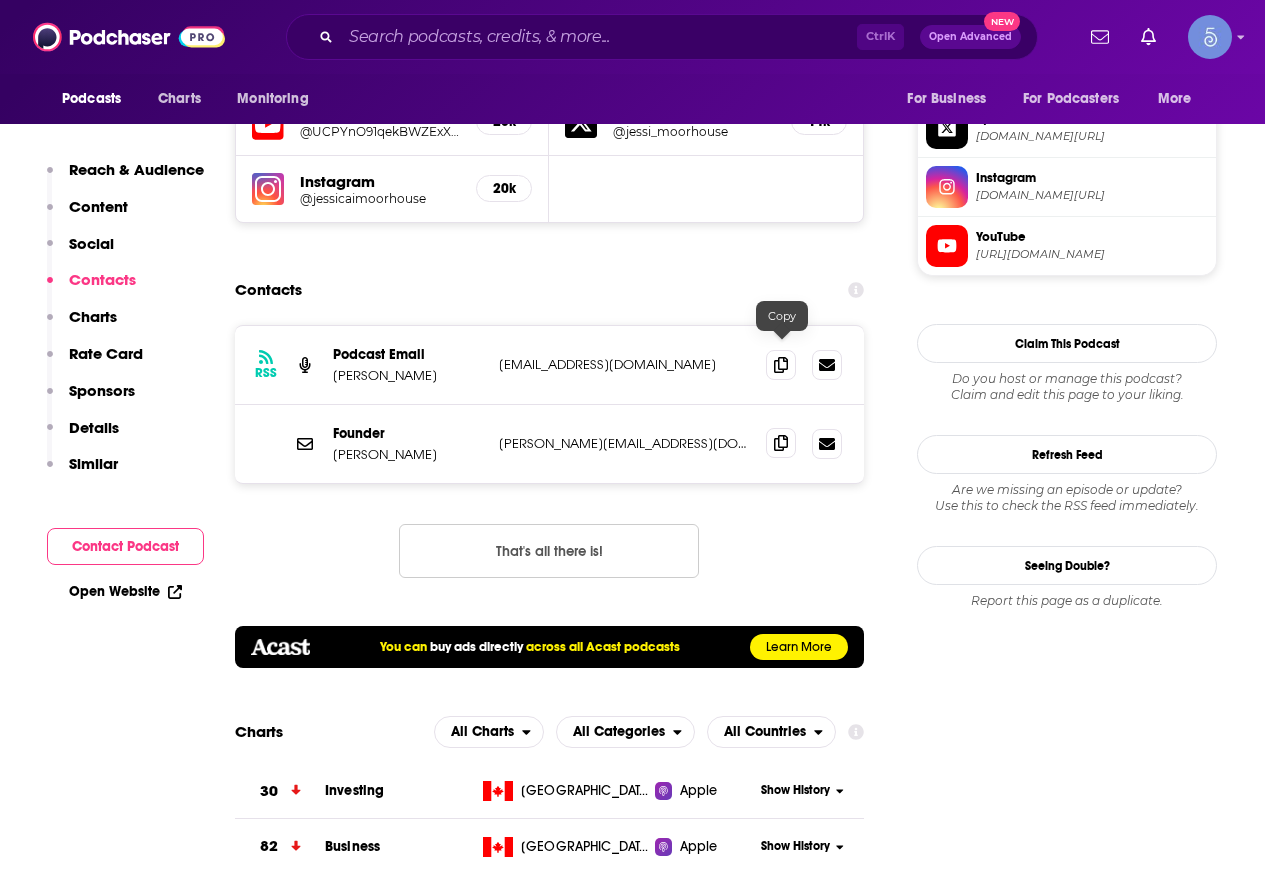 click 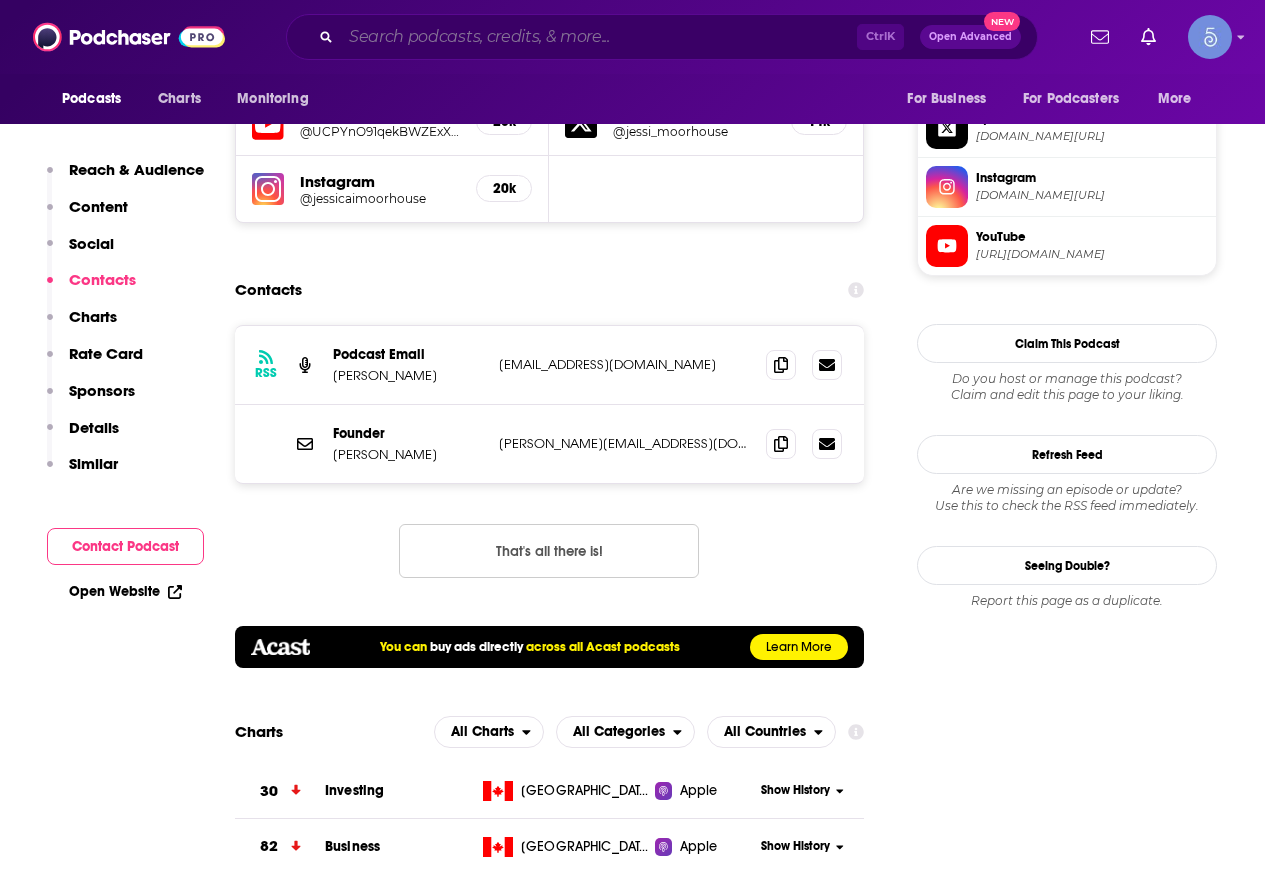 click at bounding box center (599, 37) 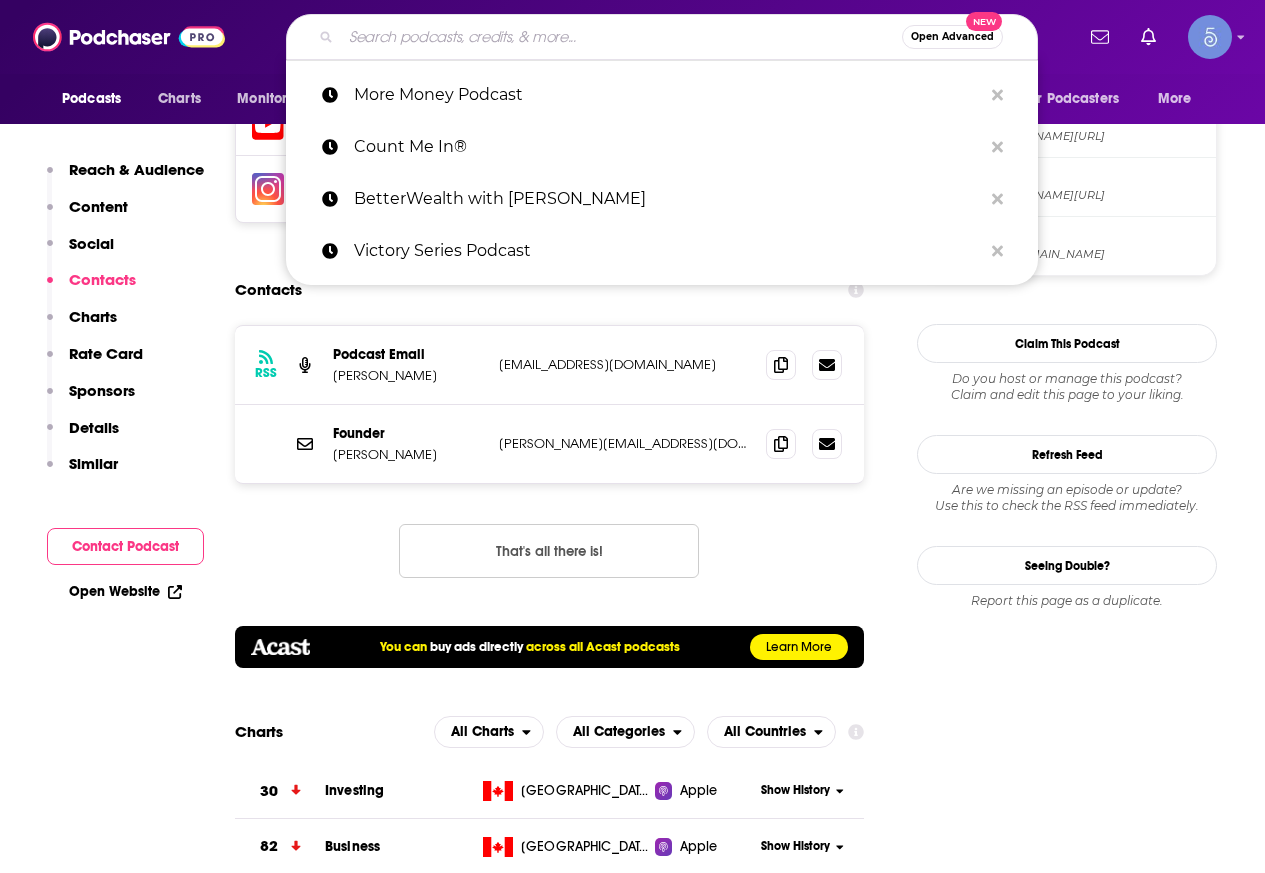 paste on "Tearsheet Podcast: Exploring Financial Services Together" 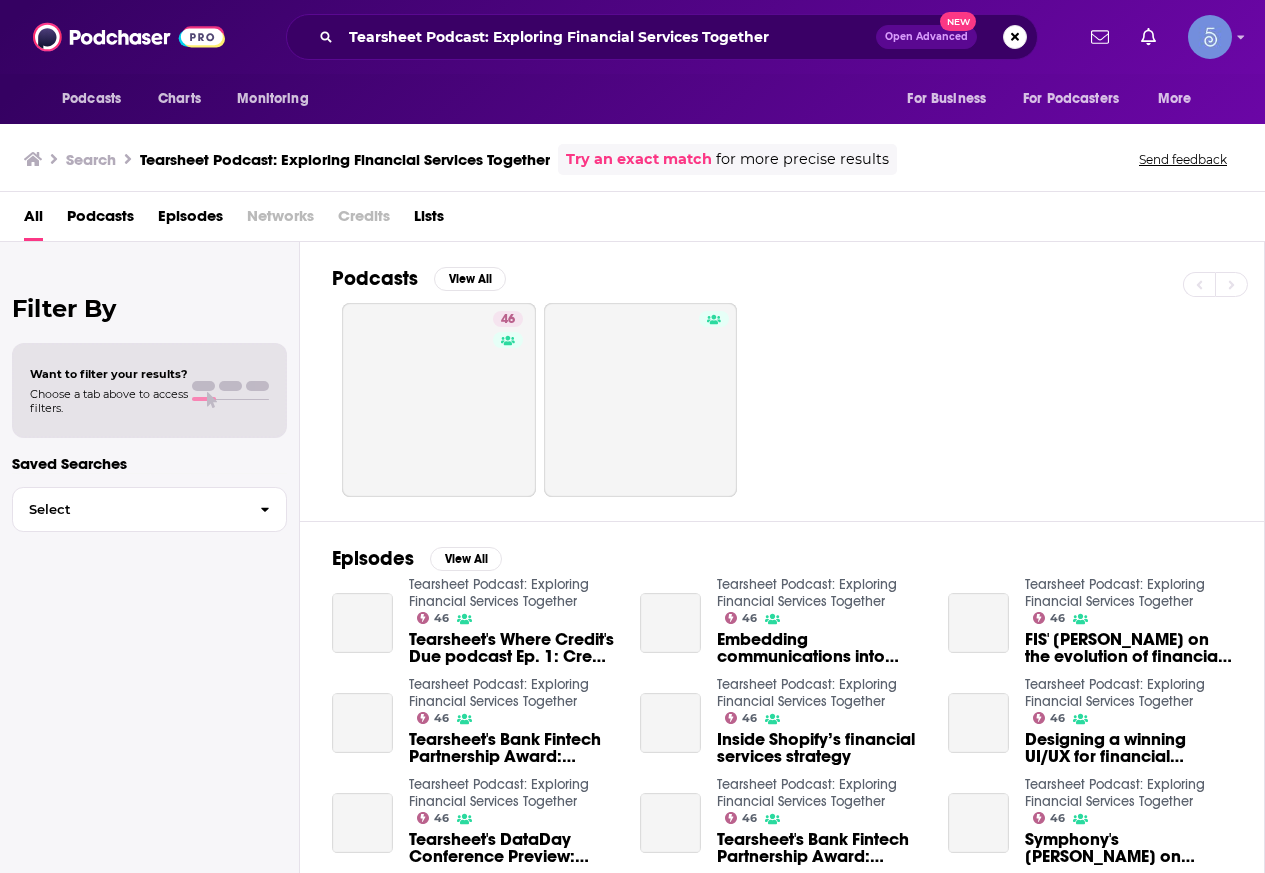 scroll, scrollTop: 0, scrollLeft: 0, axis: both 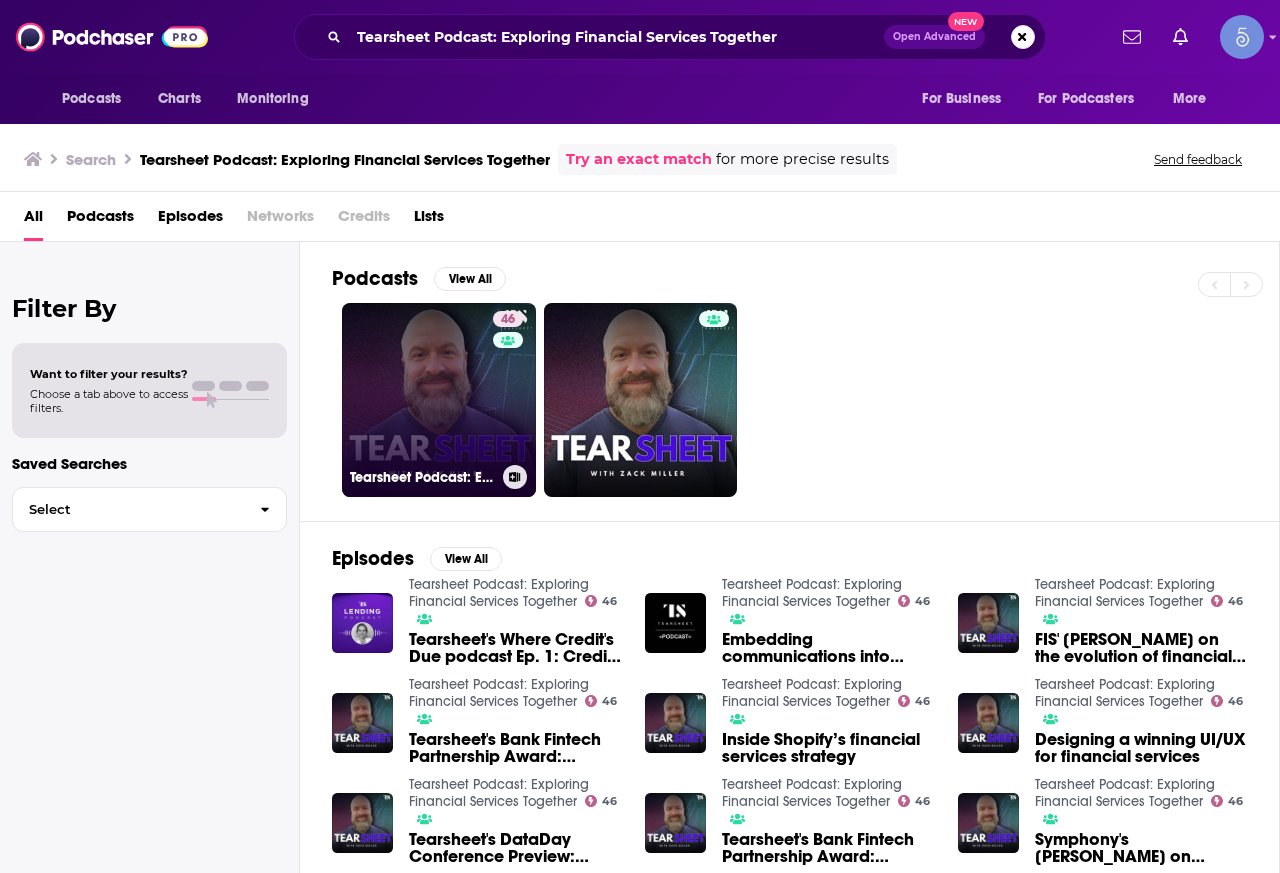 click on "46 Tearsheet Podcast: Exploring Financial Services Together" at bounding box center (439, 400) 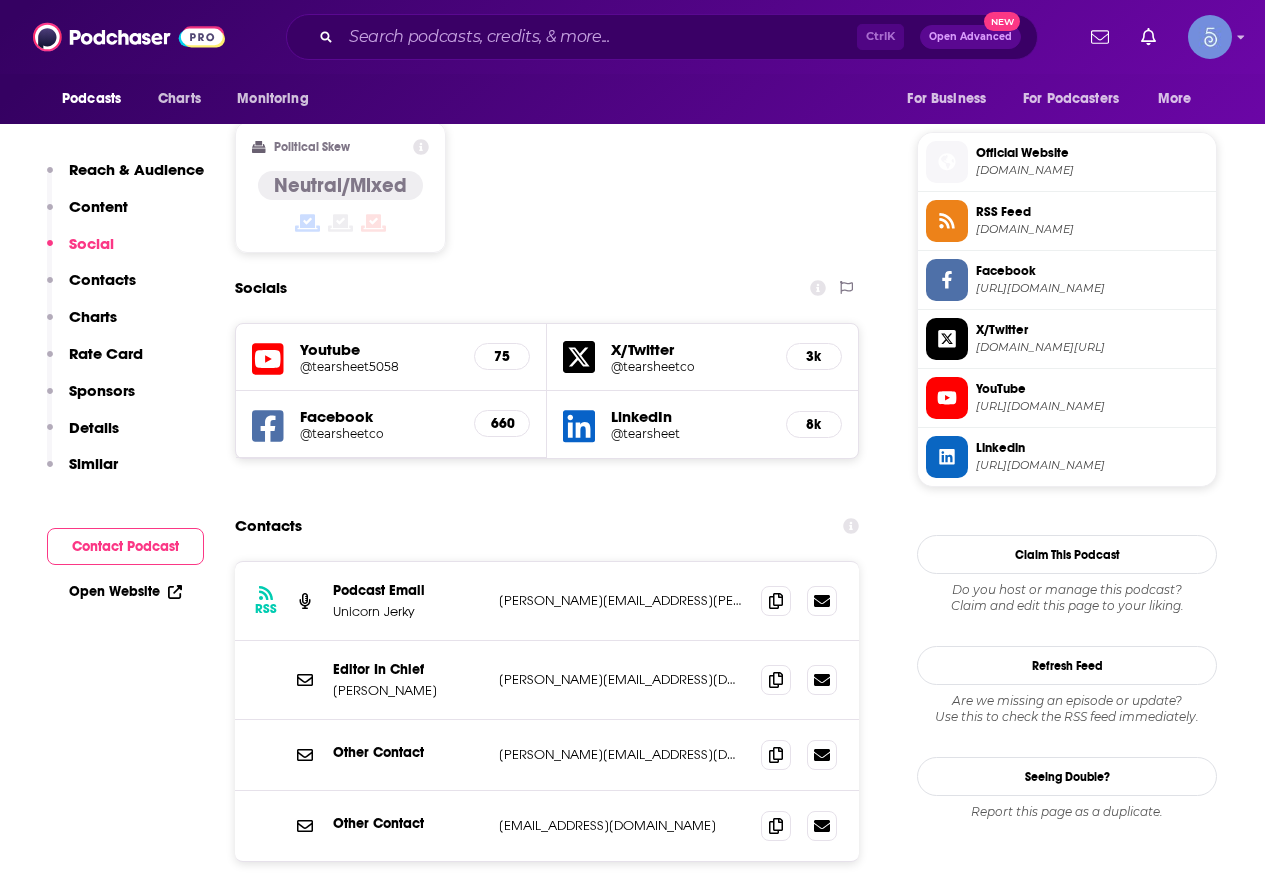 scroll, scrollTop: 1600, scrollLeft: 0, axis: vertical 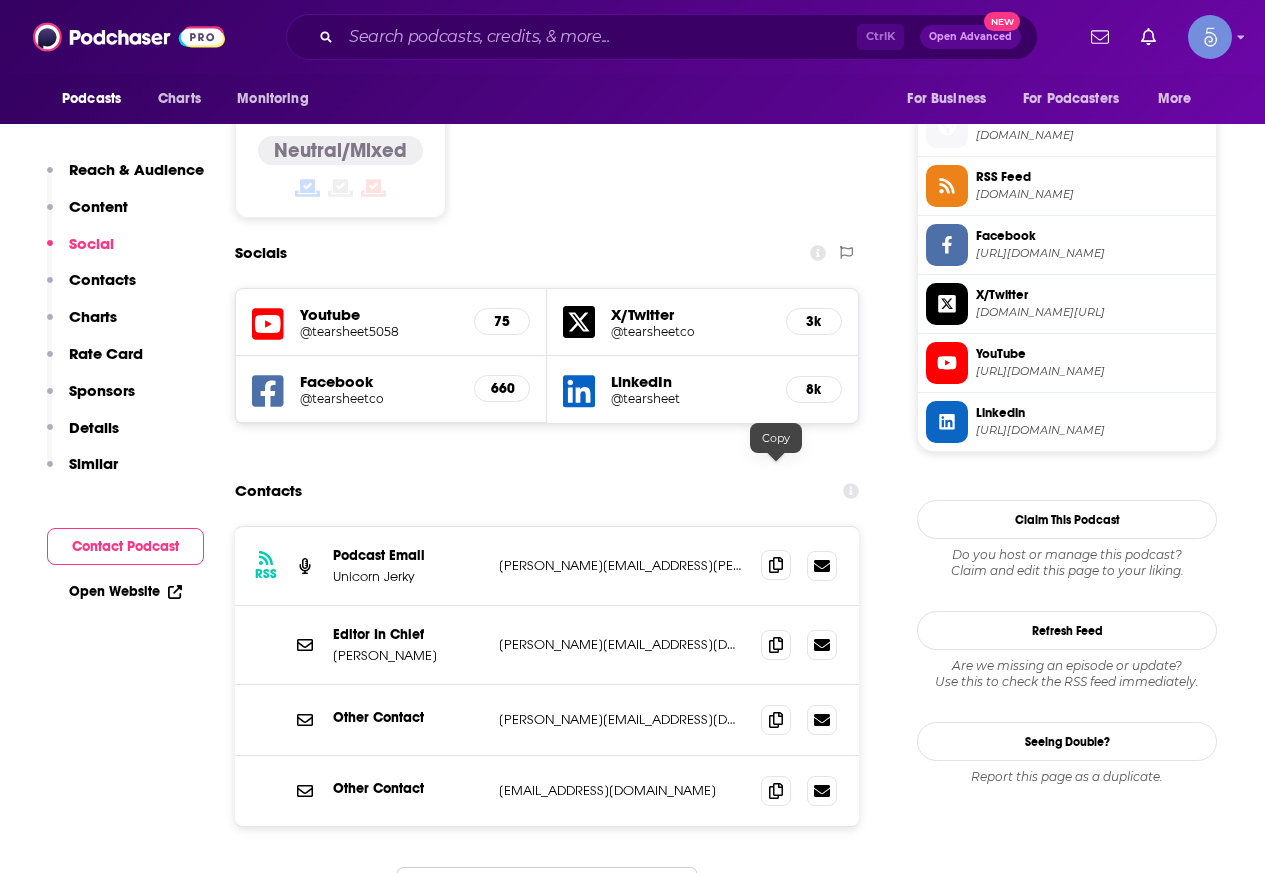 click at bounding box center (776, 565) 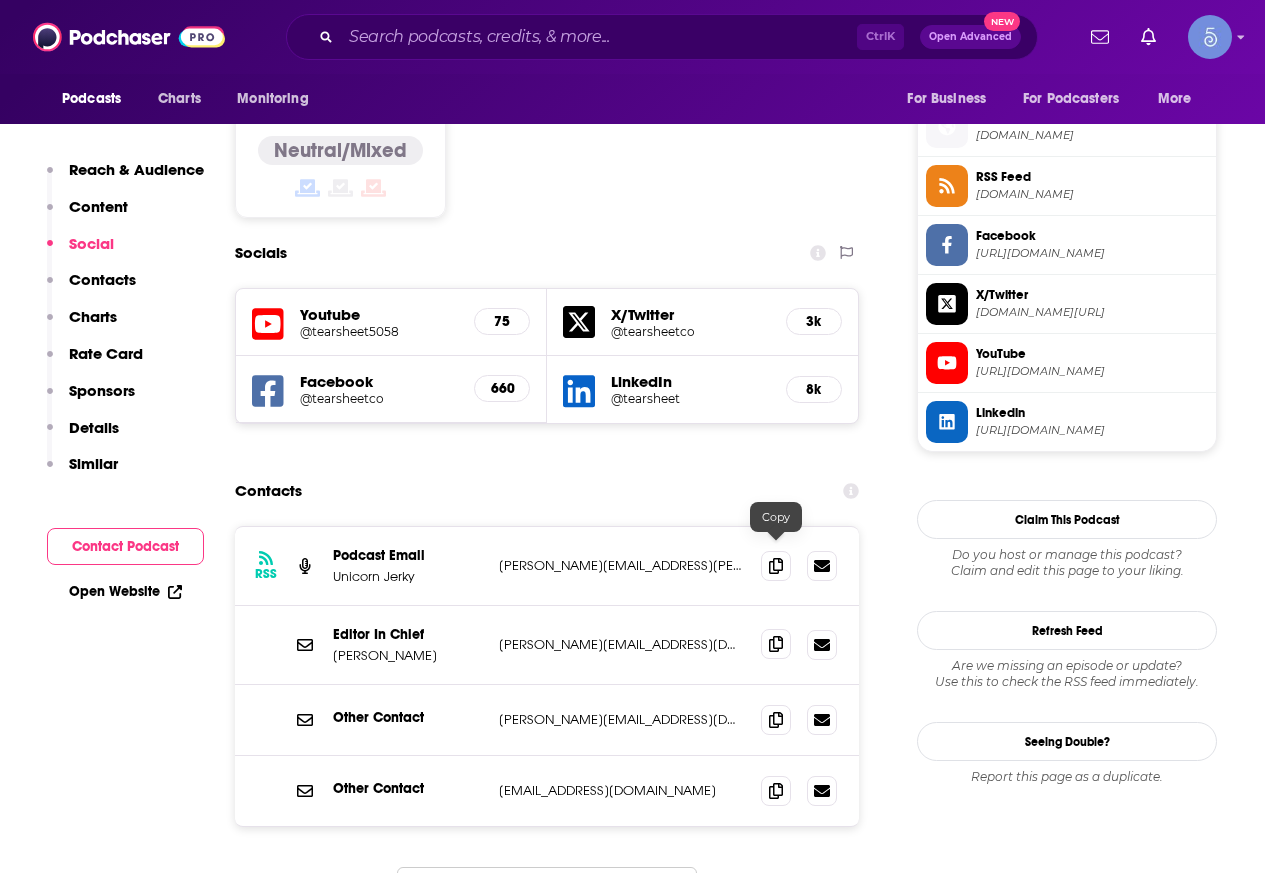 click 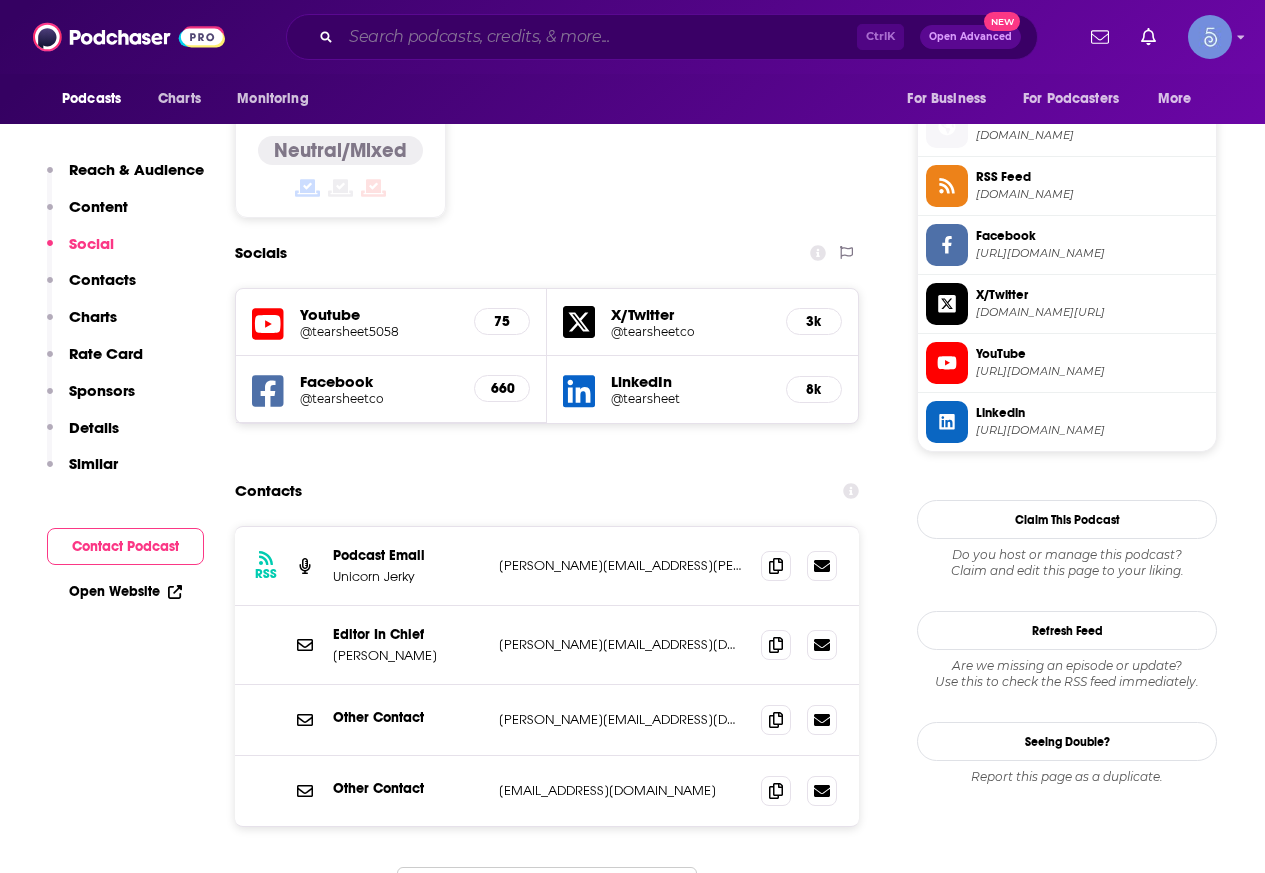 click at bounding box center [599, 37] 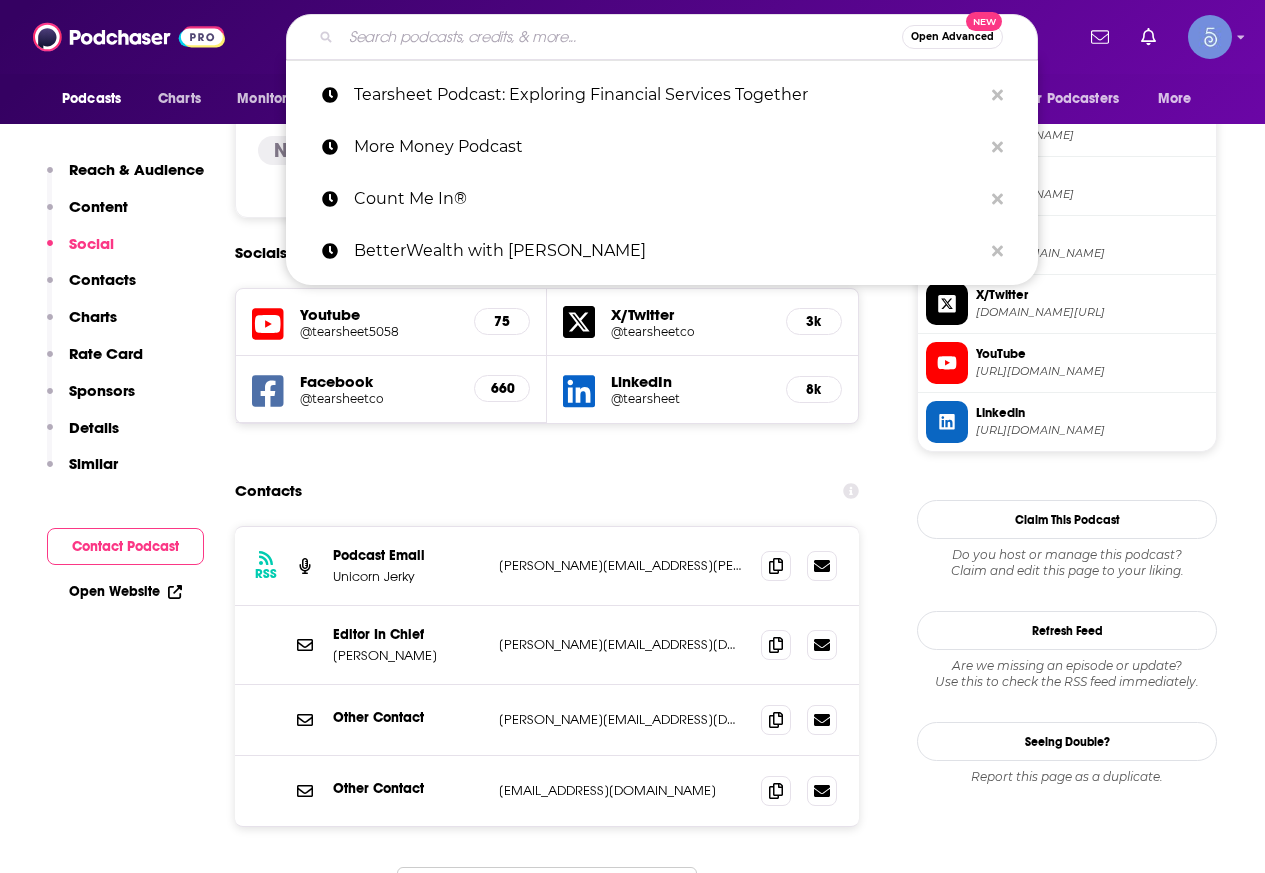 paste on "SBS On the Money" 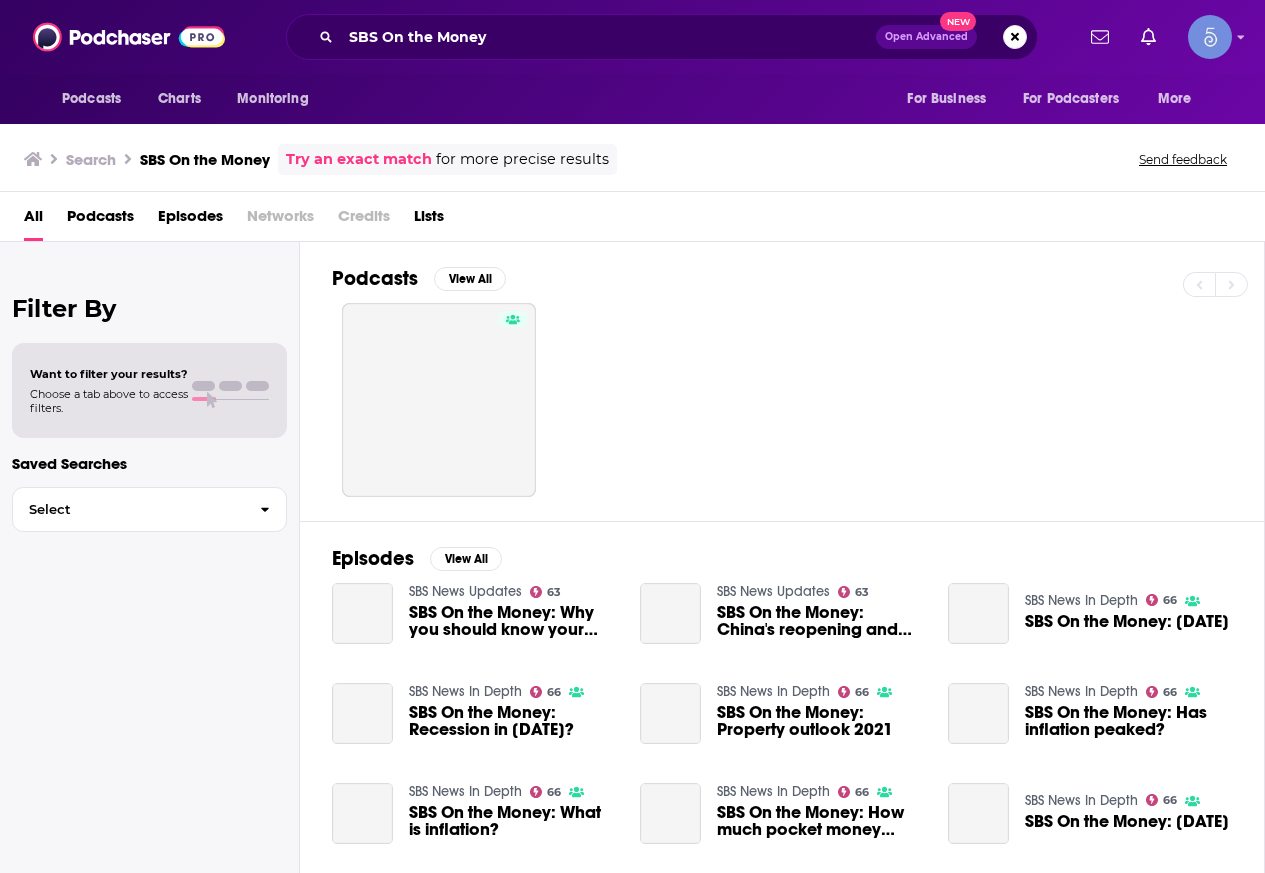 scroll, scrollTop: 0, scrollLeft: 0, axis: both 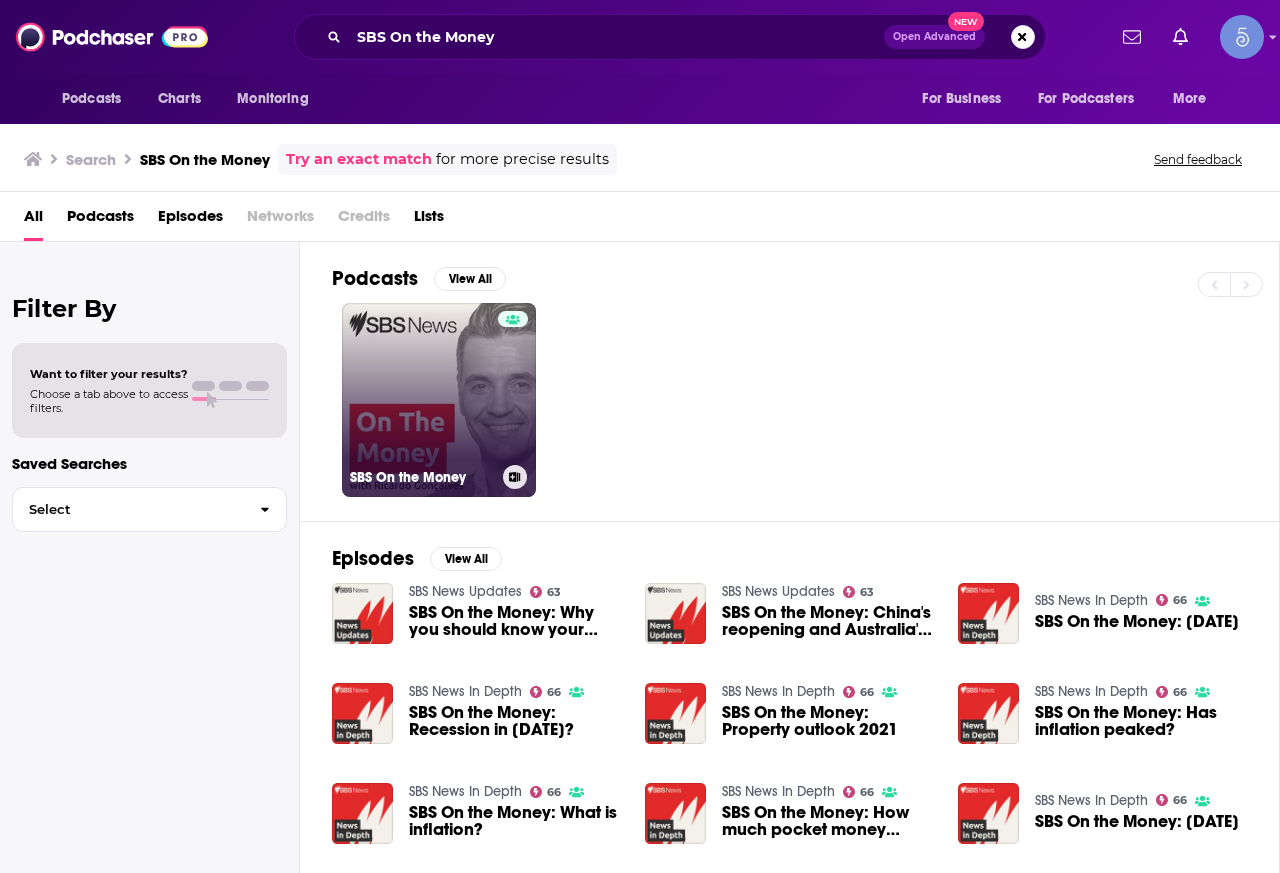 click on "SBS On the Money" at bounding box center [439, 400] 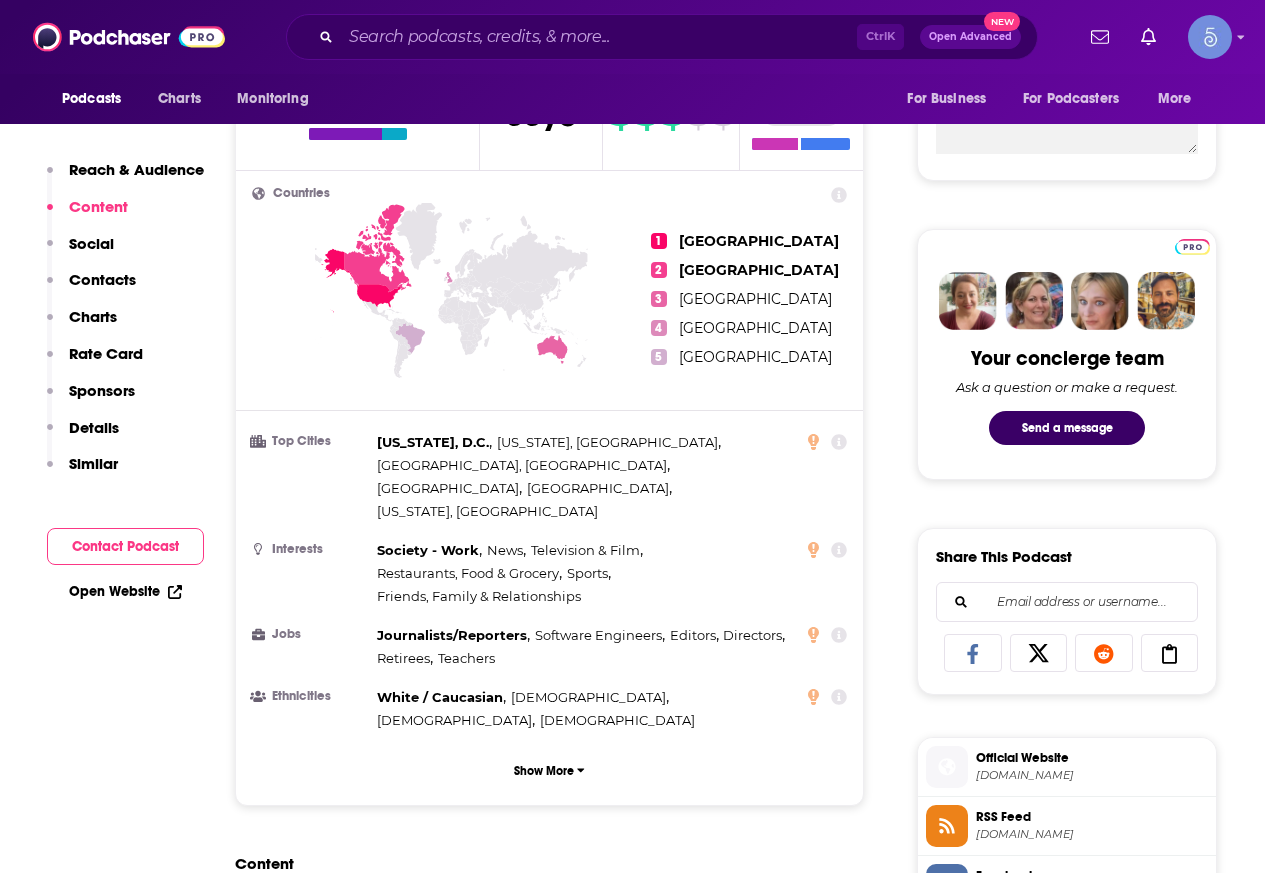 scroll, scrollTop: 0, scrollLeft: 0, axis: both 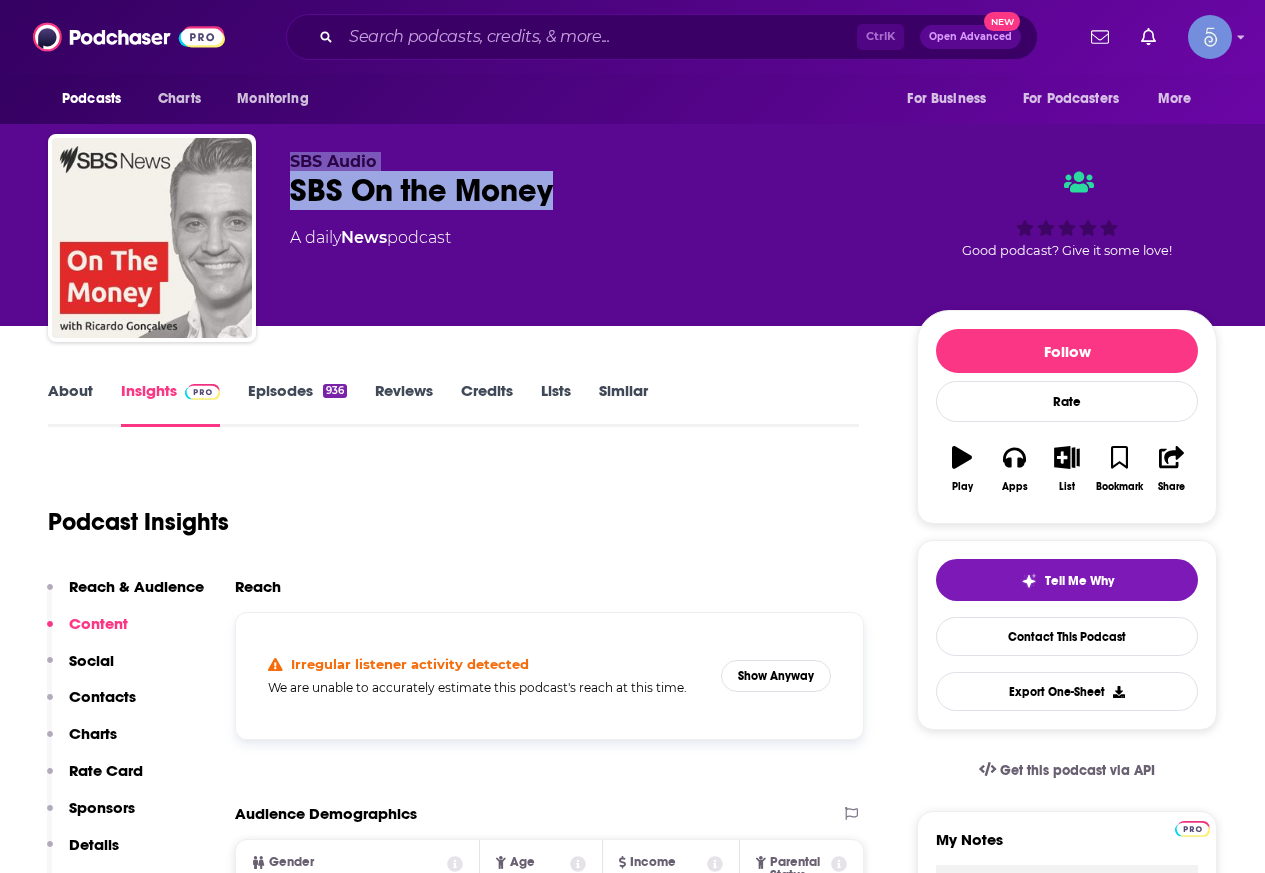 drag, startPoint x: 613, startPoint y: 198, endPoint x: 242, endPoint y: 187, distance: 371.16302 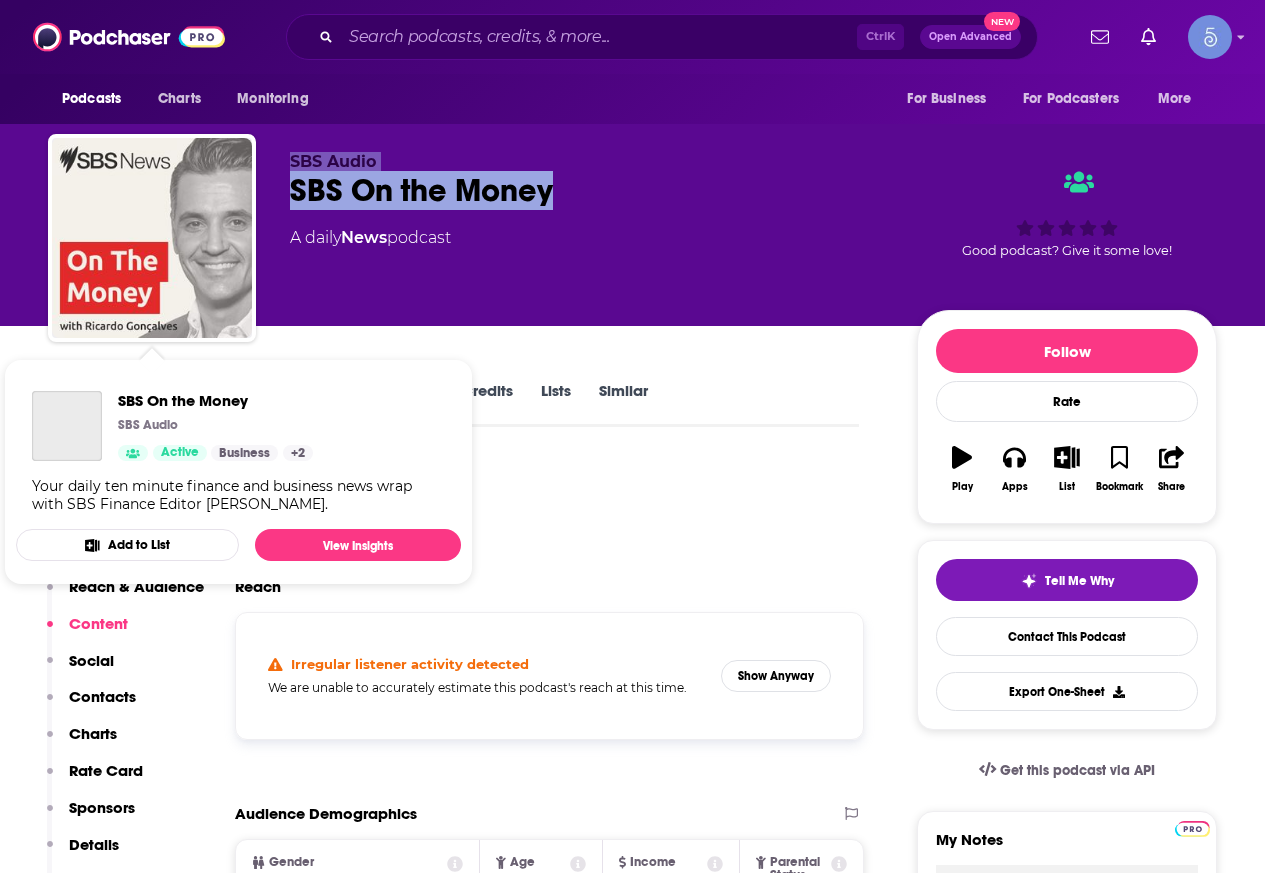 click on "SBS On the Money" at bounding box center (587, 190) 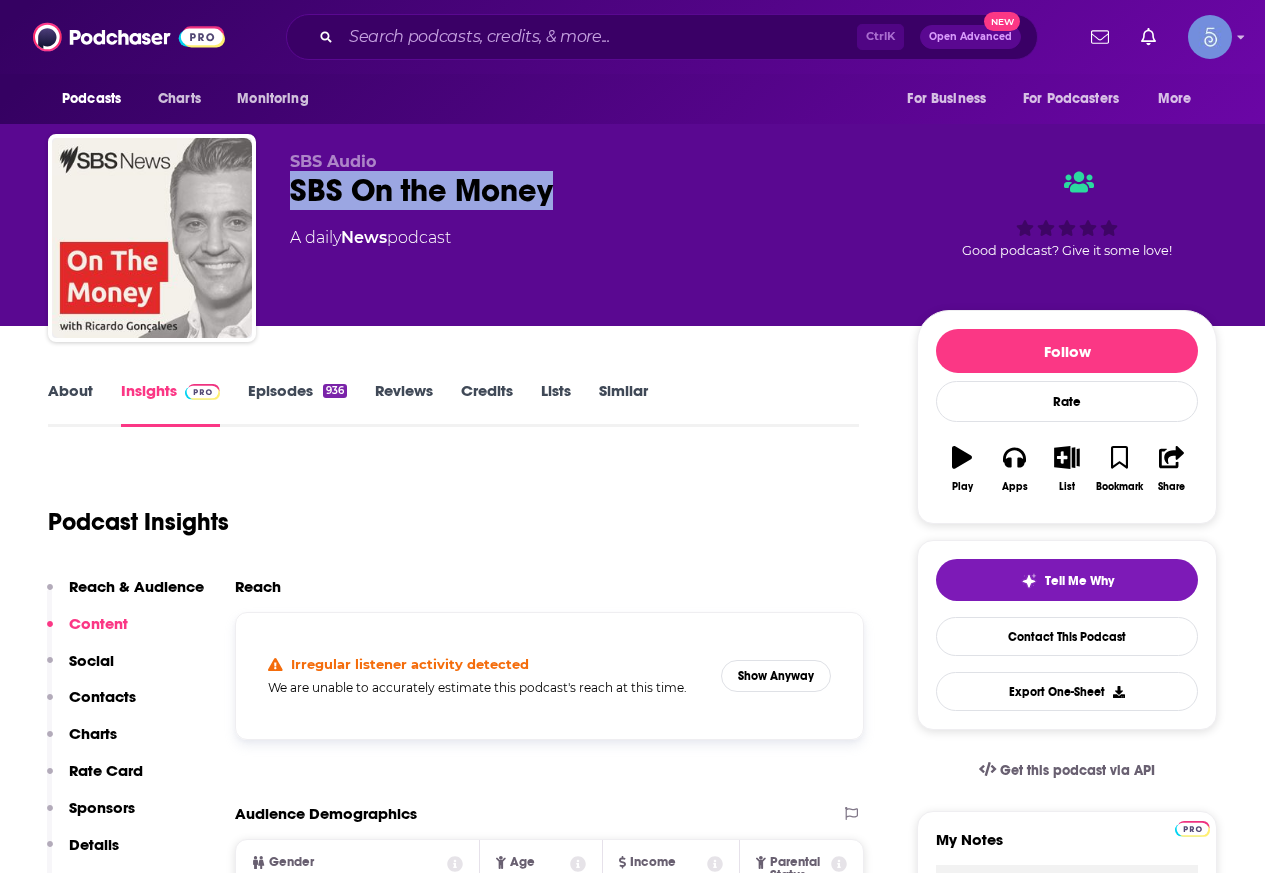 drag, startPoint x: 591, startPoint y: 182, endPoint x: 281, endPoint y: 194, distance: 310.23218 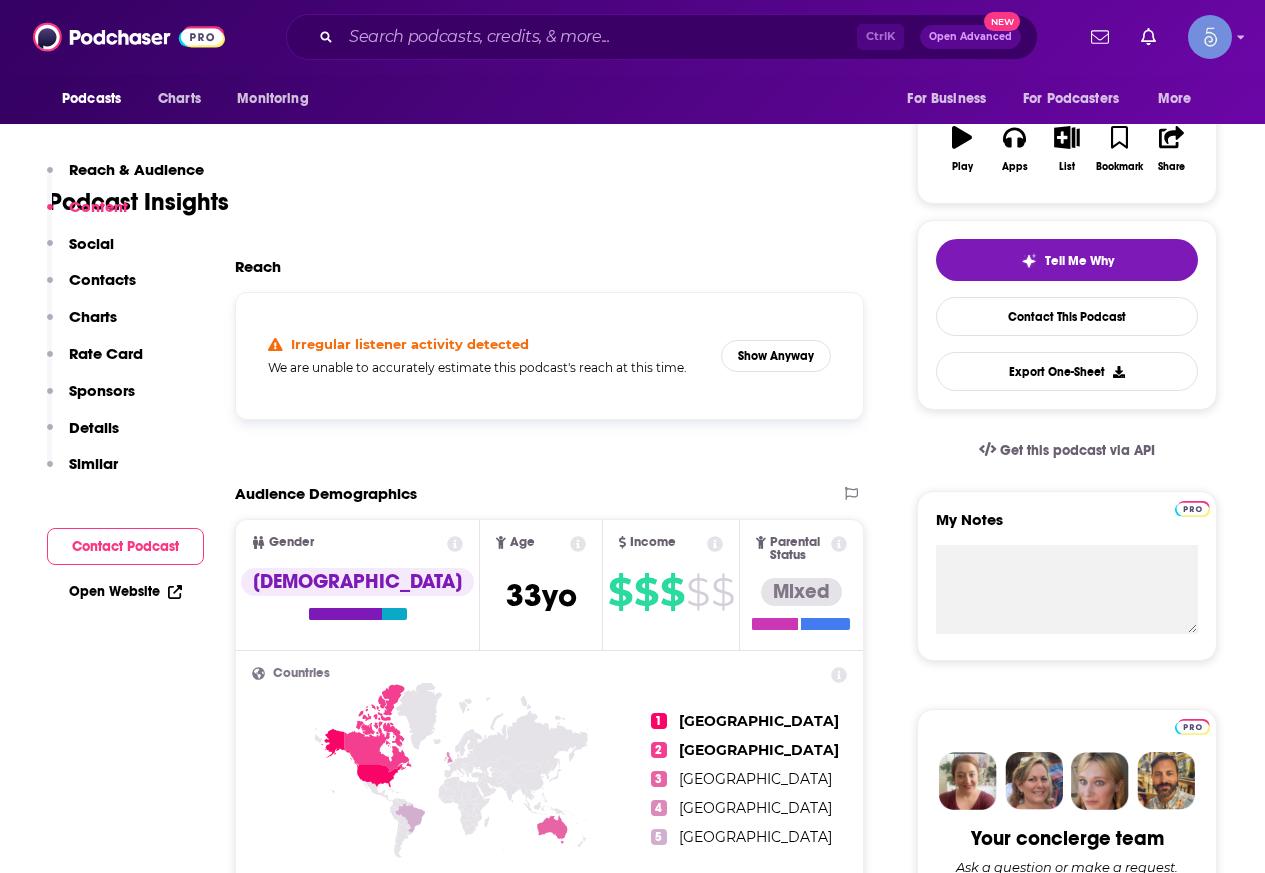 scroll, scrollTop: 200, scrollLeft: 0, axis: vertical 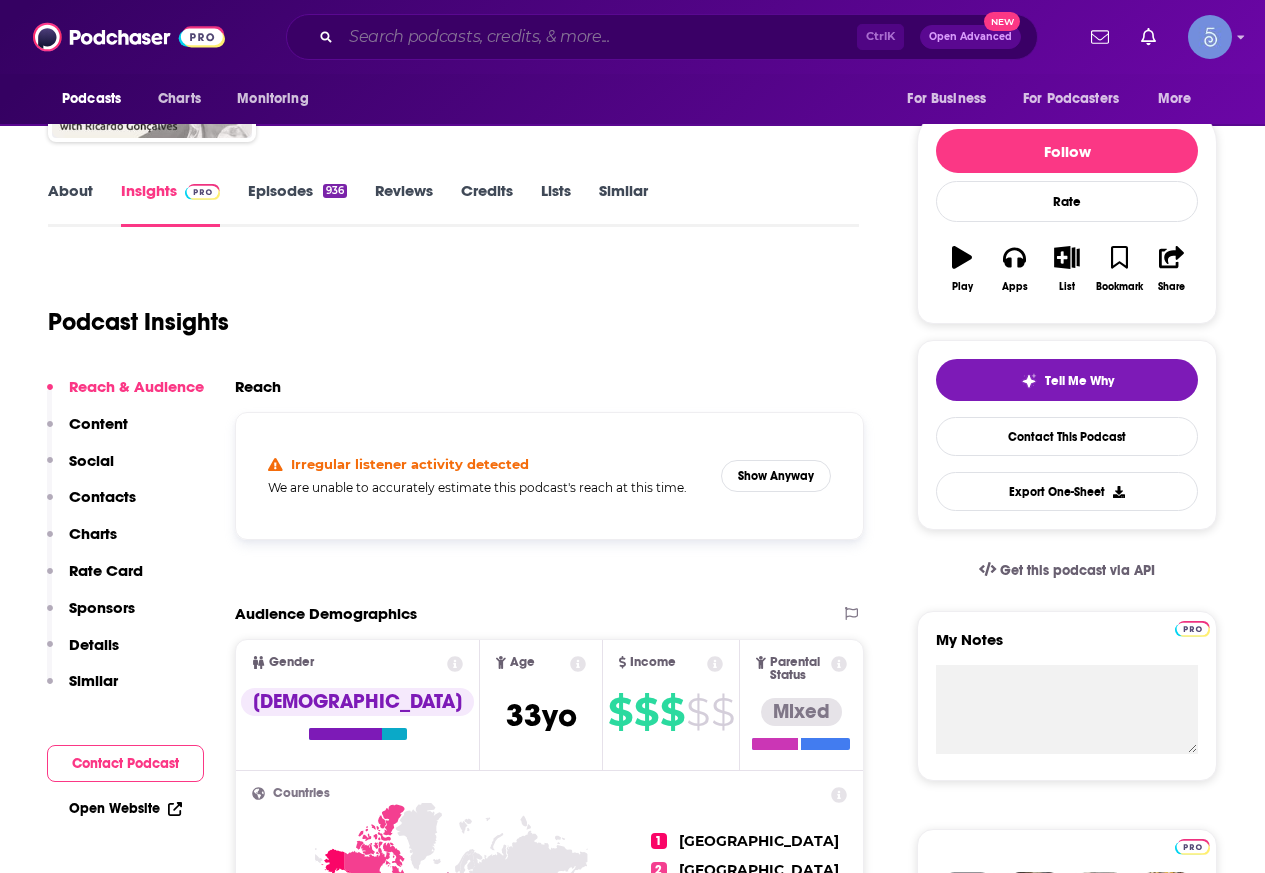 click at bounding box center (599, 37) 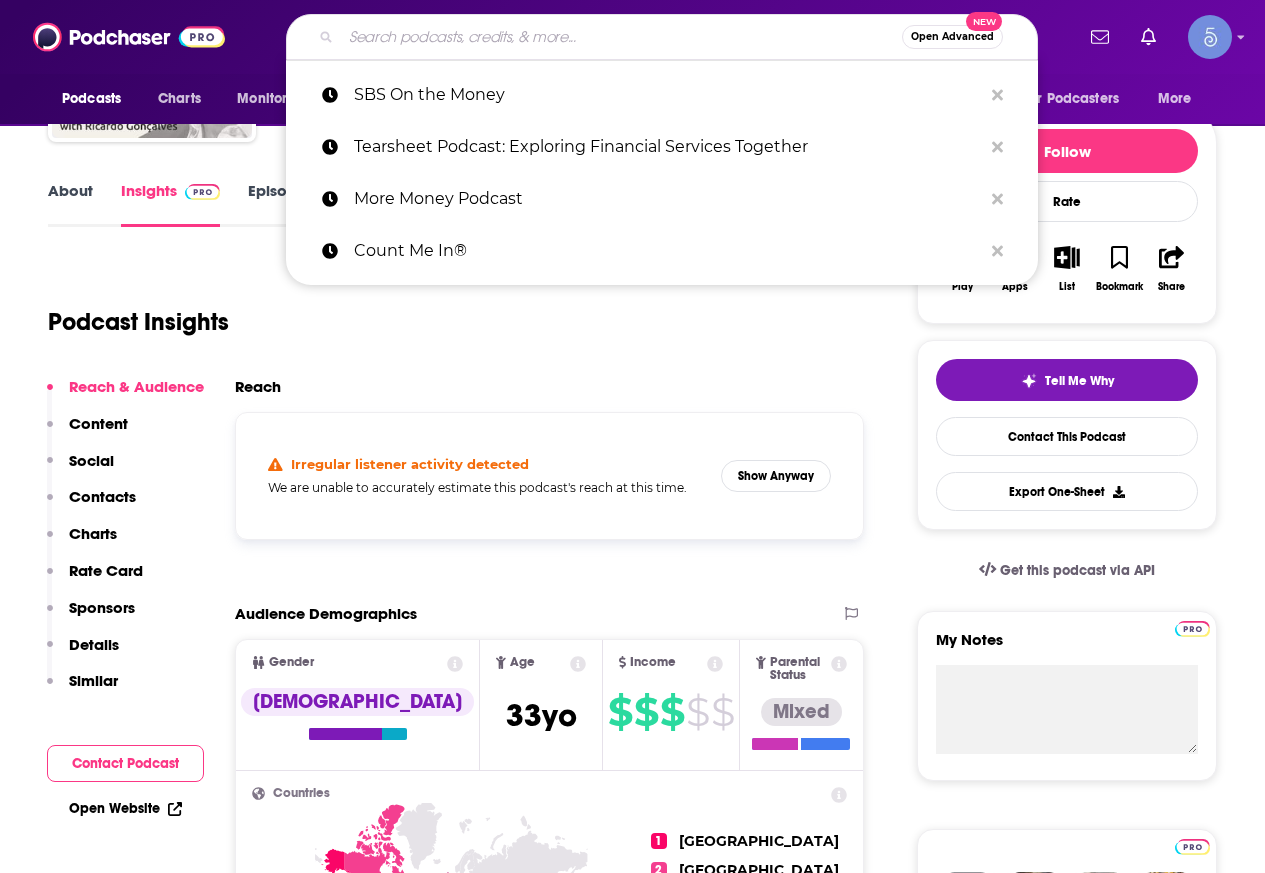 click at bounding box center [621, 37] 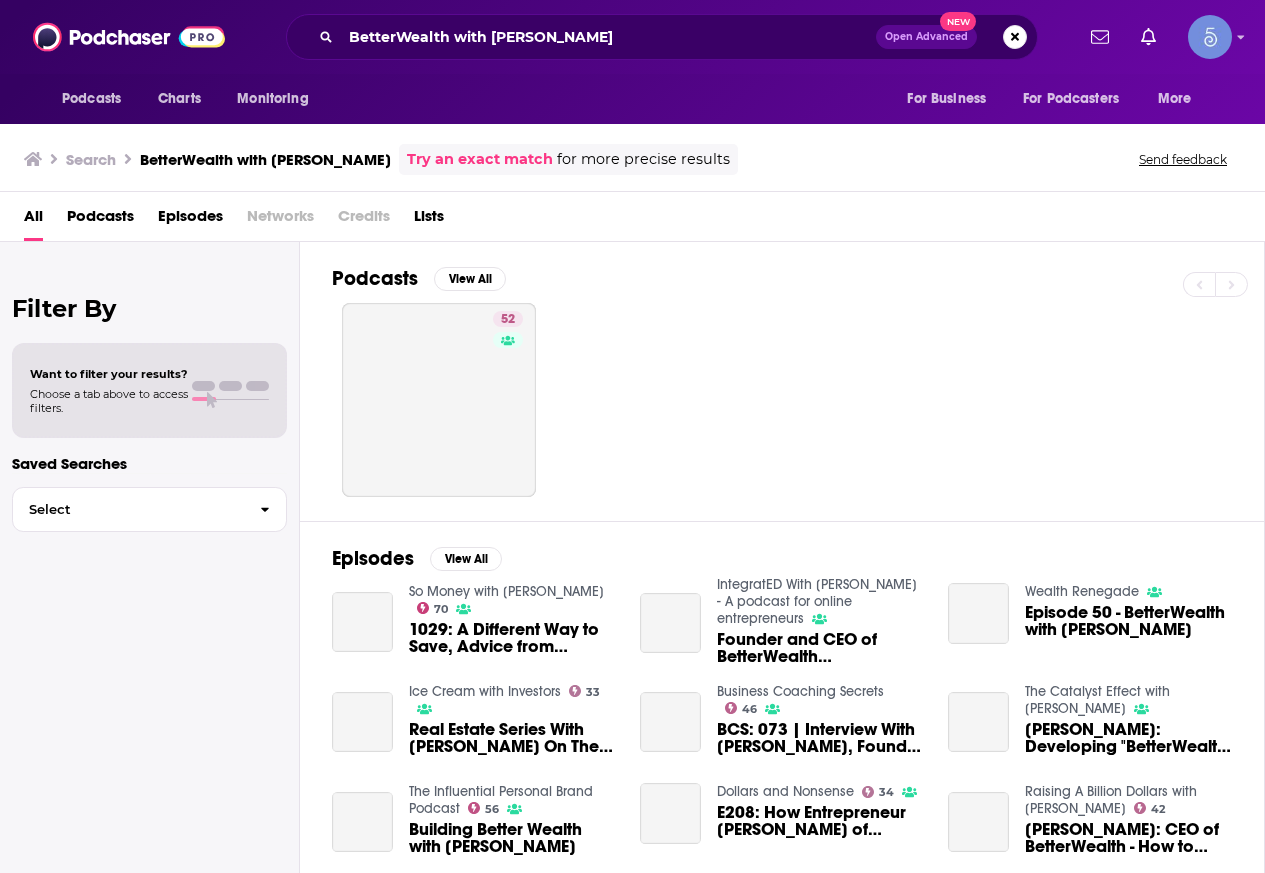 scroll, scrollTop: 0, scrollLeft: 0, axis: both 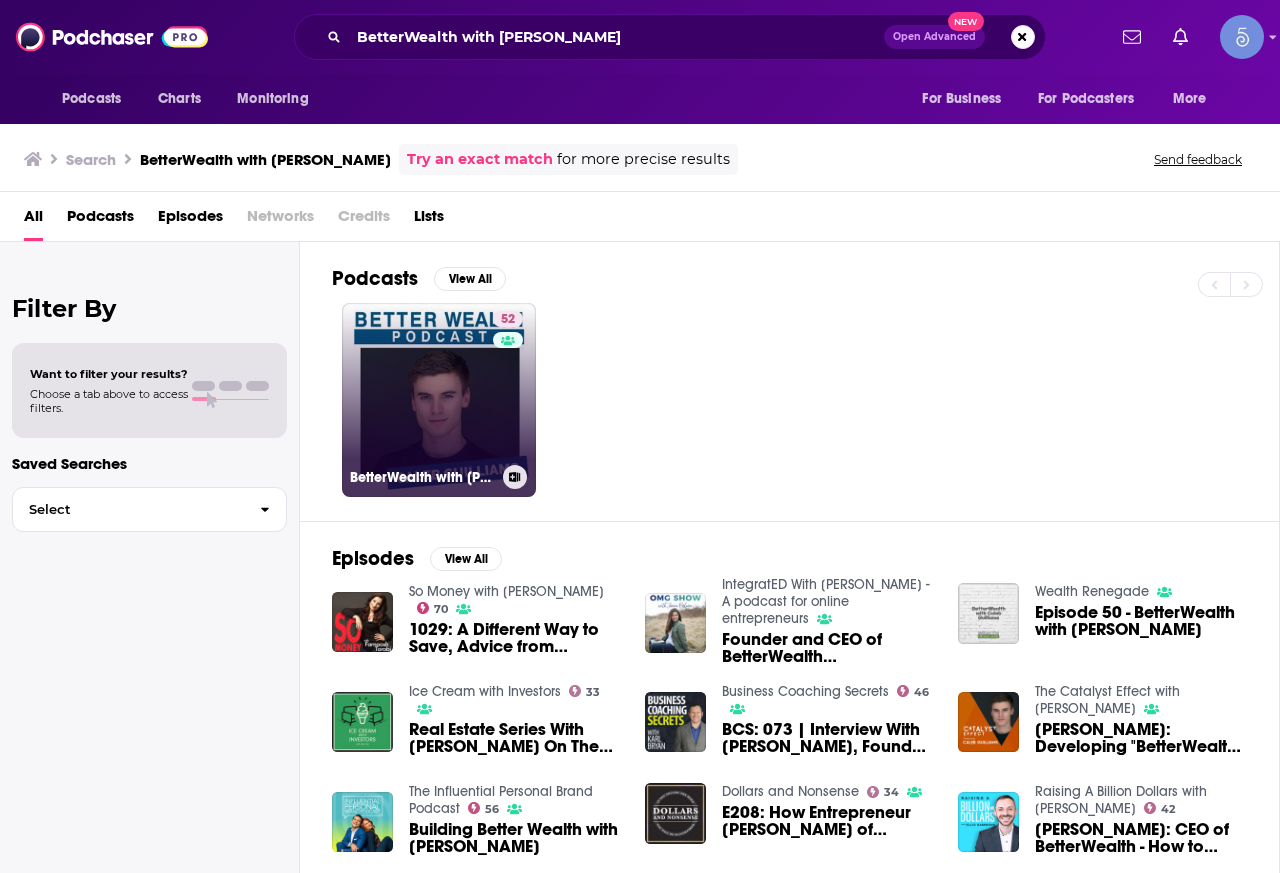 click on "52 BetterWealth with Caleb Guilliams" at bounding box center [439, 400] 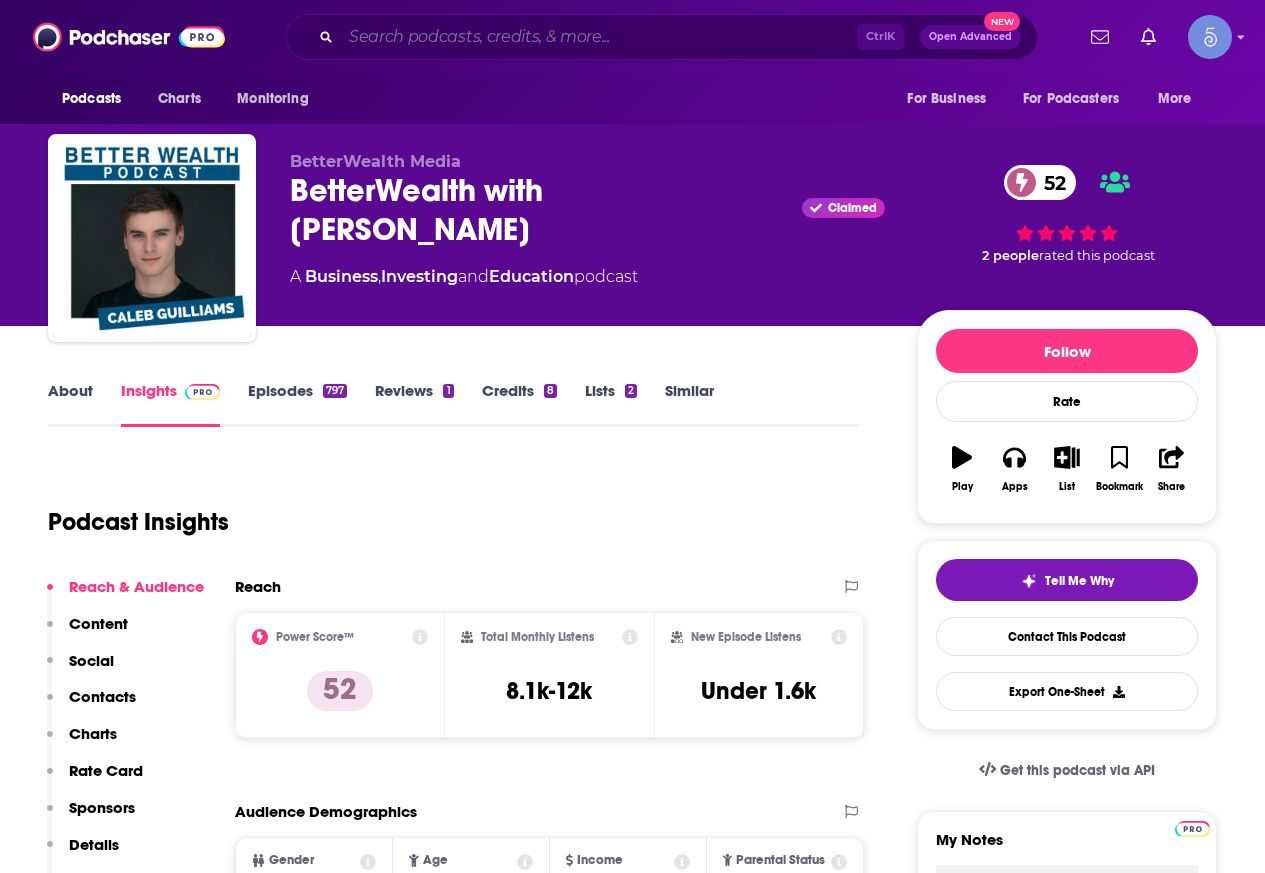 click at bounding box center (599, 37) 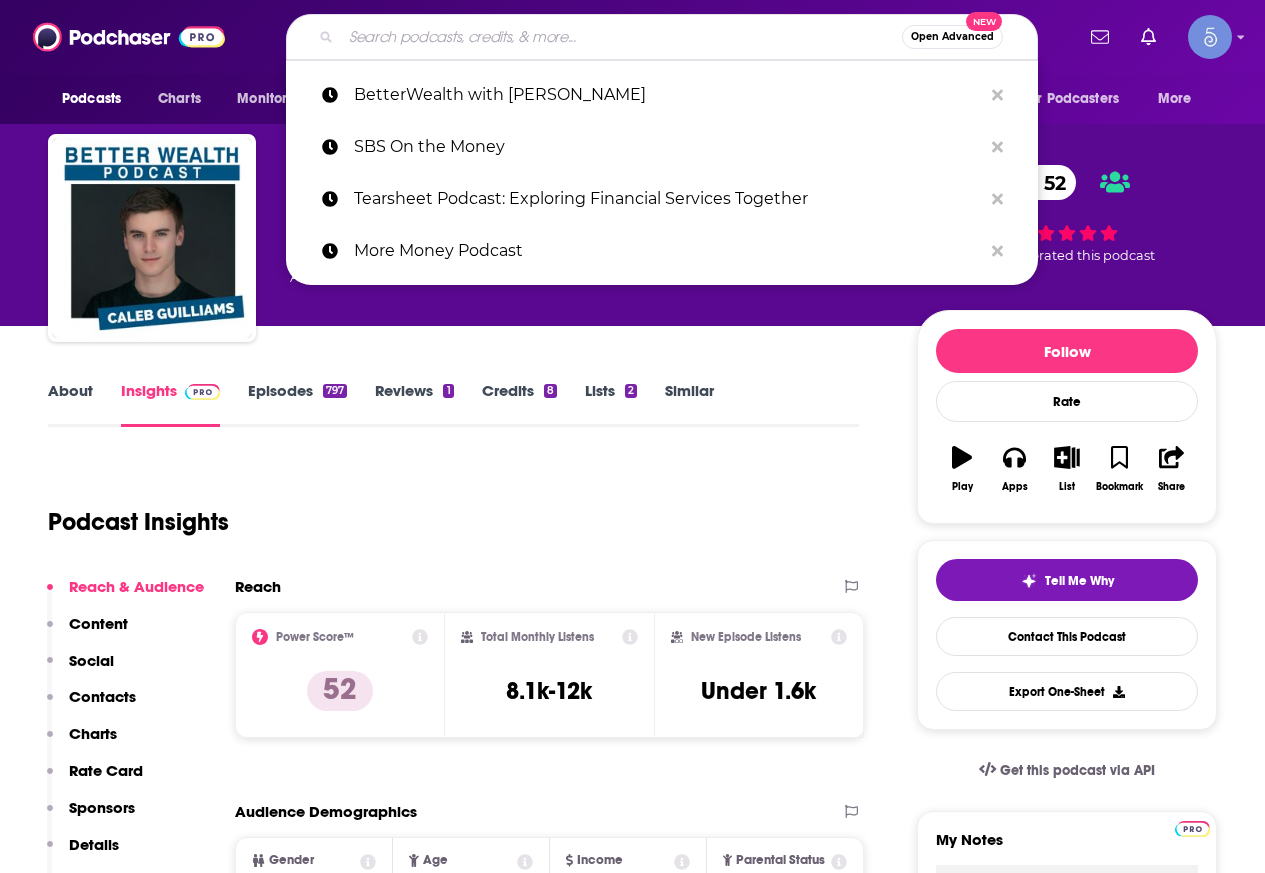 paste on "Count Me In®" 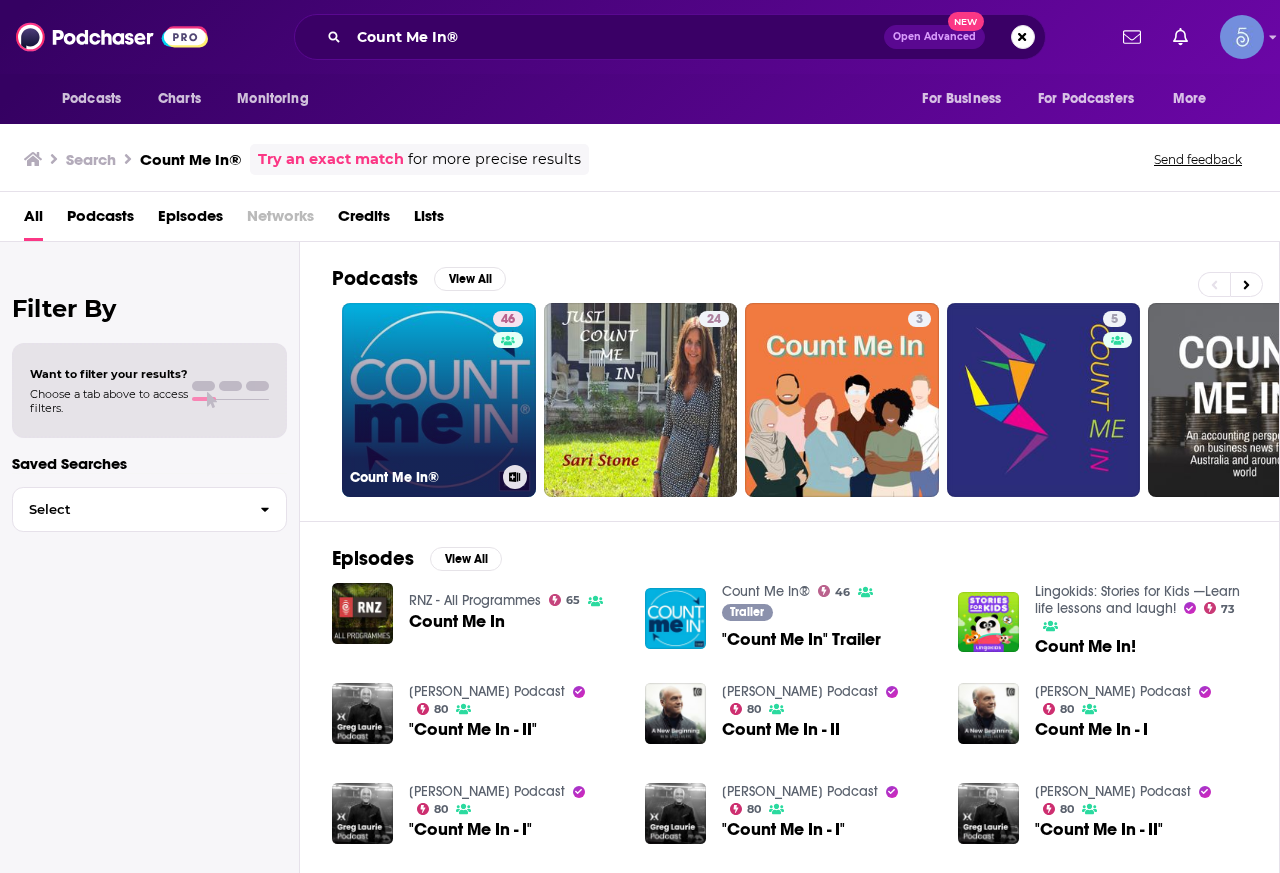 click on "46 Count Me In®" at bounding box center [439, 400] 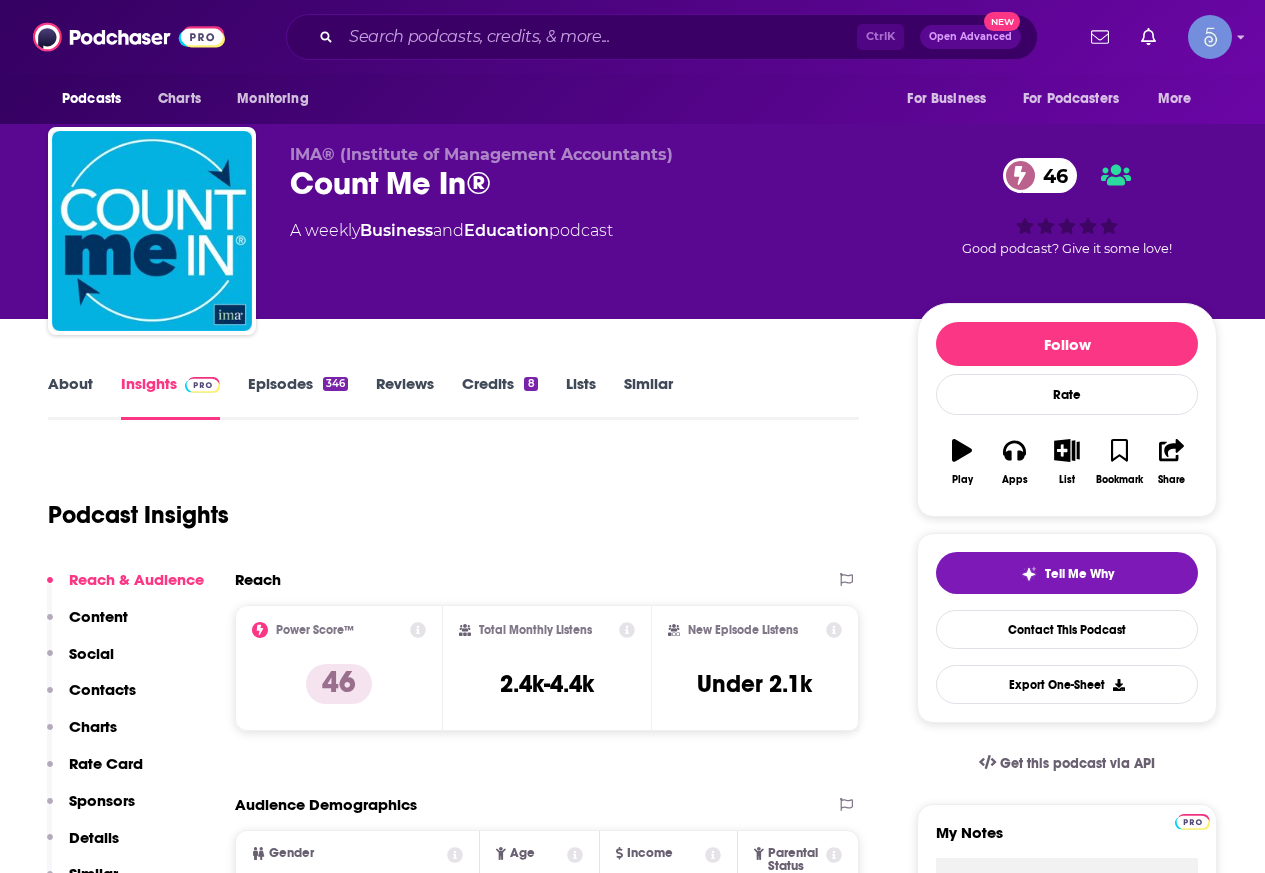 scroll, scrollTop: 0, scrollLeft: 0, axis: both 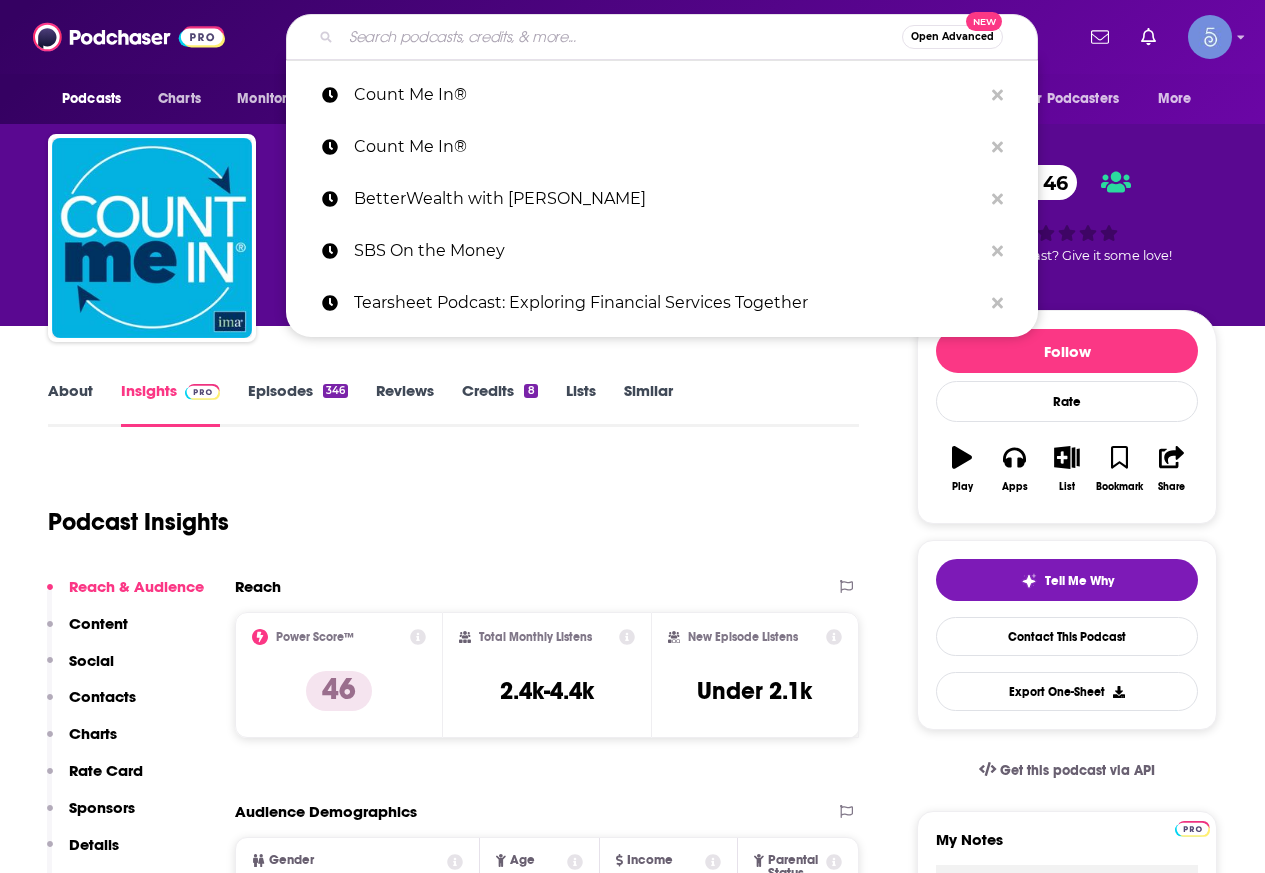 click at bounding box center (621, 37) 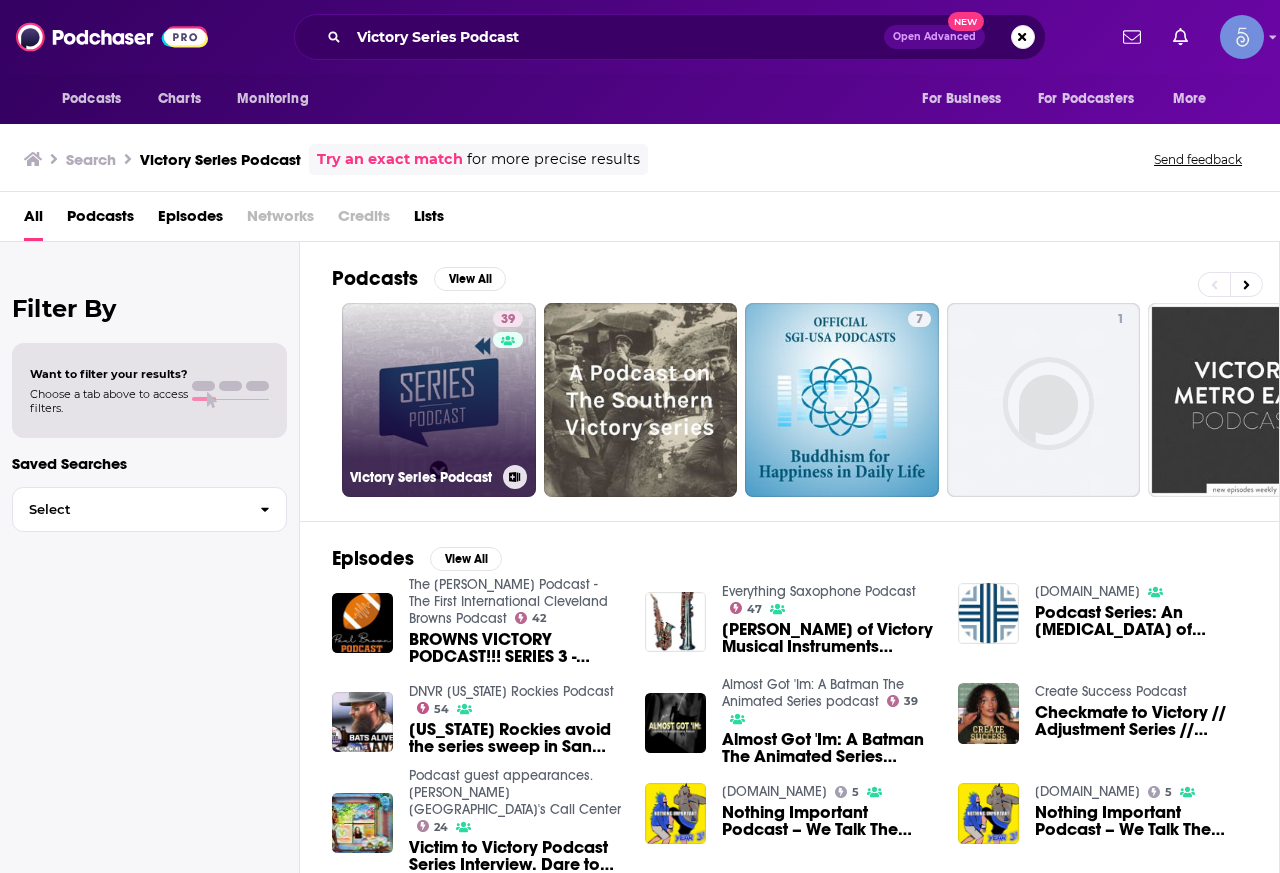 click on "39 Victory Series Podcast" at bounding box center (439, 400) 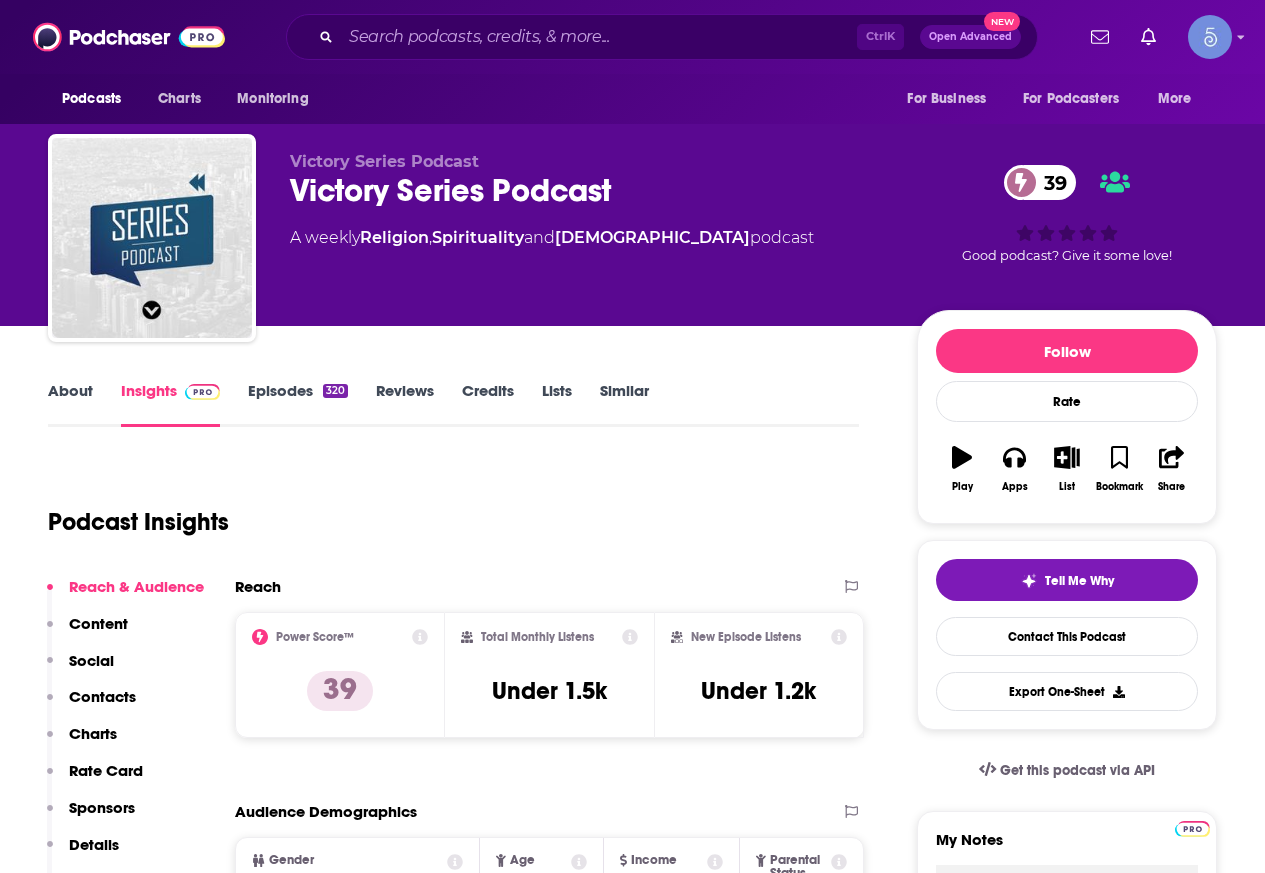 click on "About" at bounding box center [70, 404] 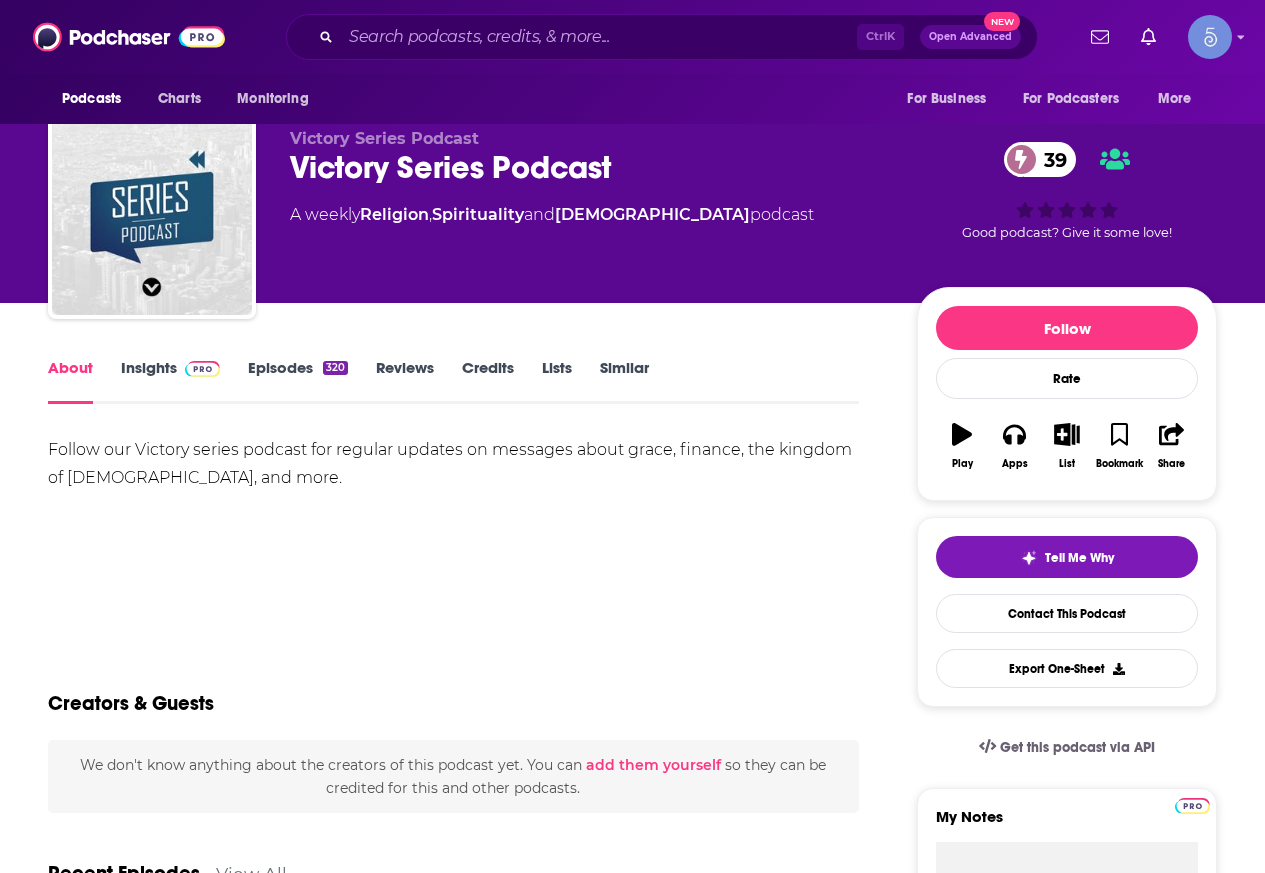 scroll, scrollTop: 0, scrollLeft: 0, axis: both 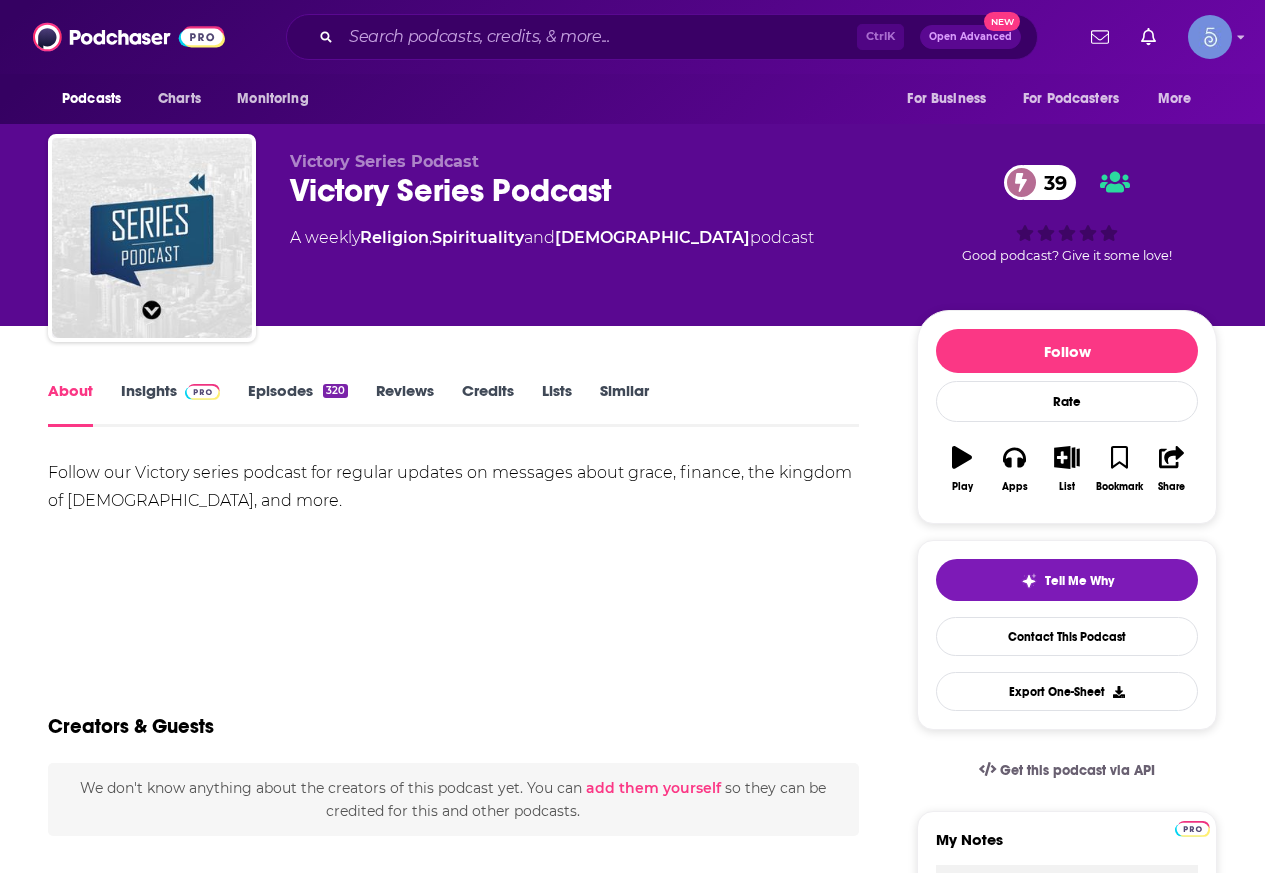 click on "Ctrl  K Open Advanced New" at bounding box center (662, 37) 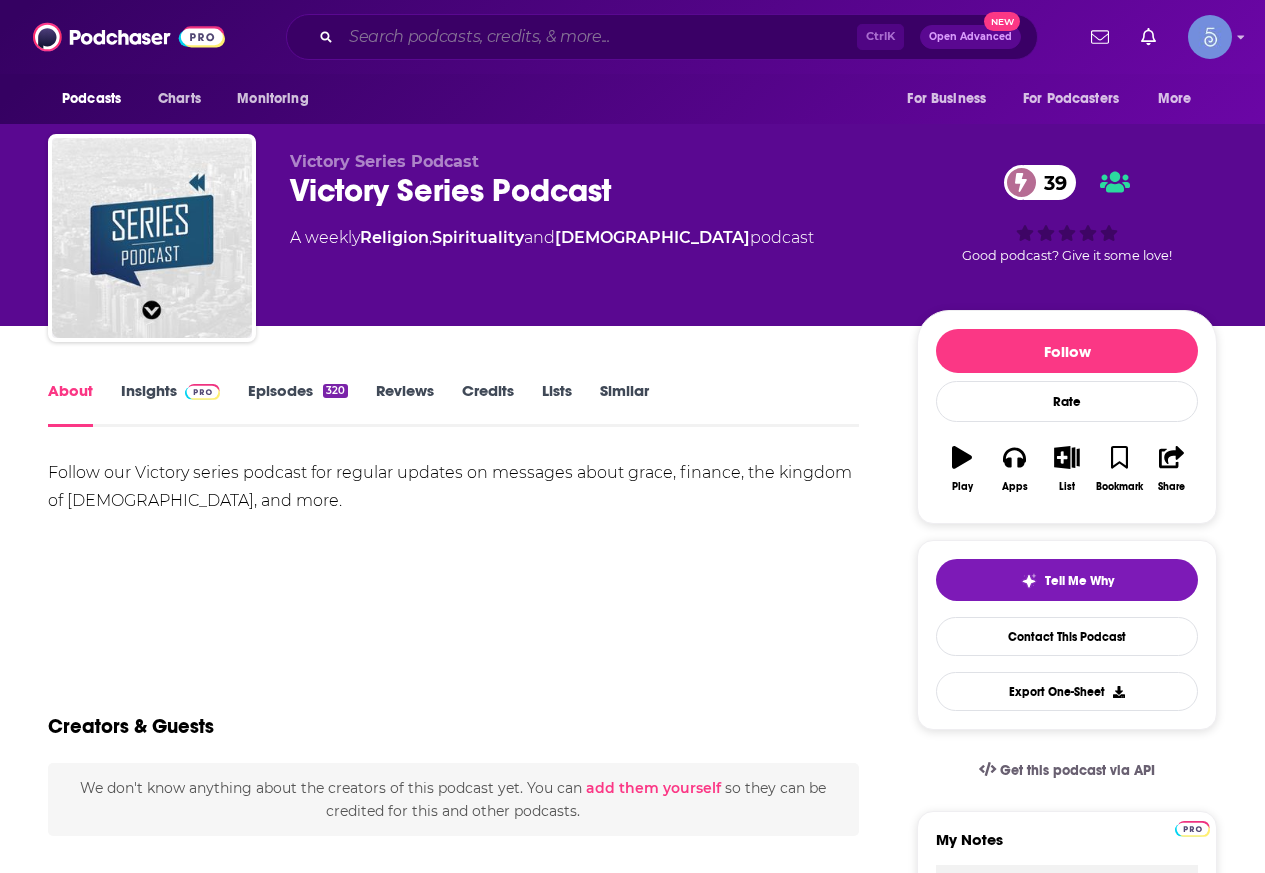 click at bounding box center [599, 37] 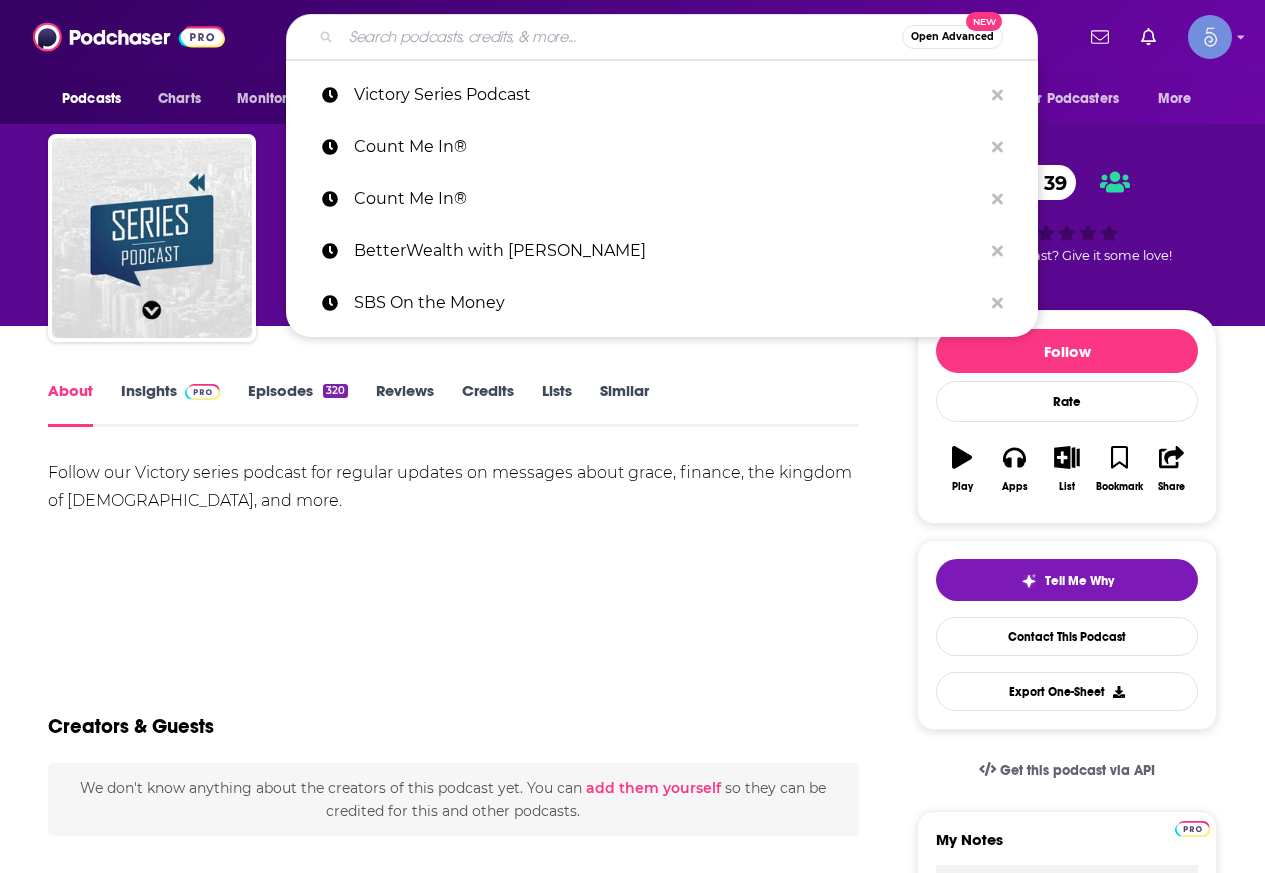 paste on "BetterWealth with Caleb Guilliams" 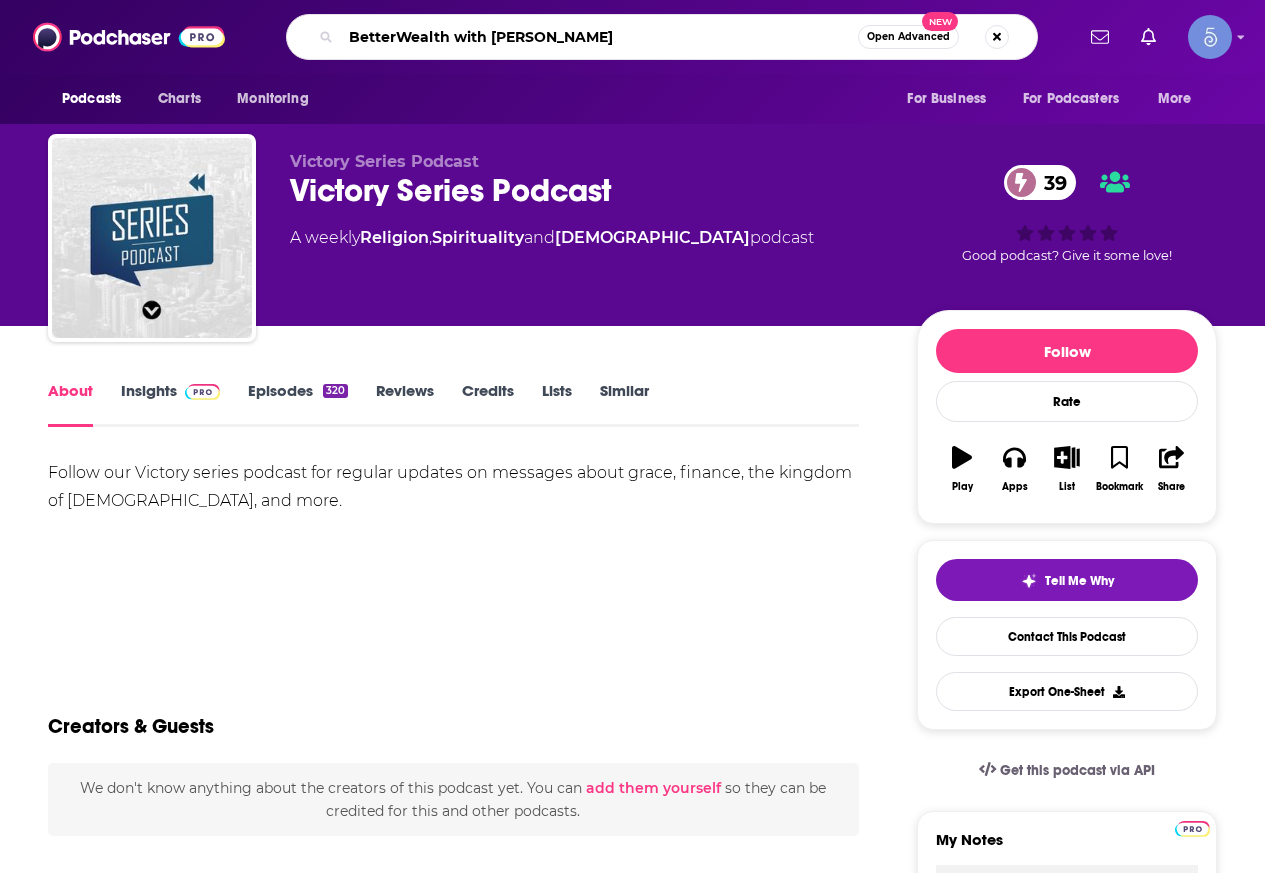 click on "BetterWealth with Caleb Guilliams" at bounding box center (599, 37) 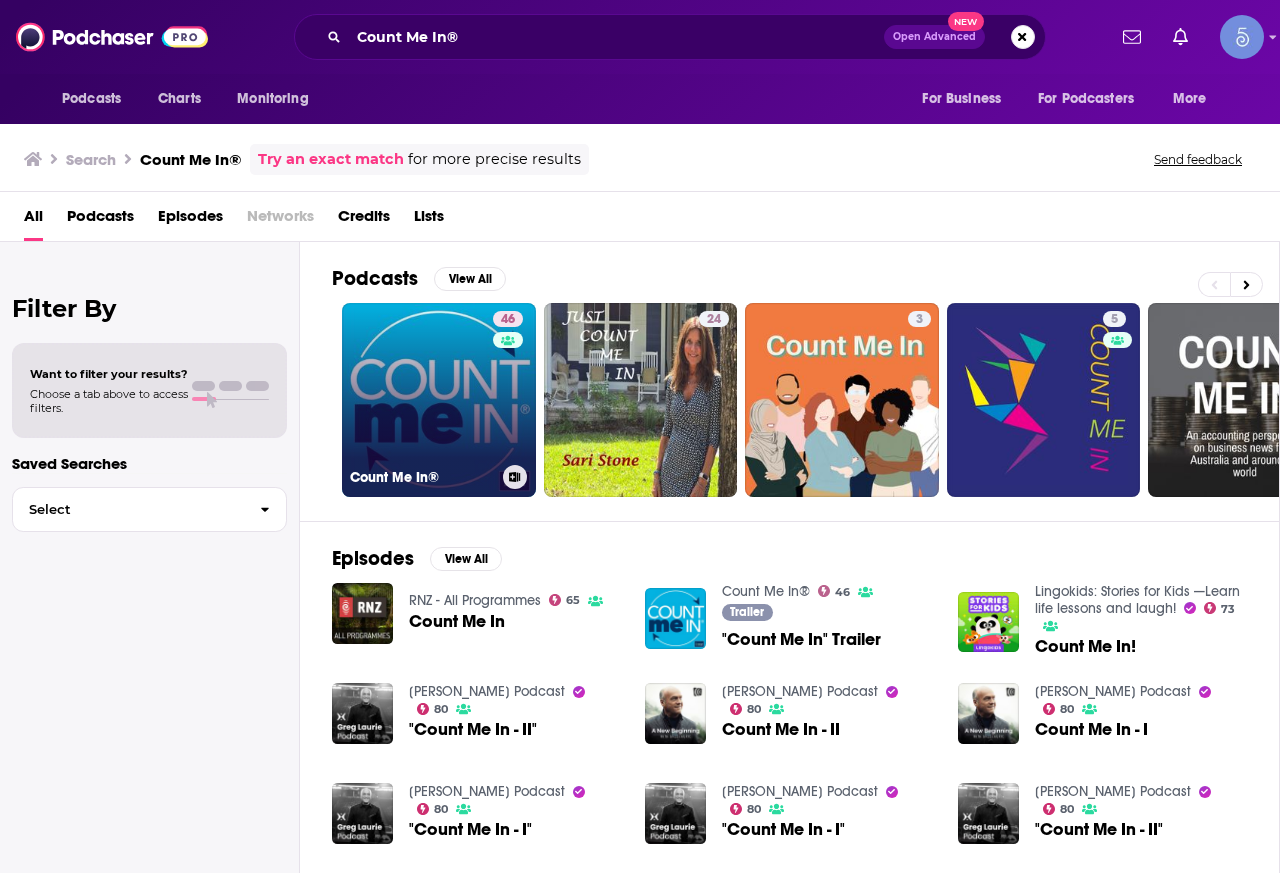 click on "46 Count Me In®" at bounding box center (439, 400) 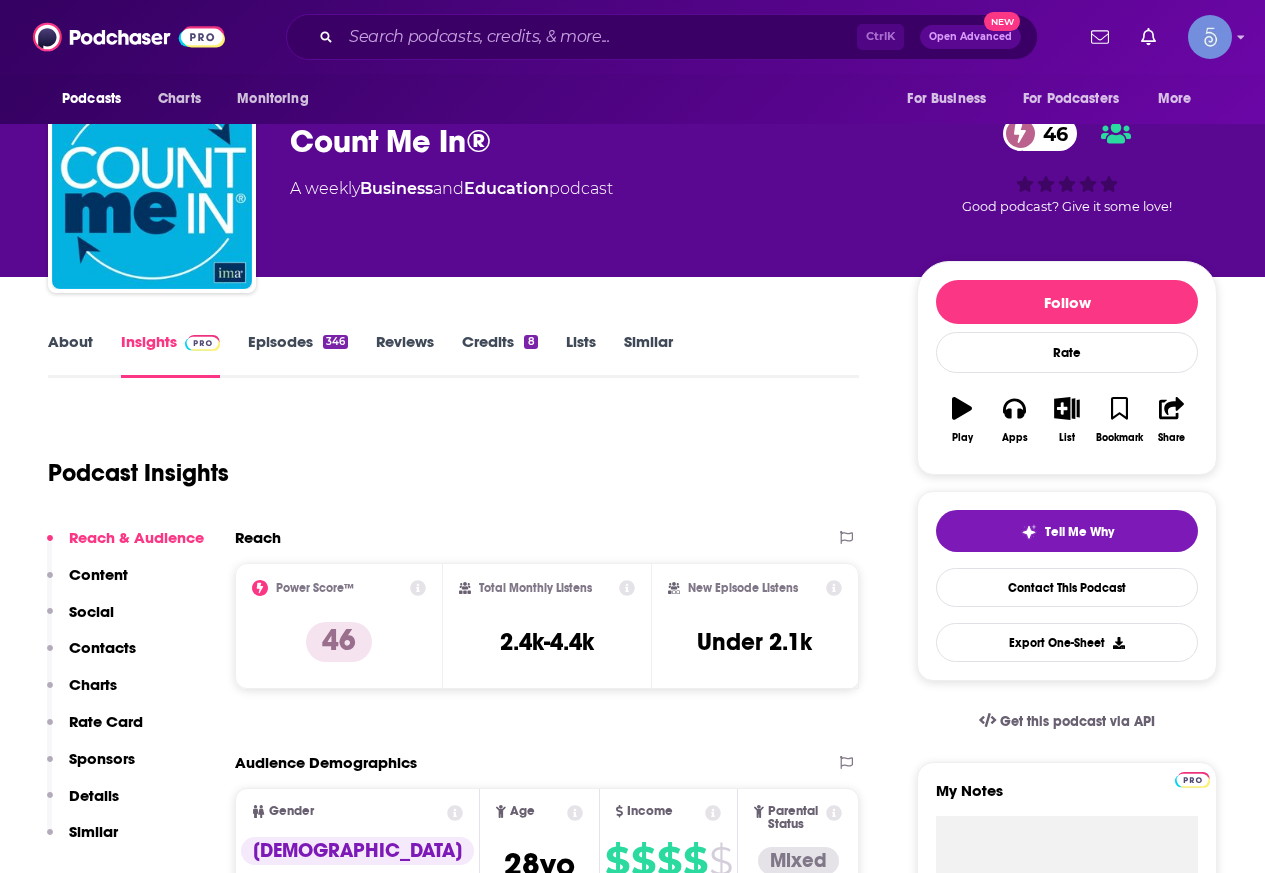 scroll, scrollTop: 0, scrollLeft: 0, axis: both 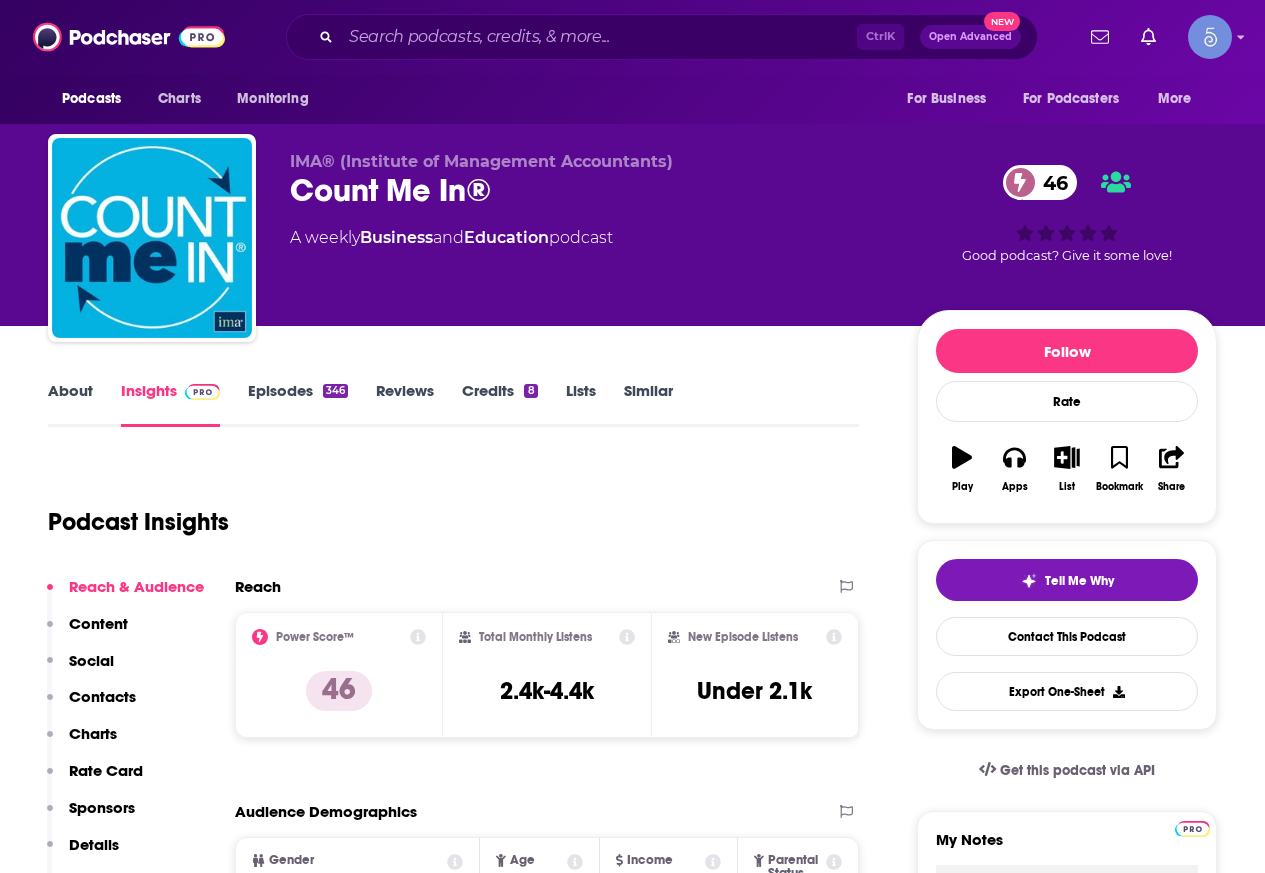 click on "About" at bounding box center [70, 404] 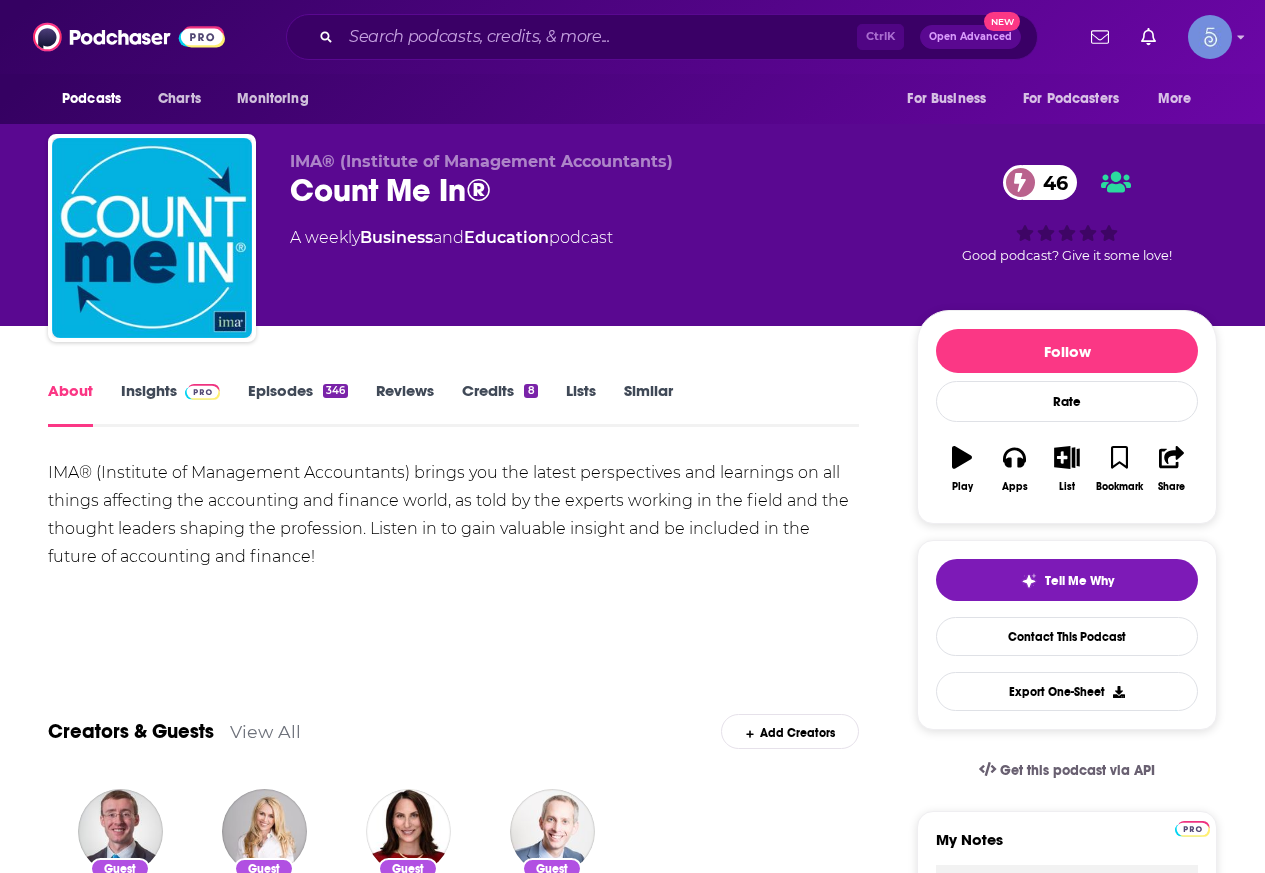 click on "Insights" at bounding box center [170, 404] 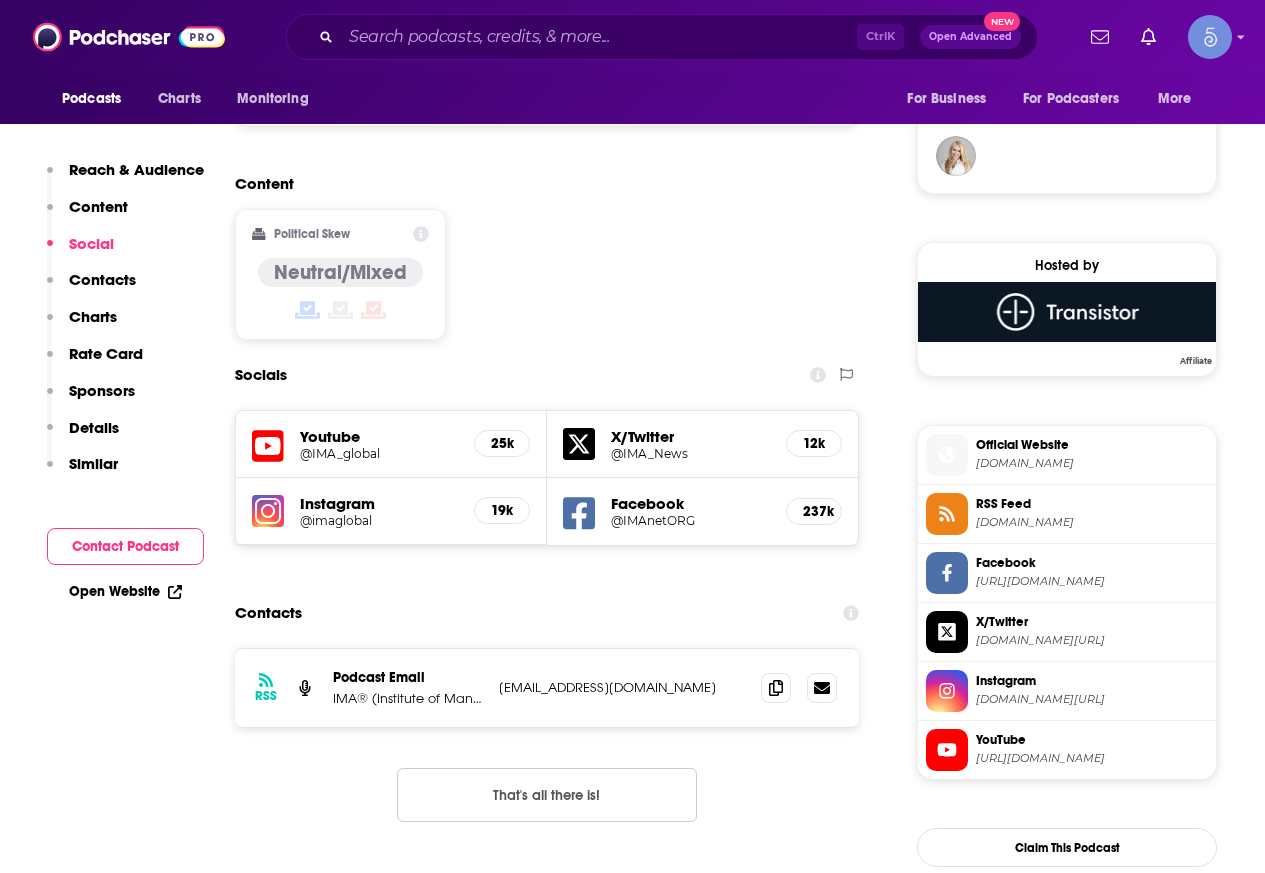 scroll, scrollTop: 1500, scrollLeft: 0, axis: vertical 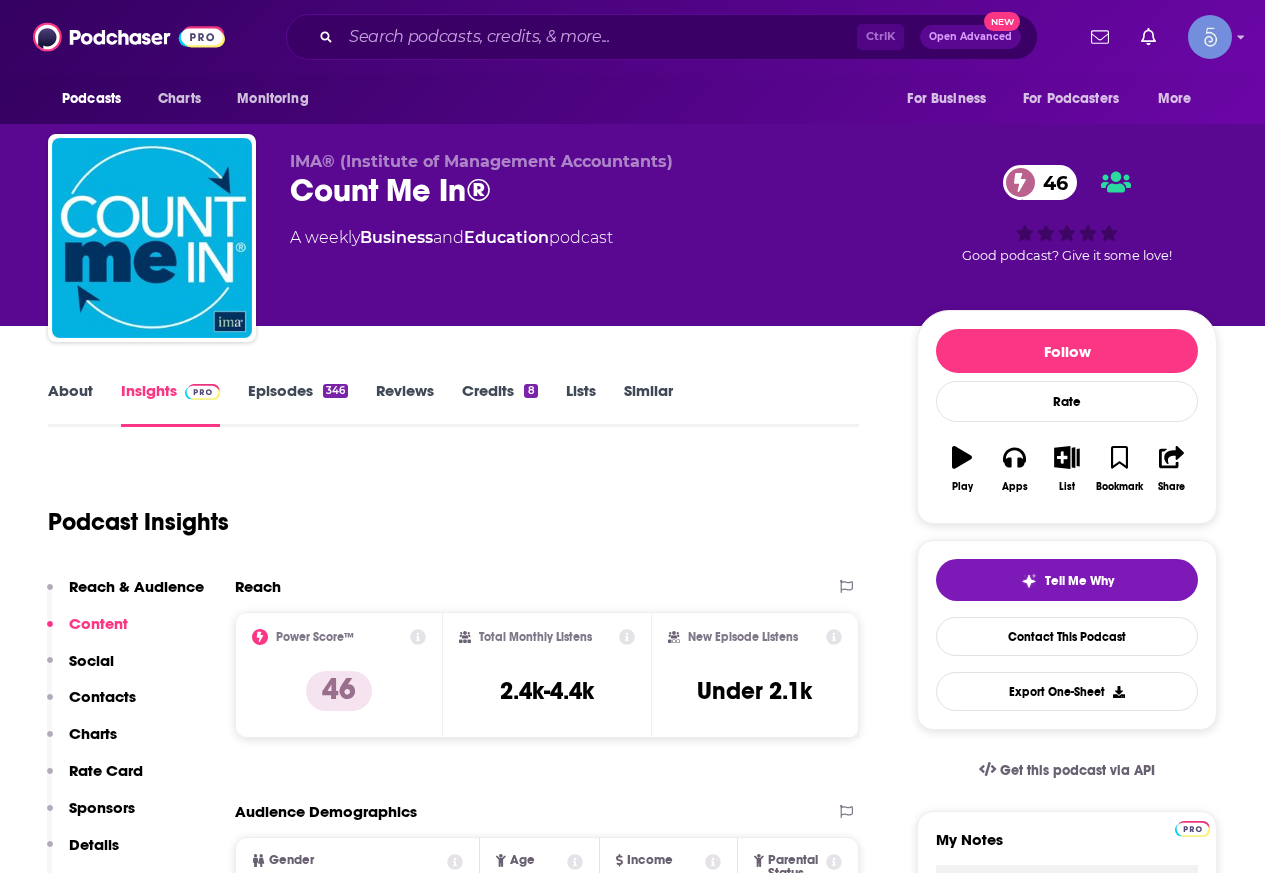 click on "About" at bounding box center (70, 404) 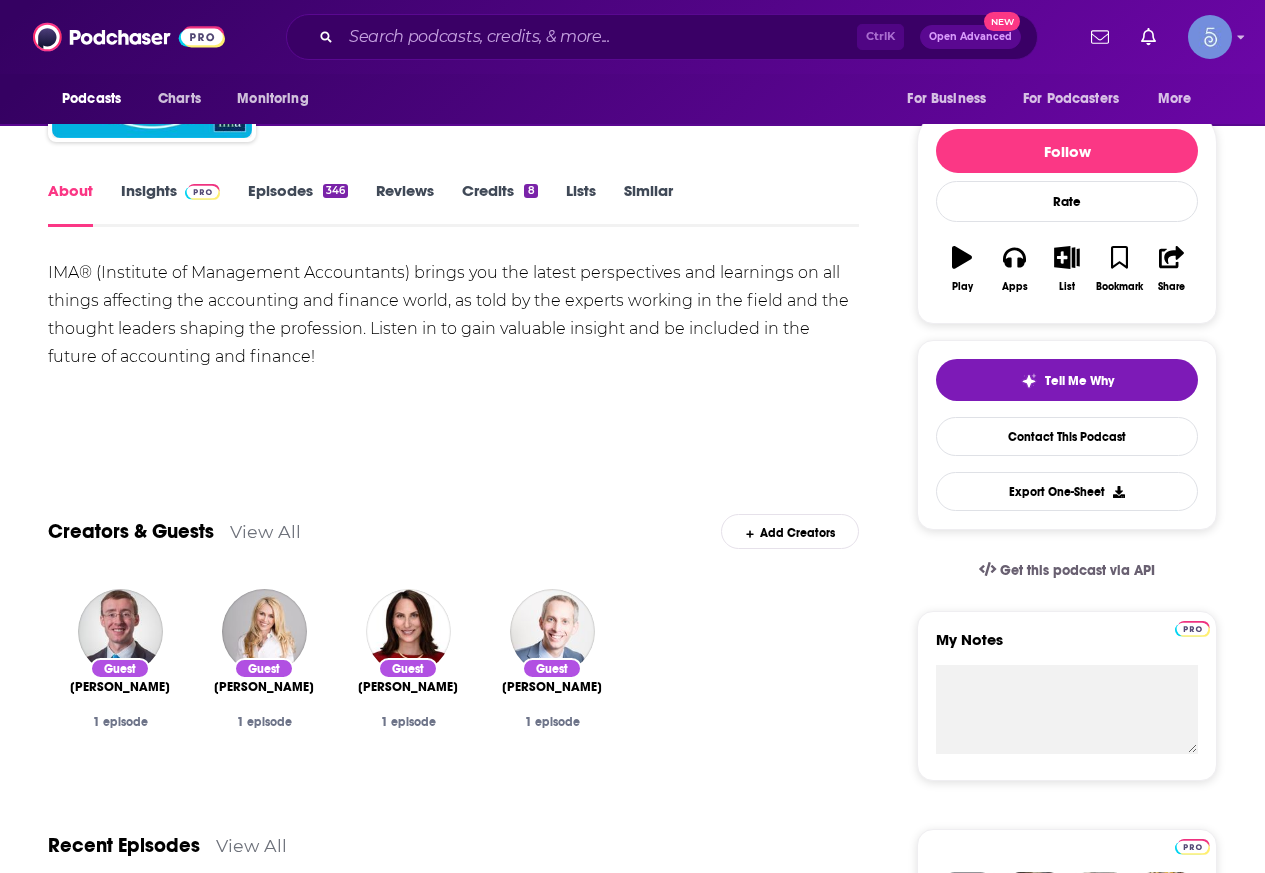 scroll, scrollTop: 0, scrollLeft: 0, axis: both 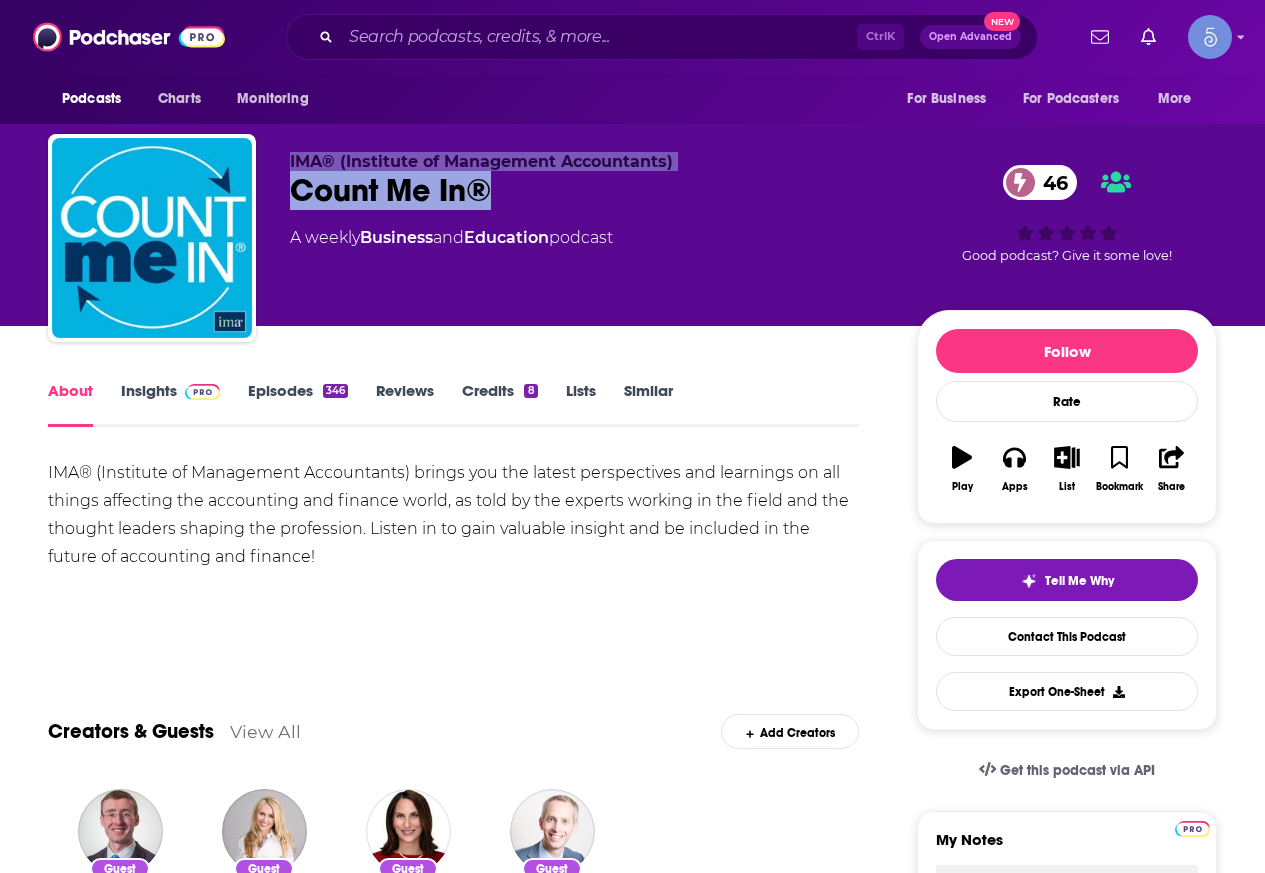 drag, startPoint x: 535, startPoint y: 185, endPoint x: 281, endPoint y: 155, distance: 255.76552 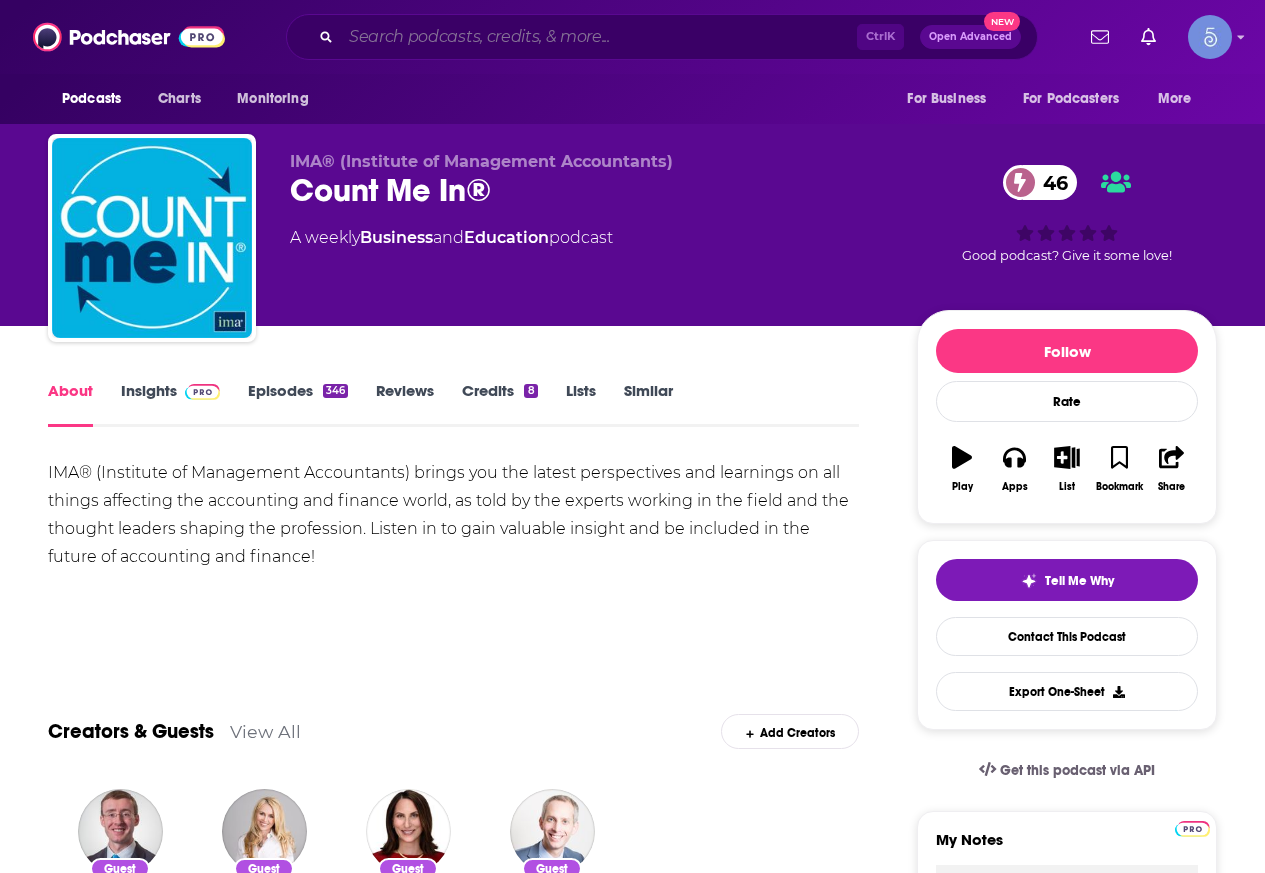 click at bounding box center [599, 37] 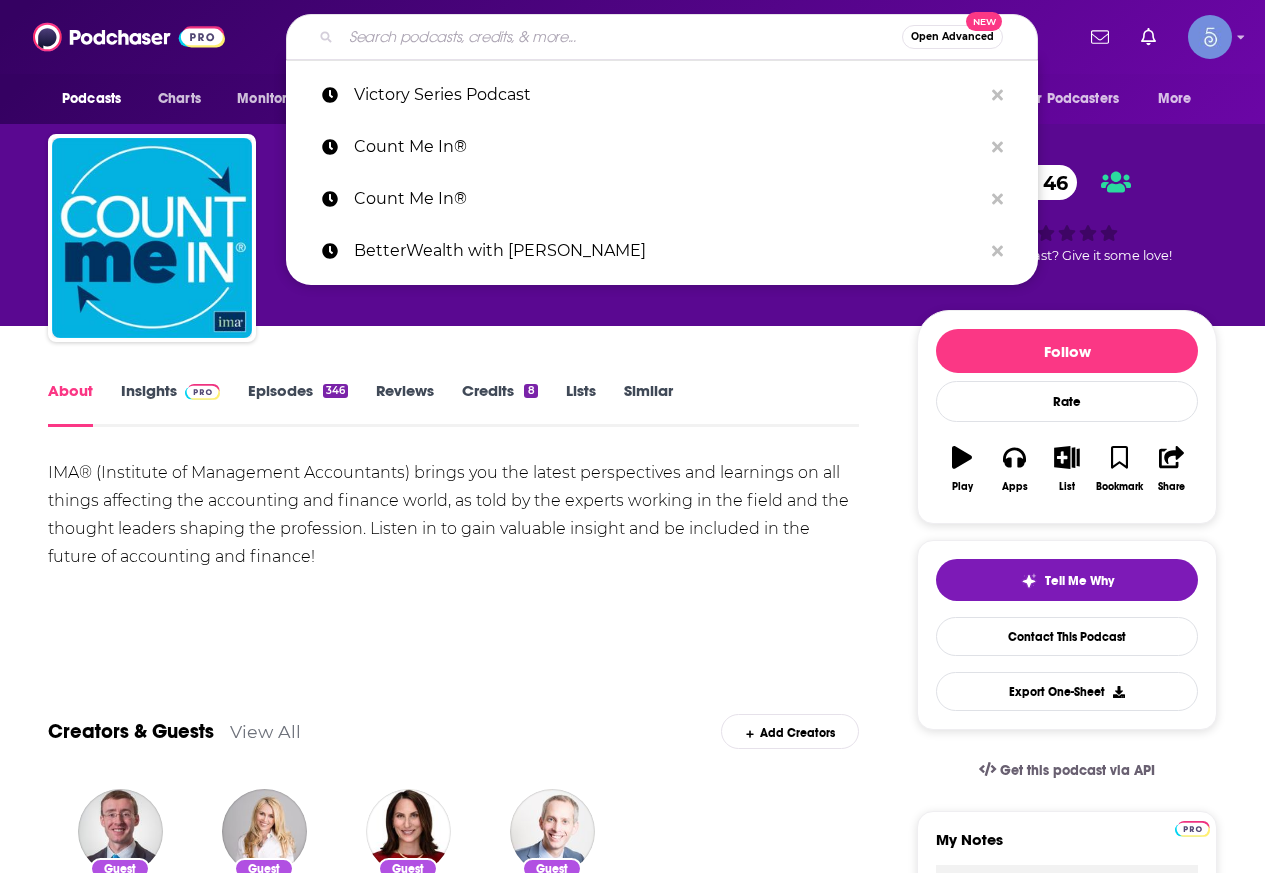 paste on "Victory Series Podcast" 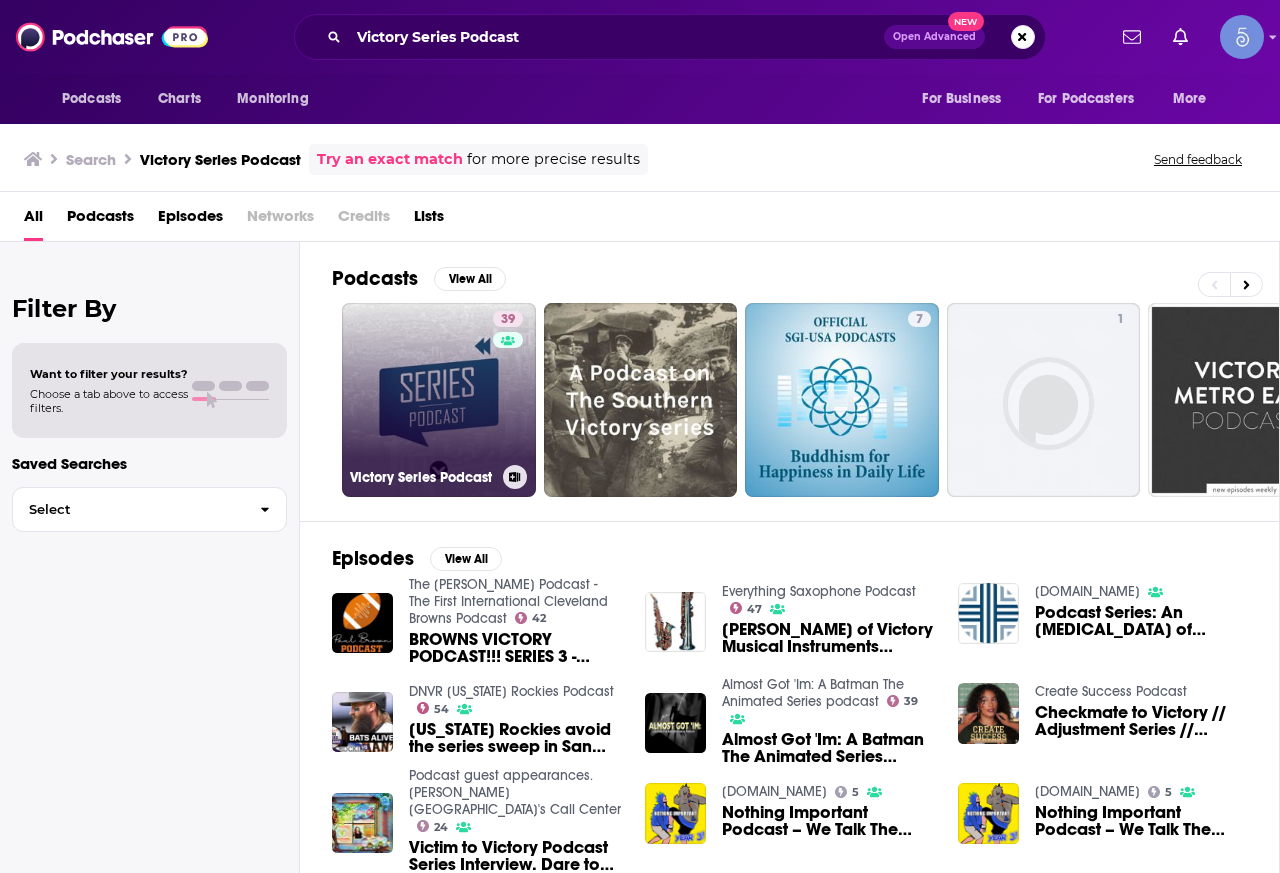 click on "39 Victory Series Podcast" at bounding box center [439, 400] 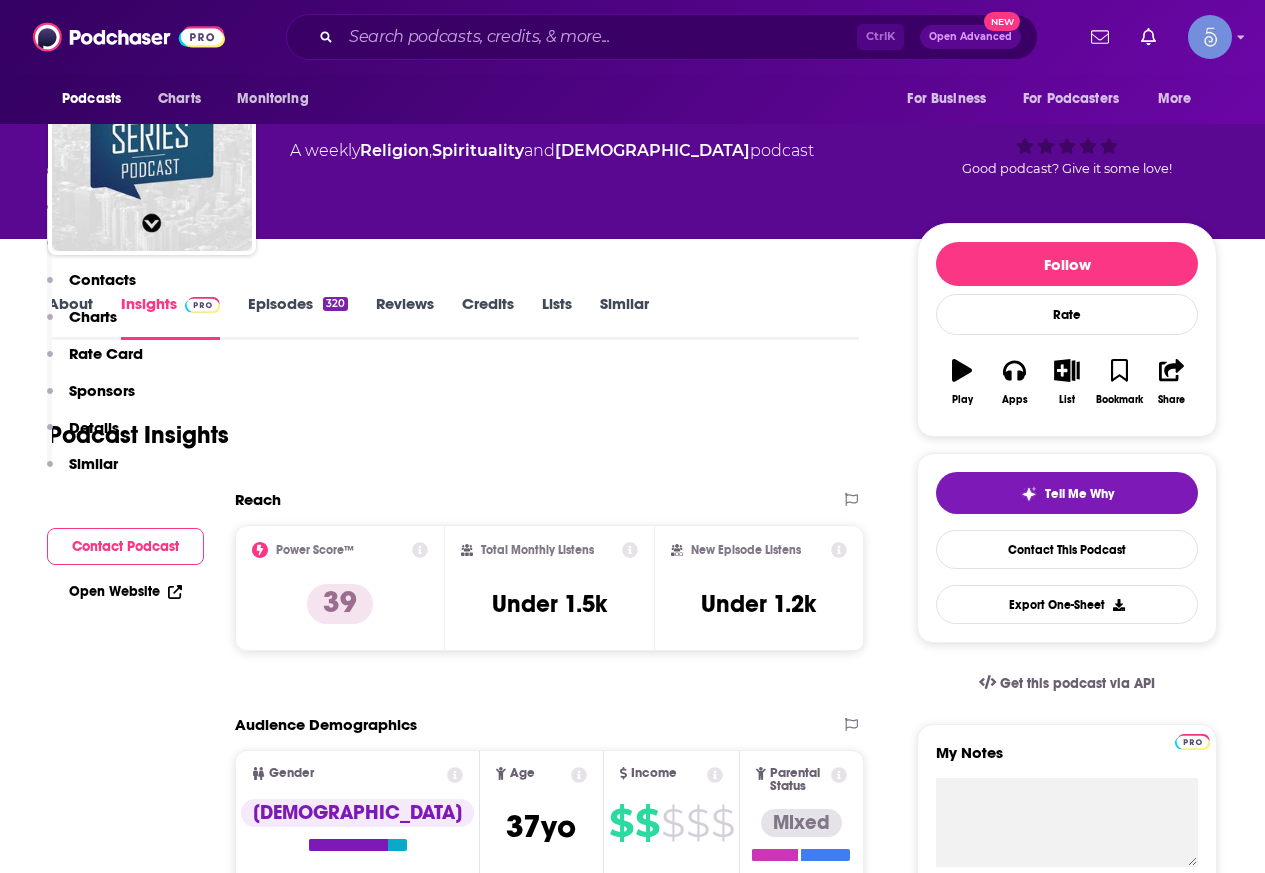 scroll, scrollTop: 0, scrollLeft: 0, axis: both 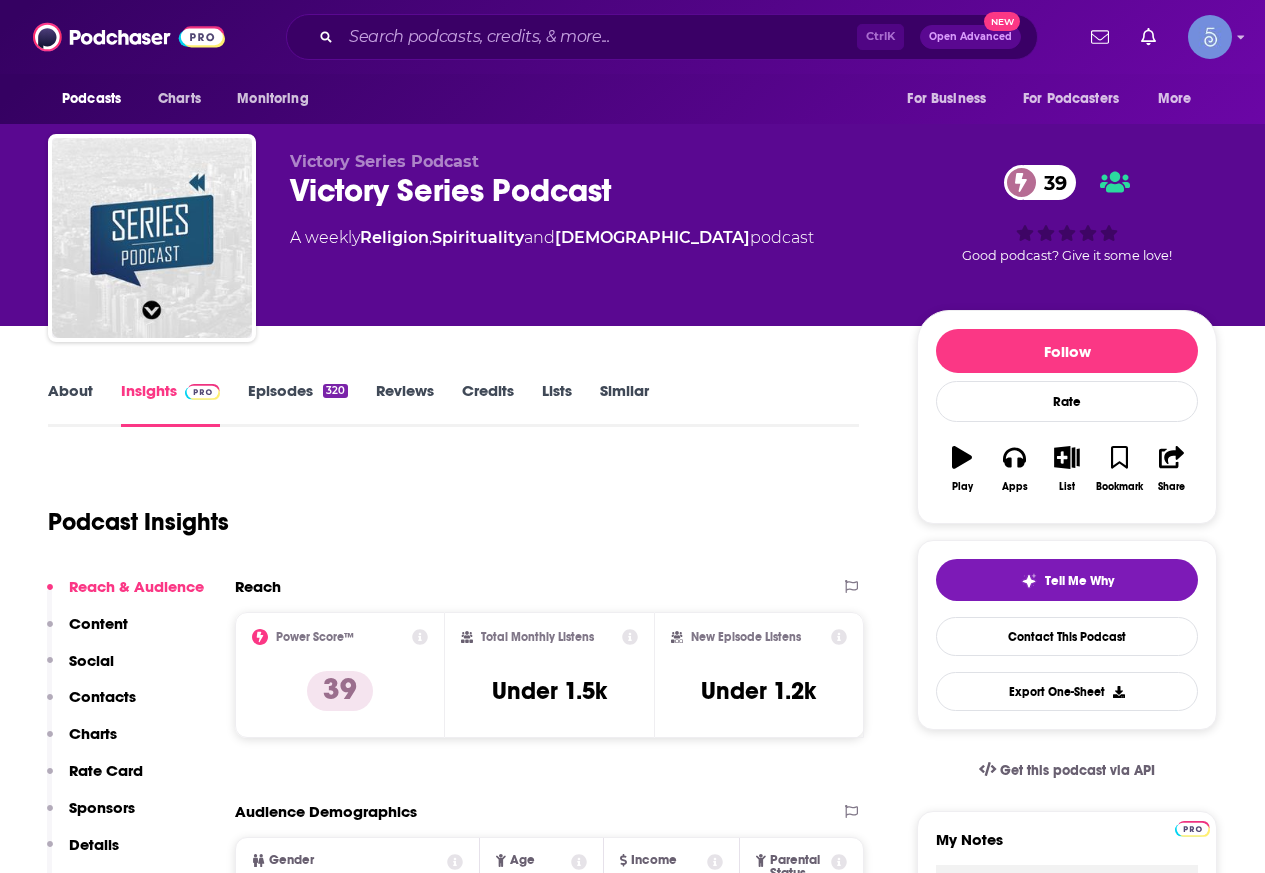 click on "About" at bounding box center (70, 404) 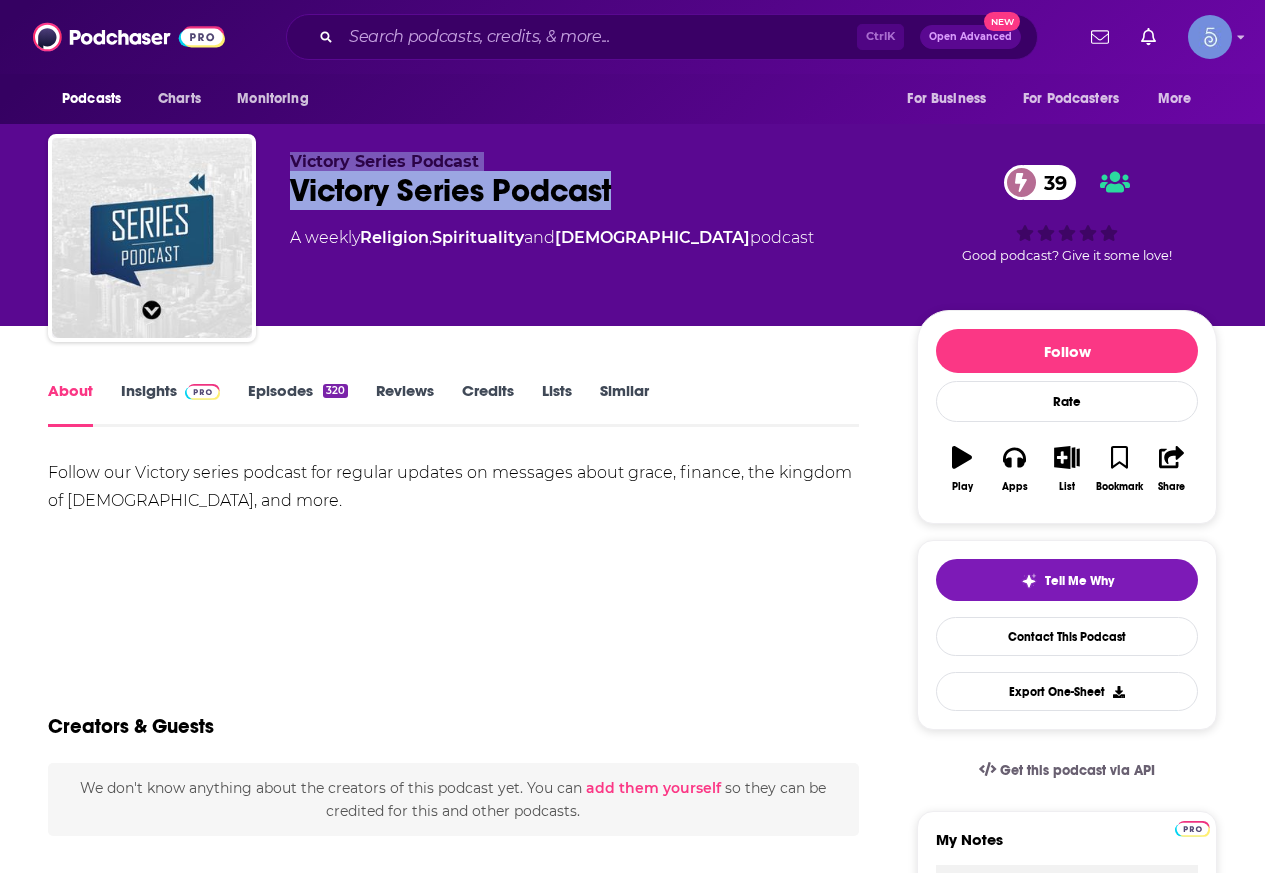 drag, startPoint x: 633, startPoint y: 189, endPoint x: 248, endPoint y: 203, distance: 385.25446 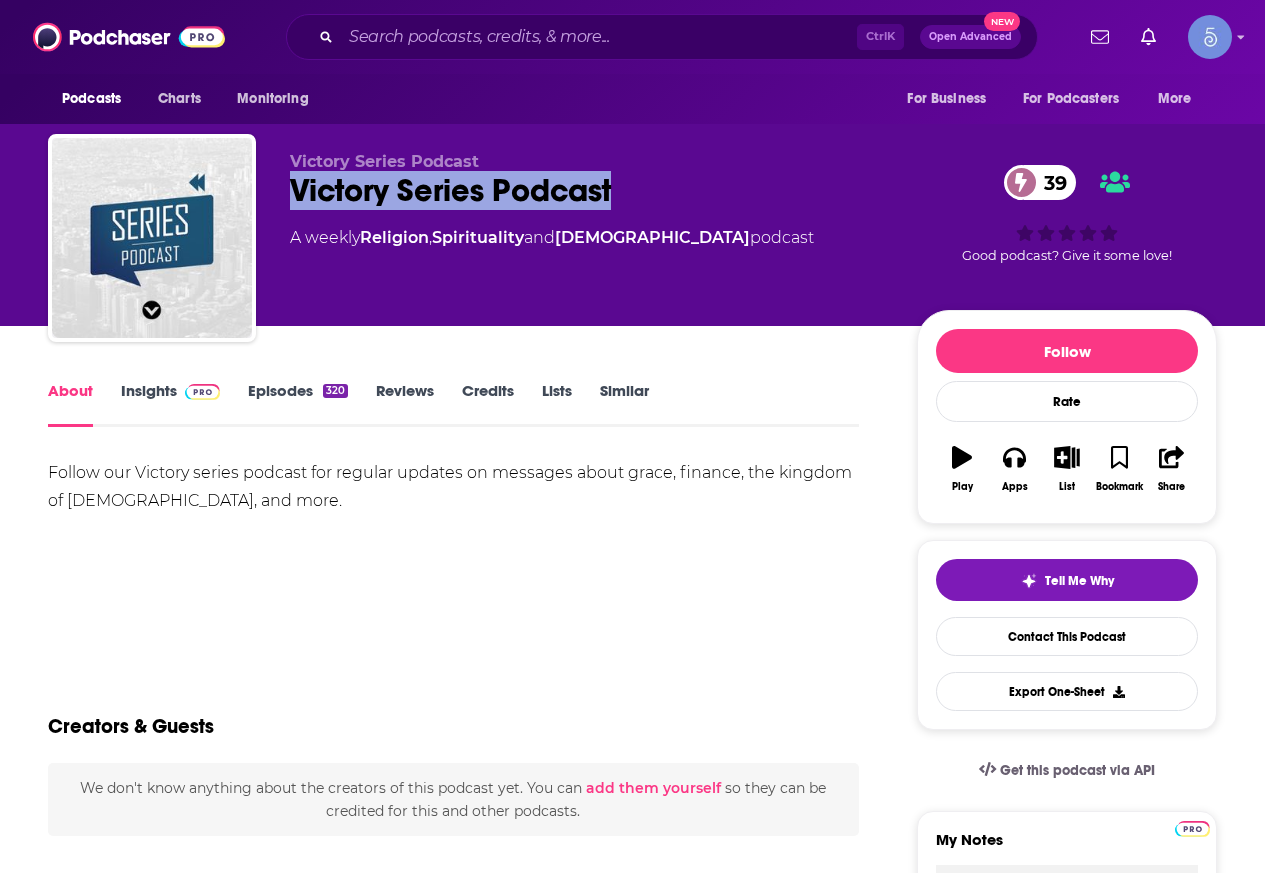 drag, startPoint x: 657, startPoint y: 195, endPoint x: 283, endPoint y: 194, distance: 374.00134 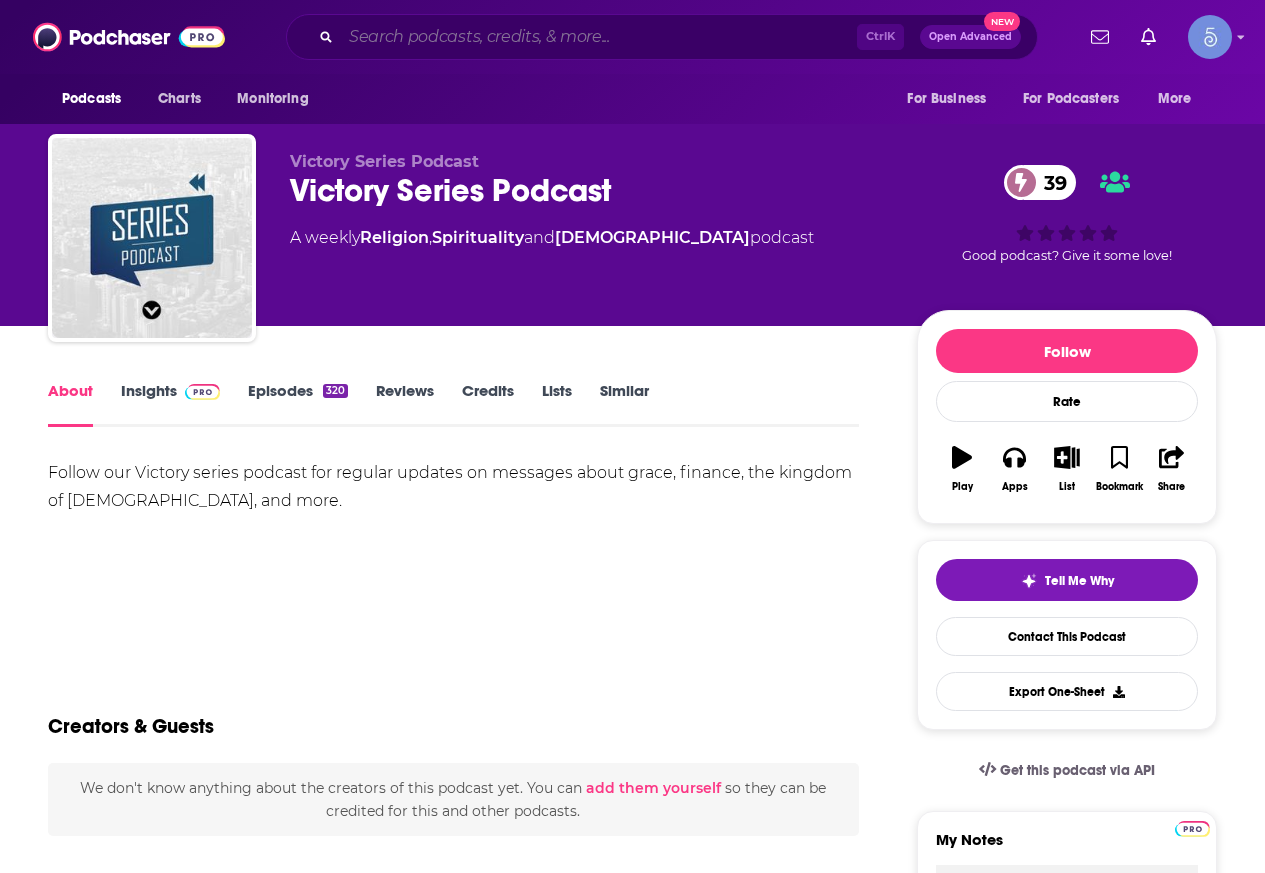 drag, startPoint x: 502, startPoint y: 37, endPoint x: 489, endPoint y: 42, distance: 13.928389 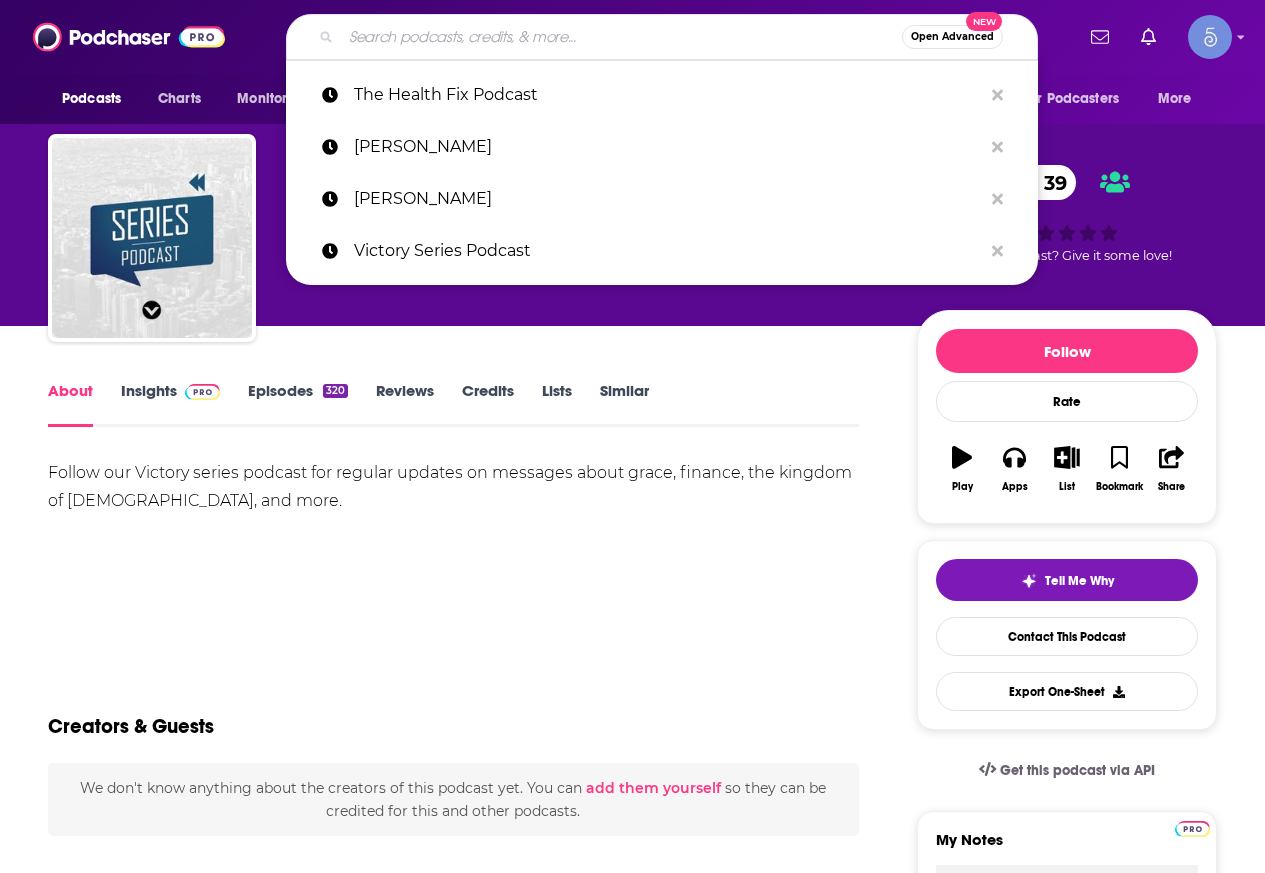 paste on "More Money Podcast" 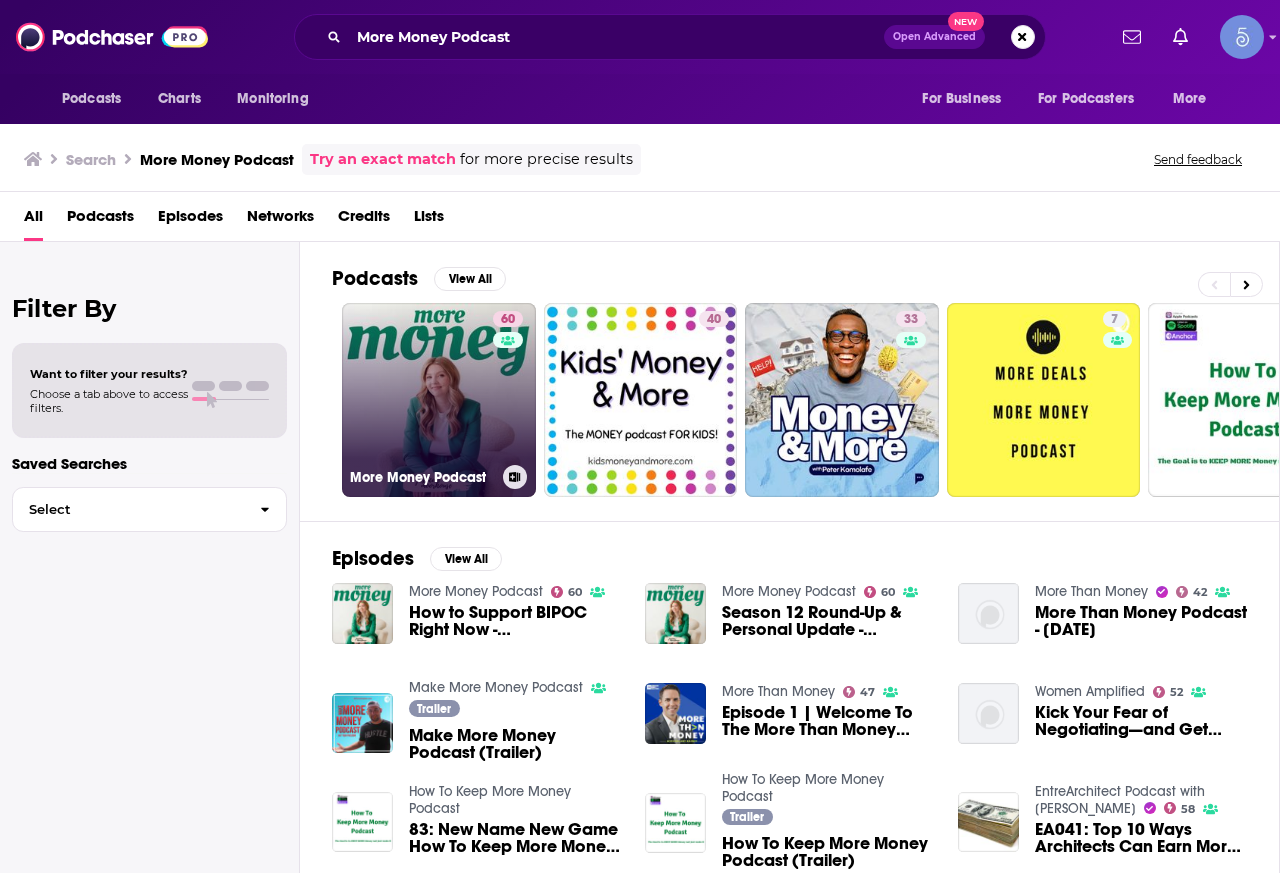 click on "60 More Money Podcast" at bounding box center (439, 400) 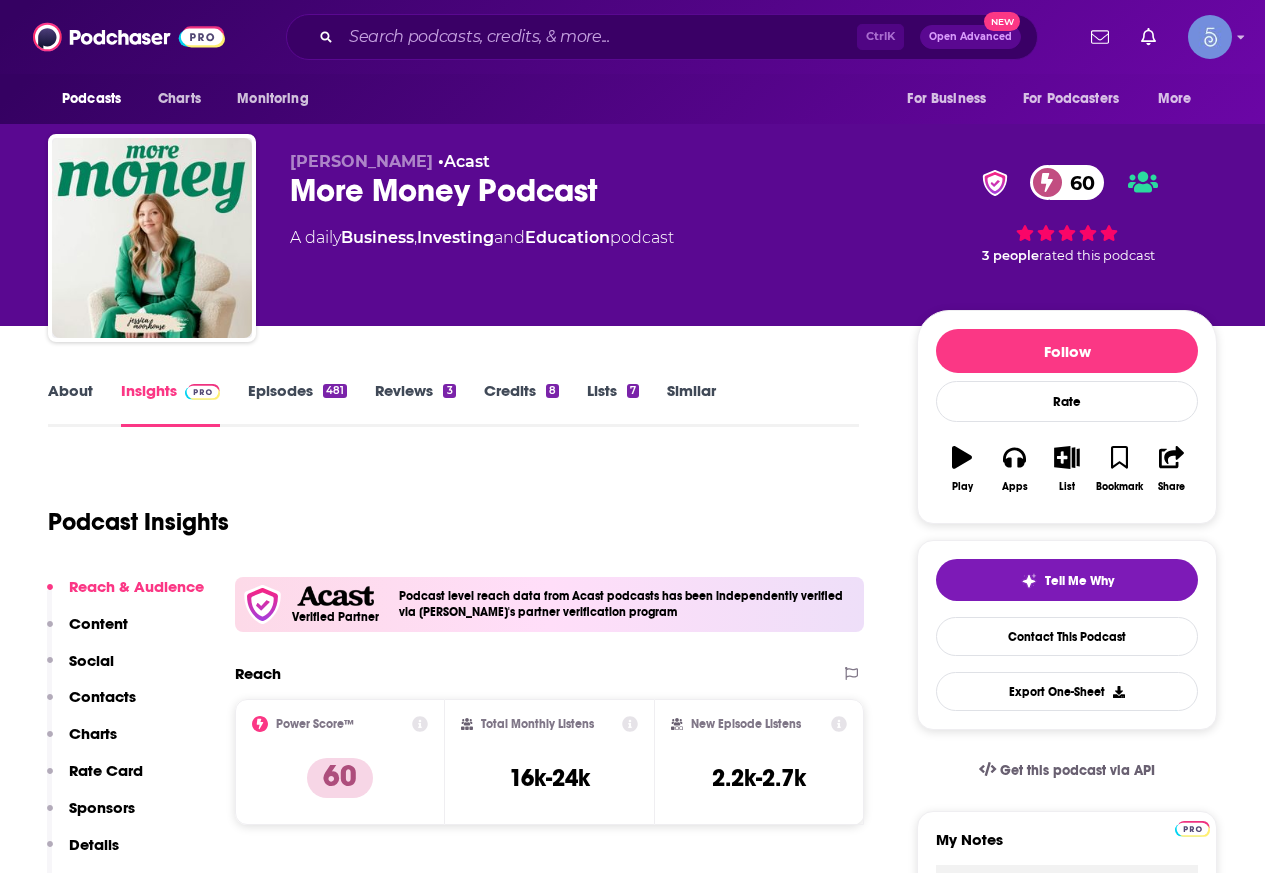 click on "About" at bounding box center (70, 404) 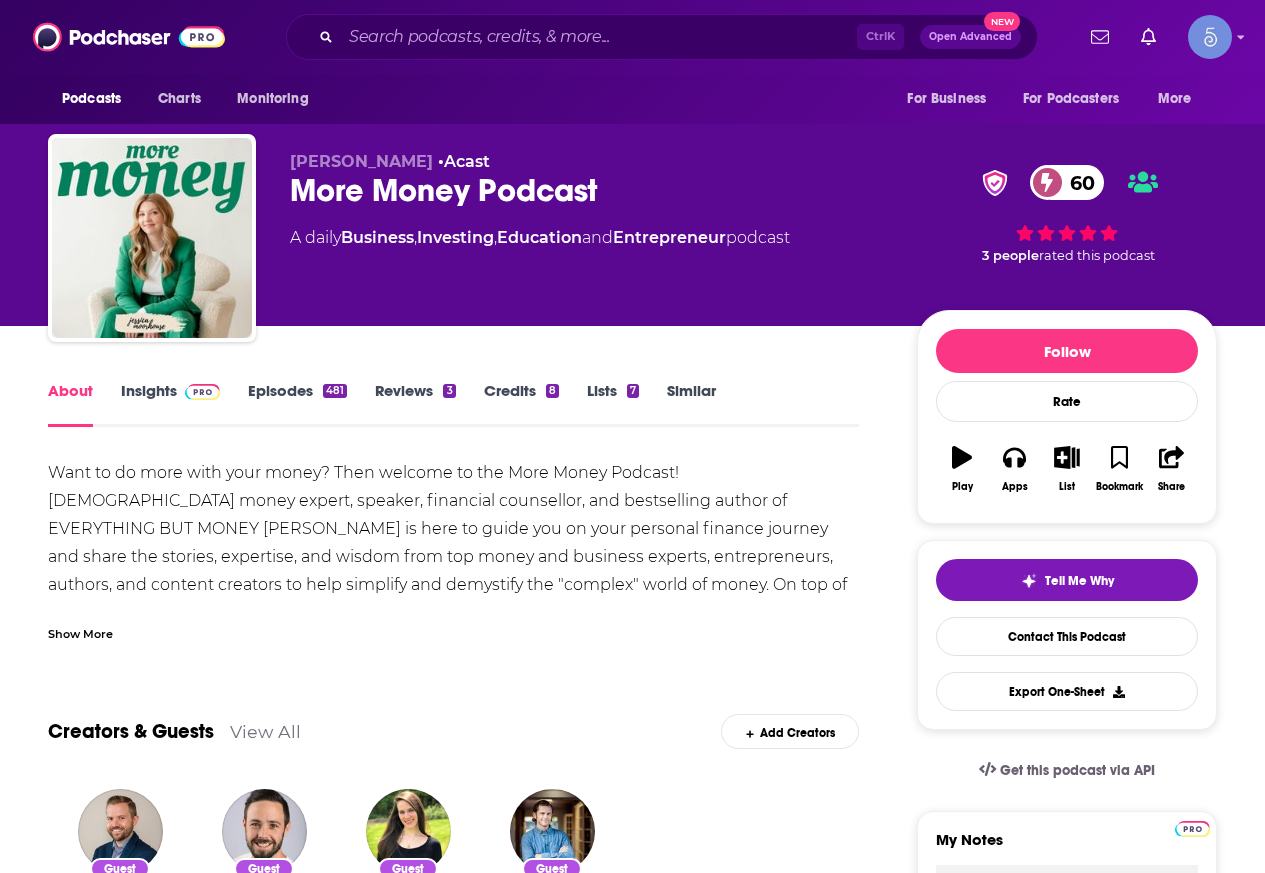 click on "Show More" at bounding box center (80, 632) 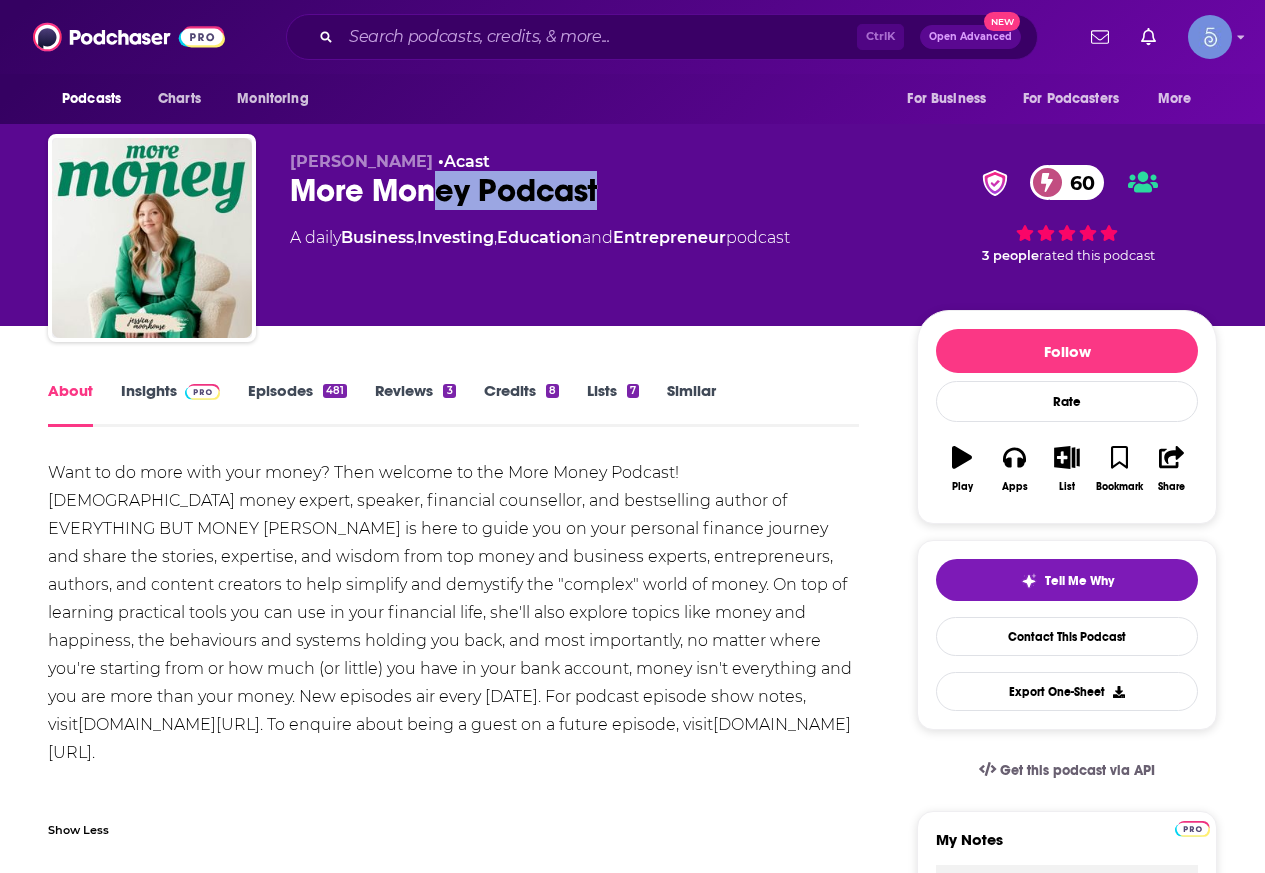 drag, startPoint x: 612, startPoint y: 197, endPoint x: 412, endPoint y: 171, distance: 201.68292 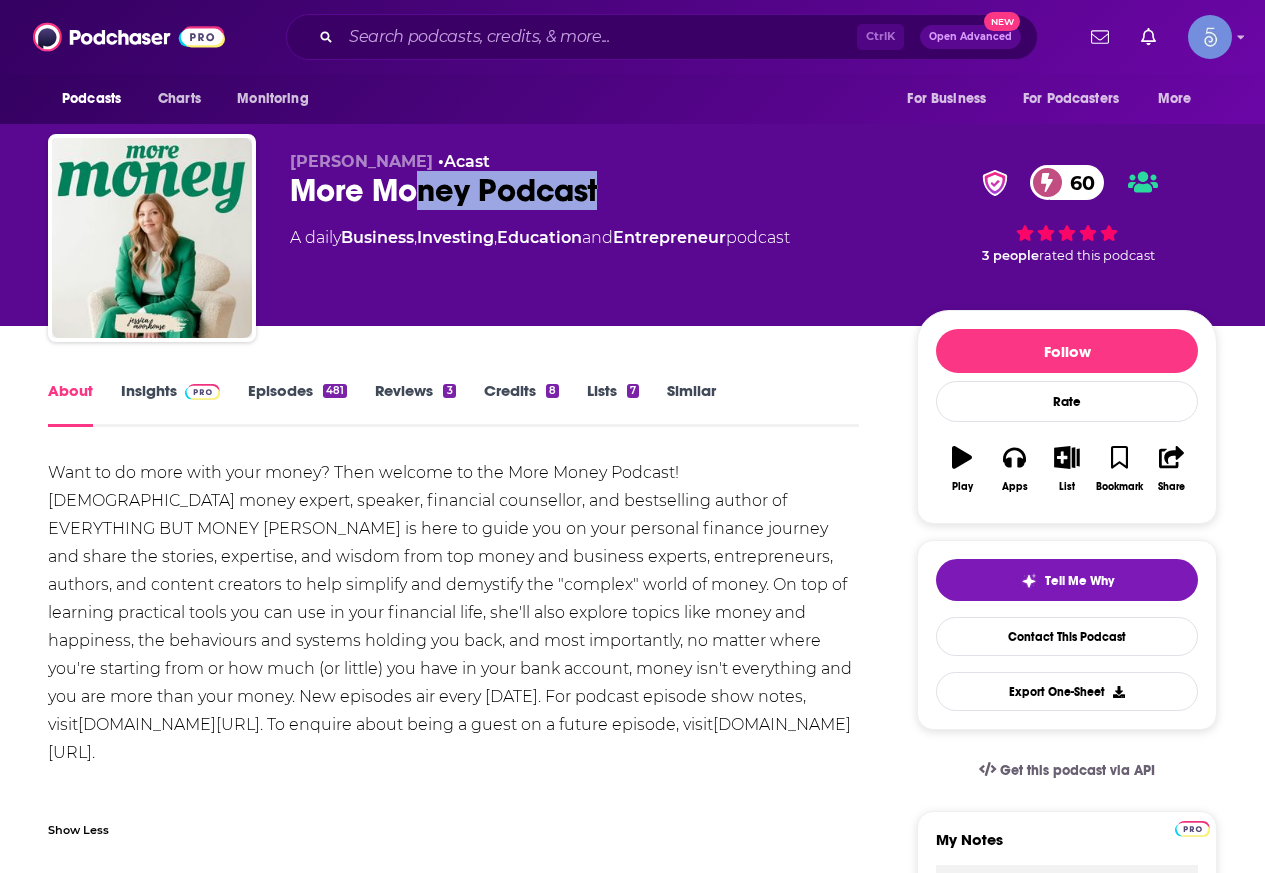 click on "More Money Podcast 60" at bounding box center (587, 190) 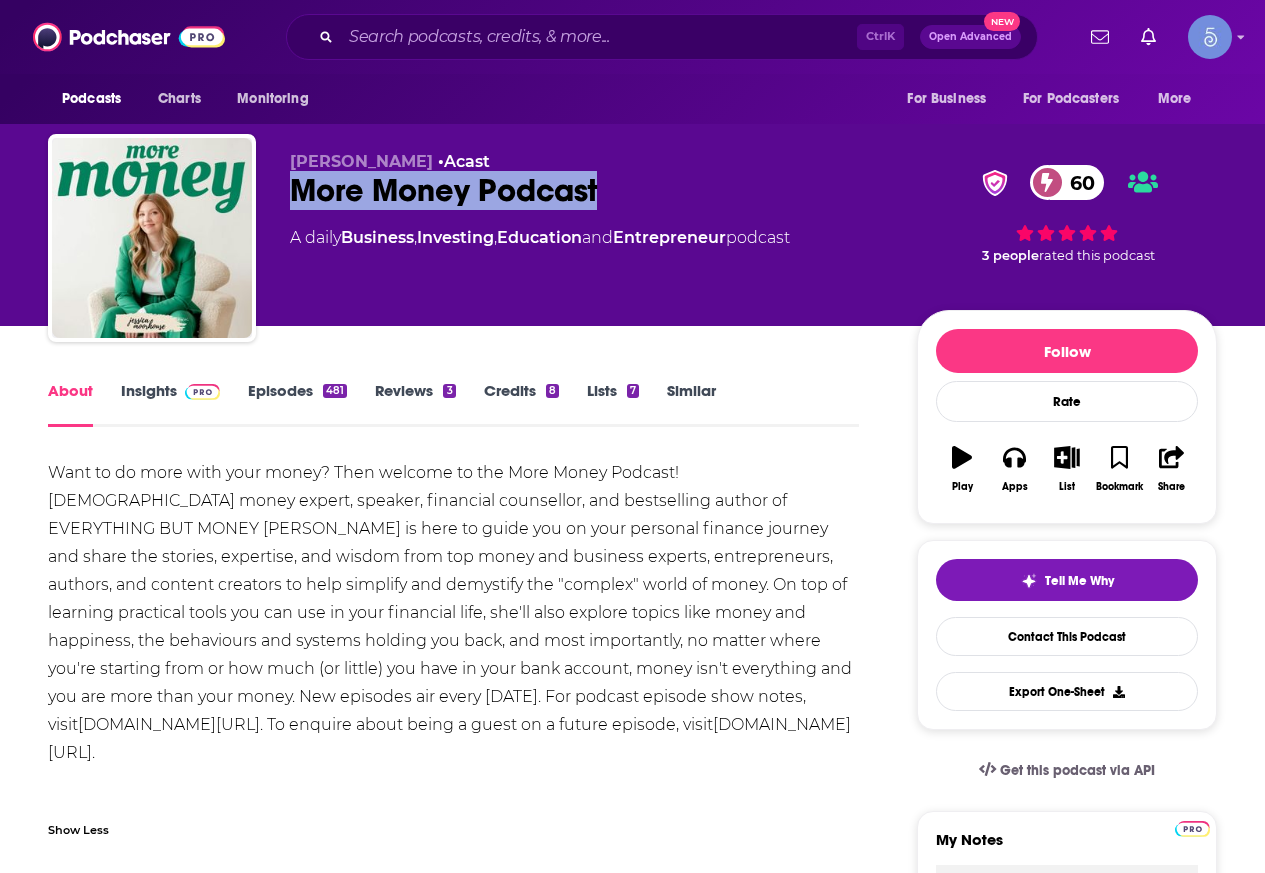 drag, startPoint x: 635, startPoint y: 186, endPoint x: 292, endPoint y: 177, distance: 343.11804 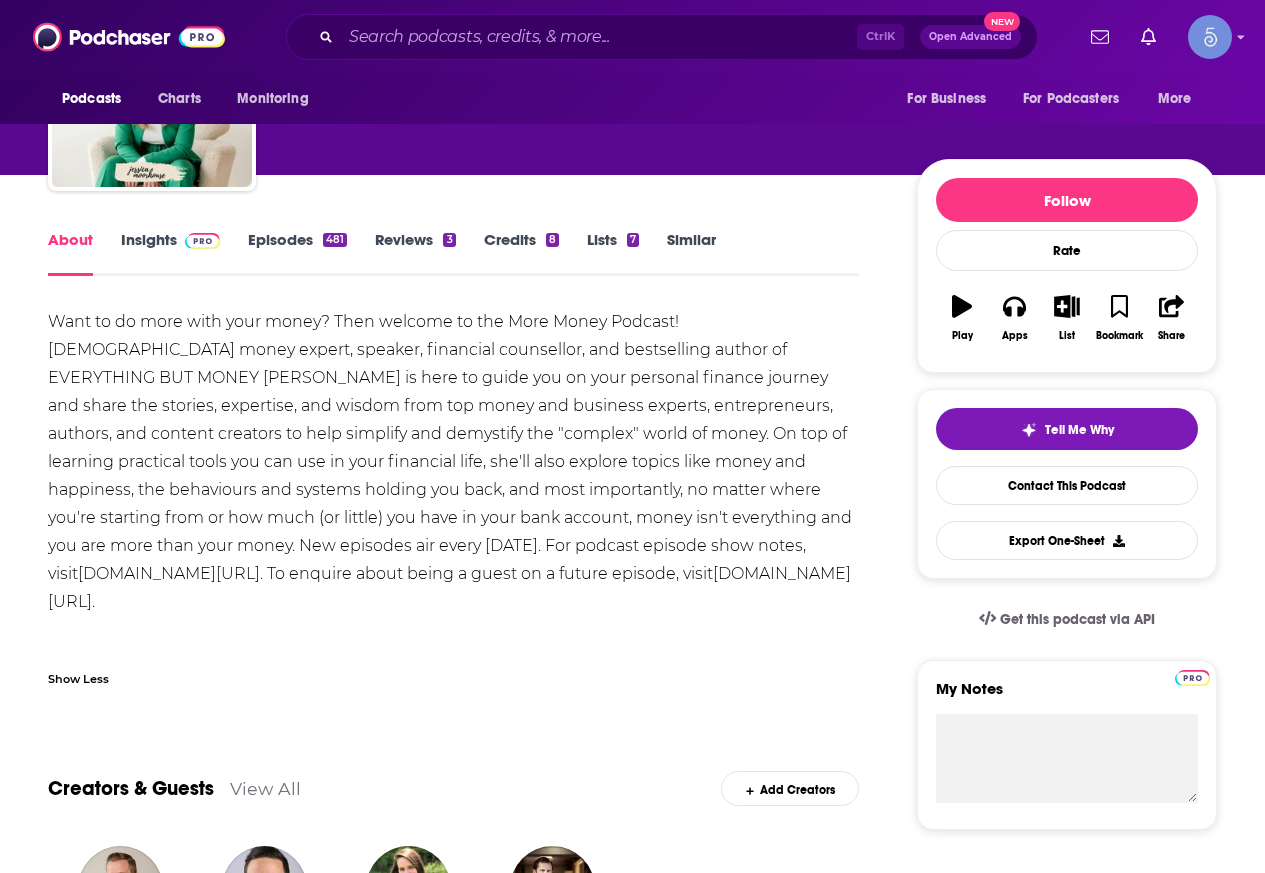 scroll, scrollTop: 200, scrollLeft: 0, axis: vertical 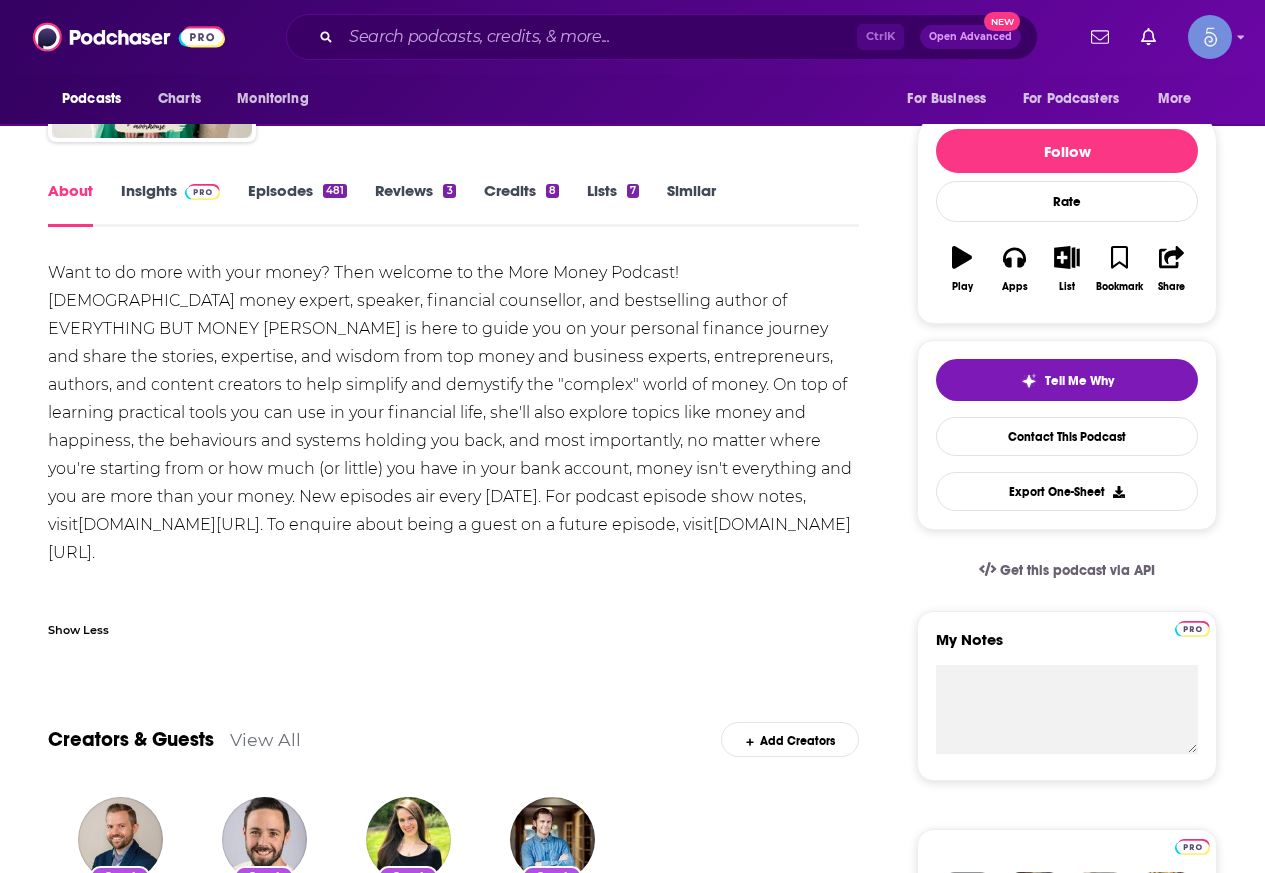 click on "Show Less" at bounding box center [78, 628] 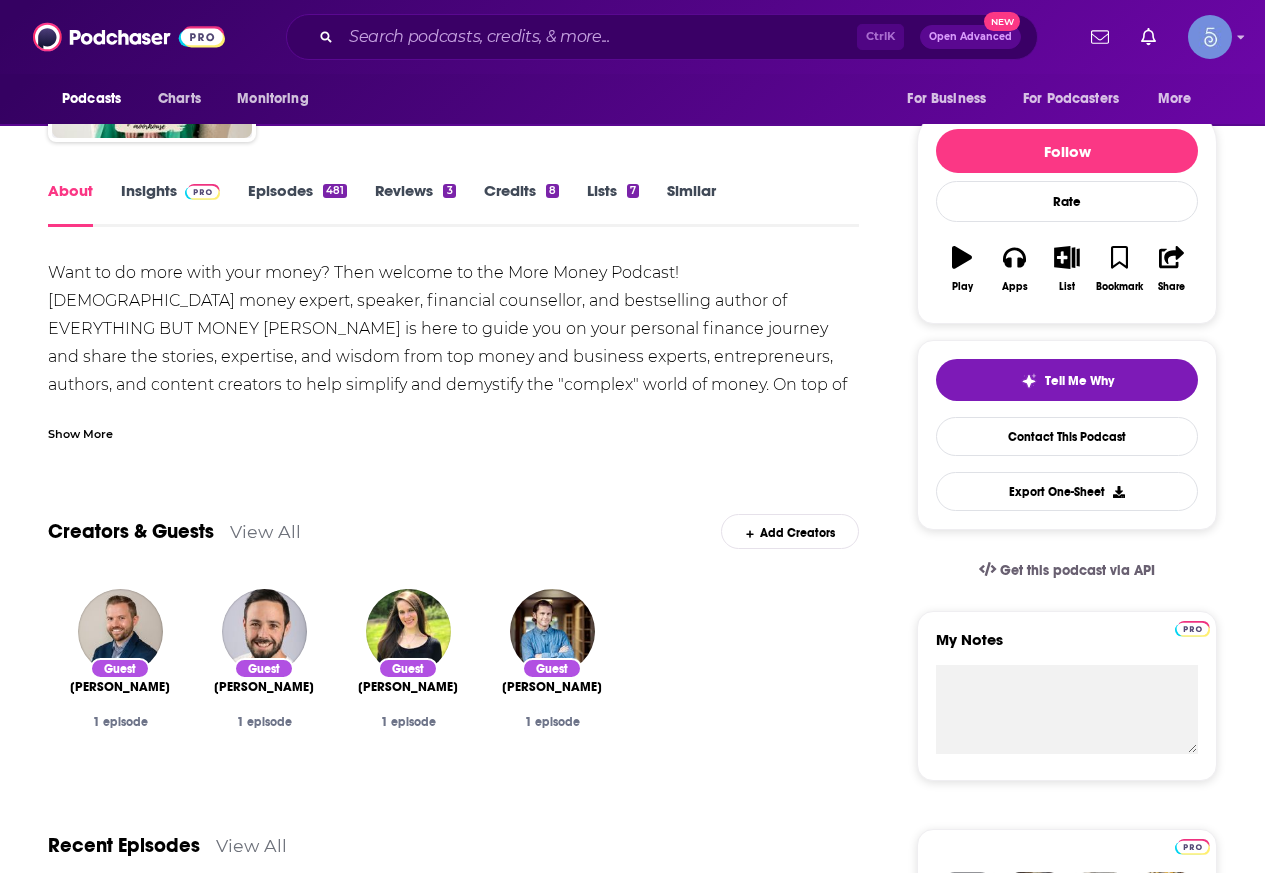 click at bounding box center [202, 192] 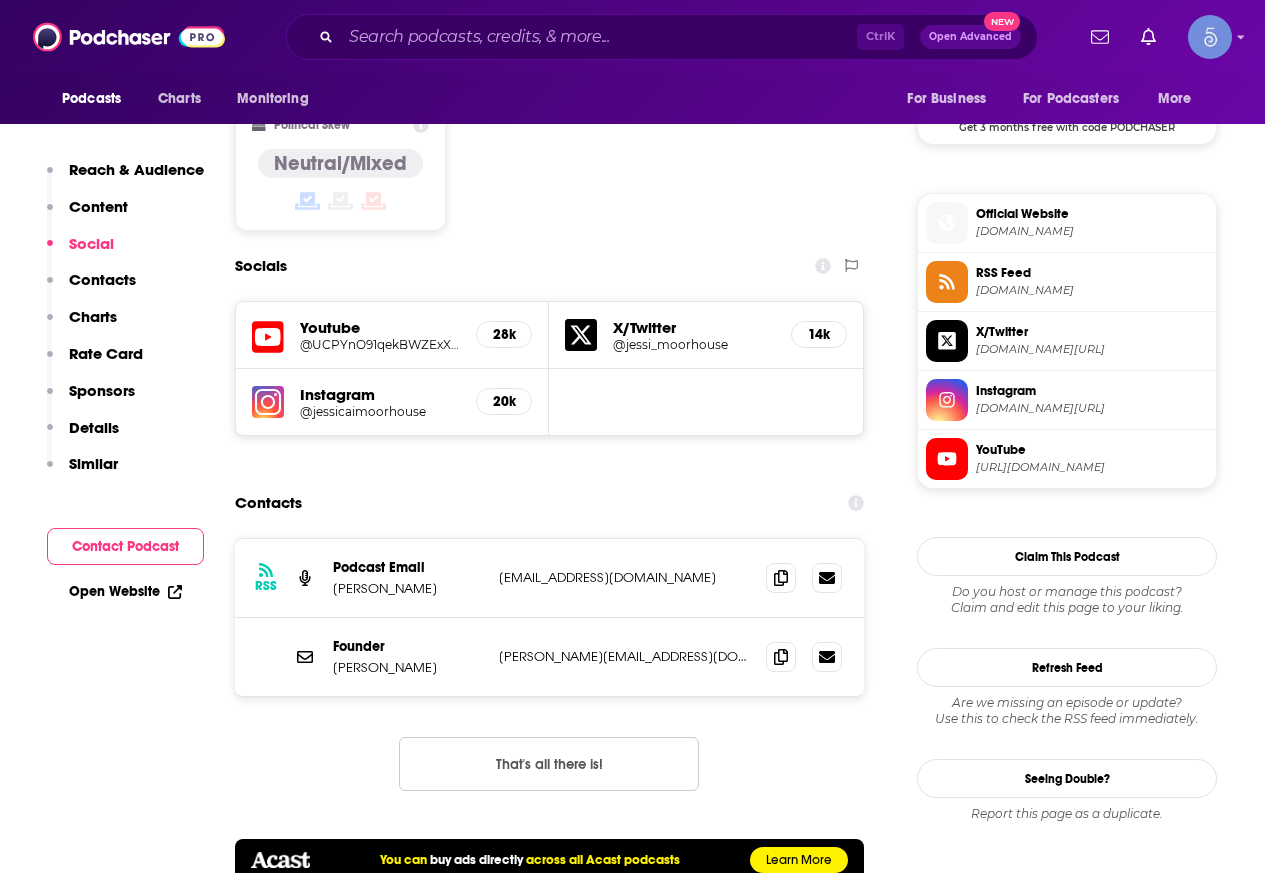 scroll, scrollTop: 1700, scrollLeft: 0, axis: vertical 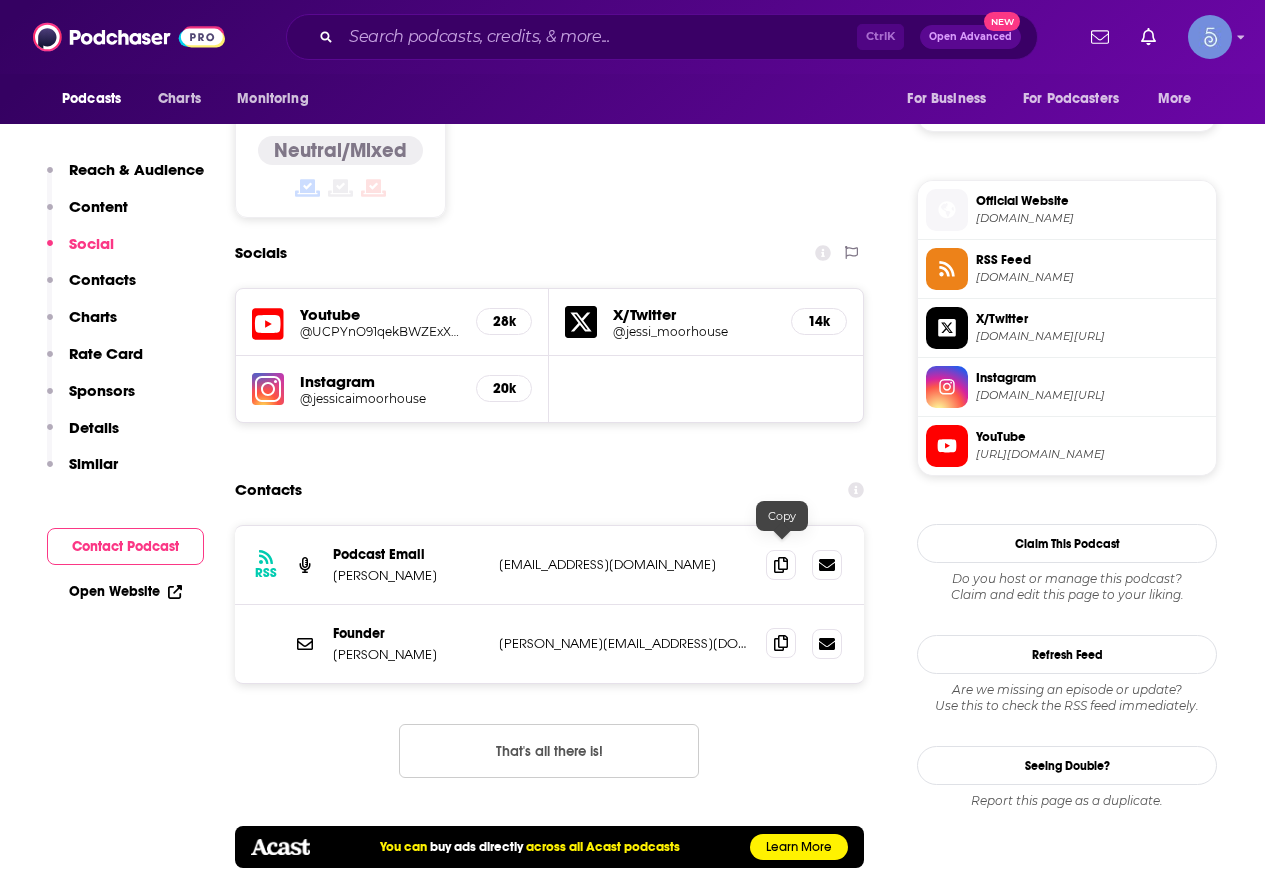 click at bounding box center (781, 643) 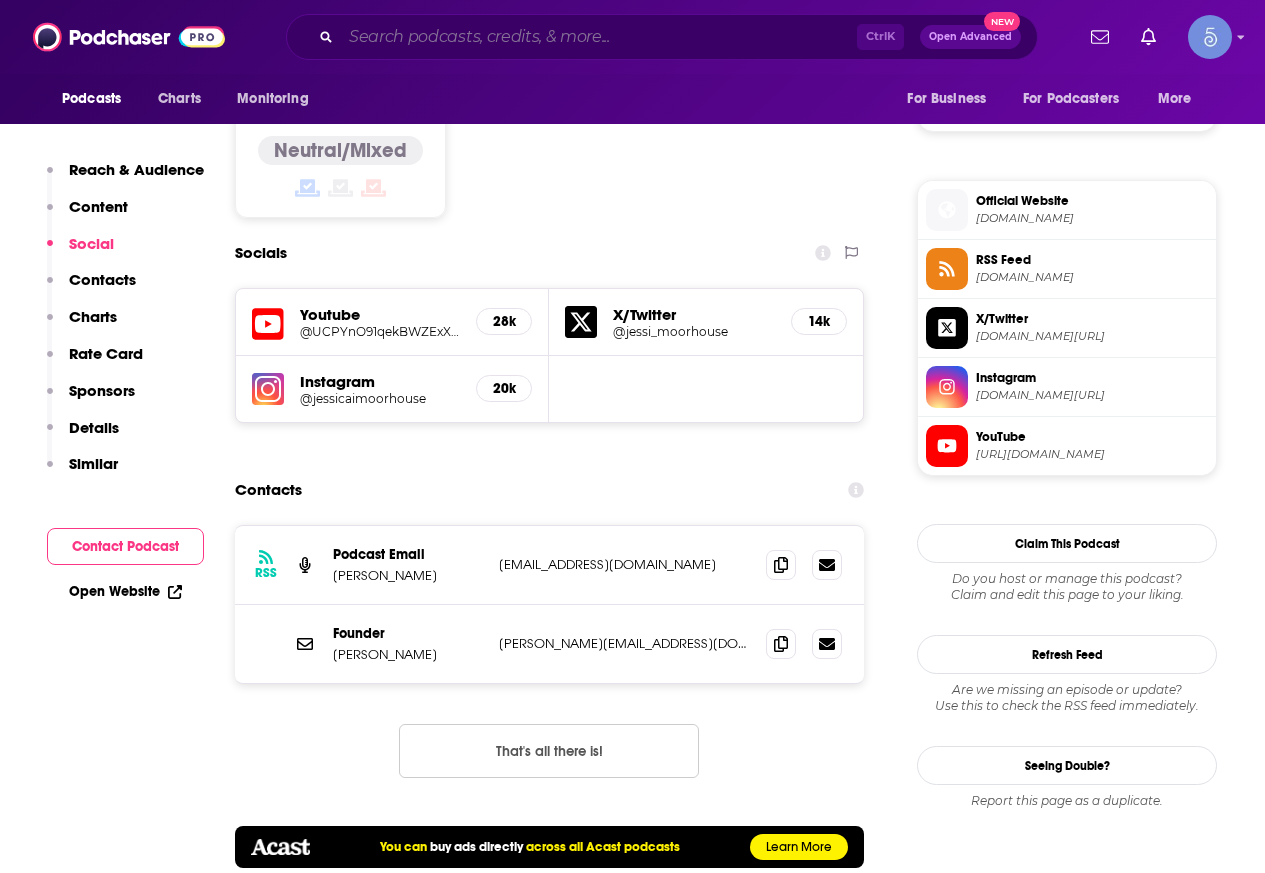 click at bounding box center (599, 37) 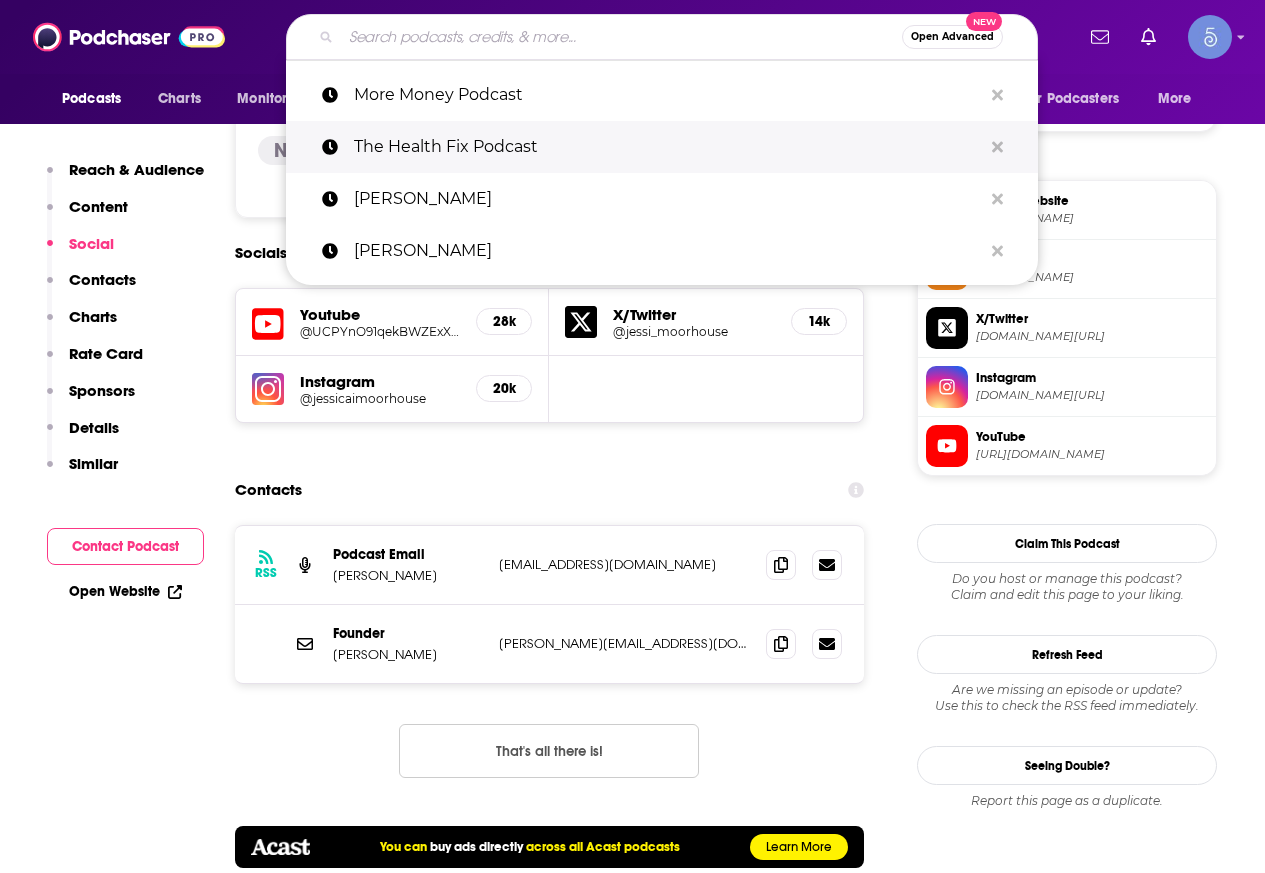 paste on "Your Fitness Money Coach Podcast" 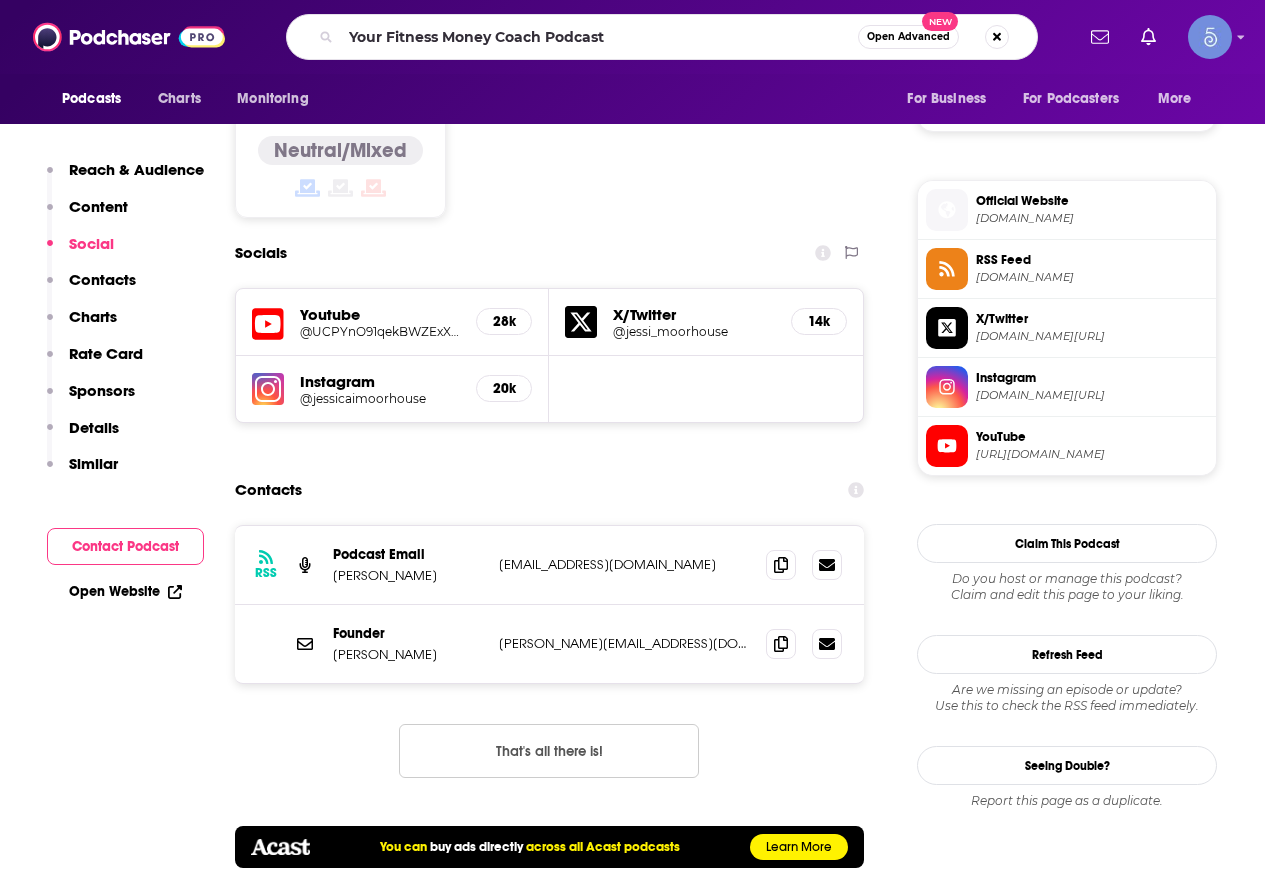 scroll, scrollTop: 0, scrollLeft: 0, axis: both 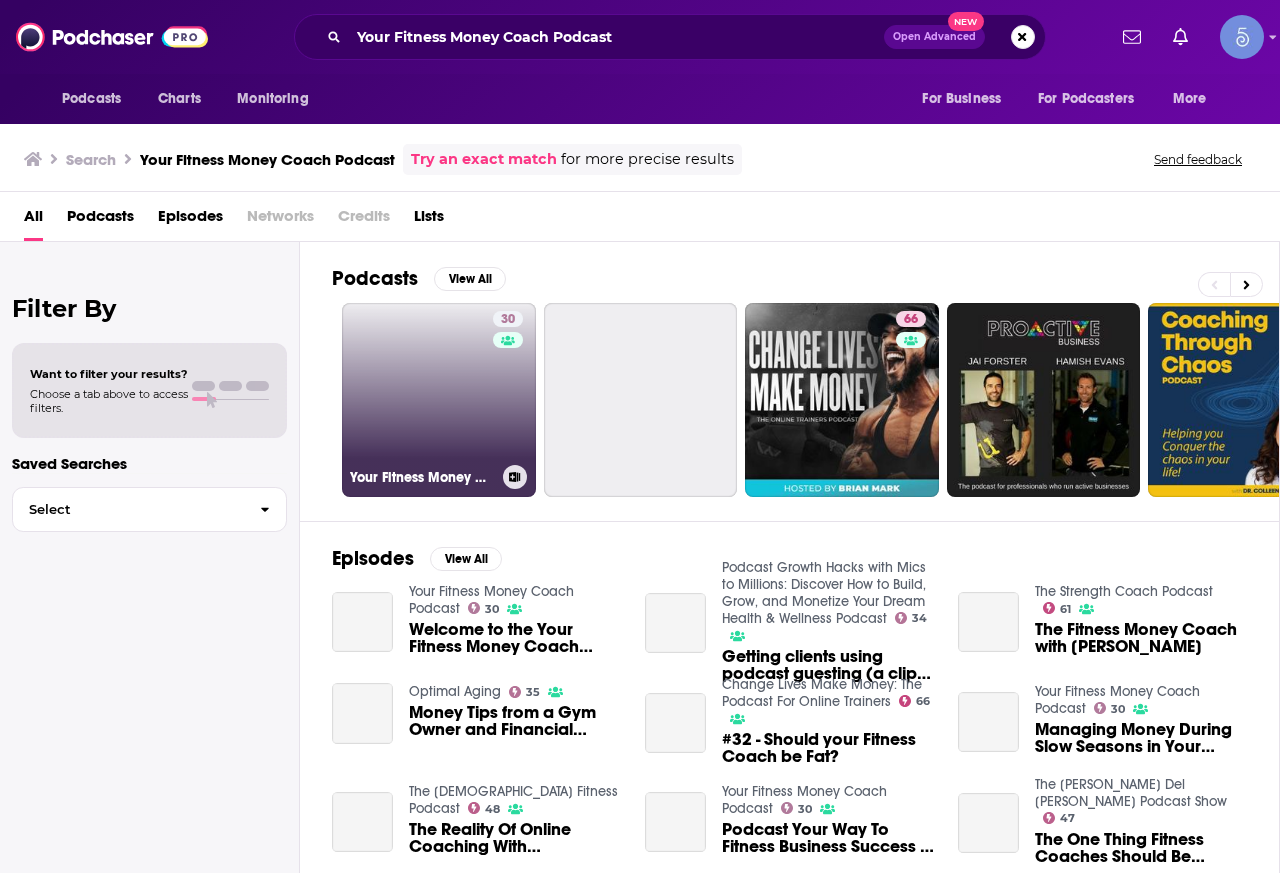 click on "30 Your Fitness Money Coach Podcast" at bounding box center (439, 400) 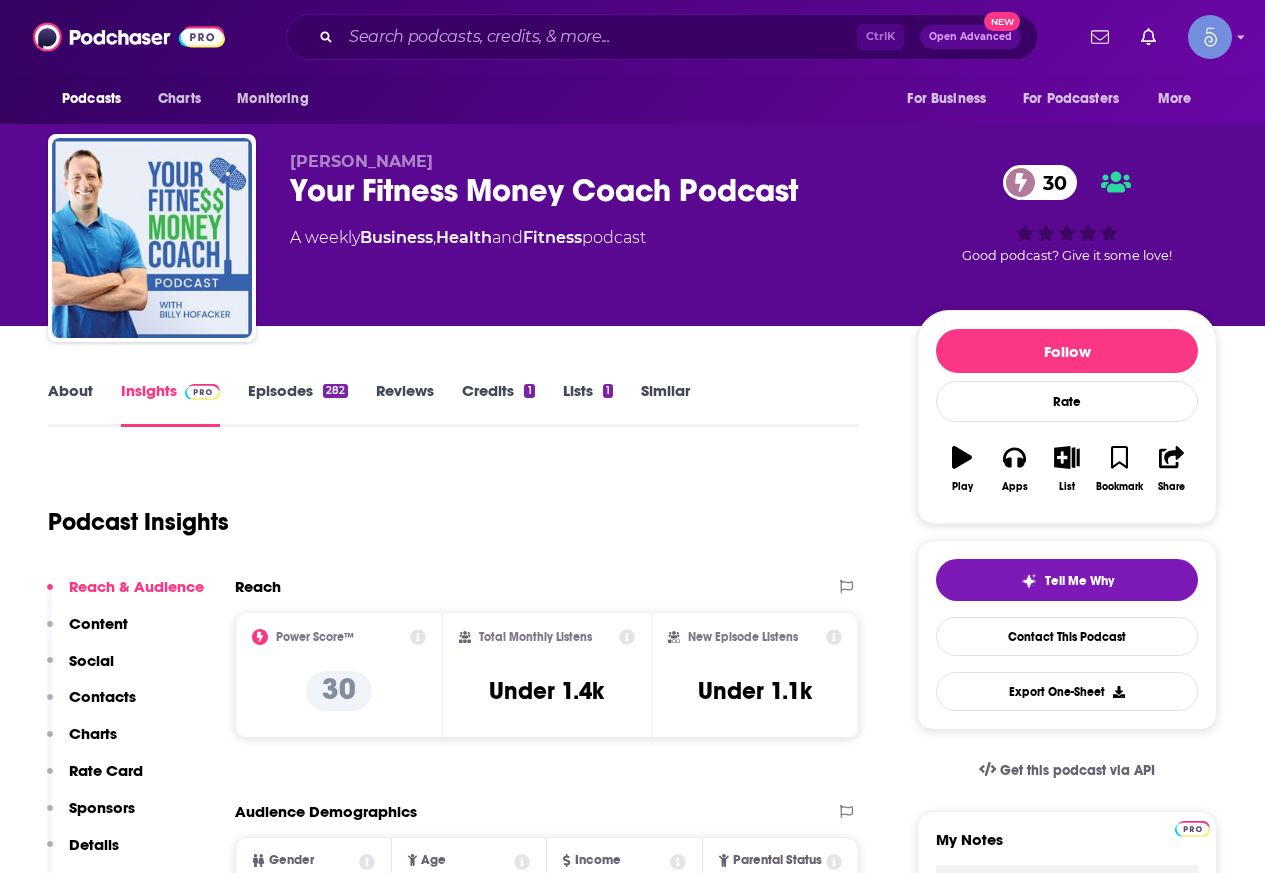 click on "About" at bounding box center (70, 404) 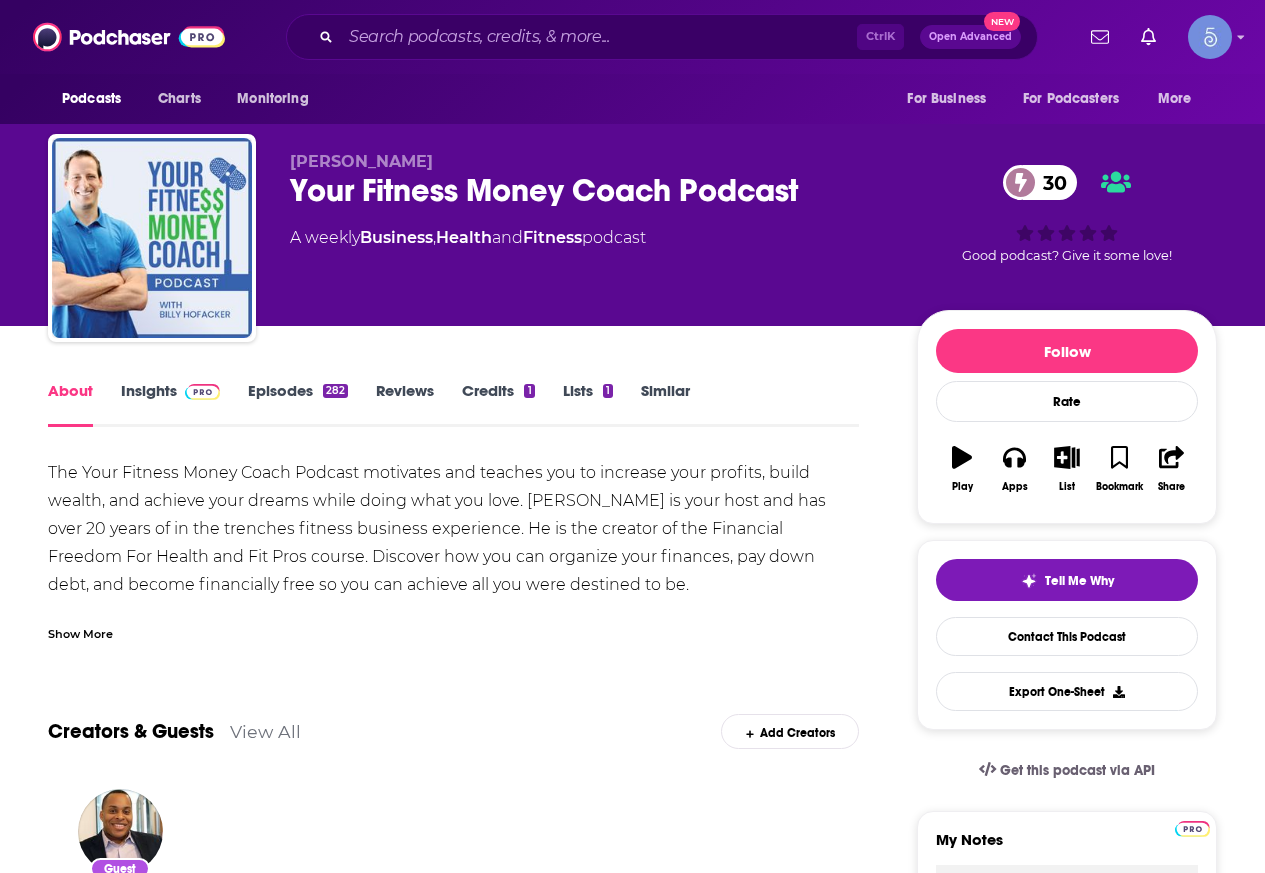 click on "Show More" at bounding box center [80, 632] 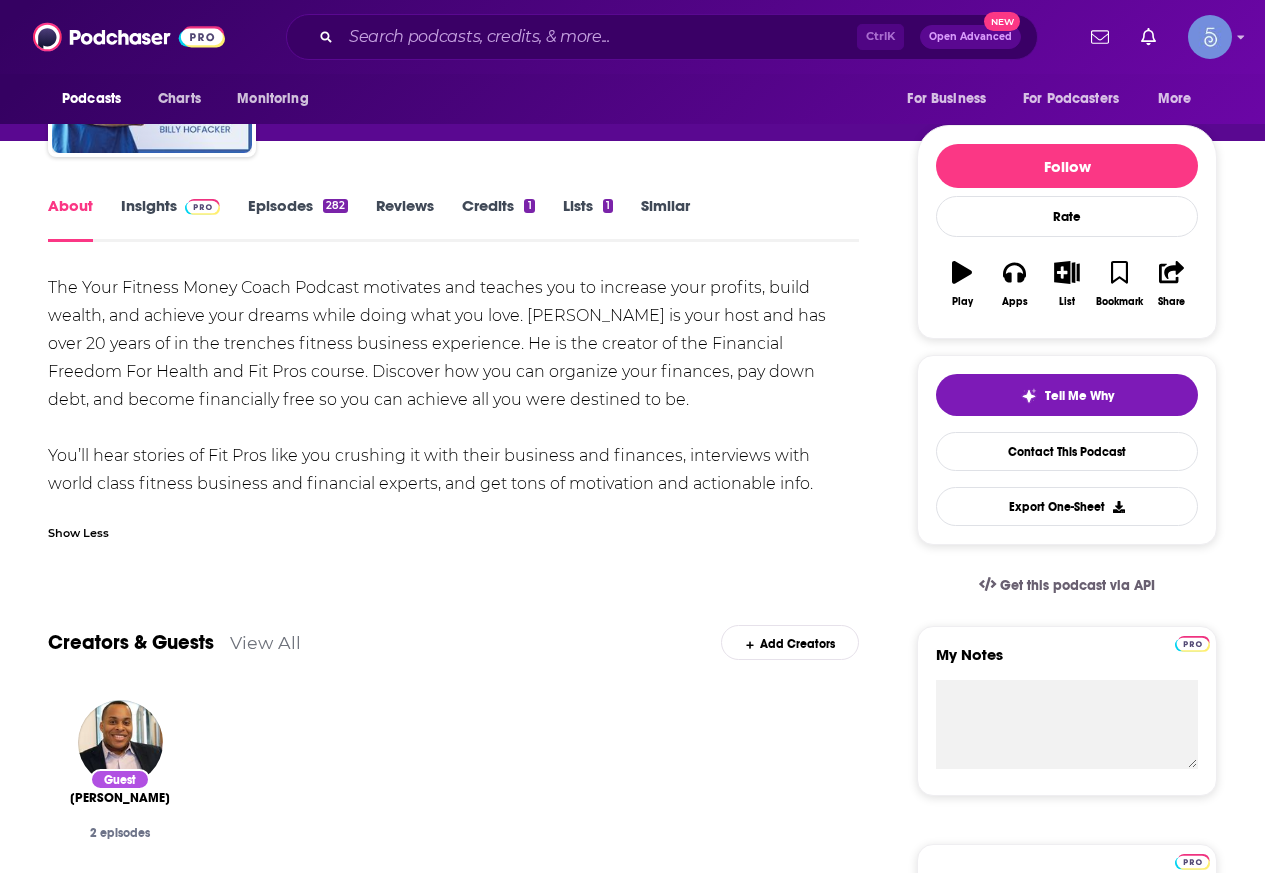 scroll, scrollTop: 100, scrollLeft: 0, axis: vertical 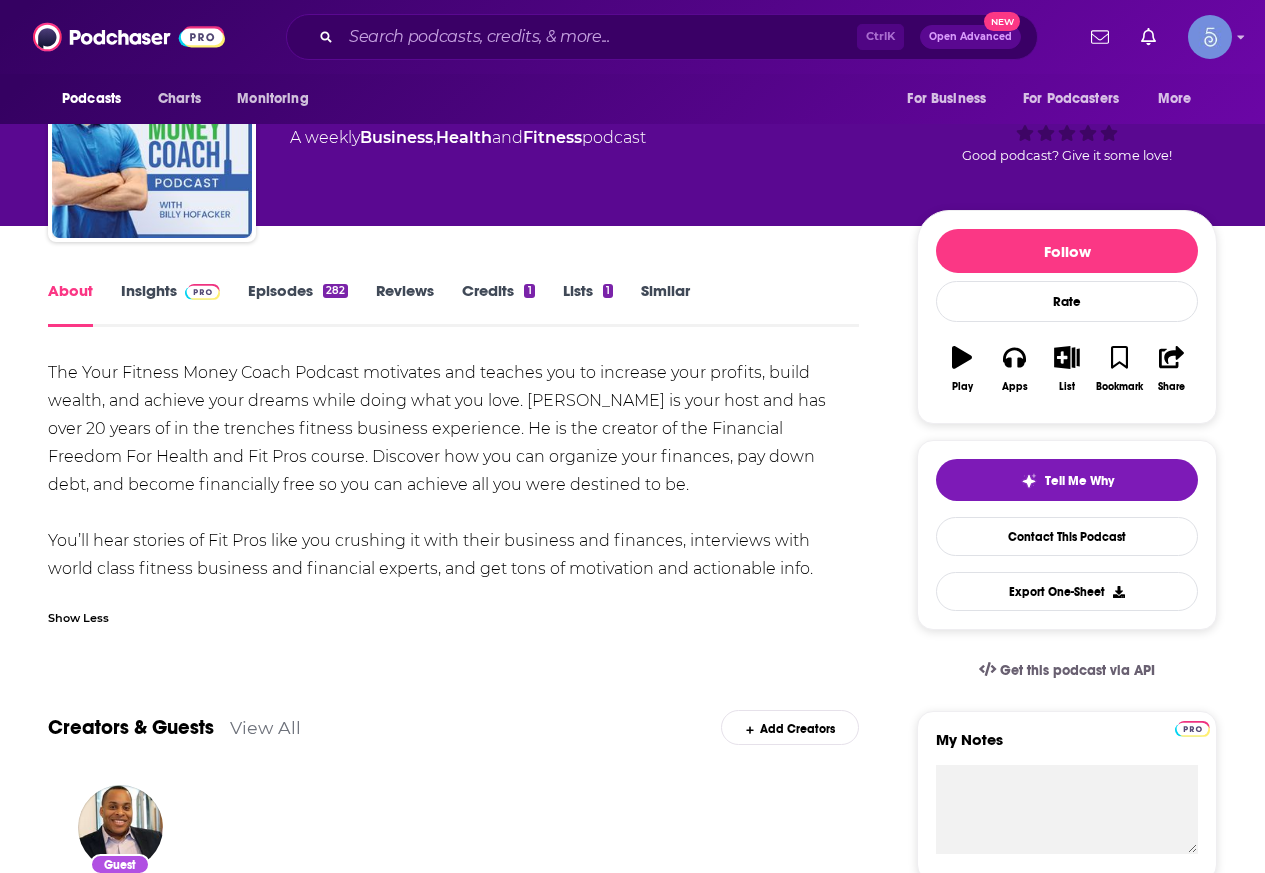 click on "Insights" at bounding box center [170, 304] 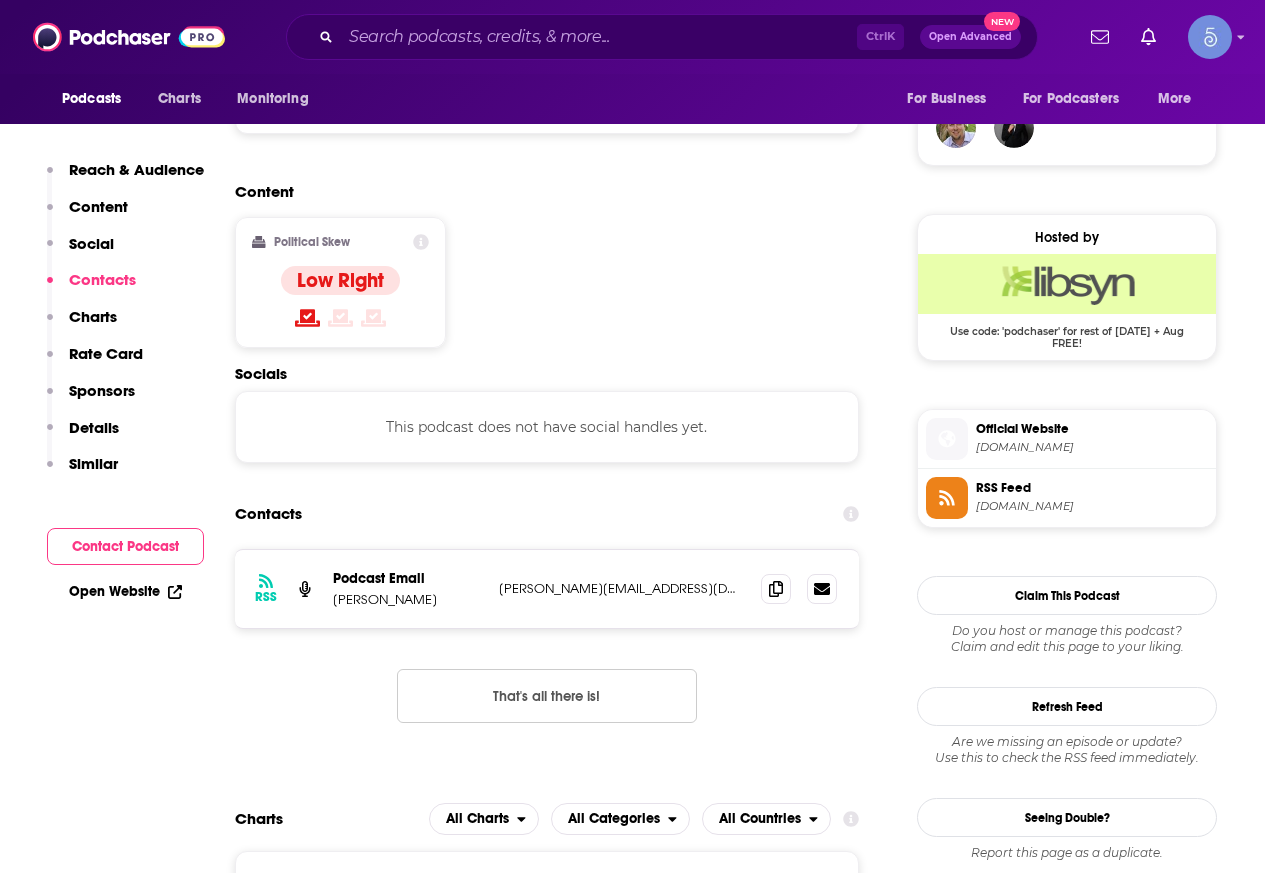 scroll, scrollTop: 1700, scrollLeft: 0, axis: vertical 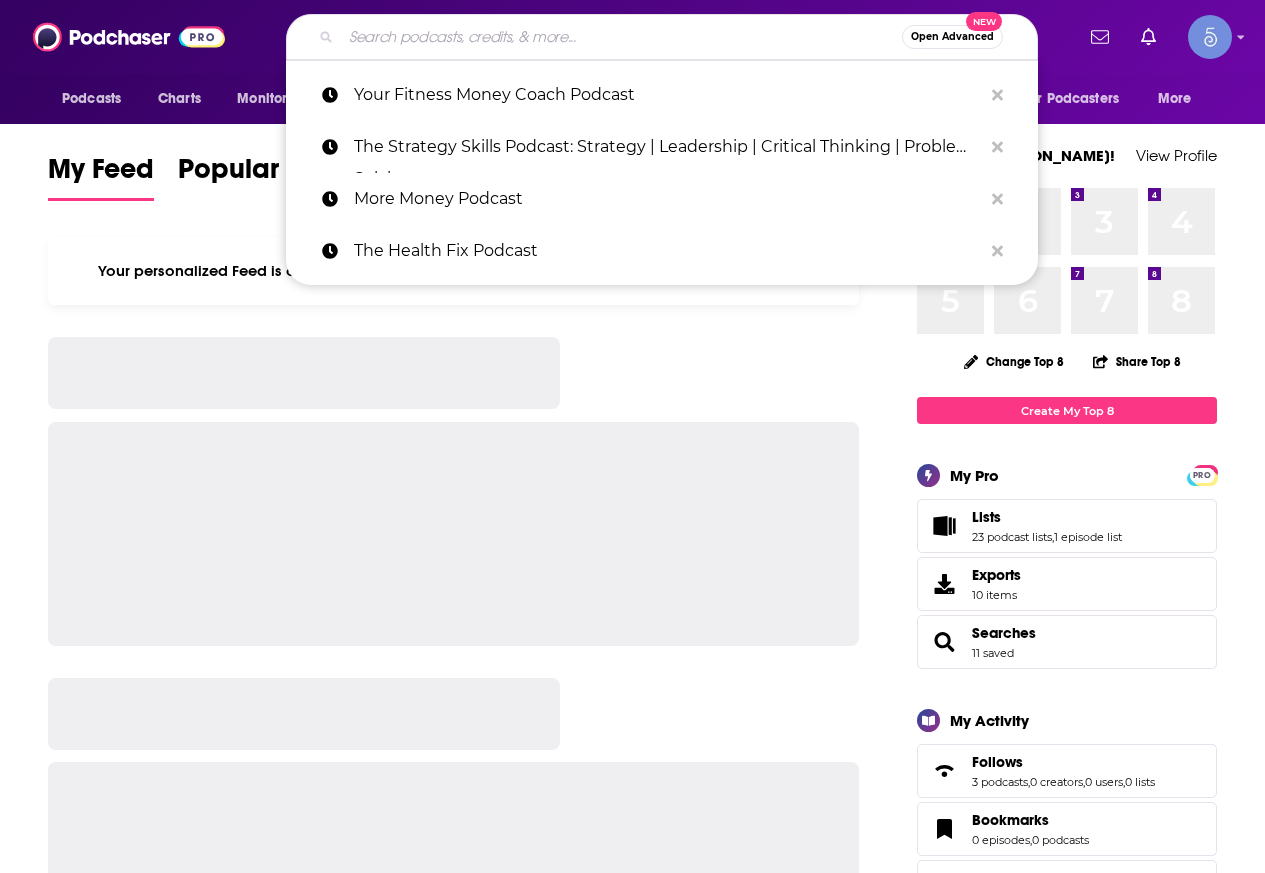 click at bounding box center (621, 37) 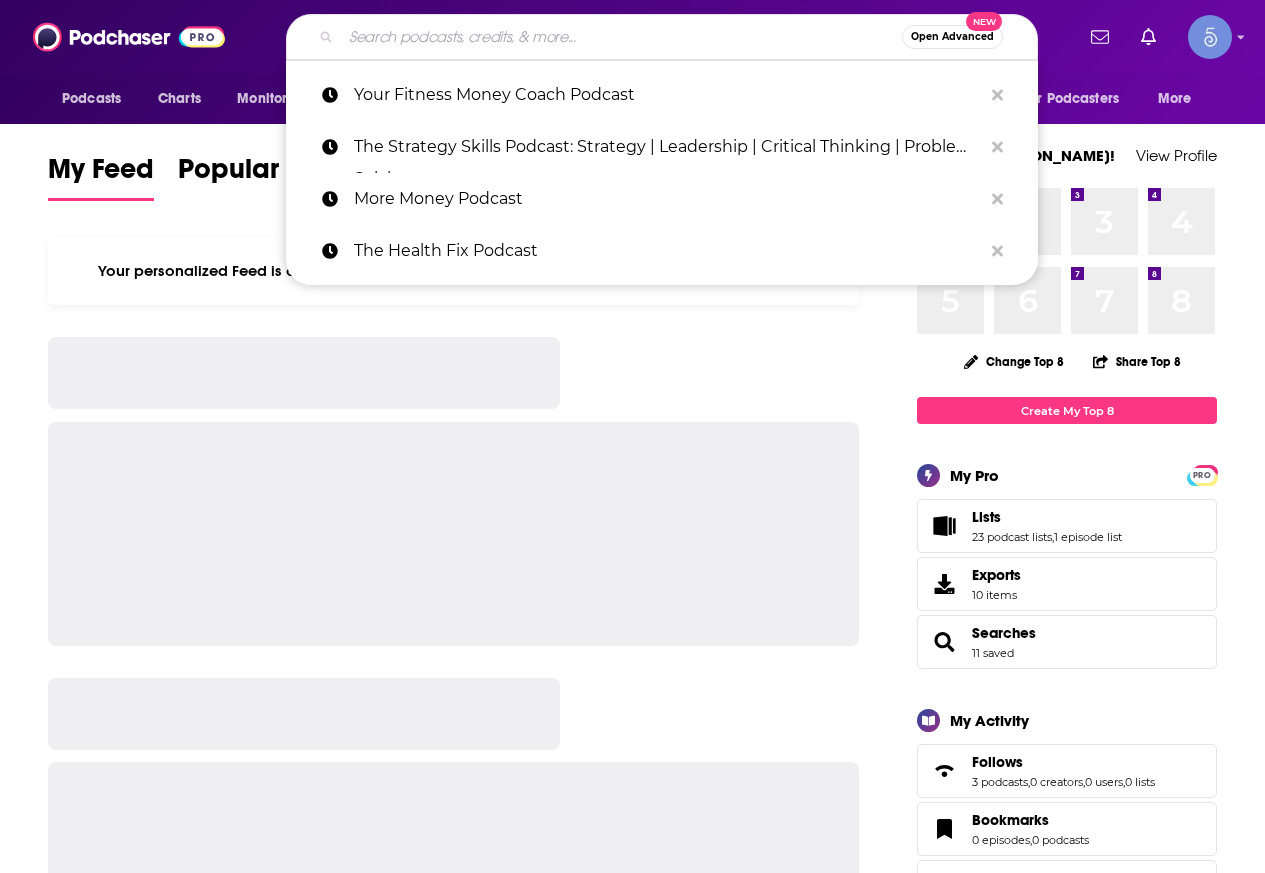 click at bounding box center (621, 37) 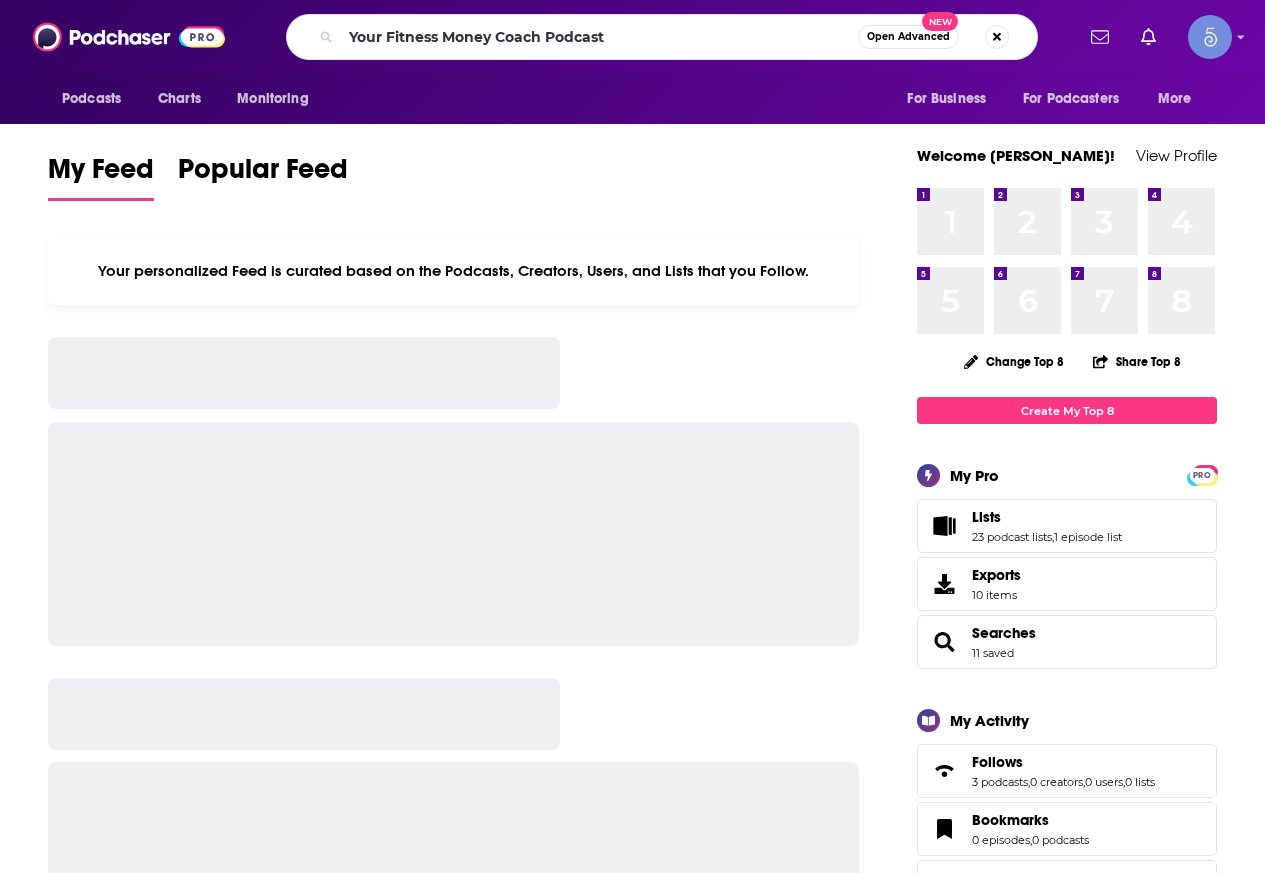 type on "Your Fitness Money Coach Podcast" 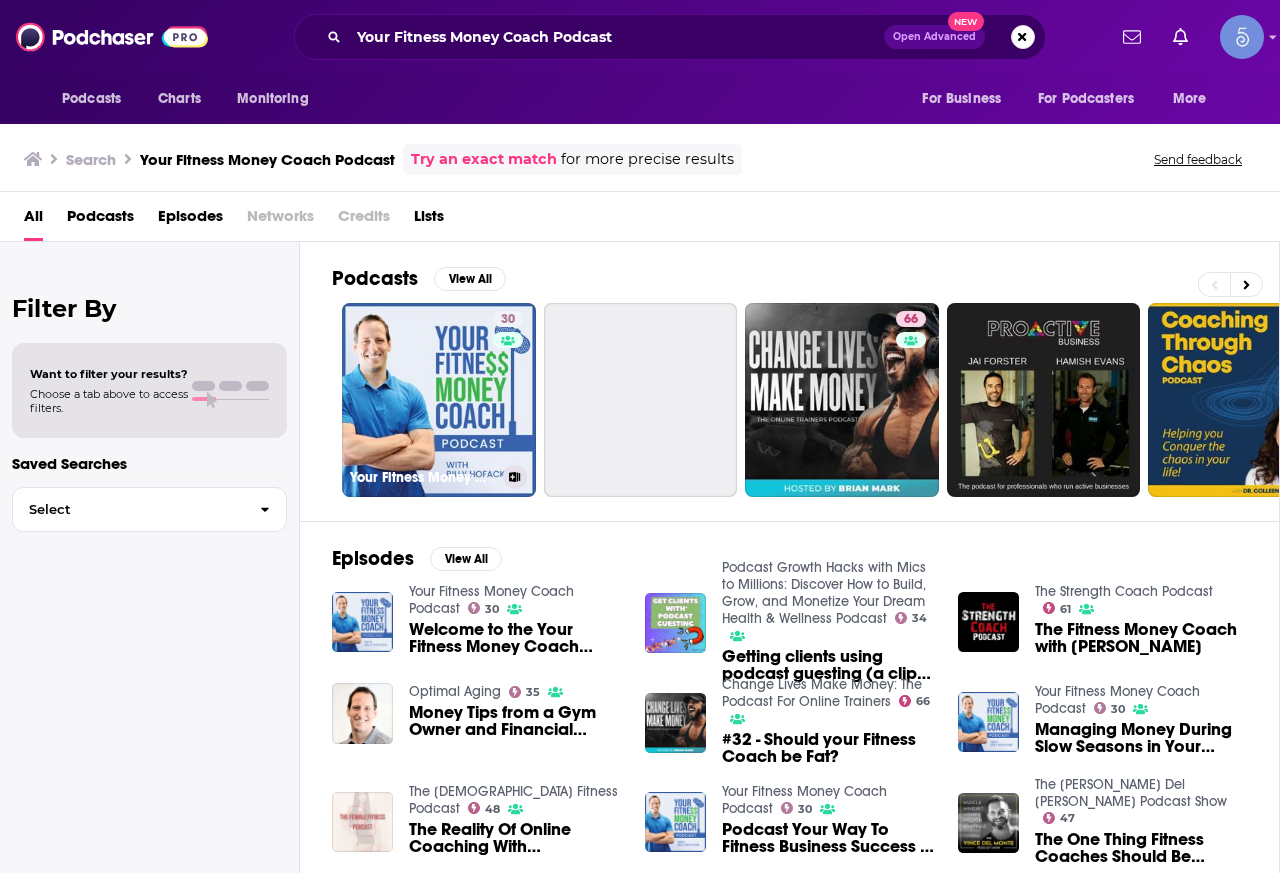 click on "30 Your Fitness Money Coach Podcast" at bounding box center (439, 400) 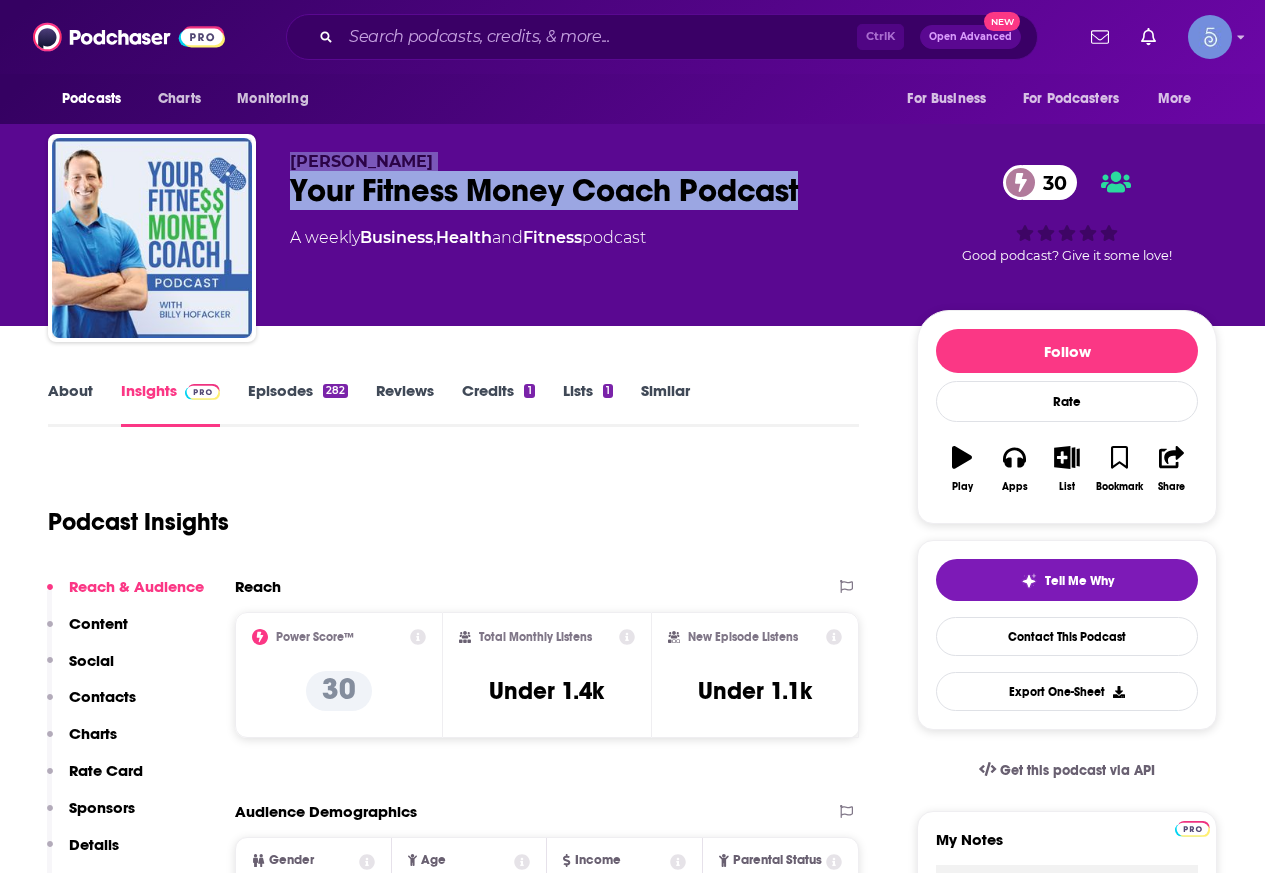 drag, startPoint x: 815, startPoint y: 185, endPoint x: 245, endPoint y: 197, distance: 570.1263 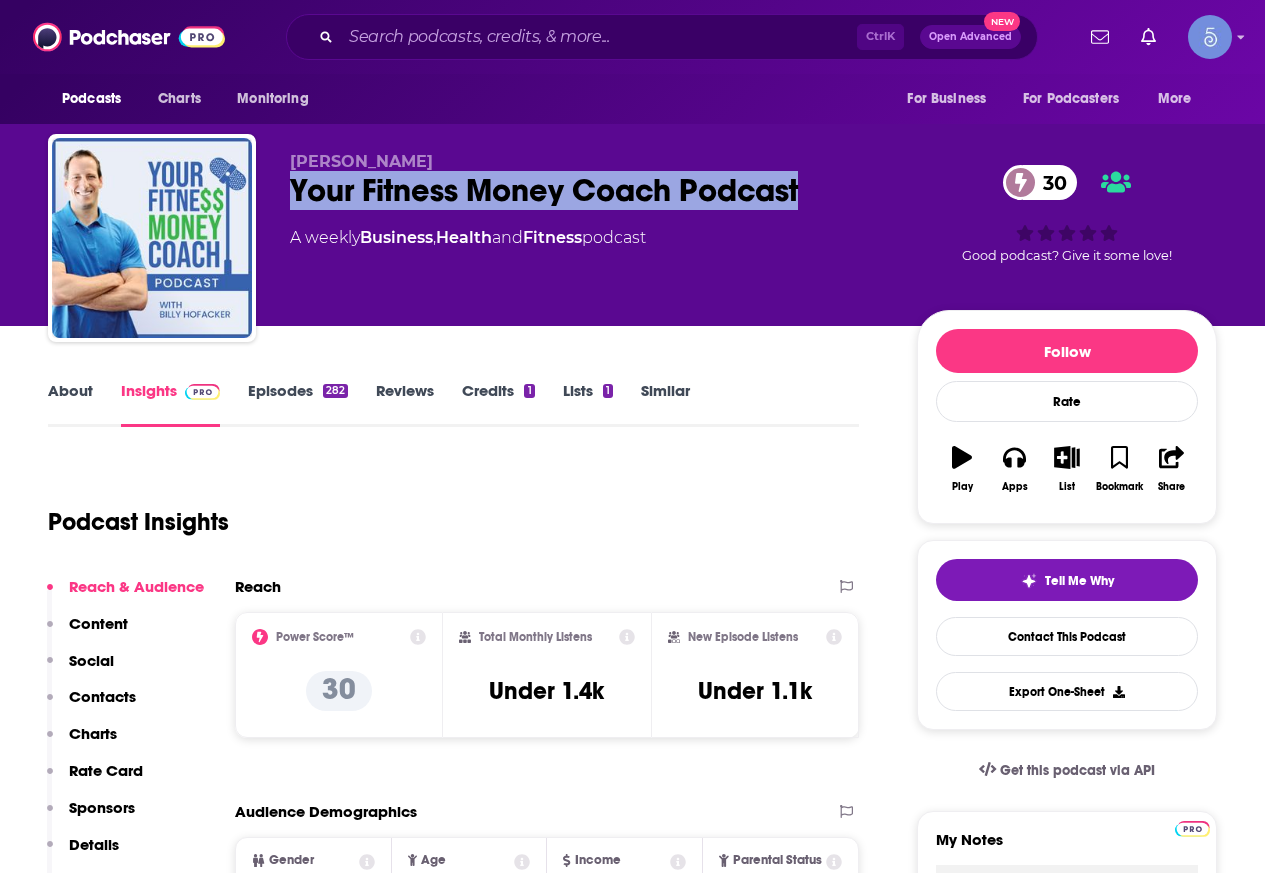 drag, startPoint x: 824, startPoint y: 192, endPoint x: 269, endPoint y: 209, distance: 555.2603 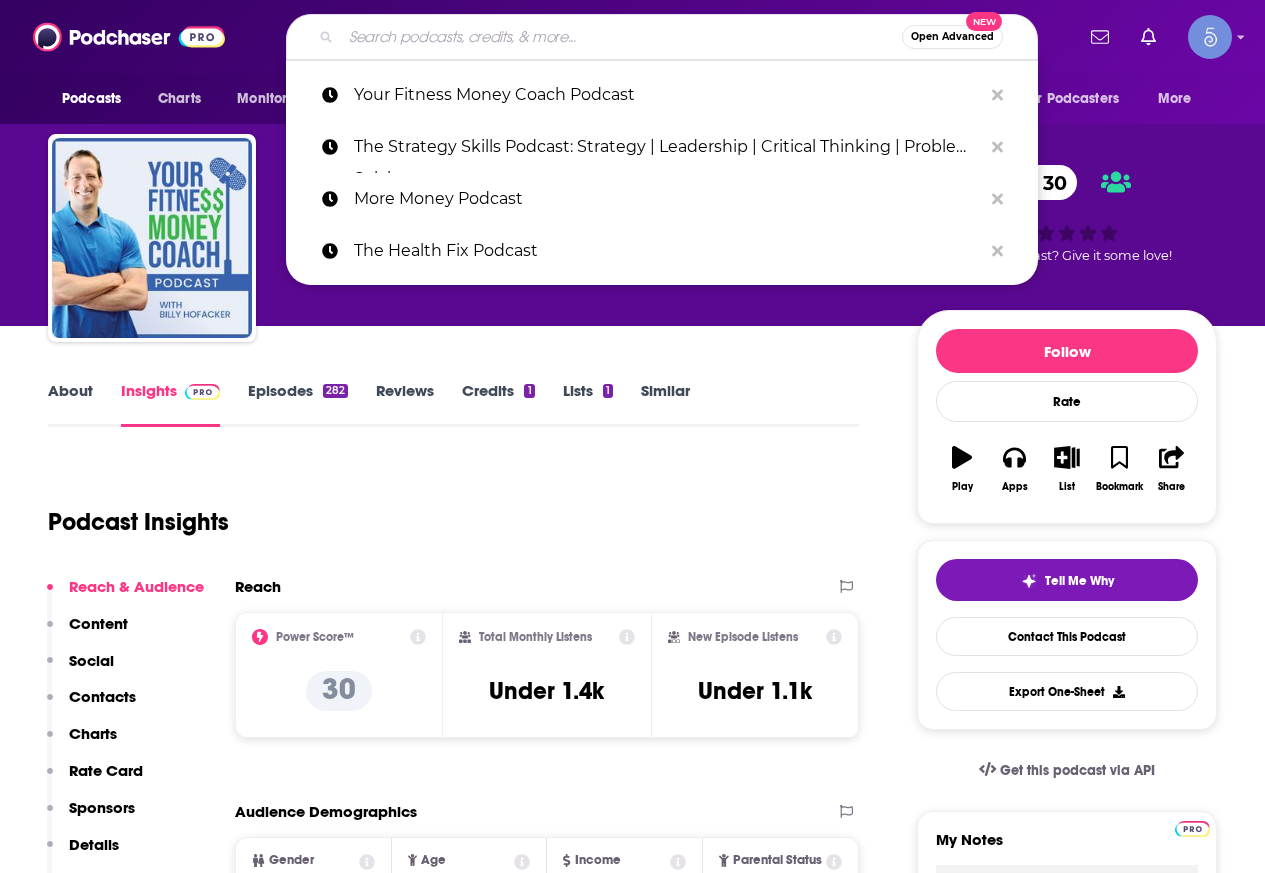 click at bounding box center (621, 37) 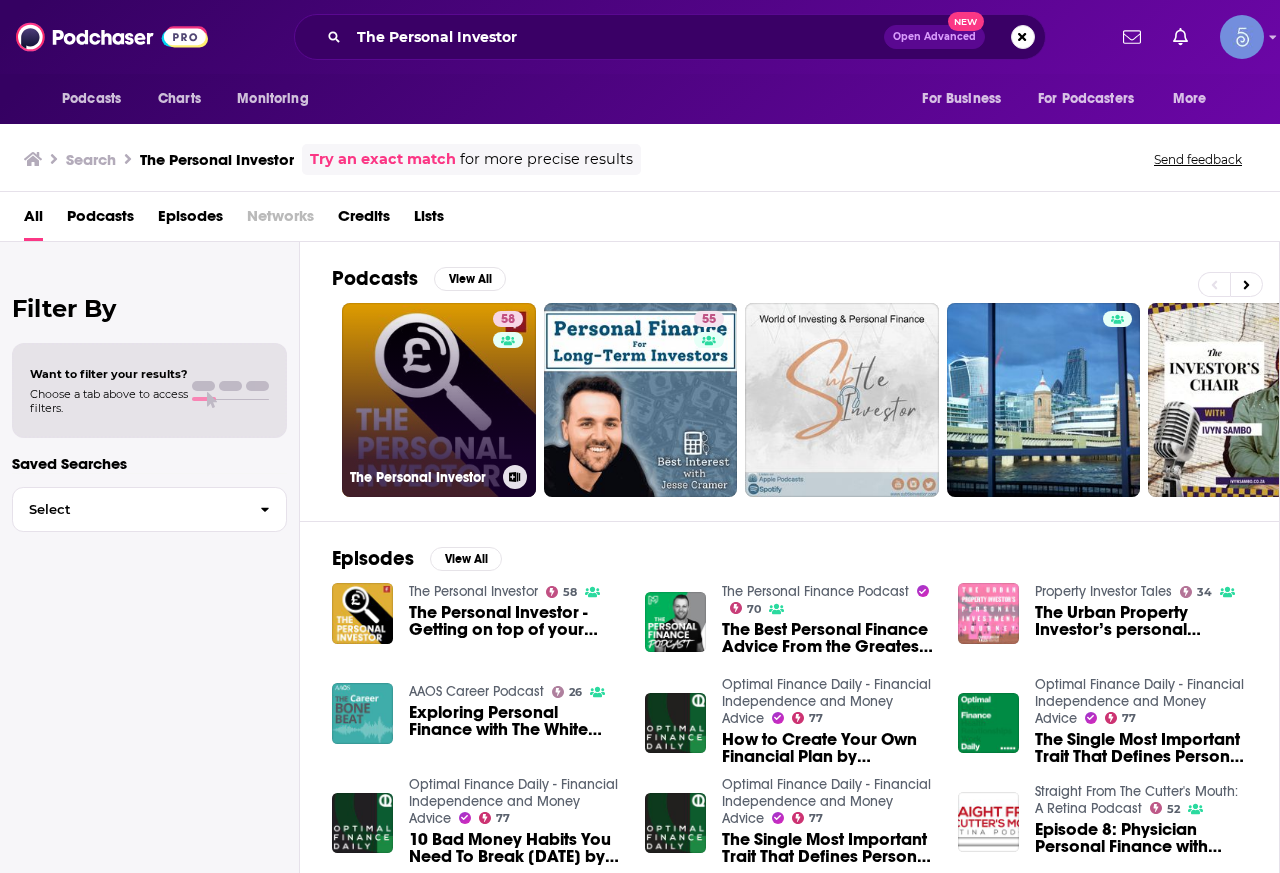 click on "58 The Personal Investor" at bounding box center (439, 400) 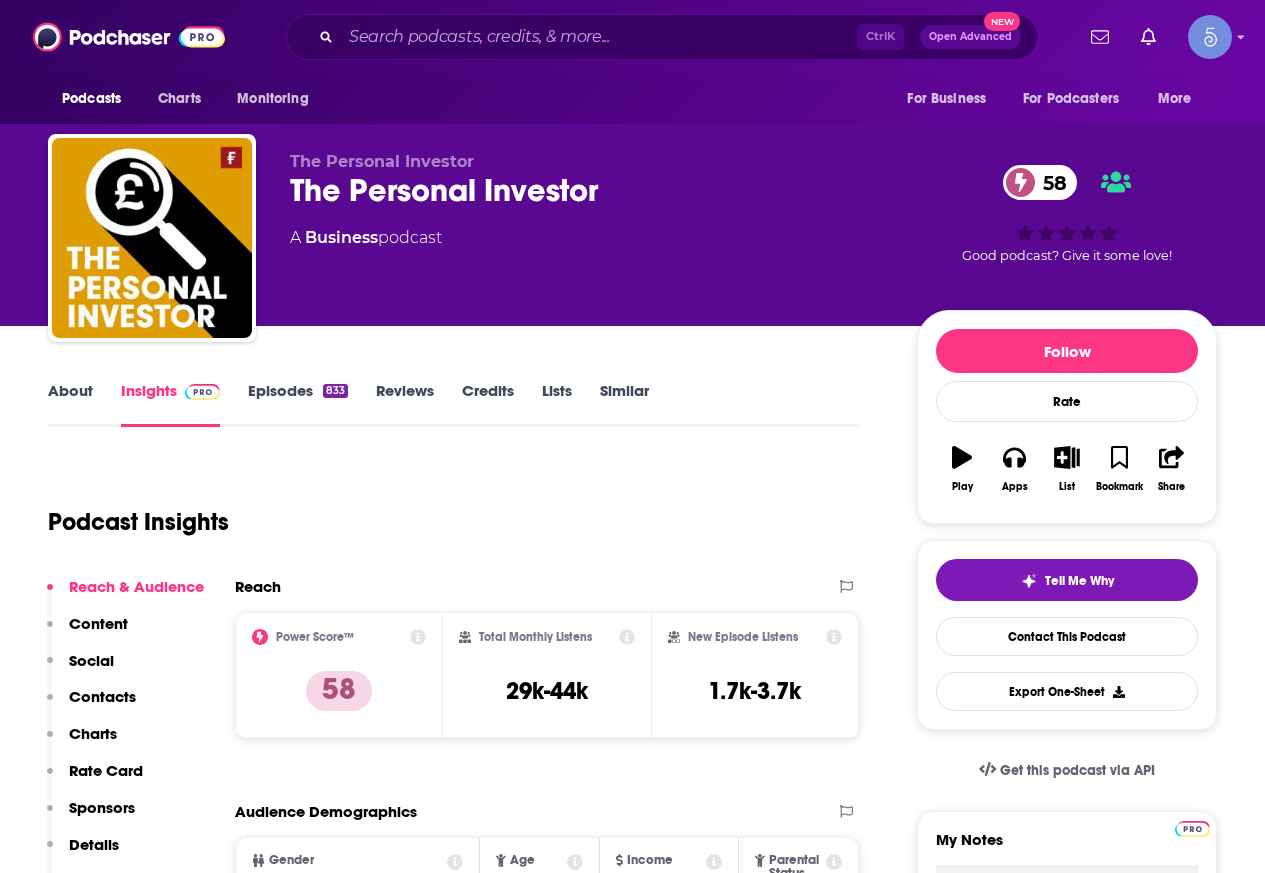 click on "About Insights Episodes 833 Reviews Credits Lists Similar Podcast Insights Reach & Audience Content Social Contacts Charts Rate Card Sponsors Details Similar Contact Podcast Open Website  Reach Power Score™ 58 Total Monthly Listens 29k-44k New Episode Listens 1.7k-3.7k Export One-Sheet Audience Demographics Gender [DEMOGRAPHIC_DATA] Age [DEMOGRAPHIC_DATA] yo Income $ $ $ $ $ Parental Status Mixed Countries 1 [GEOGRAPHIC_DATA] 2 [GEOGRAPHIC_DATA] 3 [GEOGRAPHIC_DATA] 4 [GEOGRAPHIC_DATA] Top Cities [GEOGRAPHIC_DATA] , [US_STATE], [GEOGRAPHIC_DATA] , [GEOGRAPHIC_DATA], [GEOGRAPHIC_DATA] , [GEOGRAPHIC_DATA], [GEOGRAPHIC_DATA] , [GEOGRAPHIC_DATA] , [GEOGRAPHIC_DATA], [GEOGRAPHIC_DATA] Interests Society - Work , Finance , News , Technology , Finance - Investing , Shopping - Retail Jobs Software Engineers , Investment/Asset Managers , Engineers , Directors , Managers , Principals/Owners Ethnicities White / [DEMOGRAPHIC_DATA] , [DEMOGRAPHIC_DATA] , [DEMOGRAPHIC_DATA] , [DEMOGRAPHIC_DATA] Show More Content Political Skew Neutral/Mixed Socials This podcast does not have social handles yet. Contacts   RSS   Podcast Email The Personal Investor [PERSON_NAME][EMAIL_ADDRESS][PERSON_NAME][DOMAIN_NAME] [PERSON_NAME][EMAIL_ADDRESS][PERSON_NAME][DOMAIN_NAME]     Other Contact" at bounding box center (453, 4653) 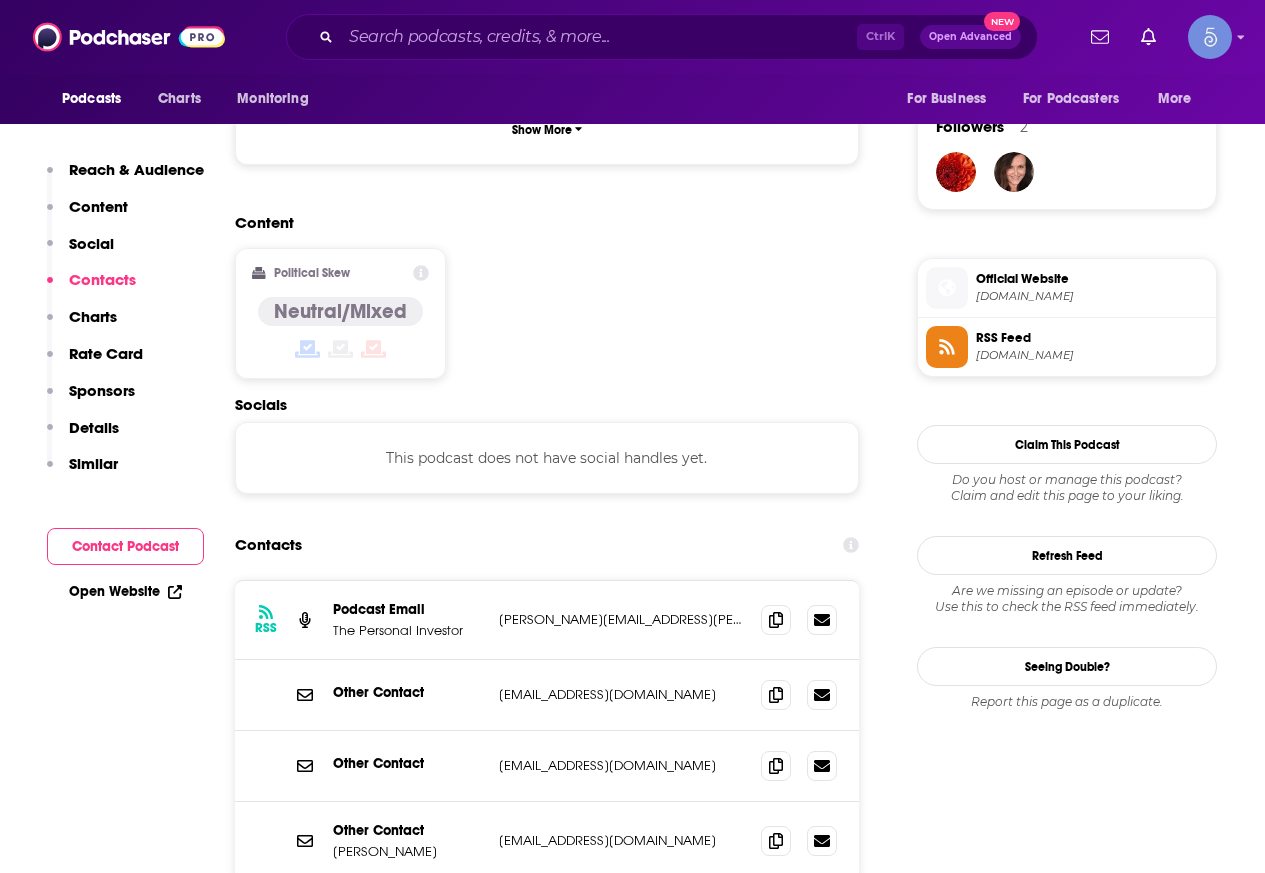 scroll, scrollTop: 1500, scrollLeft: 0, axis: vertical 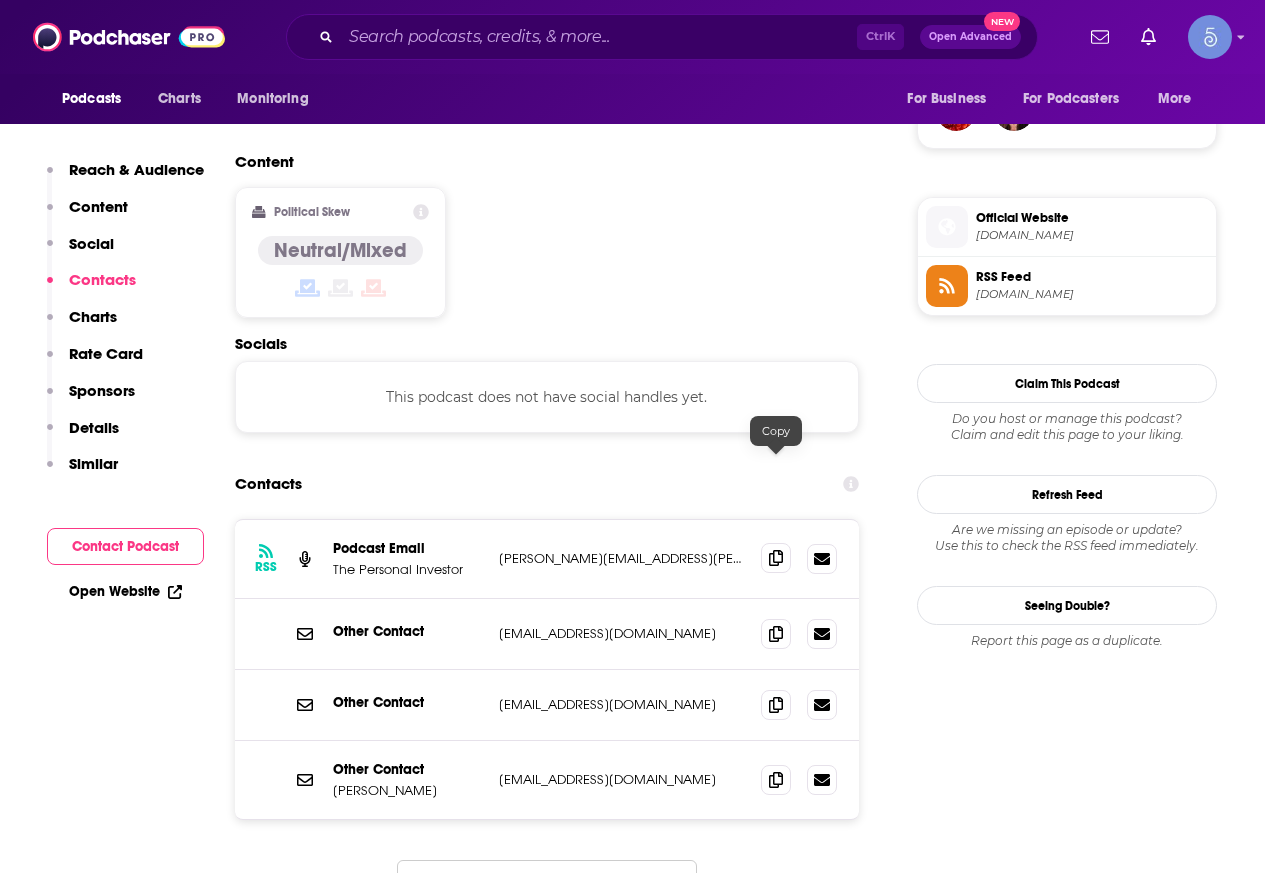 click 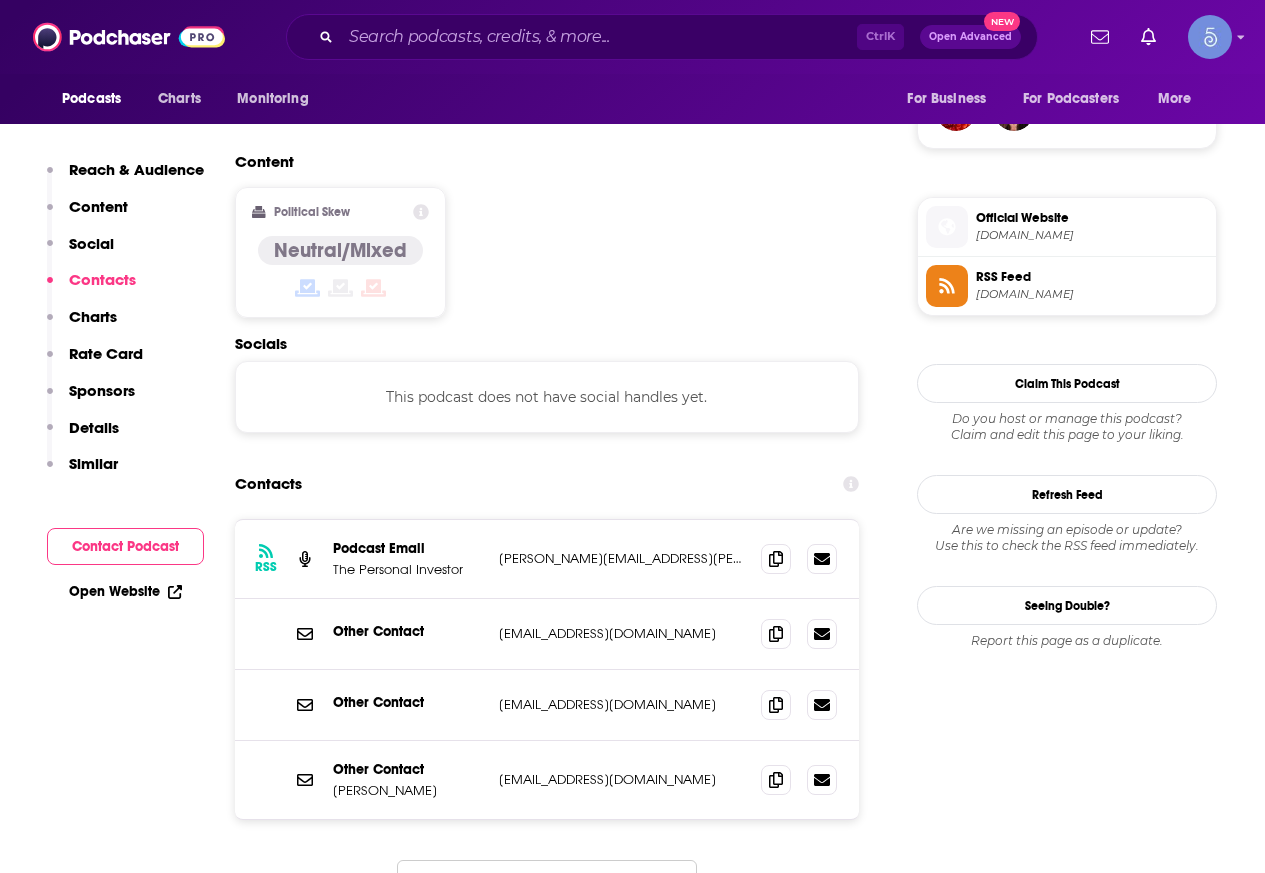 click on "Reach Power Score™ 58 Total Monthly Listens 29k-44k New Episode Listens 1.7k-3.7k Export One-Sheet Audience Demographics Gender [DEMOGRAPHIC_DATA] Age [DEMOGRAPHIC_DATA] yo Income $ $ $ $ $ Parental Status Mixed Countries 1 [GEOGRAPHIC_DATA] 2 [GEOGRAPHIC_DATA] 3 [GEOGRAPHIC_DATA] 4 [GEOGRAPHIC_DATA] Top Cities [GEOGRAPHIC_DATA] , [US_STATE], [GEOGRAPHIC_DATA] , [GEOGRAPHIC_DATA], [GEOGRAPHIC_DATA] , [GEOGRAPHIC_DATA], [GEOGRAPHIC_DATA] , [GEOGRAPHIC_DATA] , [GEOGRAPHIC_DATA], [GEOGRAPHIC_DATA] Interests Society - Work , Finance , News , Technology , Finance - Investing , Shopping - Retail Jobs Software Engineers , Investment/Asset Managers , Engineers , Directors , Managers , Principals/Owners Ethnicities White / [DEMOGRAPHIC_DATA] , [DEMOGRAPHIC_DATA] , [DEMOGRAPHIC_DATA] , [DEMOGRAPHIC_DATA] Show More Content Political Skew Neutral/Mixed Socials This podcast does not have social handles yet. Contacts   RSS   Podcast Email The Personal Investor [PERSON_NAME][EMAIL_ADDRESS][PERSON_NAME][DOMAIN_NAME] [PERSON_NAME][EMAIL_ADDRESS][PERSON_NAME][DOMAIN_NAME]     Other Contact [EMAIL_ADDRESS][DOMAIN_NAME] [EMAIL_ADDRESS][DOMAIN_NAME]     Other Contact [EMAIL_ADDRESS][DOMAIN_NAME] [EMAIL_ADDRESS][DOMAIN_NAME]     Other Contact [PERSON_NAME] [EMAIL_ADDRESS][DOMAIN_NAME] That's all there is!" at bounding box center [547, 3252] 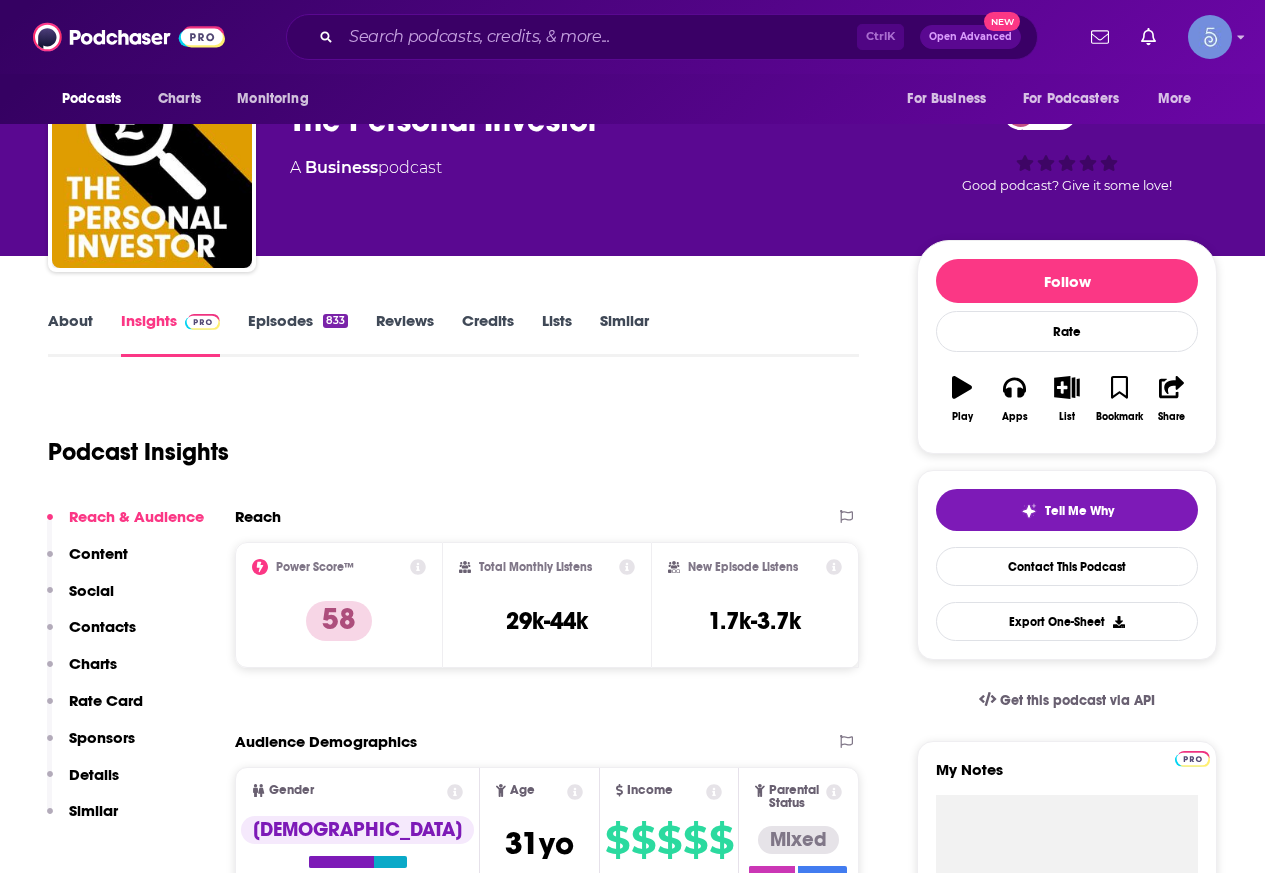 scroll, scrollTop: 0, scrollLeft: 0, axis: both 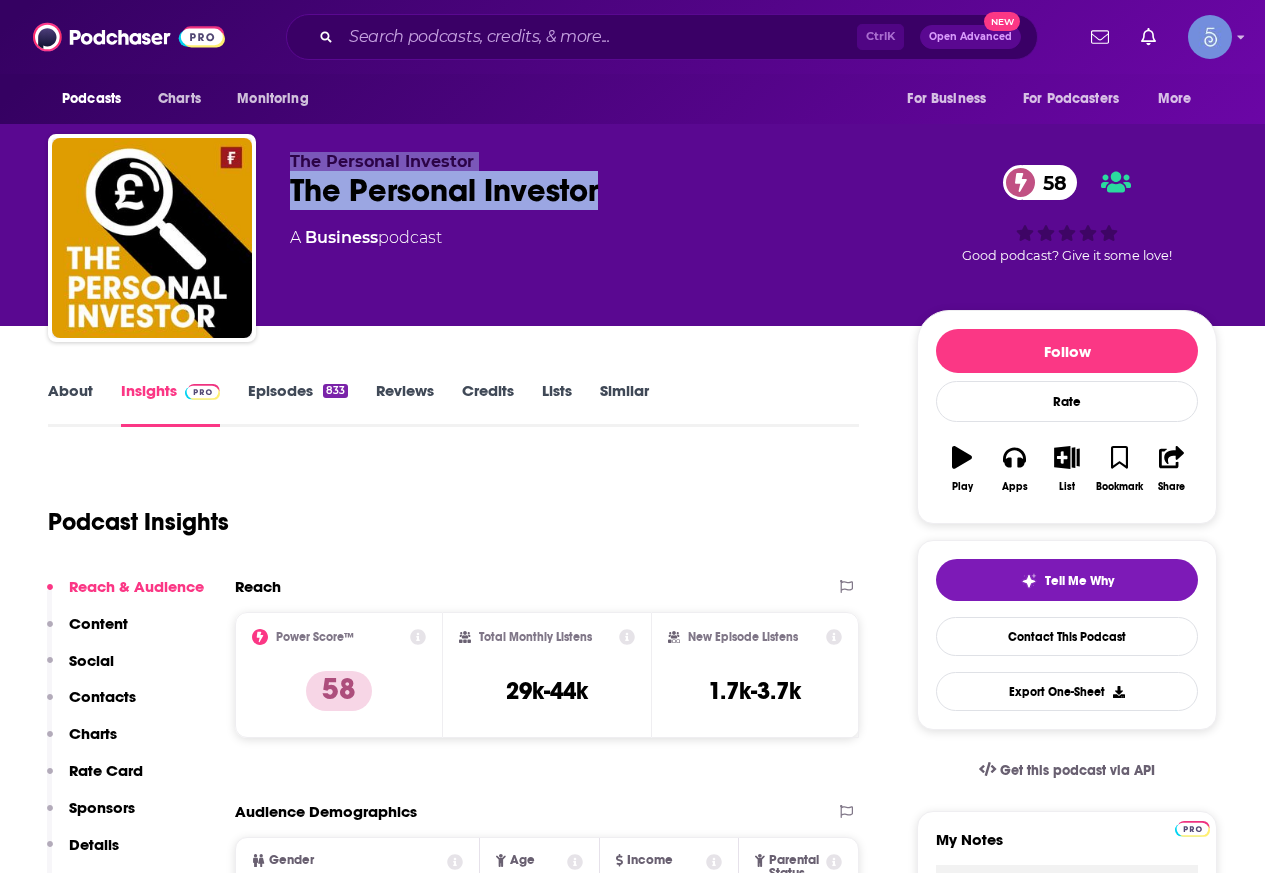 drag, startPoint x: 635, startPoint y: 205, endPoint x: 238, endPoint y: 181, distance: 397.7248 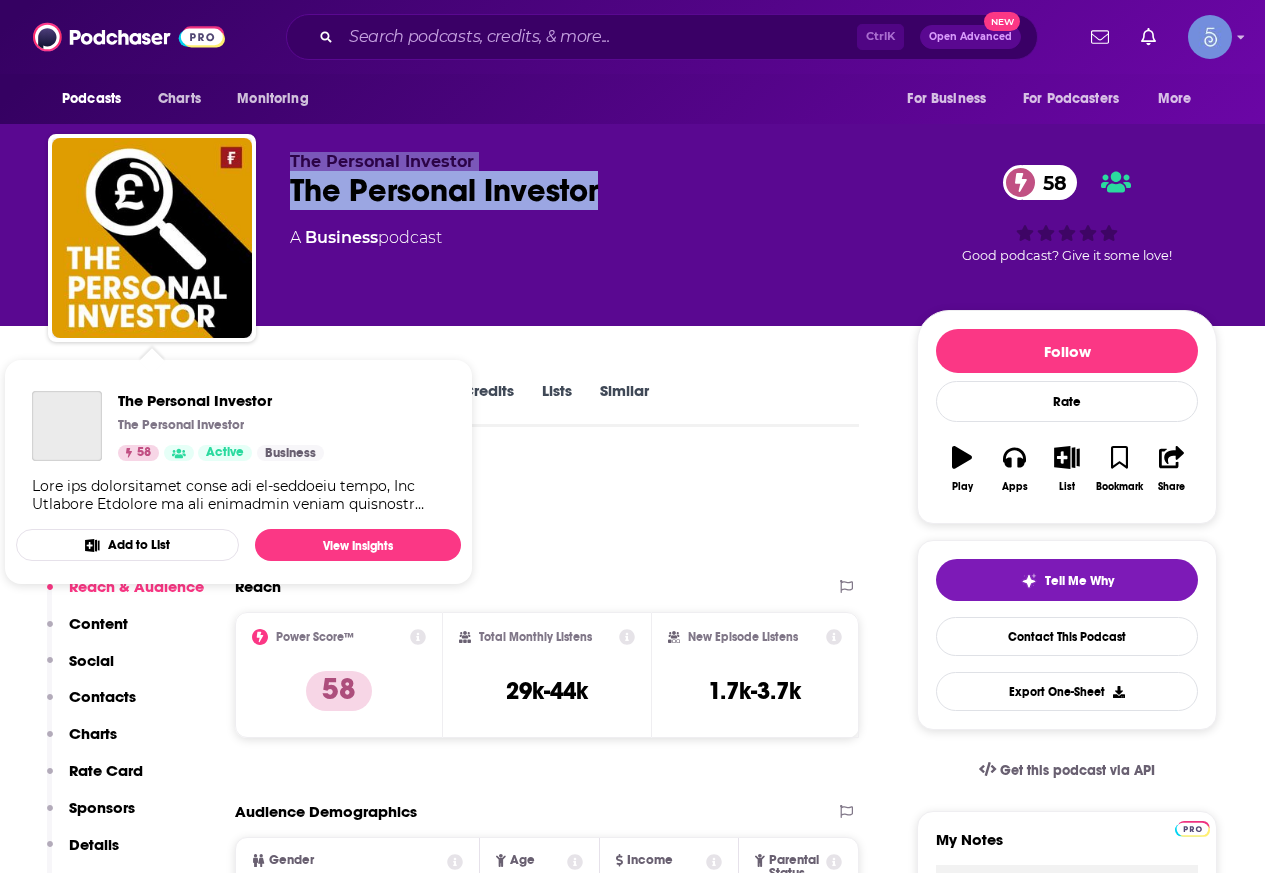 copy on "The Personal Investor   The Personal Investor" 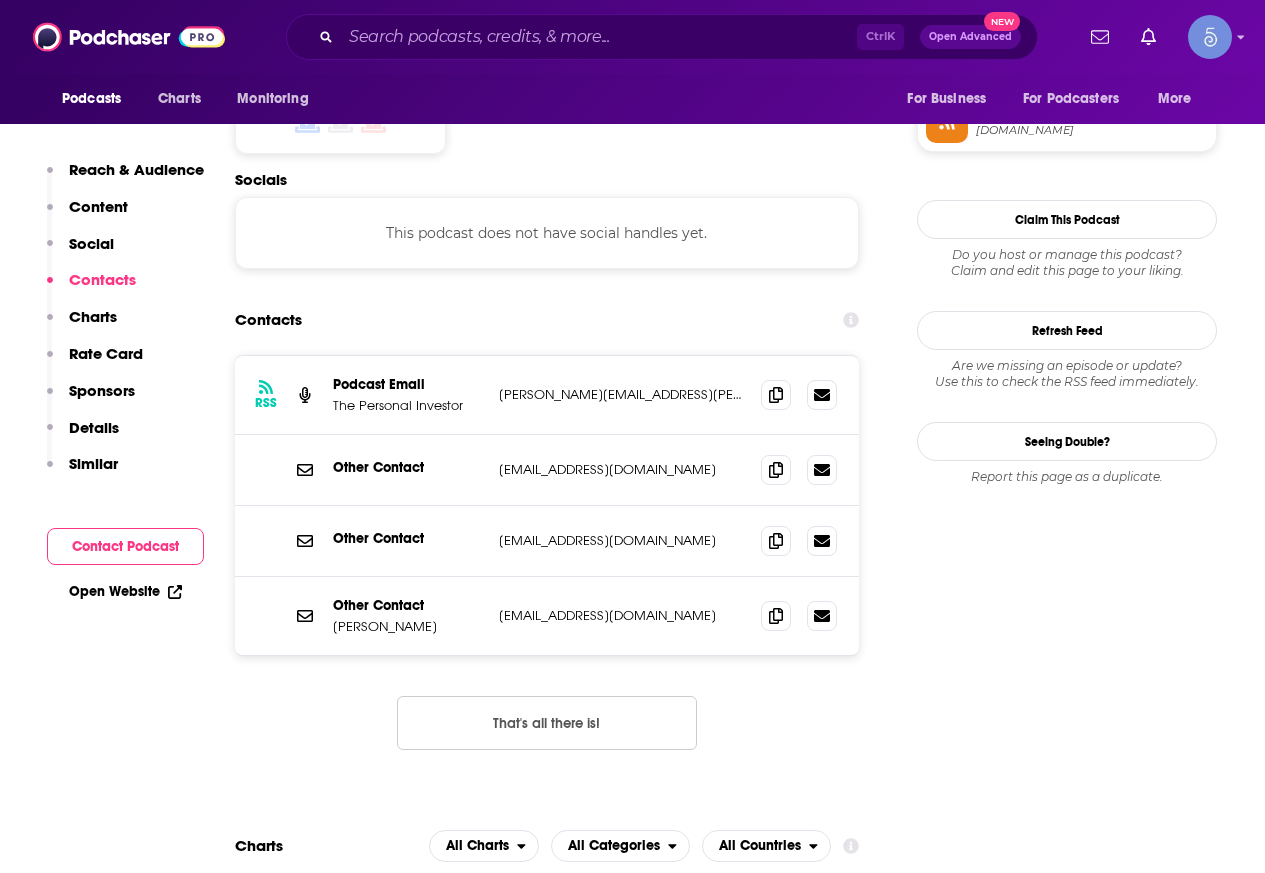 scroll, scrollTop: 1700, scrollLeft: 0, axis: vertical 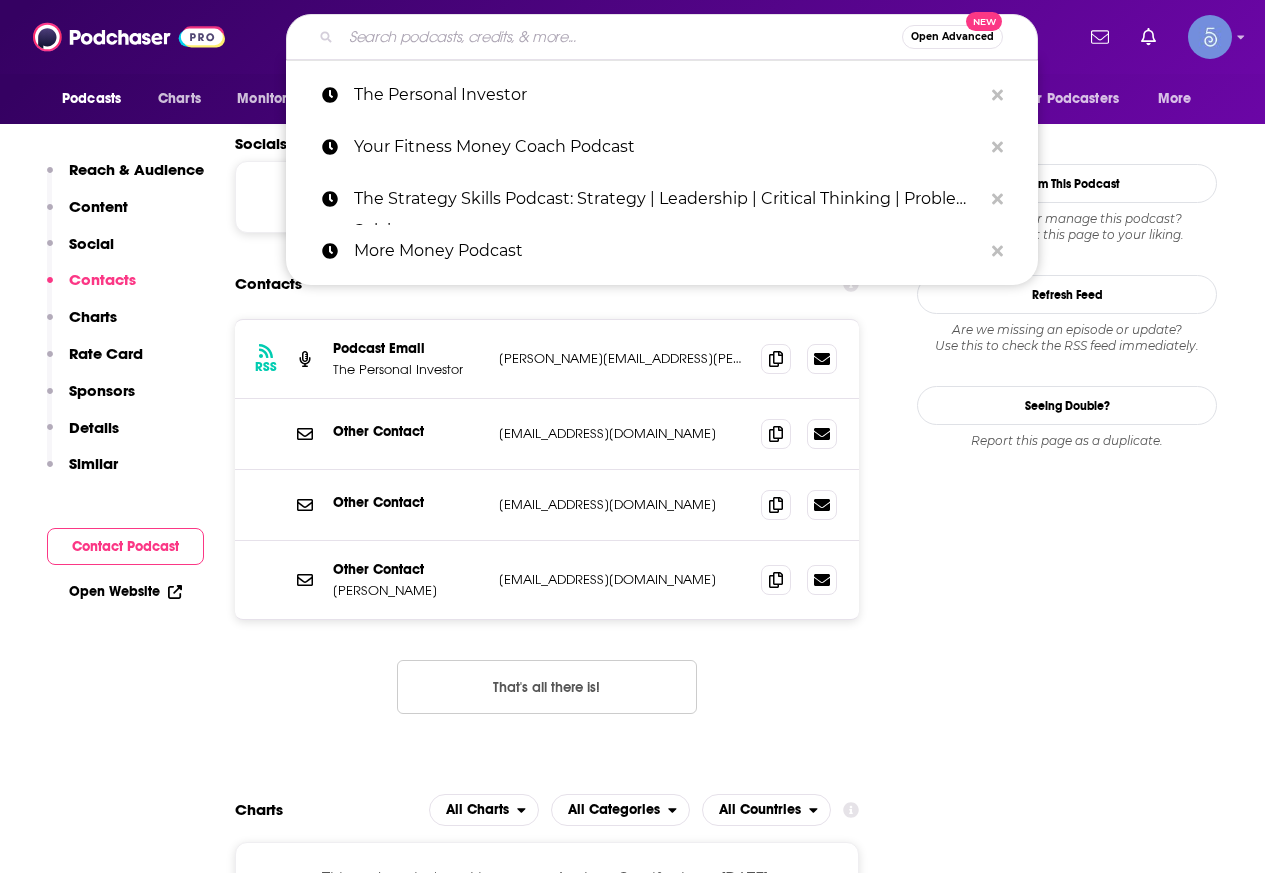 click at bounding box center [621, 37] 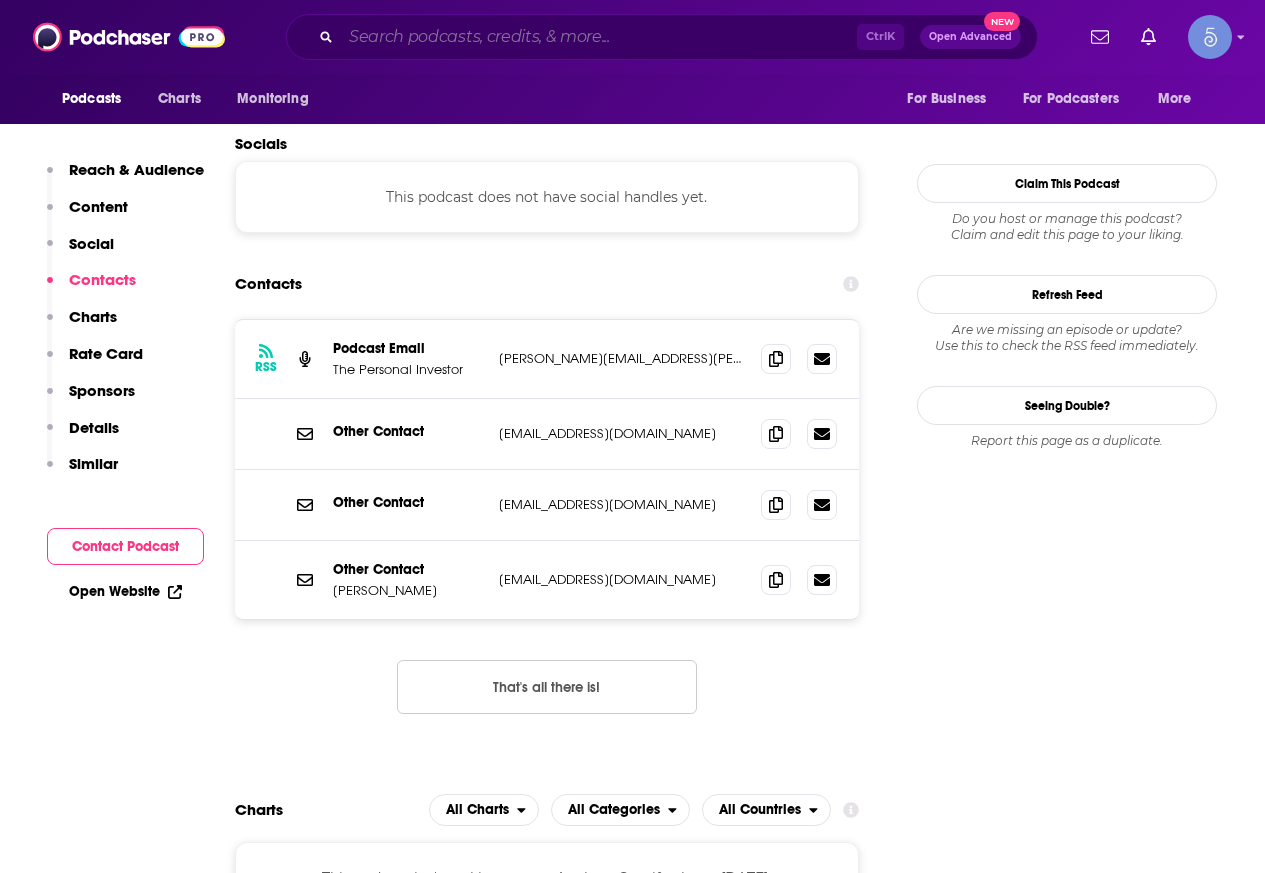 click at bounding box center [599, 37] 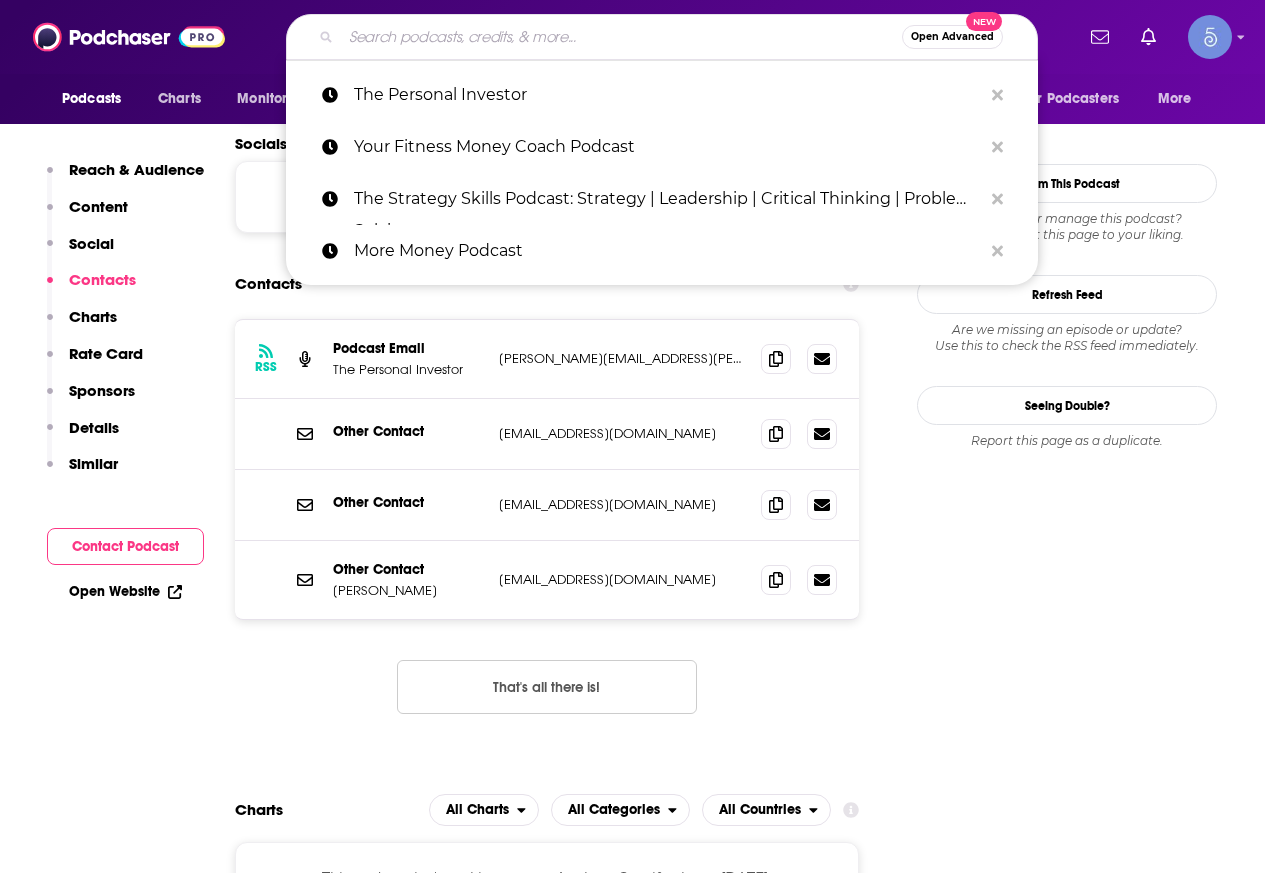 paste on "INspired INsider Podcast" 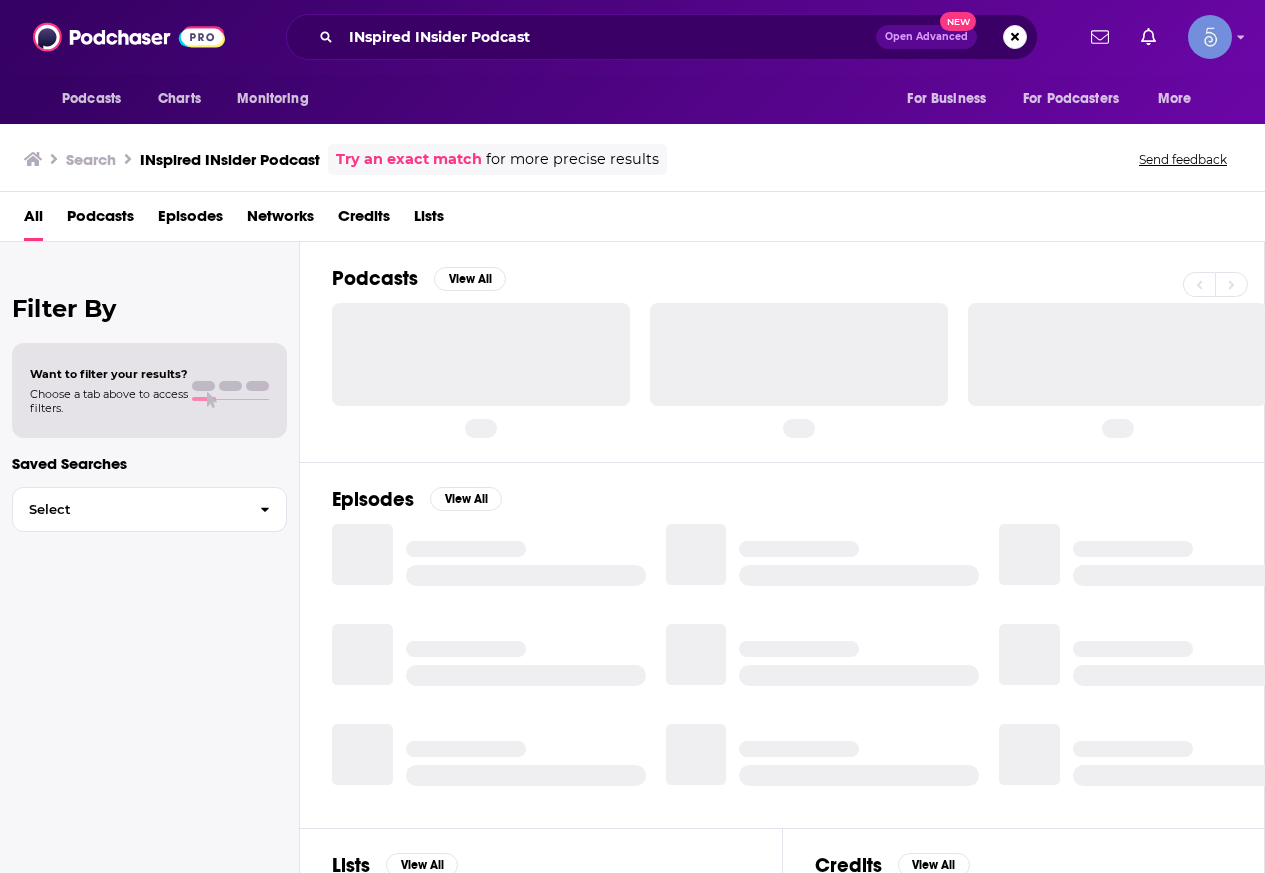 scroll, scrollTop: 0, scrollLeft: 0, axis: both 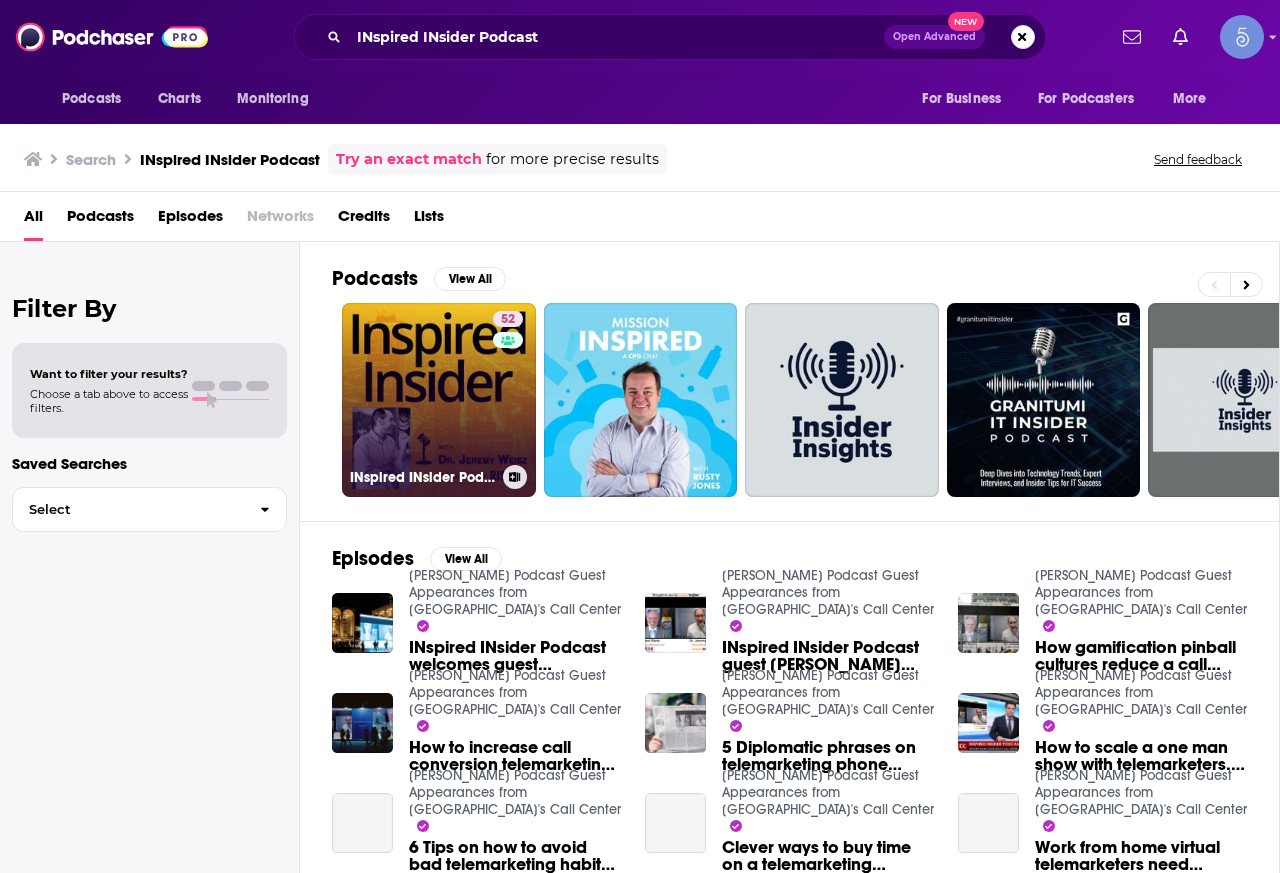 click on "52 INspired INsider Podcast" at bounding box center [439, 400] 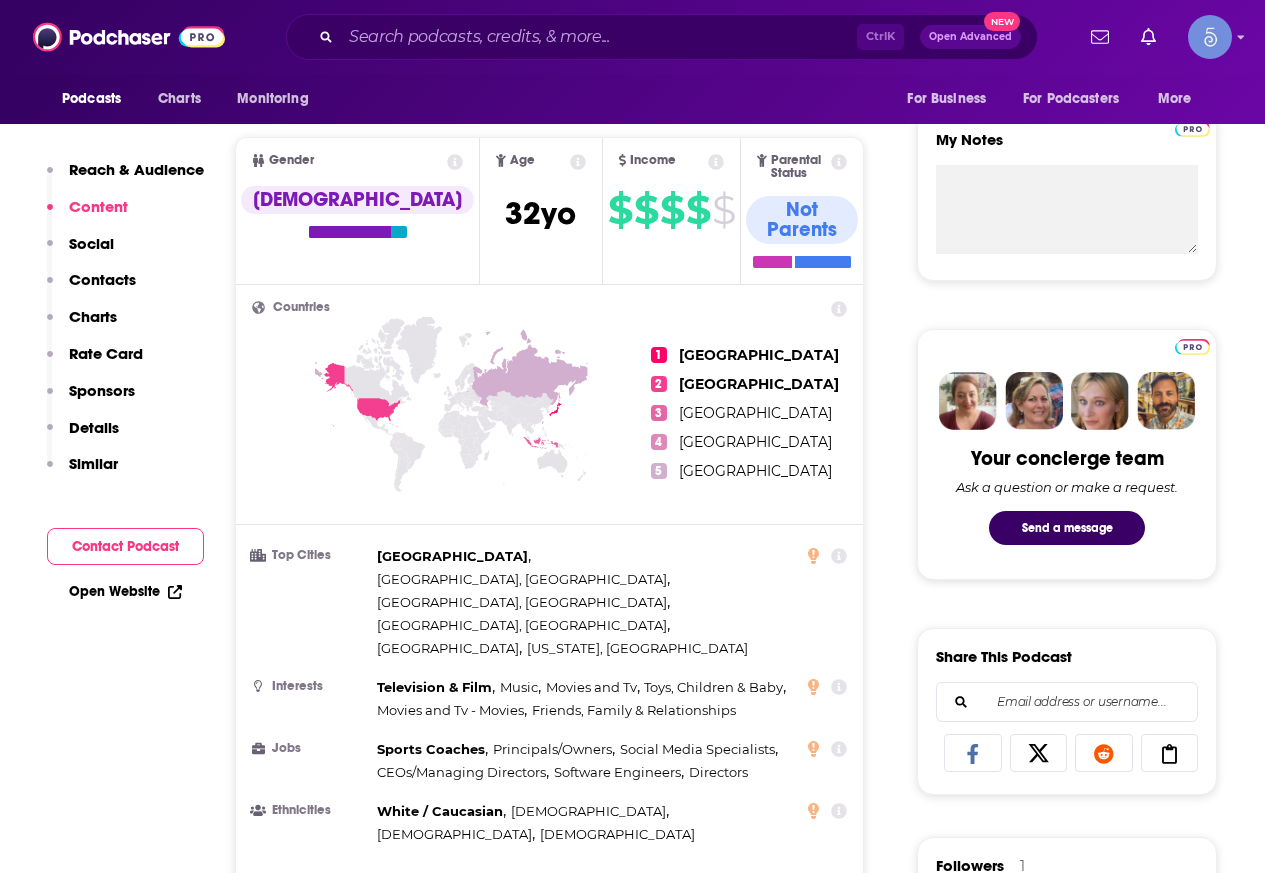 scroll, scrollTop: 0, scrollLeft: 0, axis: both 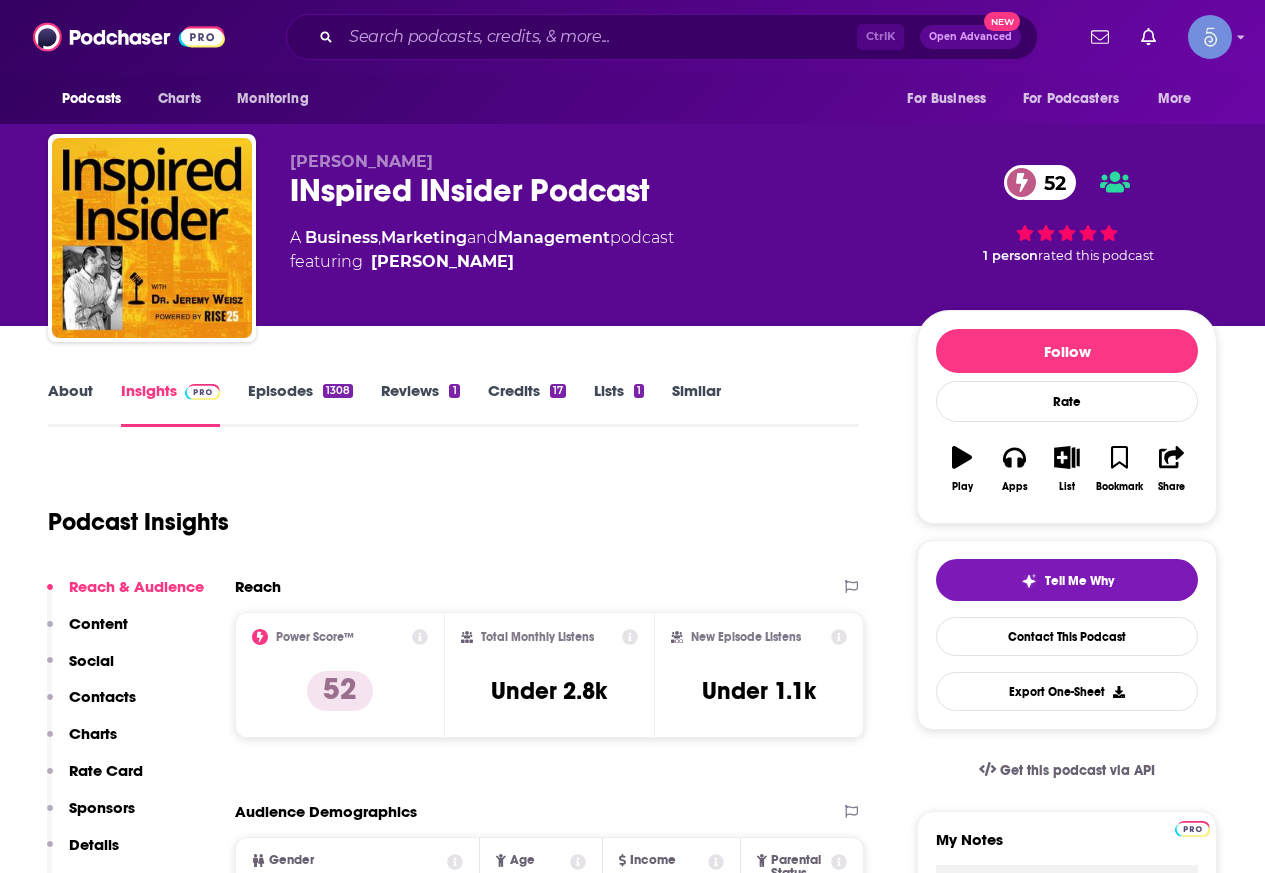 click on "About" at bounding box center (70, 404) 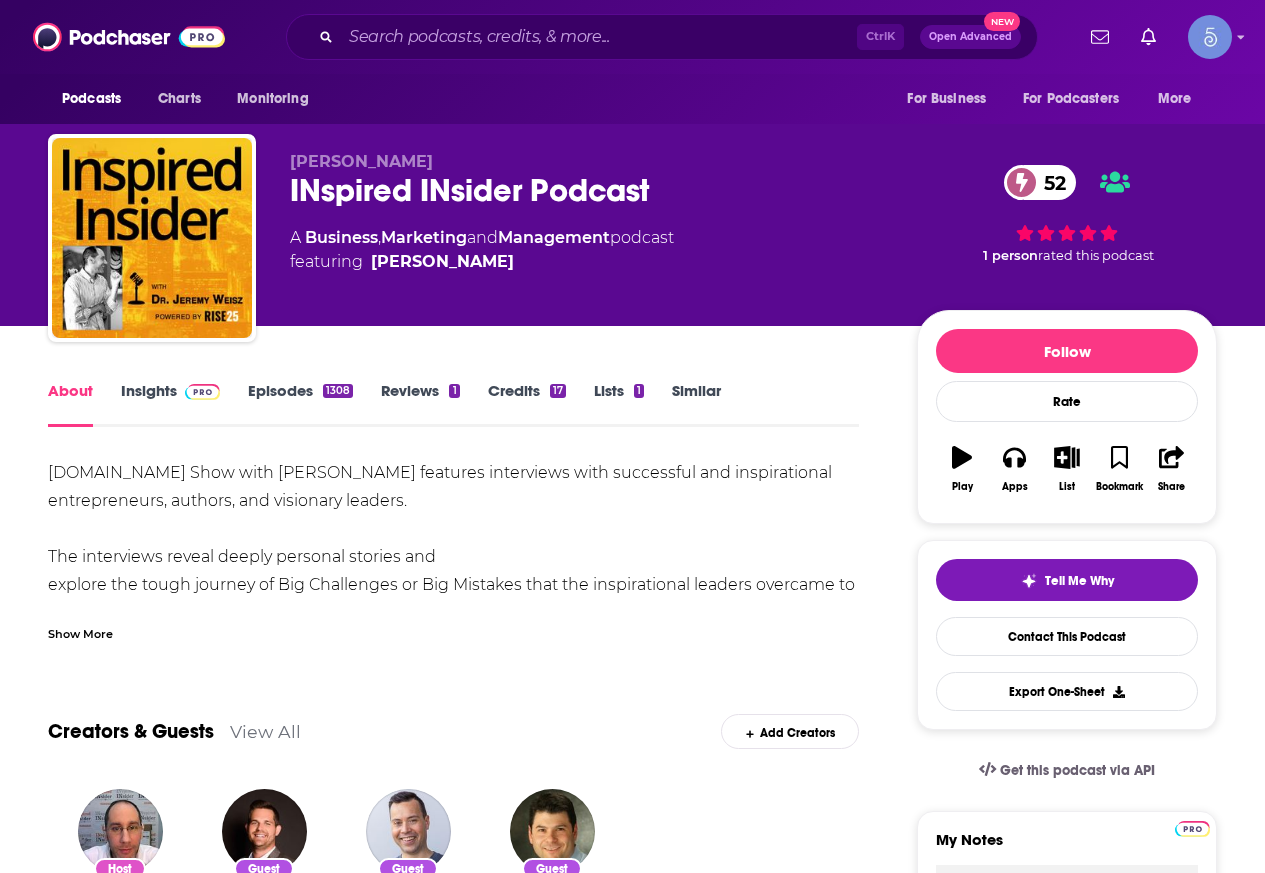 click on "About Insights Episodes 1308 Reviews 1 Credits 17 Lists 1 Similar" at bounding box center (453, 402) 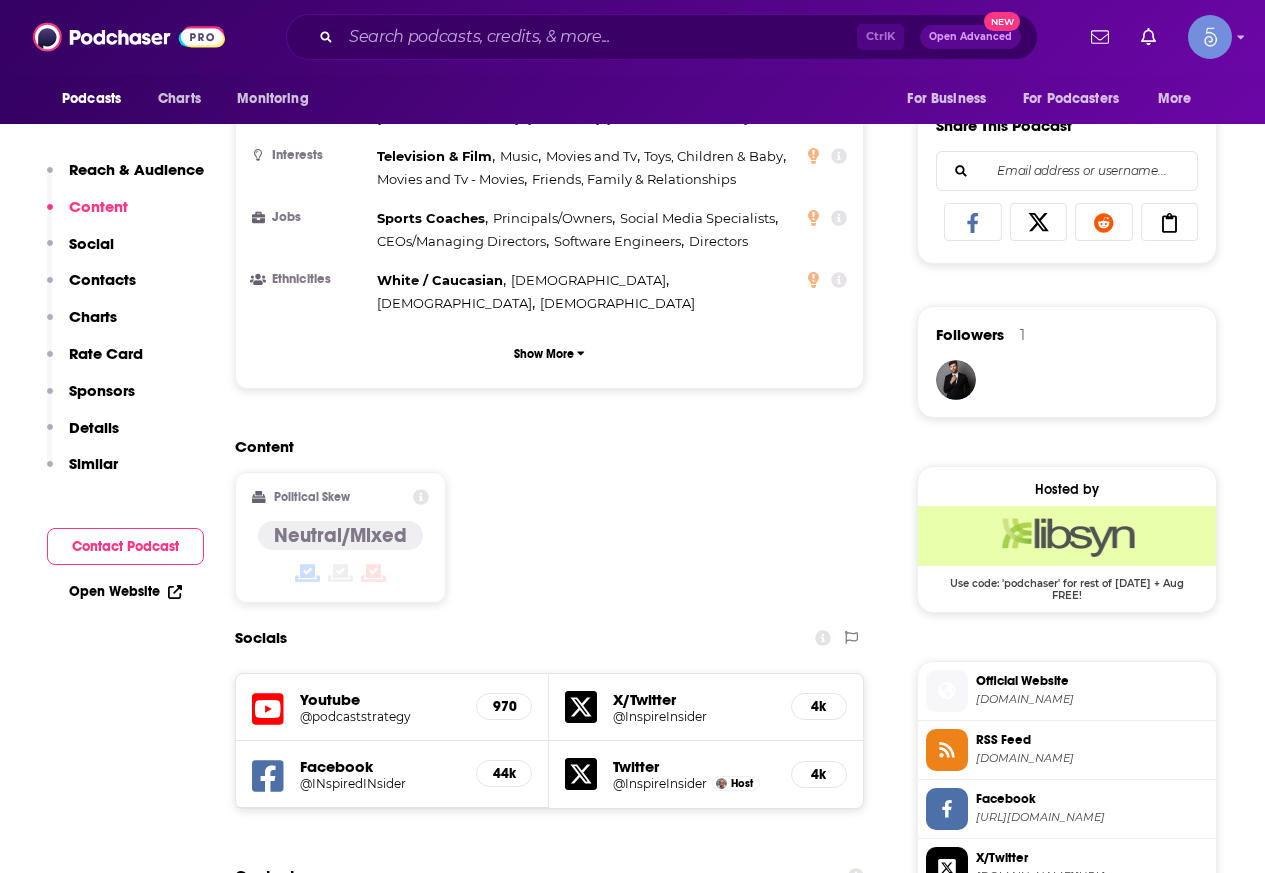 scroll, scrollTop: 1600, scrollLeft: 0, axis: vertical 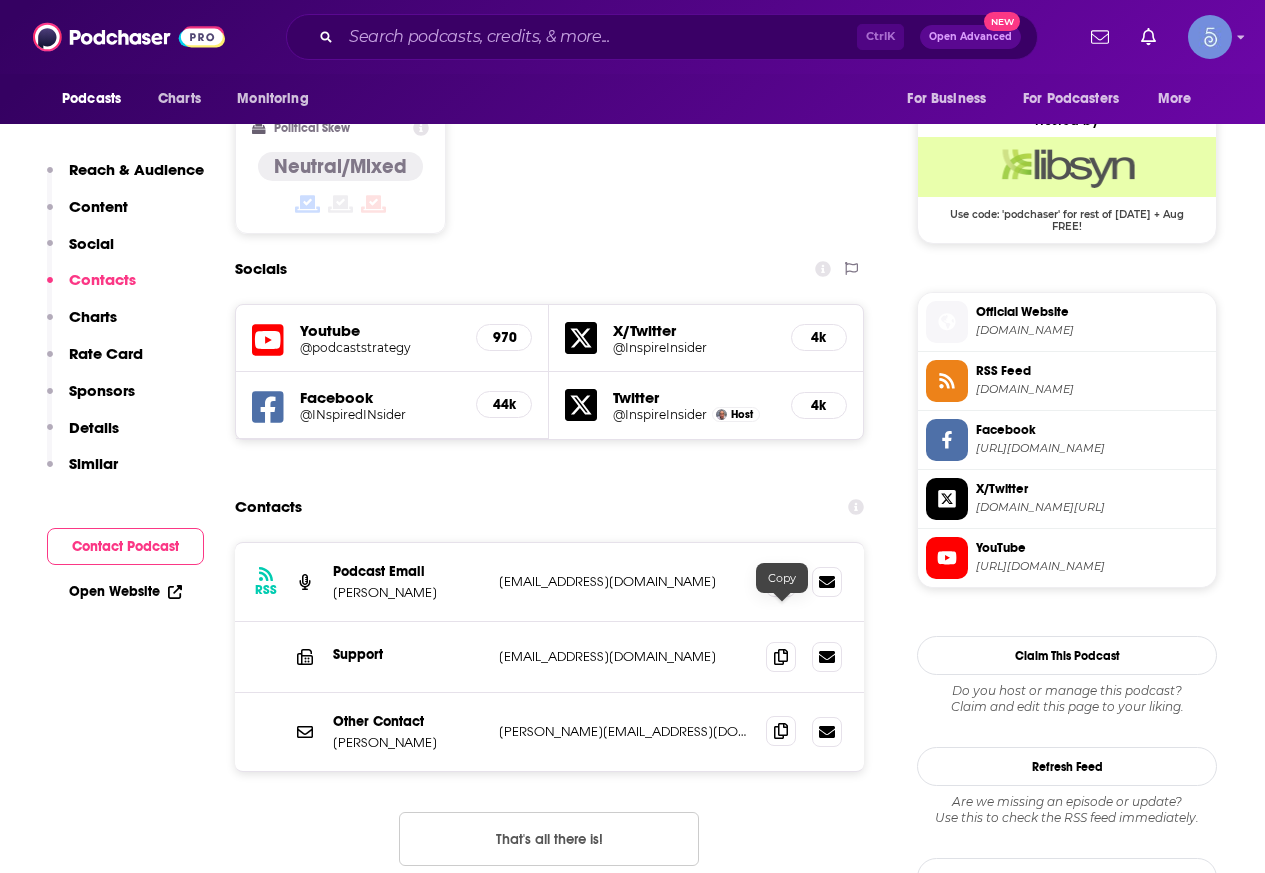 click at bounding box center (781, 731) 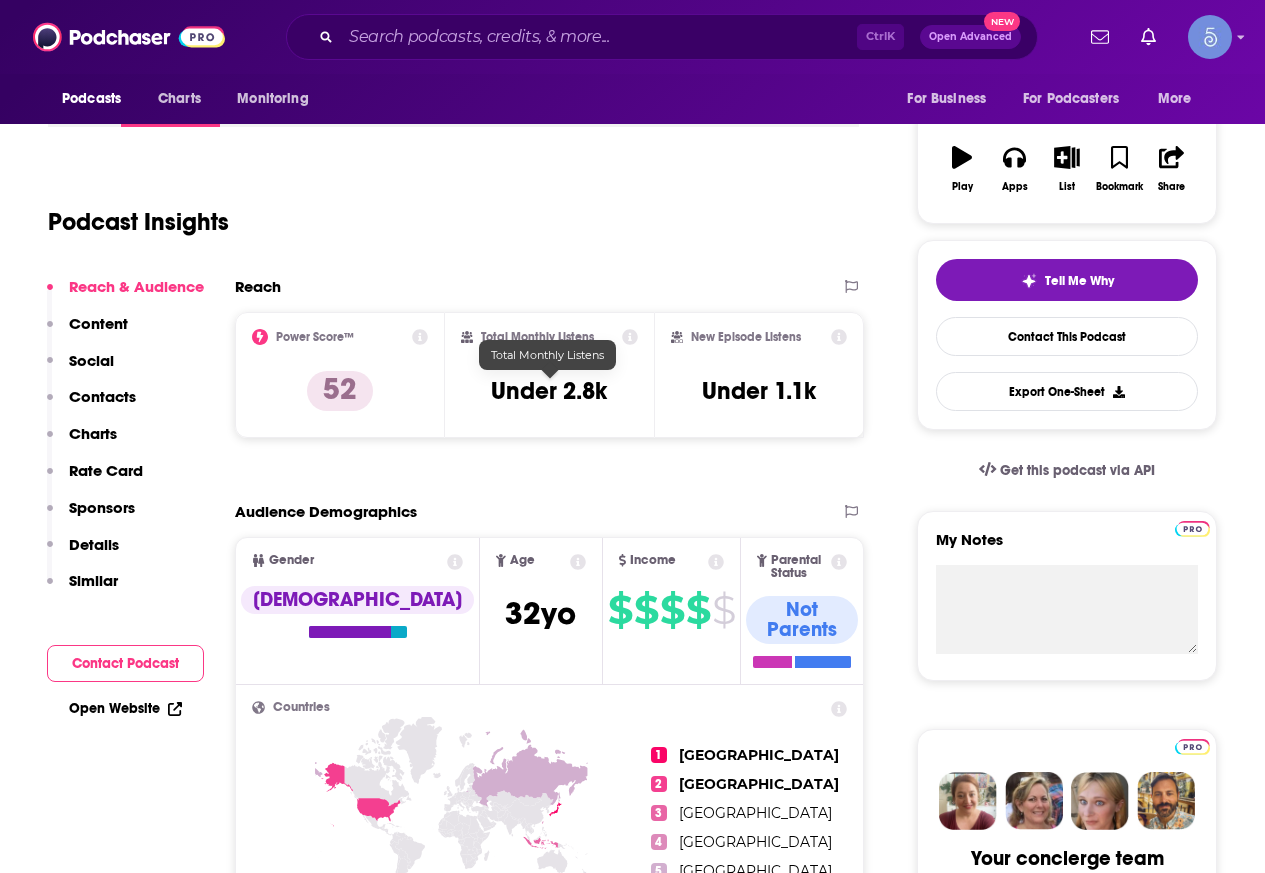 scroll, scrollTop: 0, scrollLeft: 0, axis: both 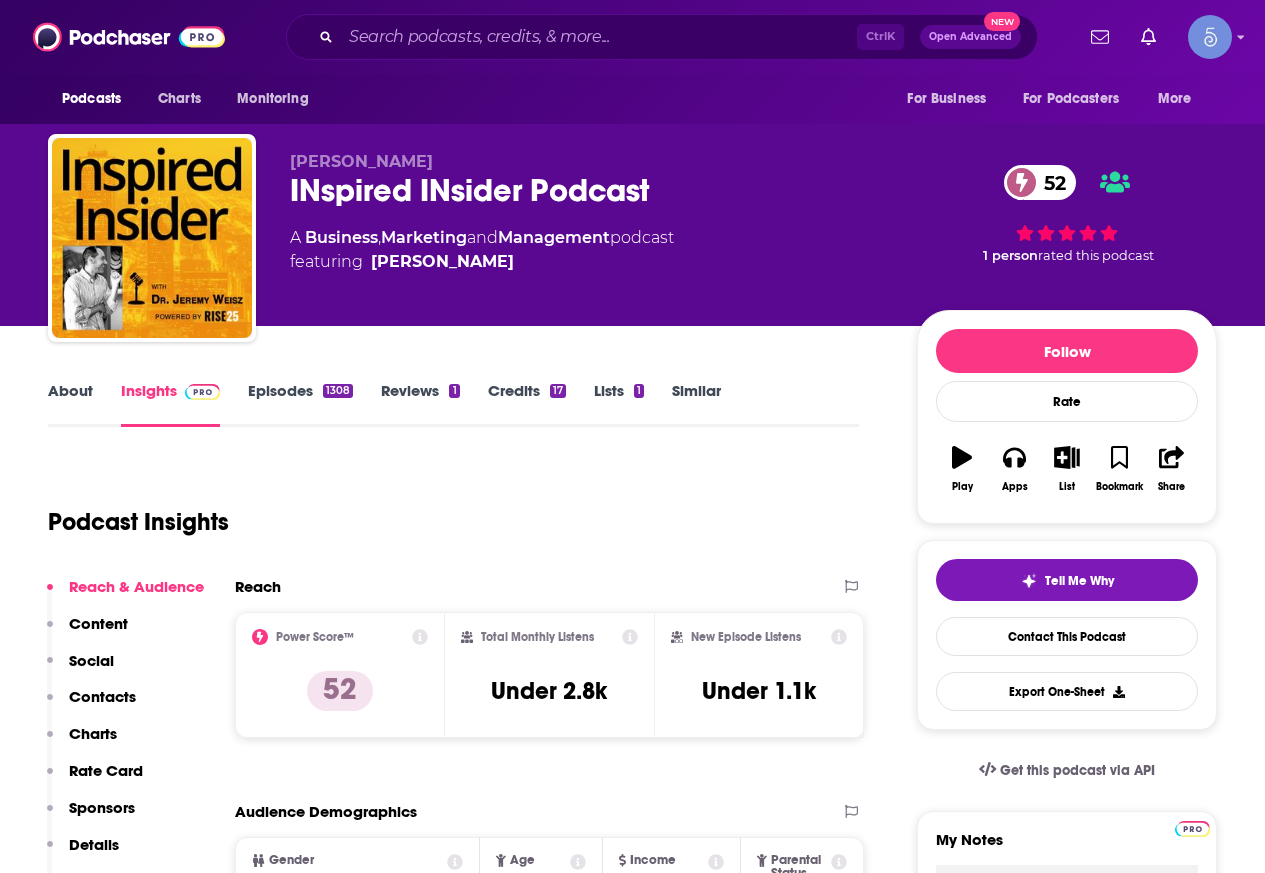 click on "About" at bounding box center [70, 404] 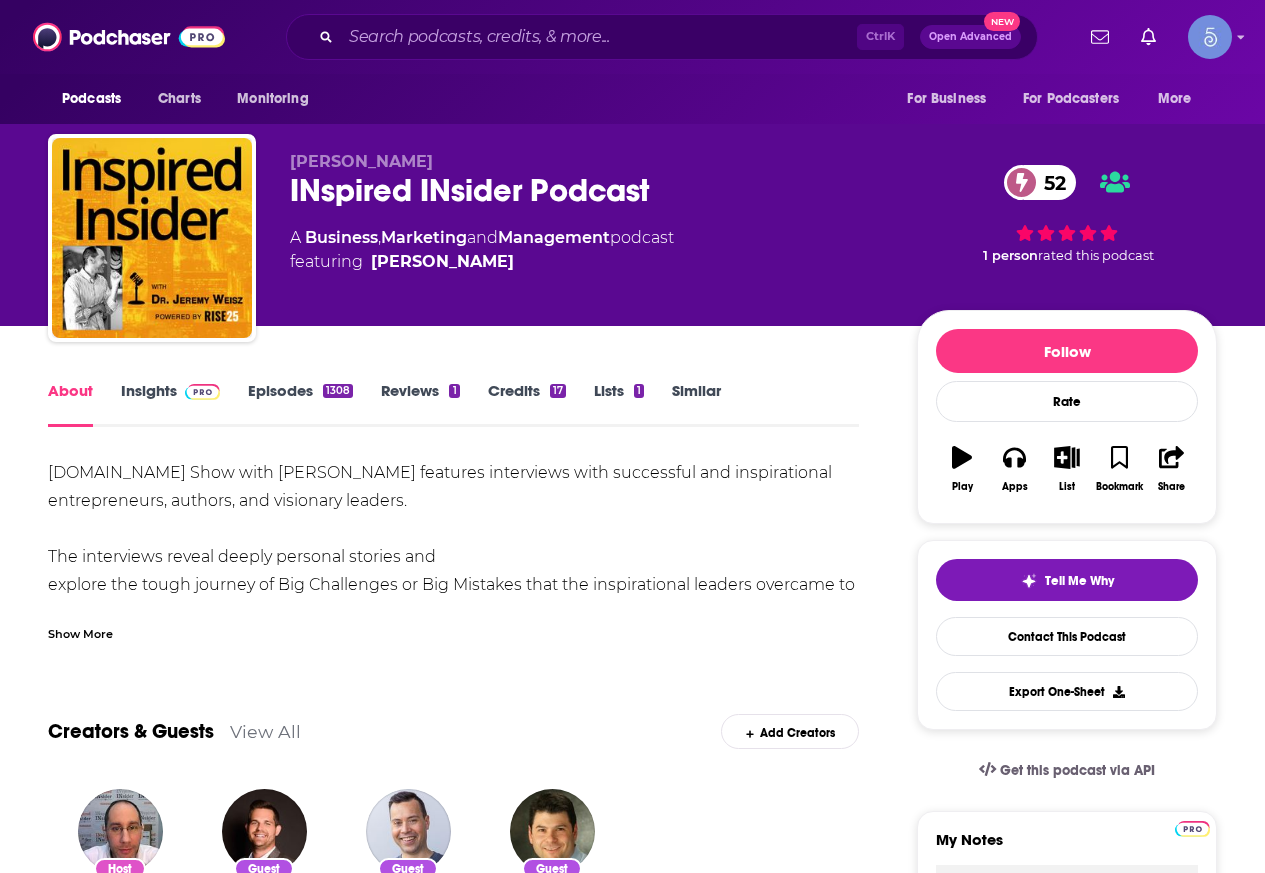 click on "Insights" at bounding box center [170, 404] 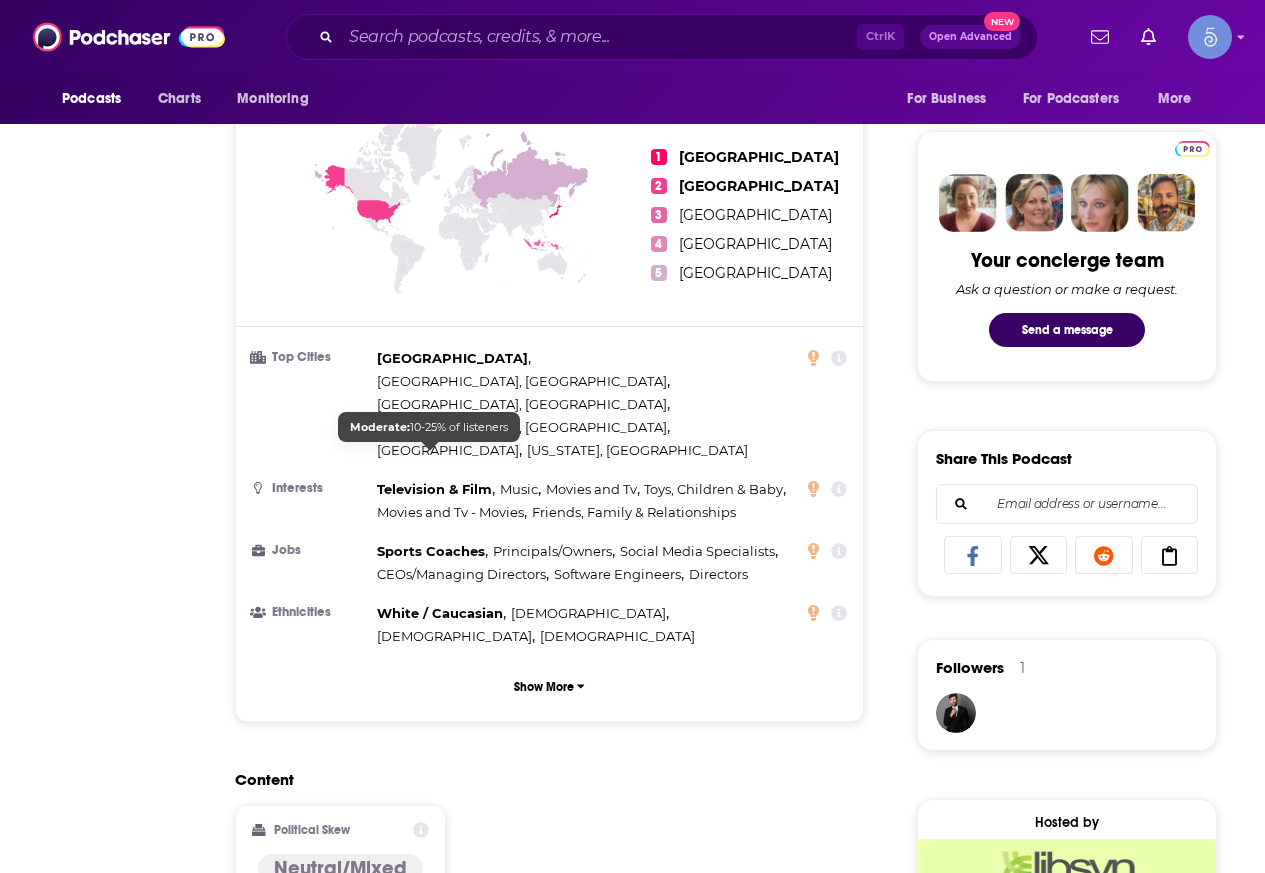 scroll, scrollTop: 0, scrollLeft: 0, axis: both 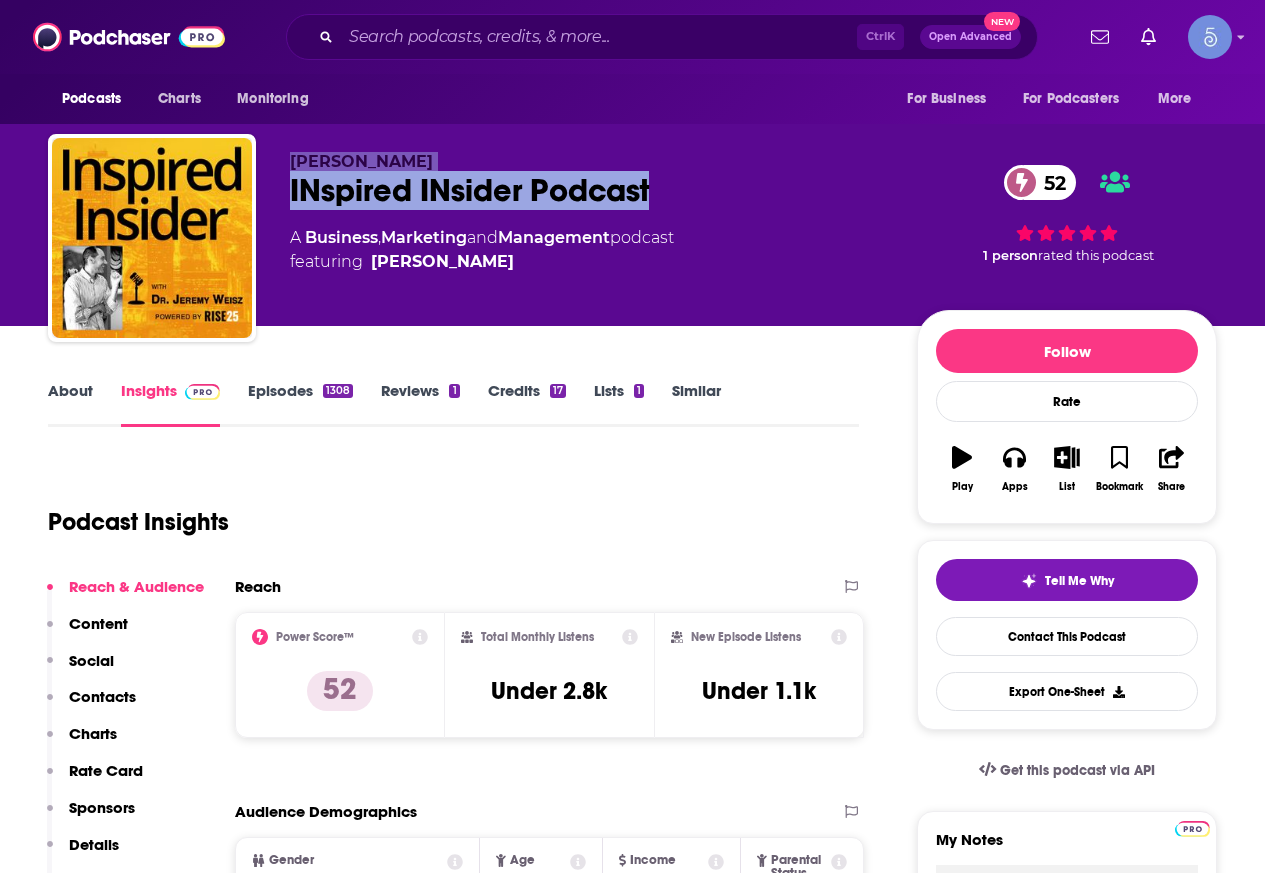drag, startPoint x: 716, startPoint y: 174, endPoint x: 272, endPoint y: 169, distance: 444.02814 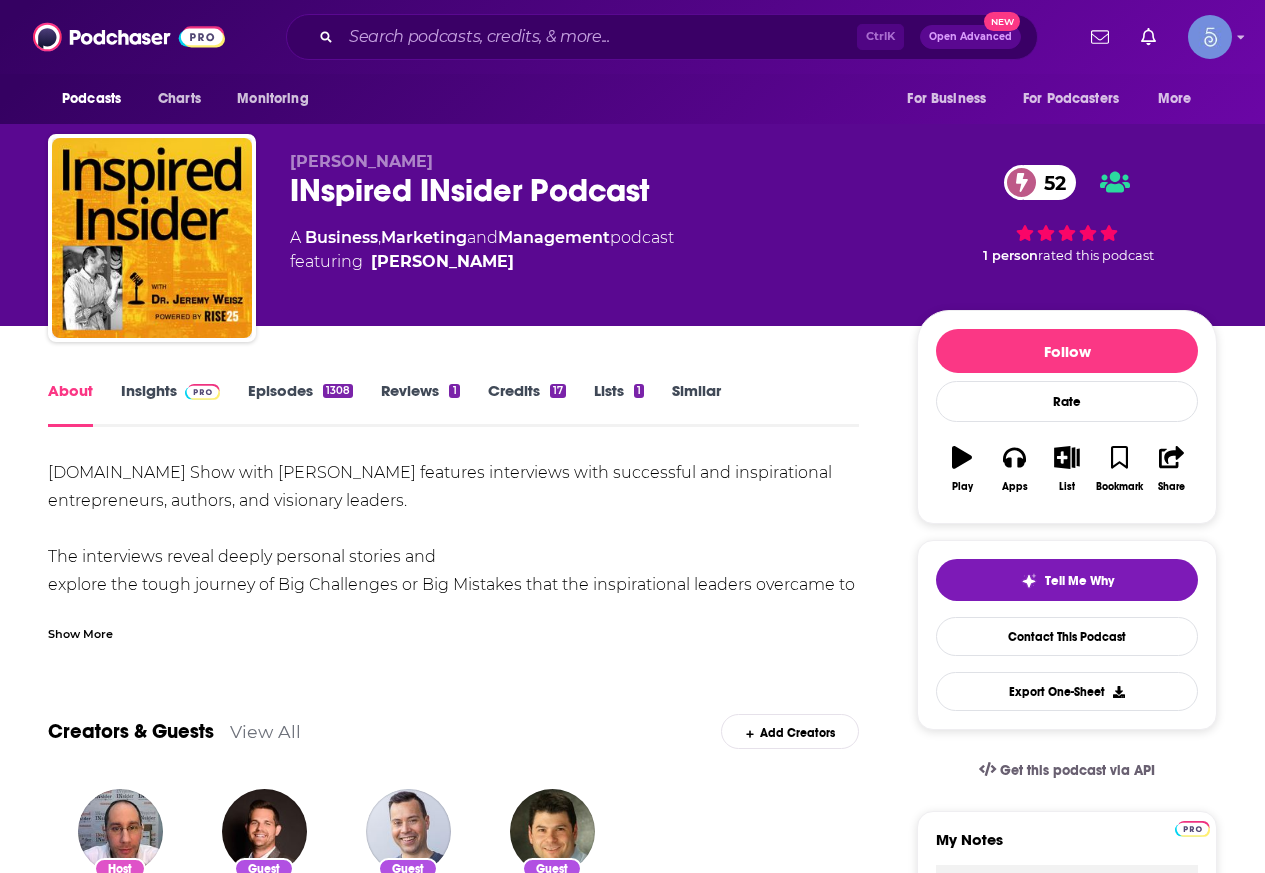 click on "Show More" at bounding box center (80, 632) 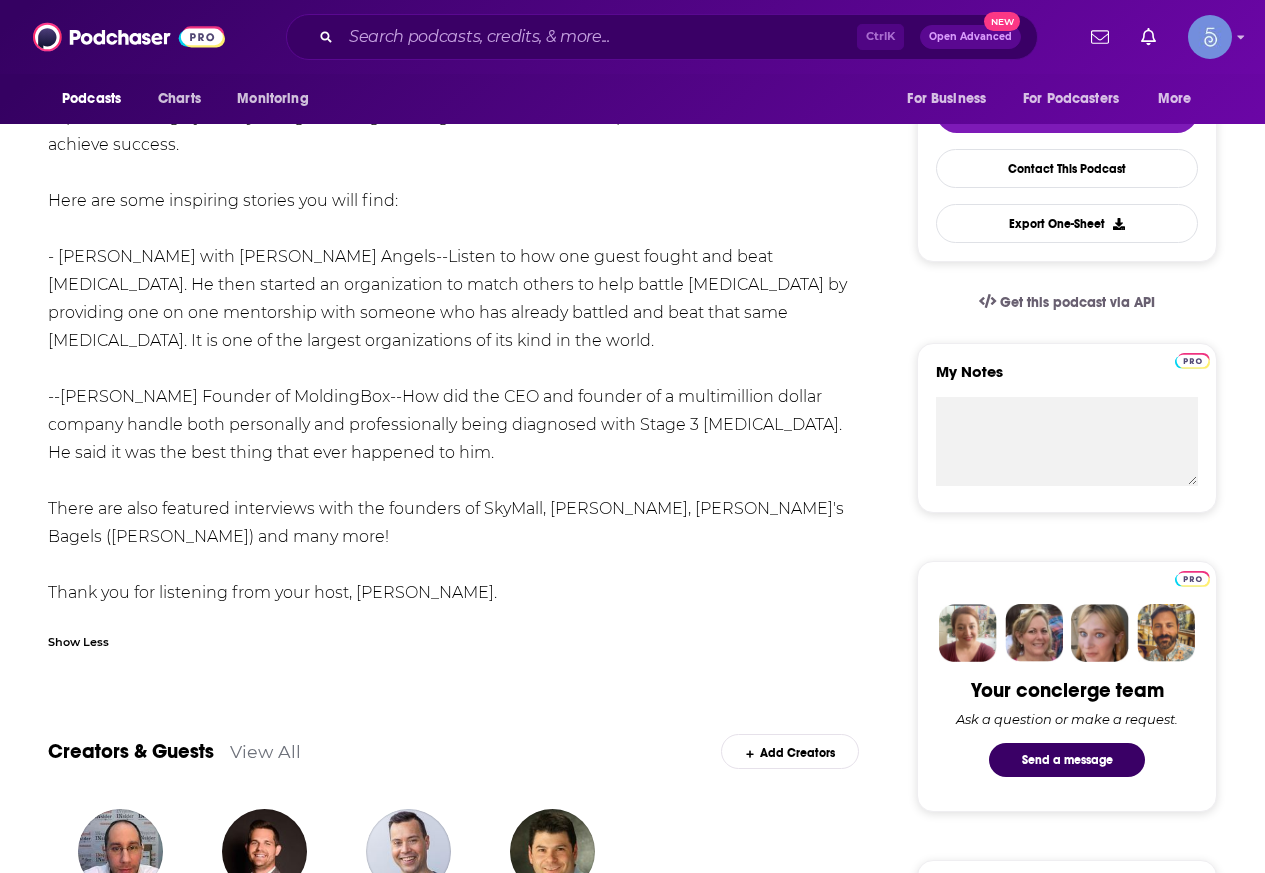 scroll, scrollTop: 500, scrollLeft: 0, axis: vertical 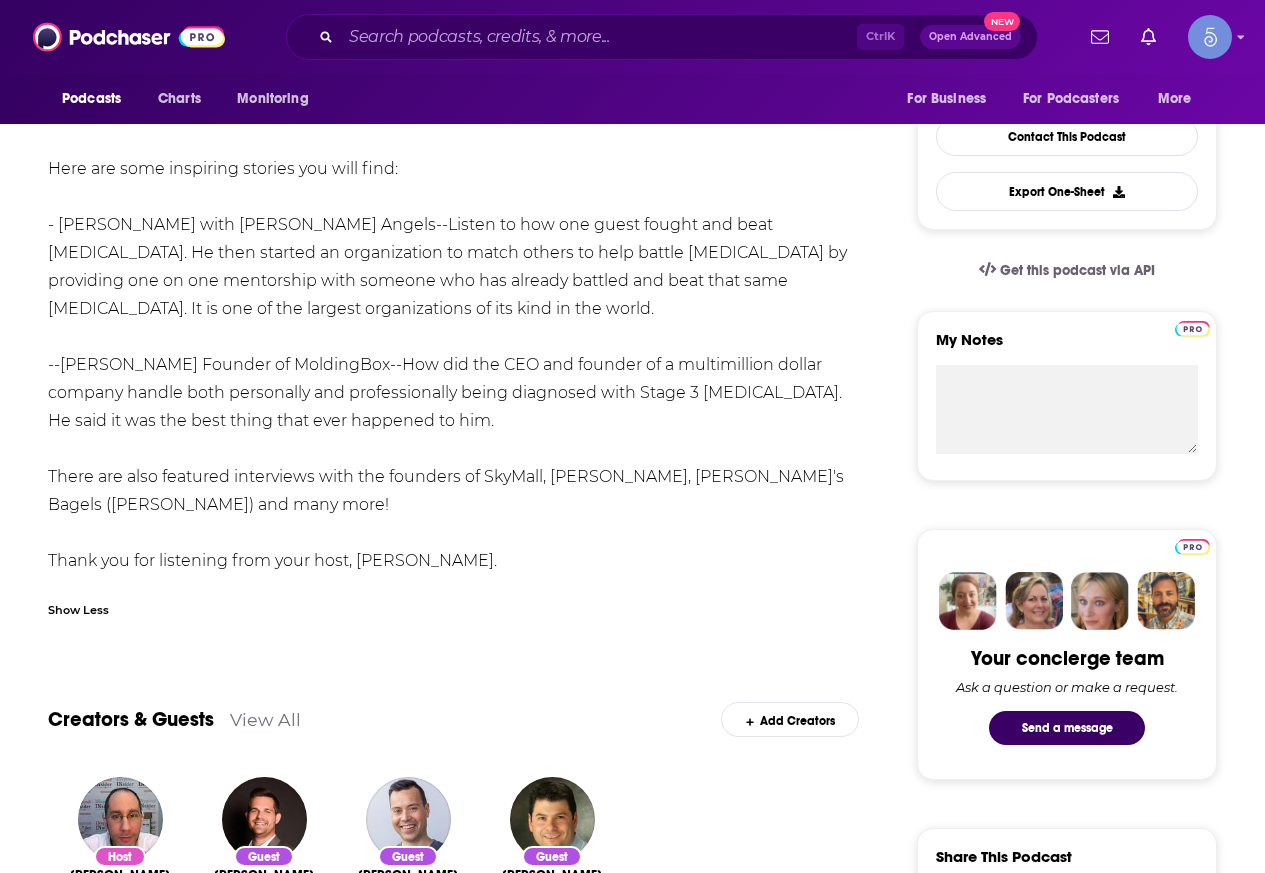 drag, startPoint x: 40, startPoint y: 470, endPoint x: 641, endPoint y: 580, distance: 610.98364 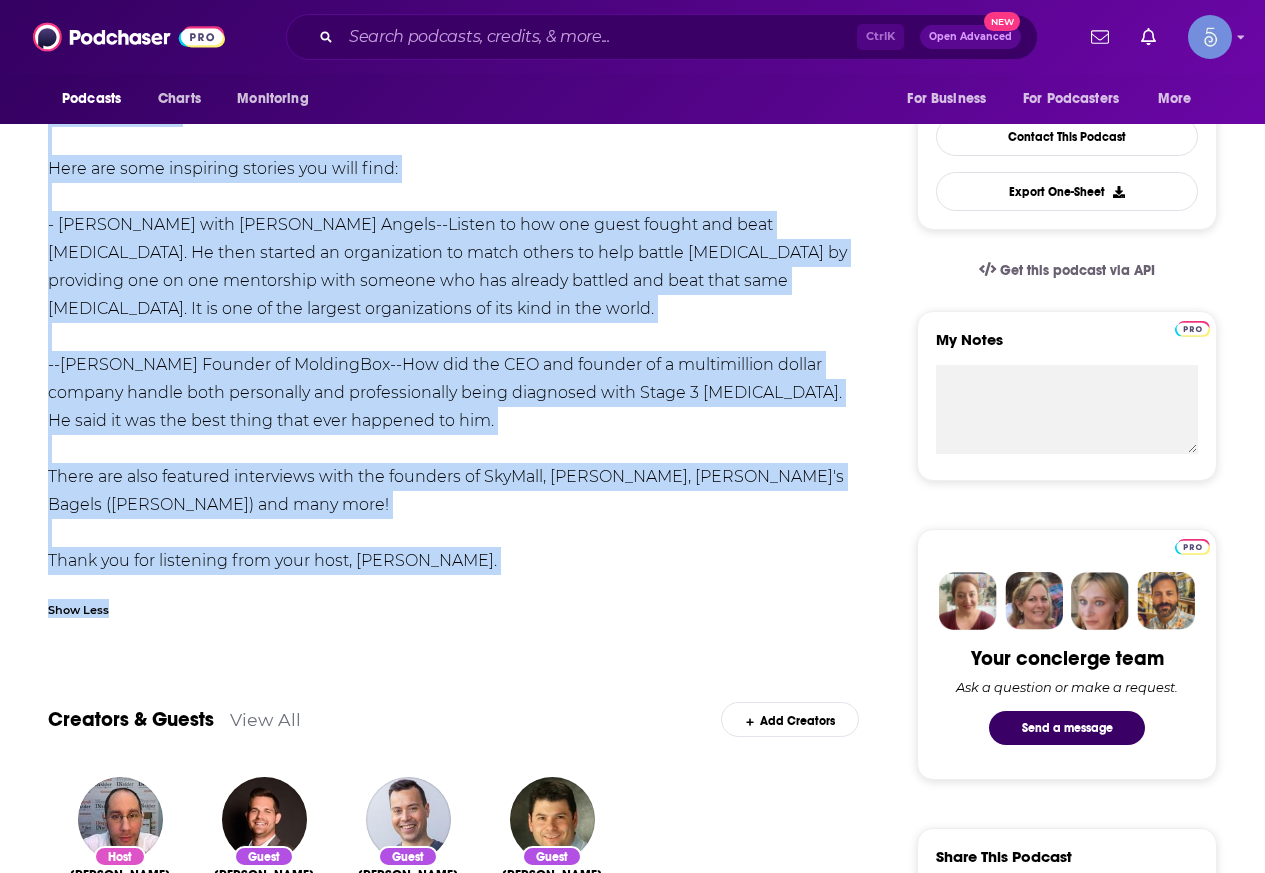 copy on "[DOMAIN_NAME] Show with [PERSON_NAME]  features interviews with successful and inspirational entrepreneurs, authors, and visionary leaders.
The interviews reveal deeply personal stories and explore the tough journey of  Big Challenges or Big Mistakes that the inspirational leaders overcame to achieve success.
Here are some inspiring stories you will find:
-   [PERSON_NAME] with [PERSON_NAME]--Listen to how one guest fought and beat [MEDICAL_DATA]. He then started an organization to match others to help battle [MEDICAL_DATA] by providing one on one mentorship with someone who has already battled and beat that same [MEDICAL_DATA]. It is one of the largest organizations of its kind in the world.
--[PERSON_NAME] Founder of MoldingBox--How did the CEO and founder of a multimillion dollar company handle both personally and professionally being diagnosed with Stage 3 [MEDICAL_DATA]. He said it was the best thing that ever happened to him.
There are also featured interviews with the founders of SkyMall, [PERSON_NAME], [PERSON_NAME]'s Bagels..." 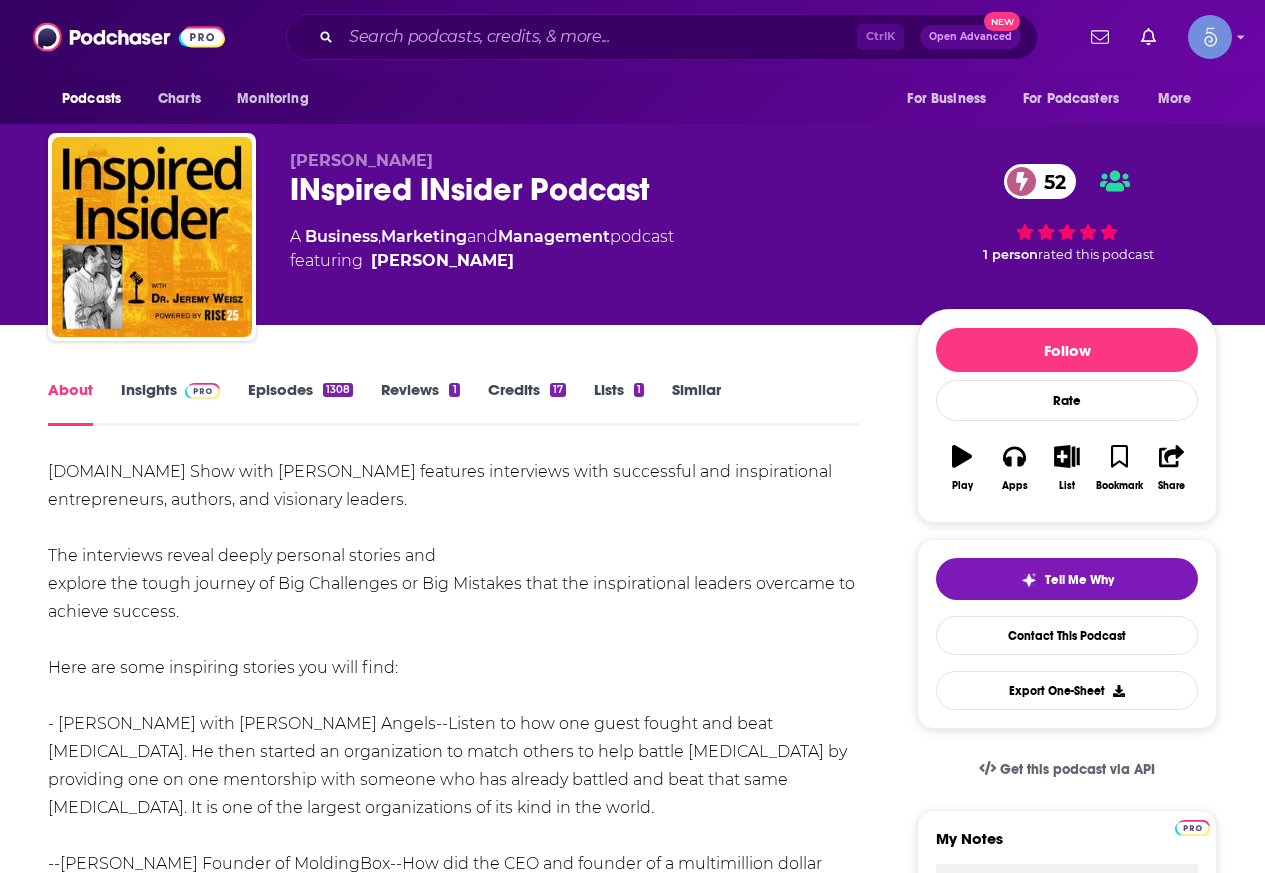 scroll, scrollTop: 0, scrollLeft: 0, axis: both 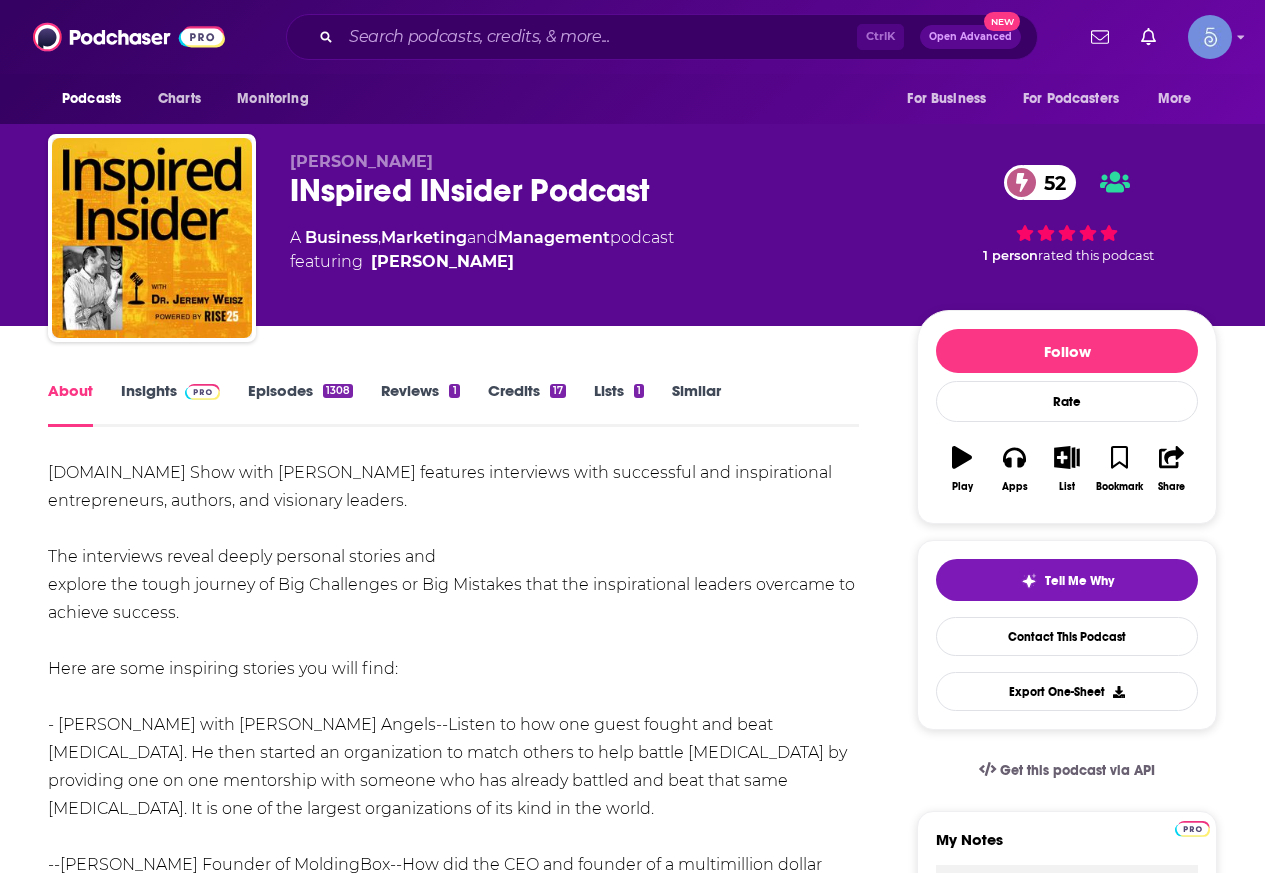 click on "Insights" at bounding box center [170, 404] 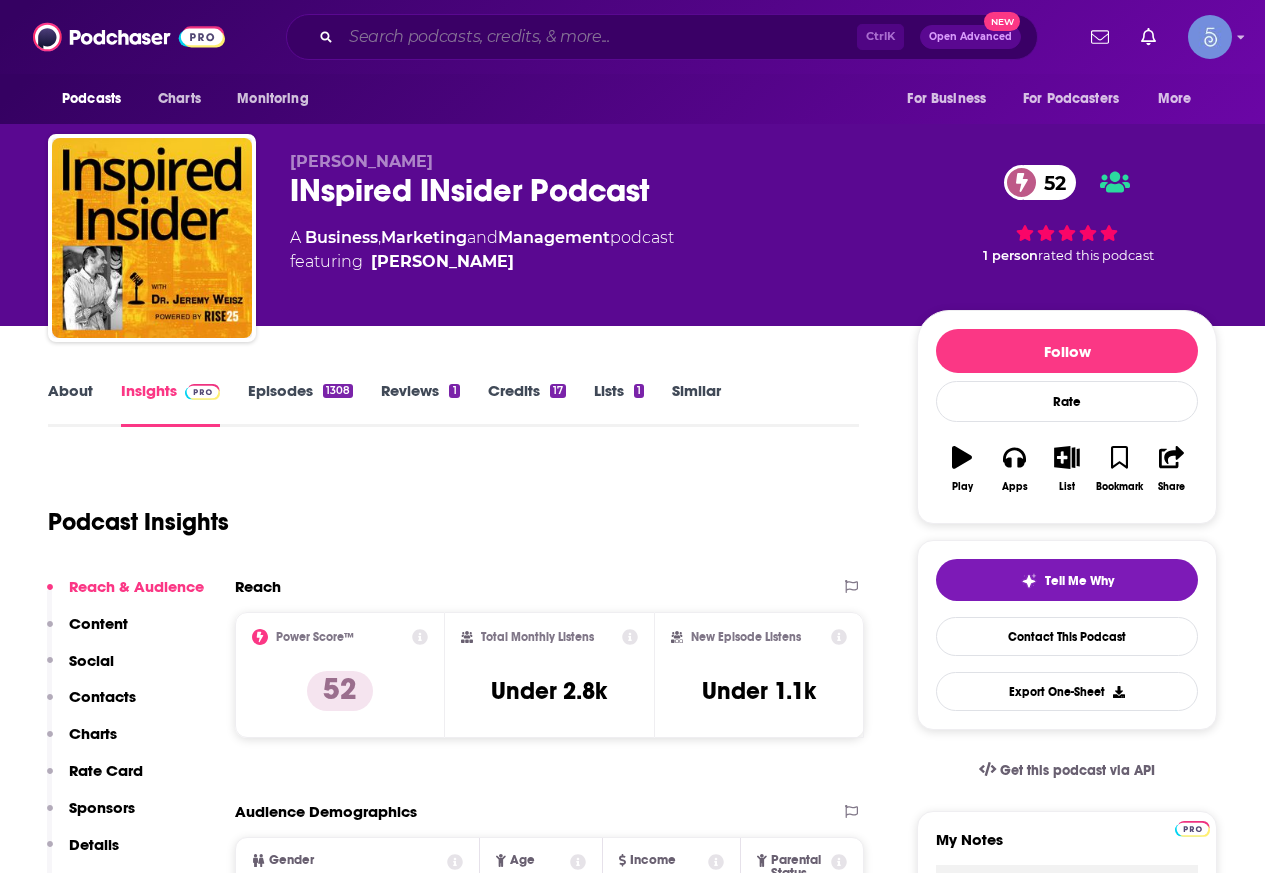 click at bounding box center [599, 37] 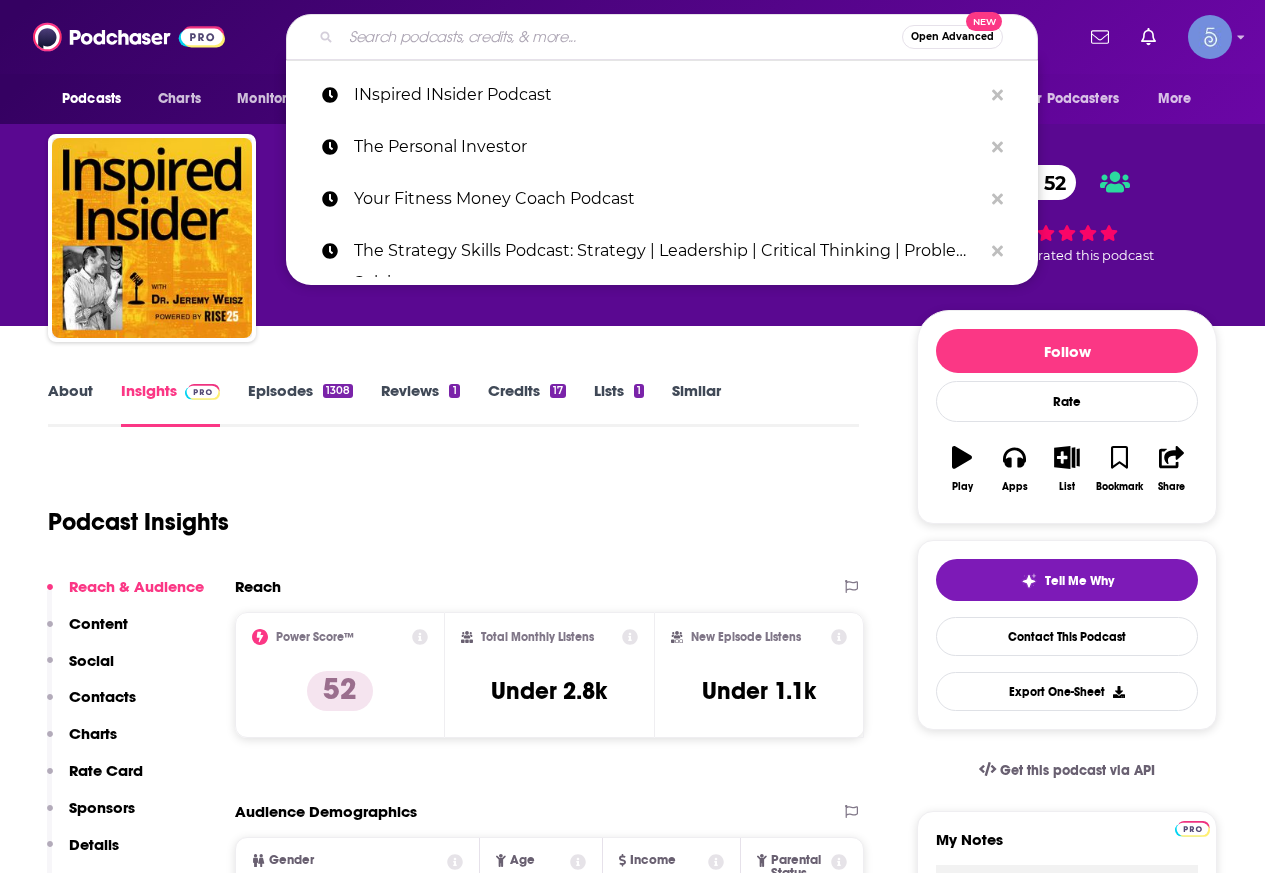 paste on "Don't Depend On Daddy" 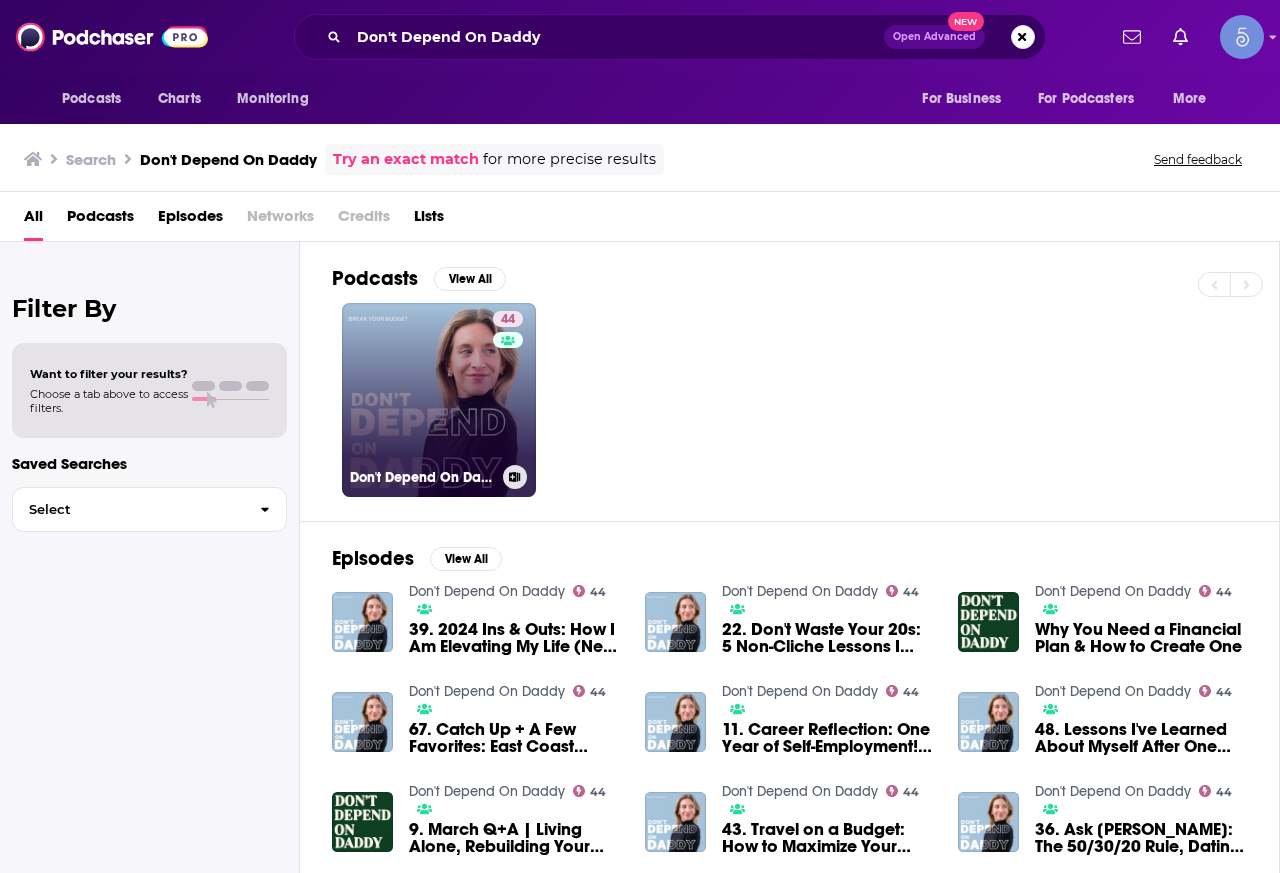 click on "44 Don't Depend On Daddy" at bounding box center [439, 400] 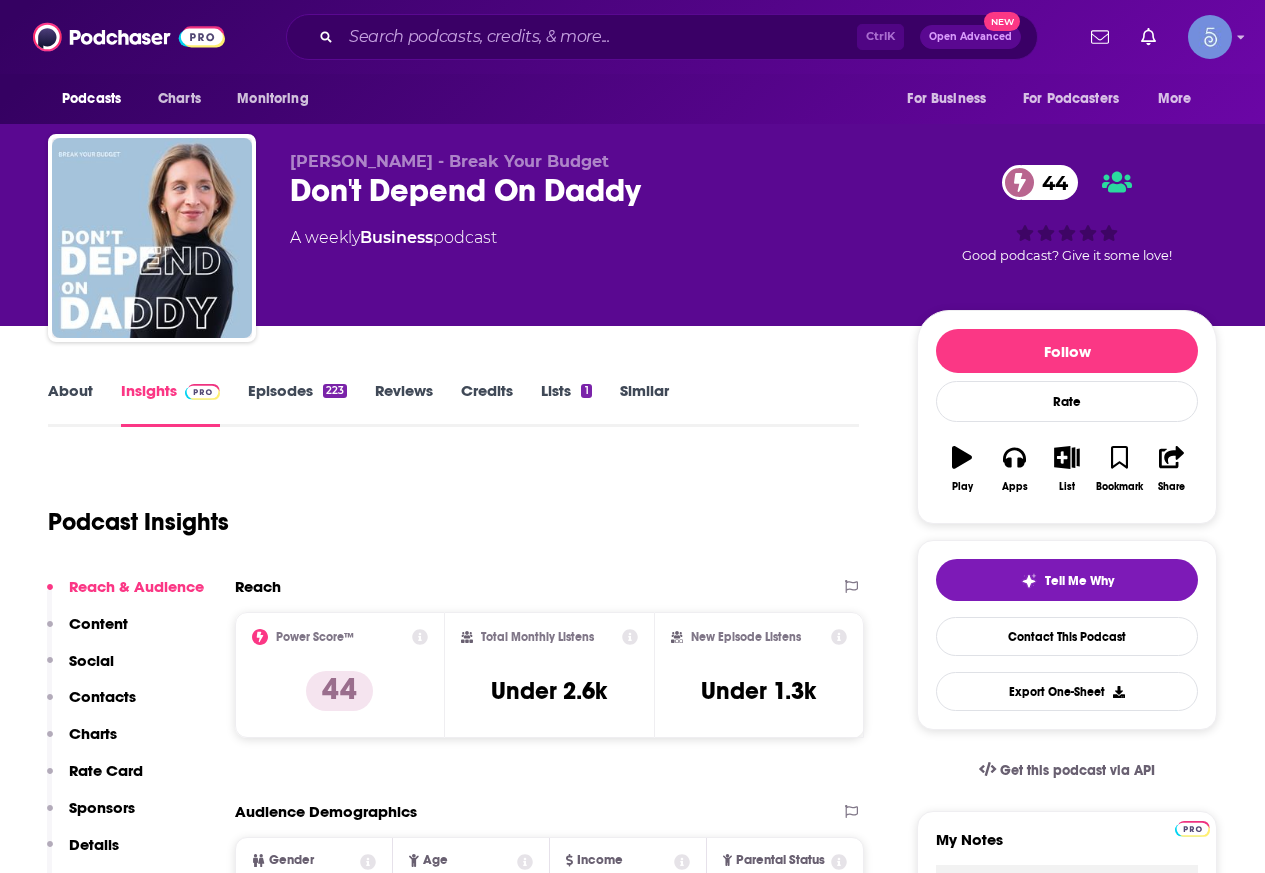 click on "About" at bounding box center (70, 404) 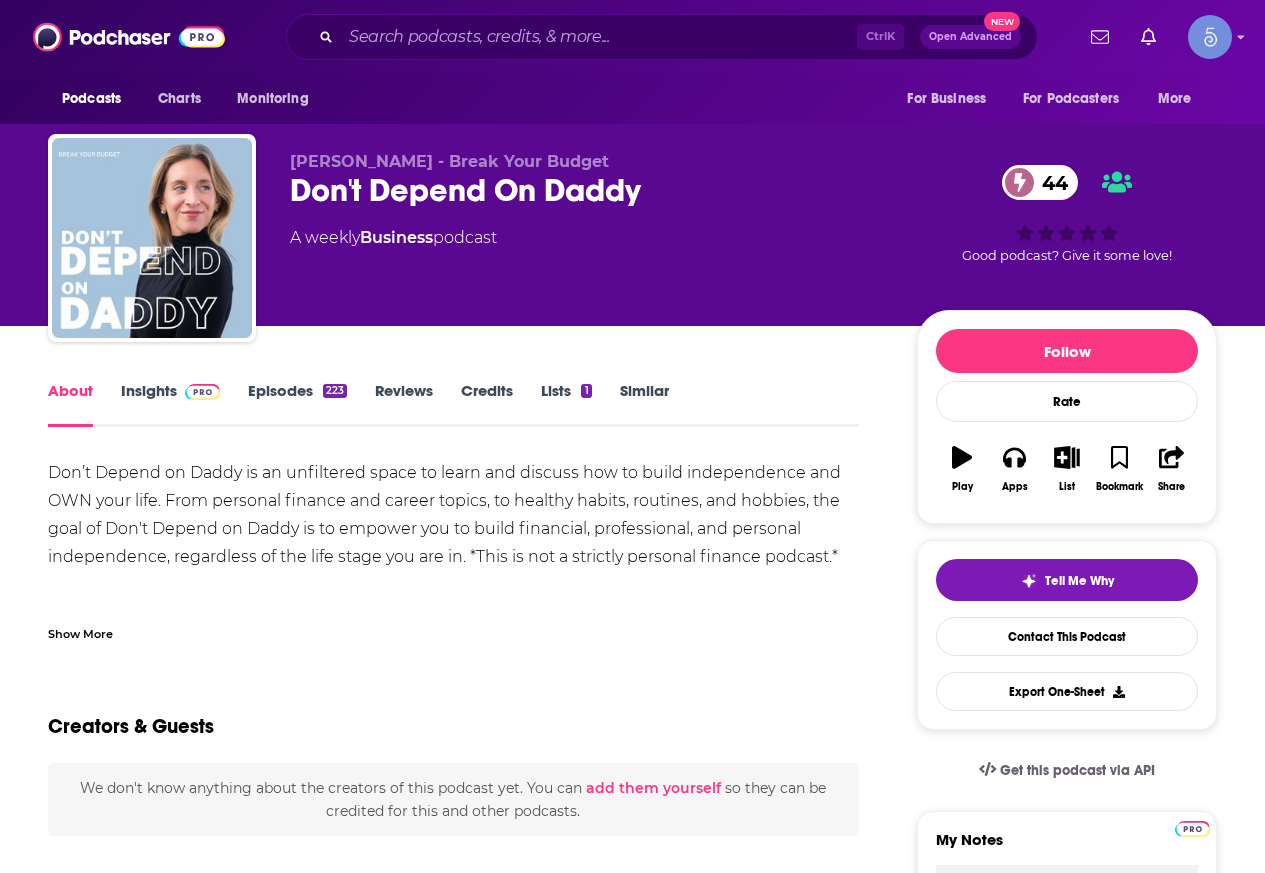 click on "Insights" at bounding box center (170, 404) 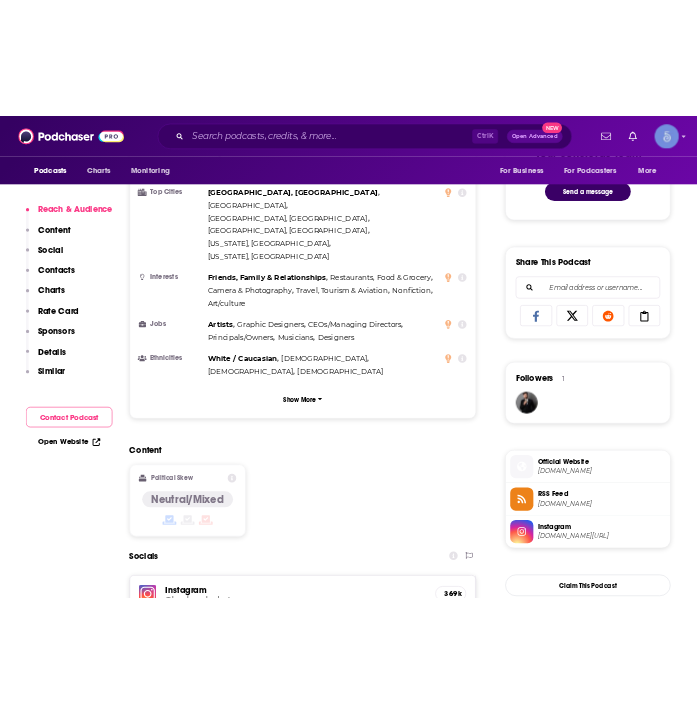 scroll, scrollTop: 1300, scrollLeft: 0, axis: vertical 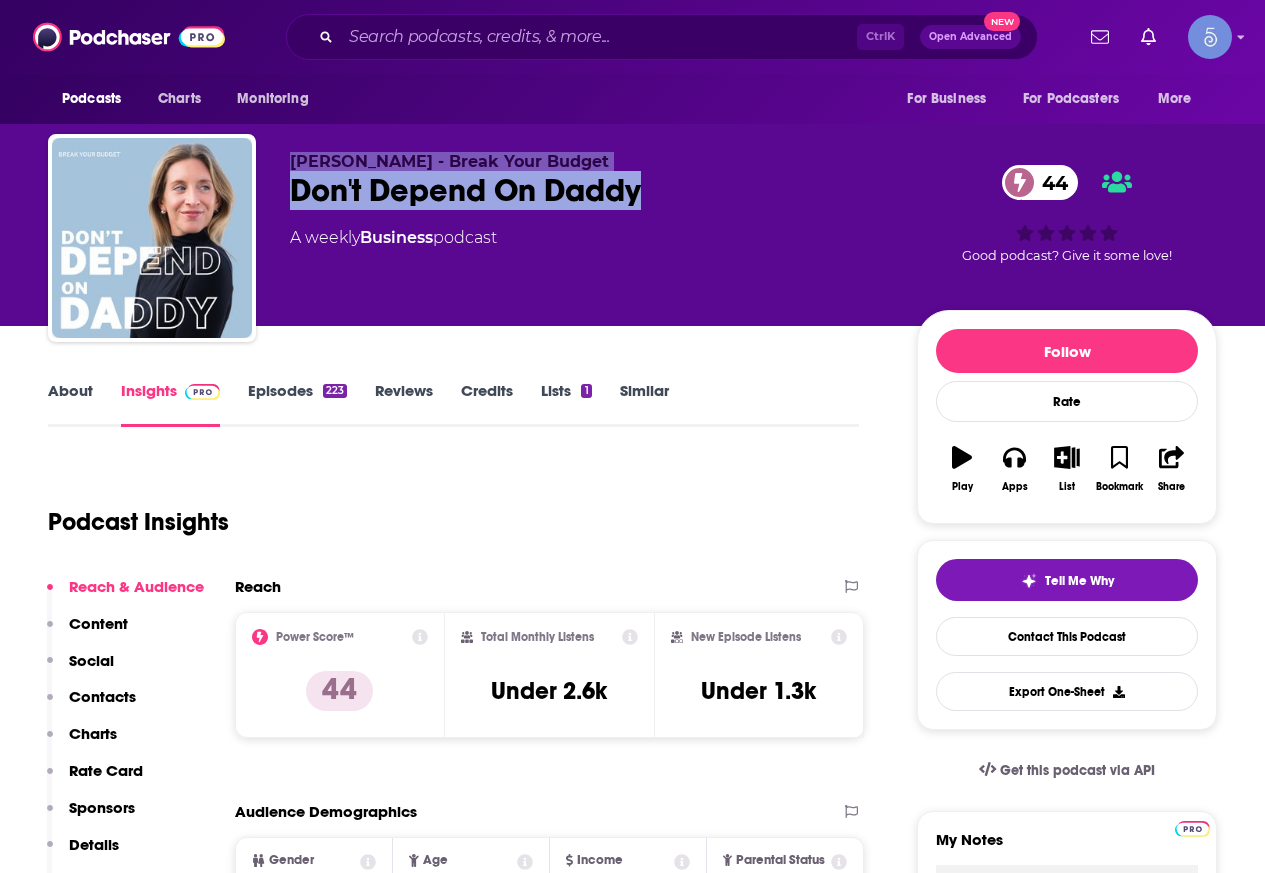 drag, startPoint x: 688, startPoint y: 198, endPoint x: 202, endPoint y: 154, distance: 487.9877 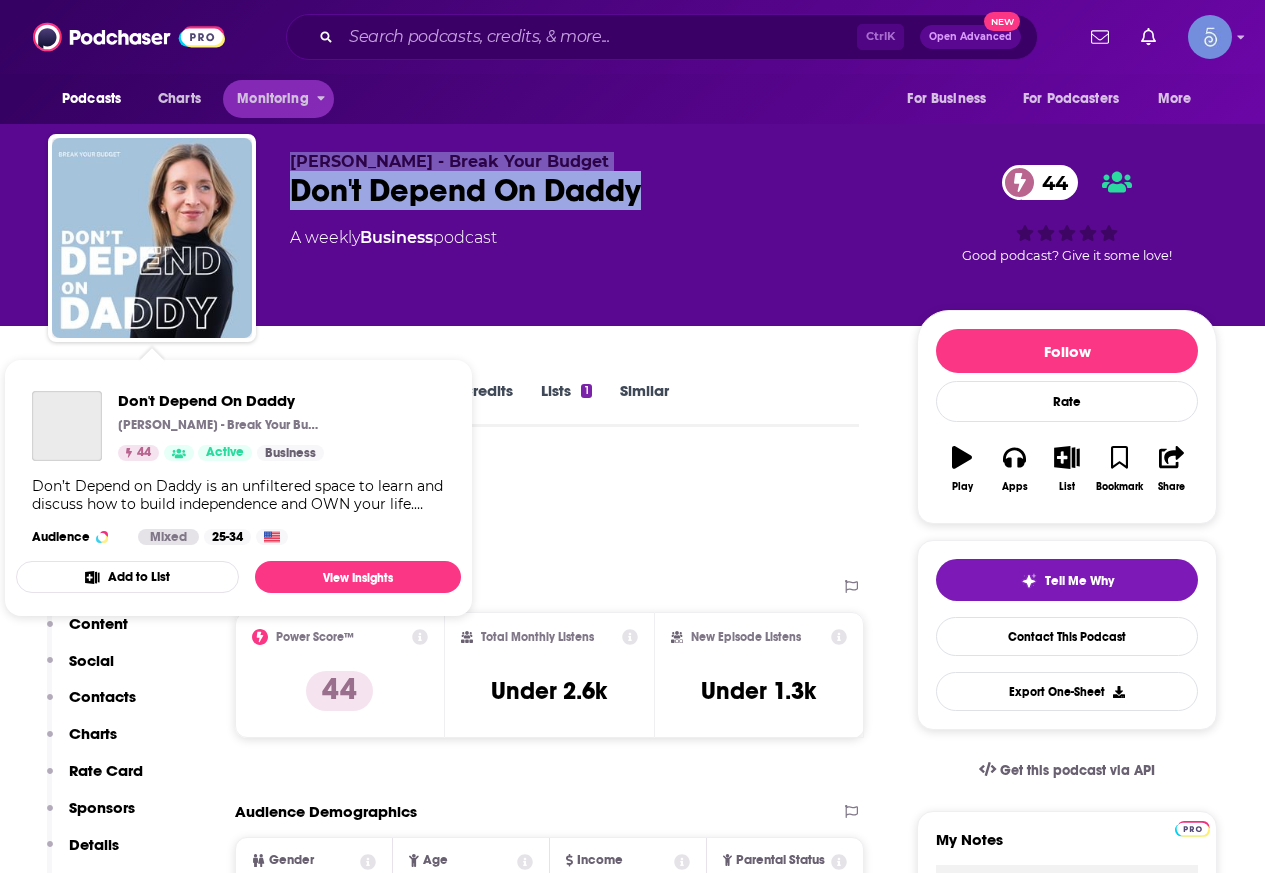 copy on "[PERSON_NAME] - Break Your Budget   Don't Depend On Daddy" 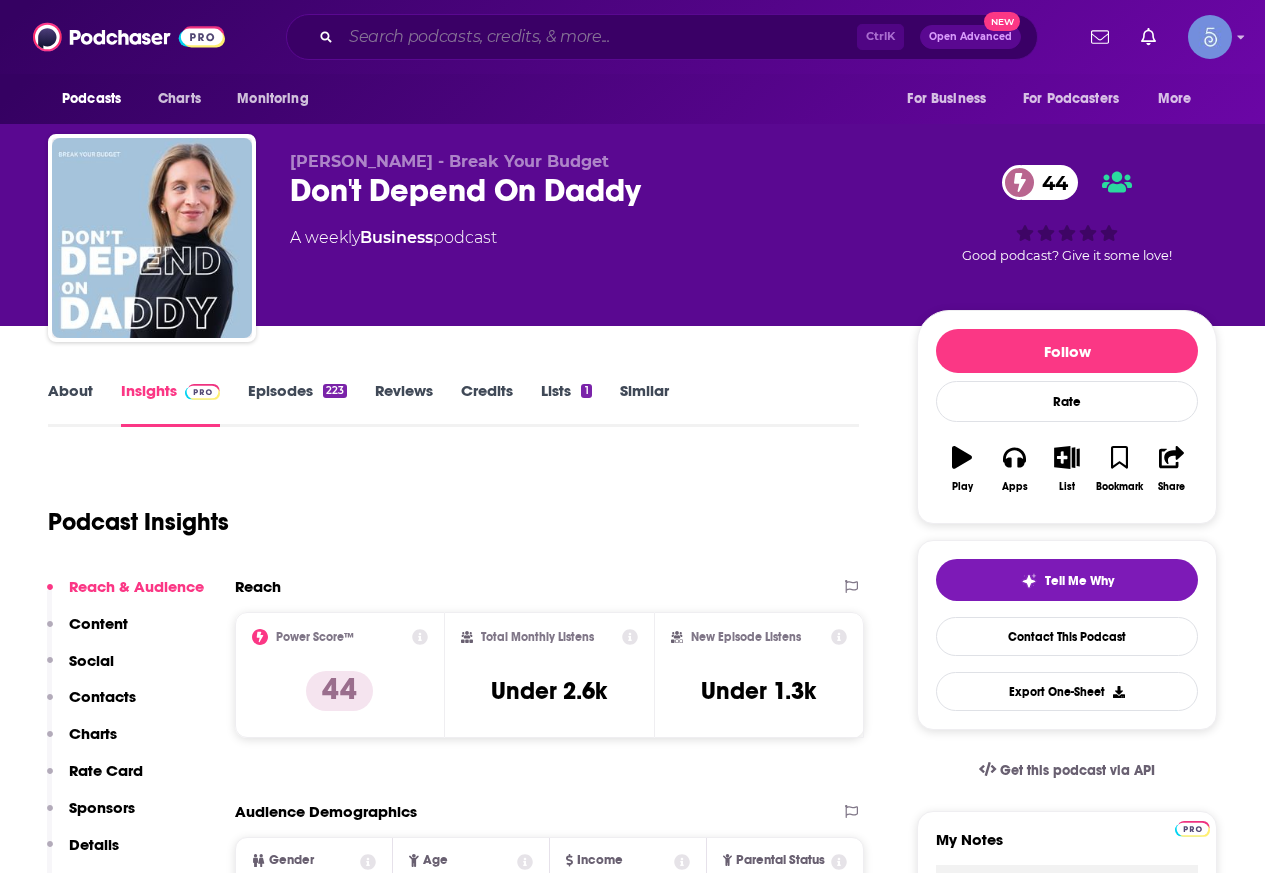 click at bounding box center [599, 37] 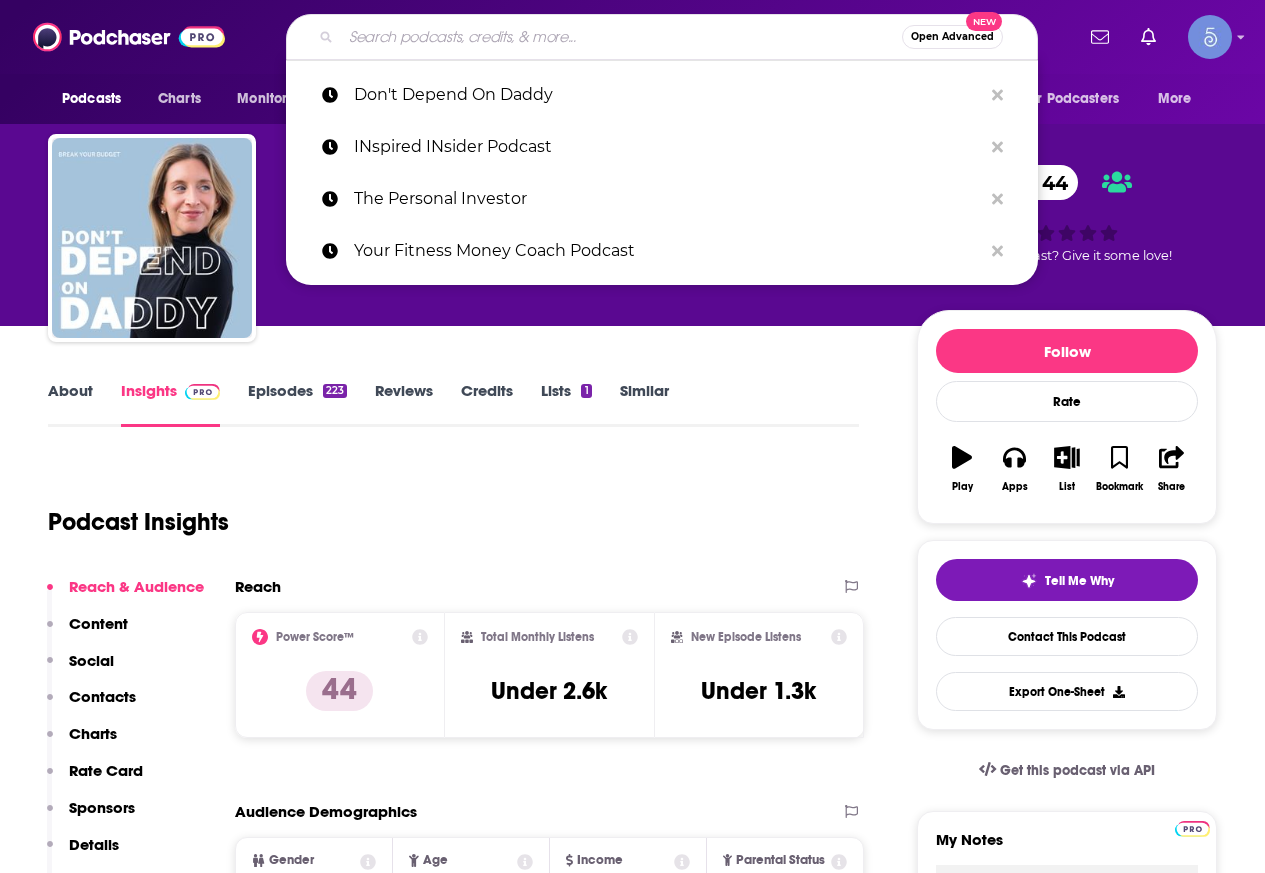 paste on "Which?" 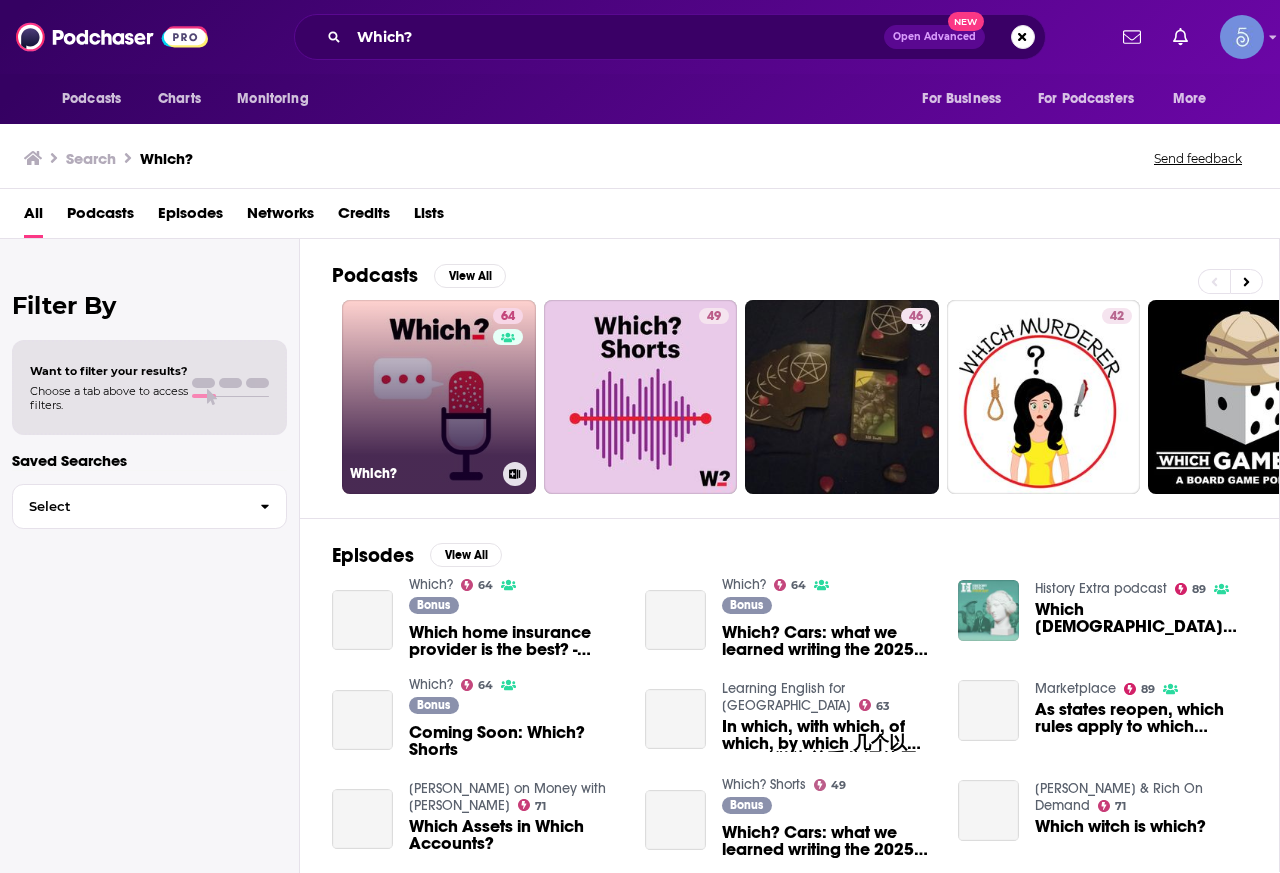click on "64 Which?" at bounding box center [439, 397] 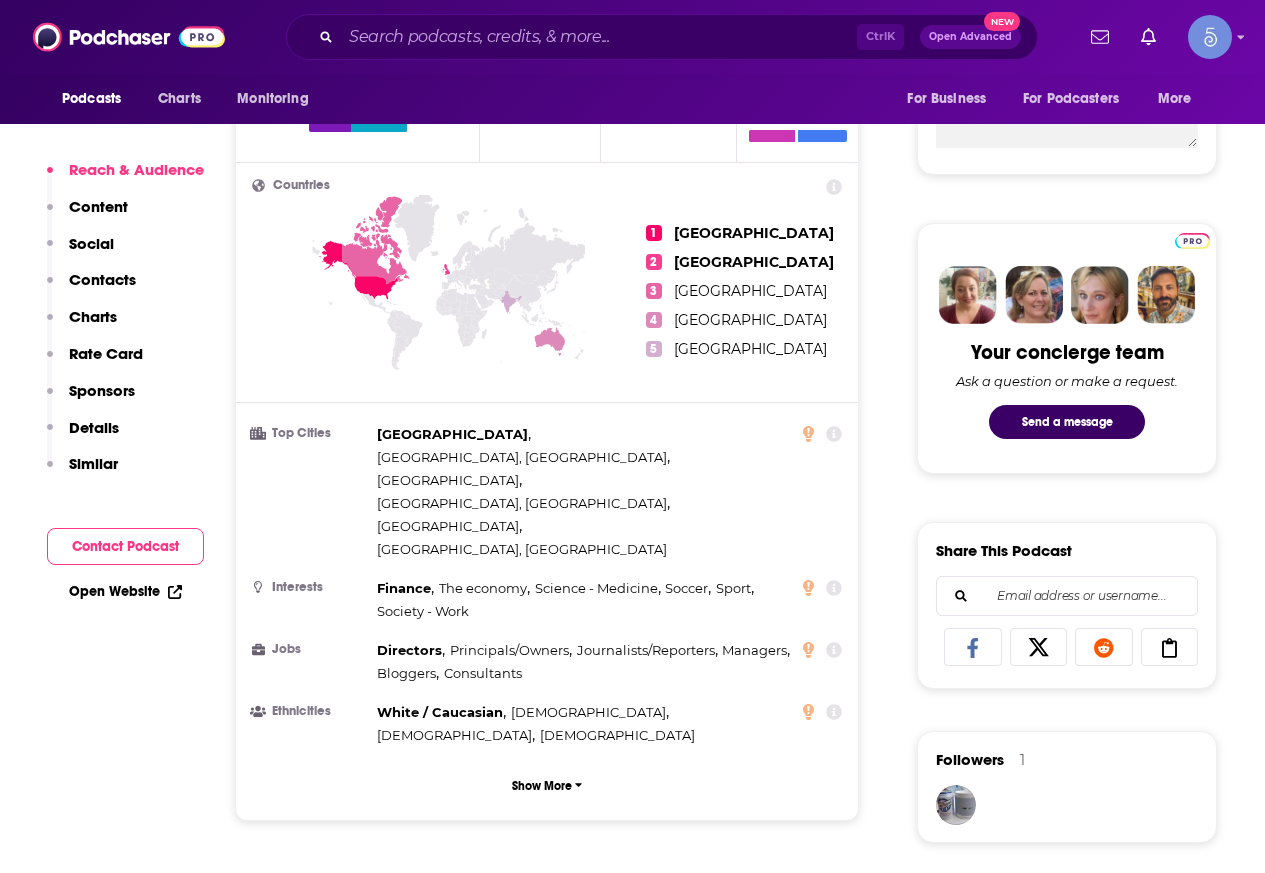 scroll, scrollTop: 1300, scrollLeft: 0, axis: vertical 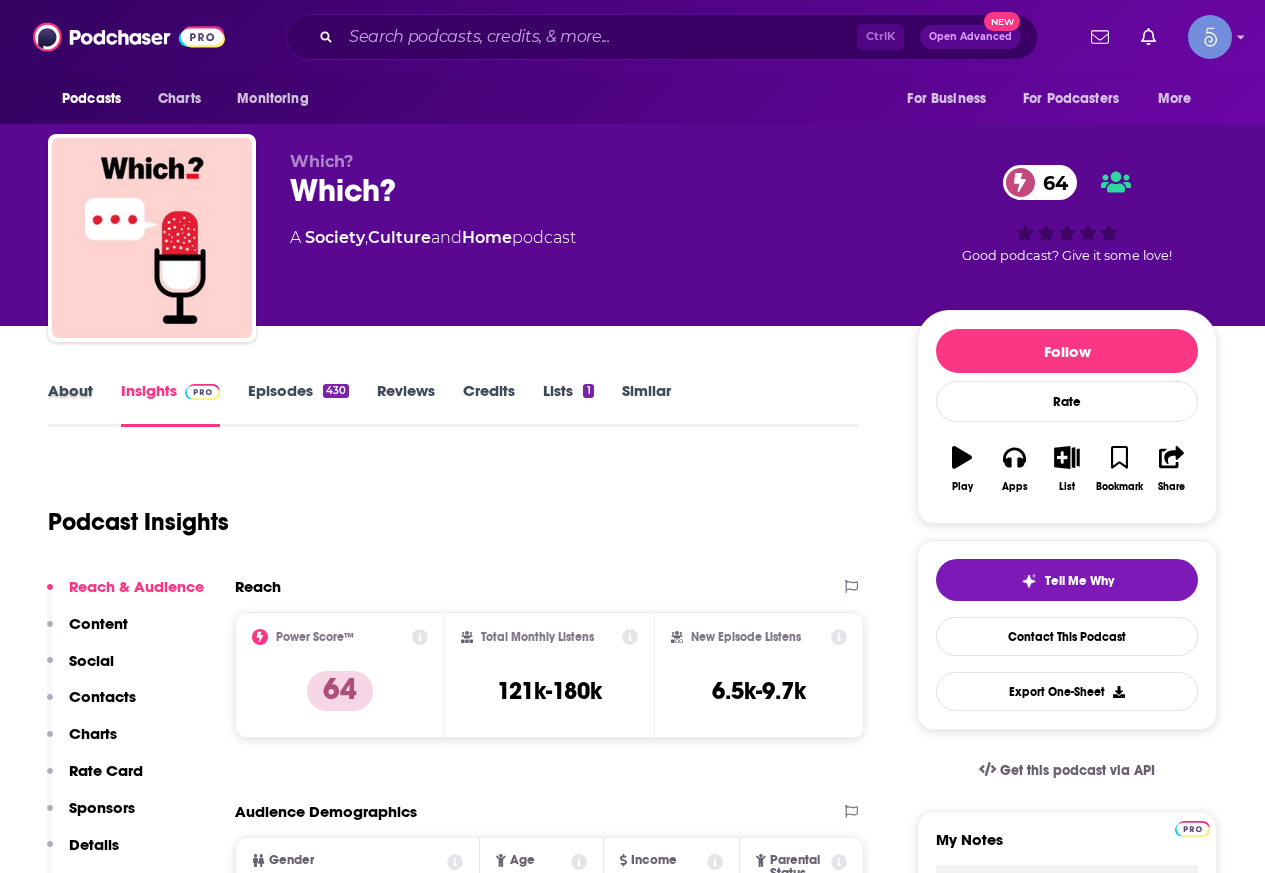 click on "About" at bounding box center (84, 404) 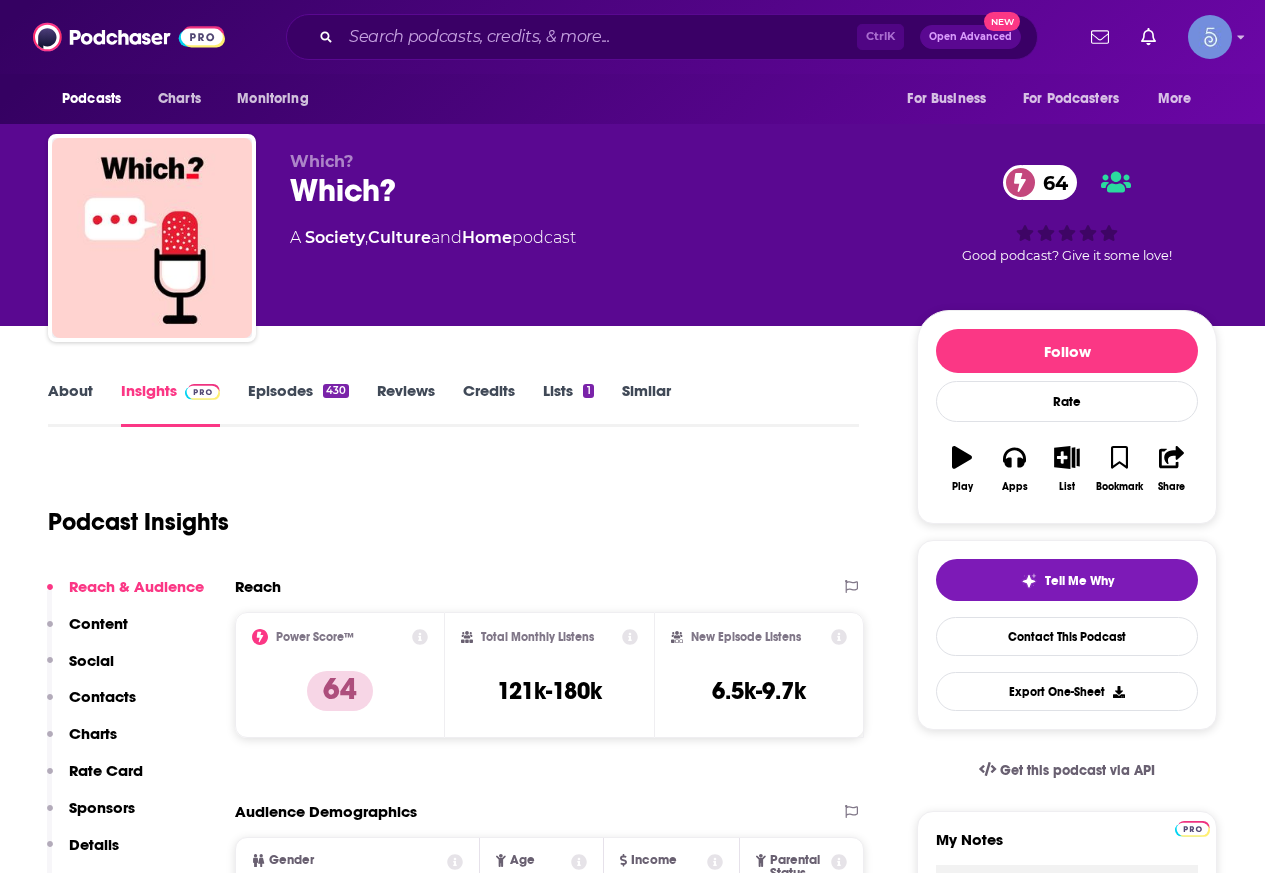 click on "About" at bounding box center (70, 404) 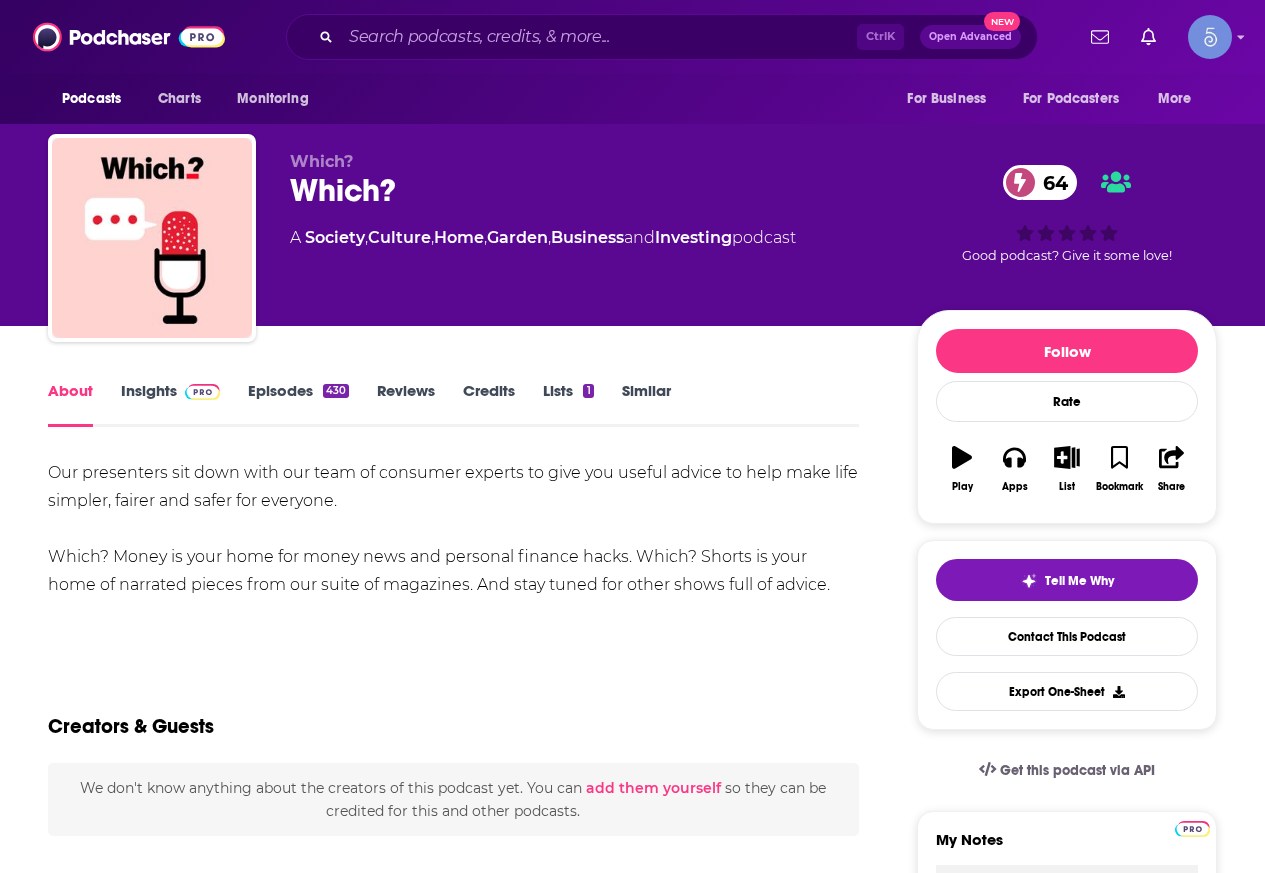 click on "Insights" at bounding box center (170, 404) 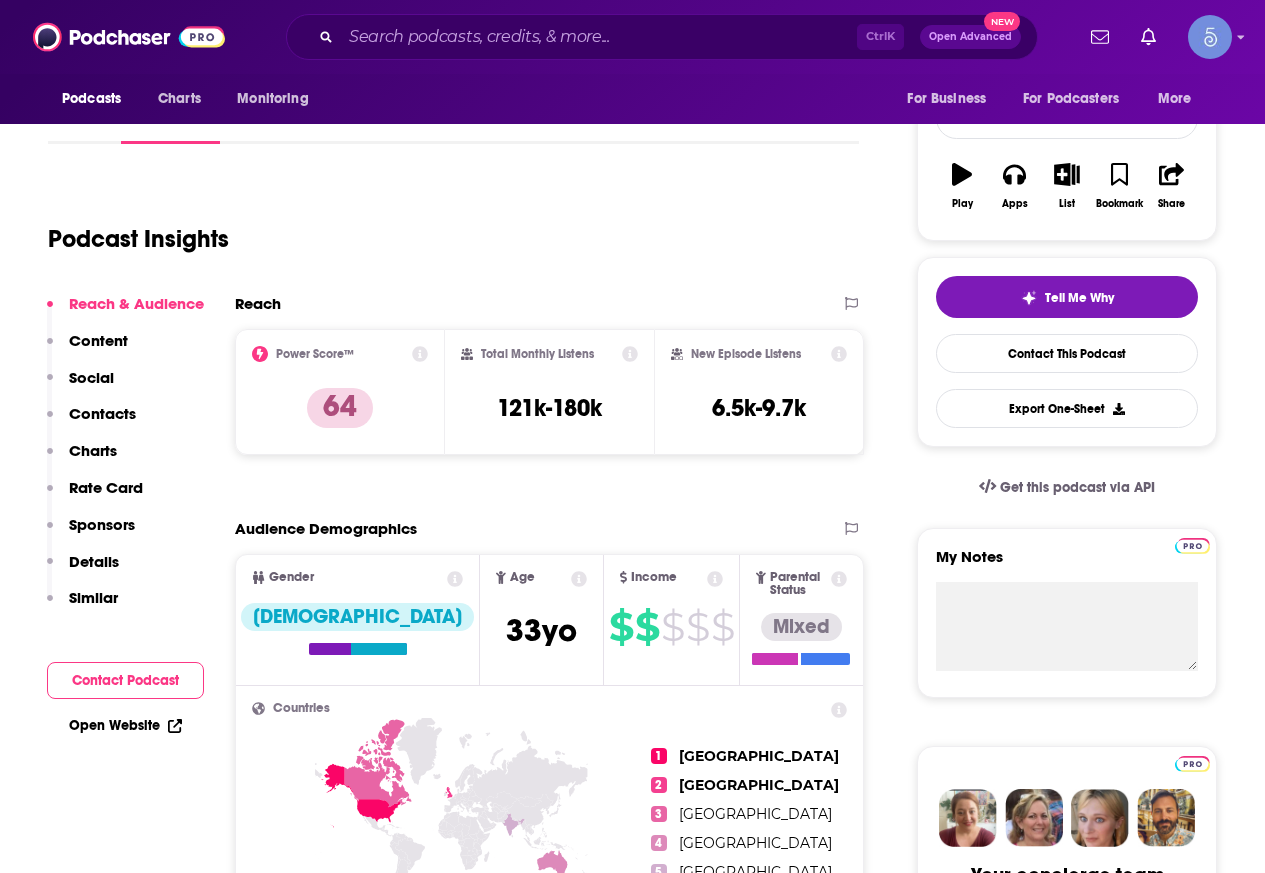 scroll, scrollTop: 300, scrollLeft: 0, axis: vertical 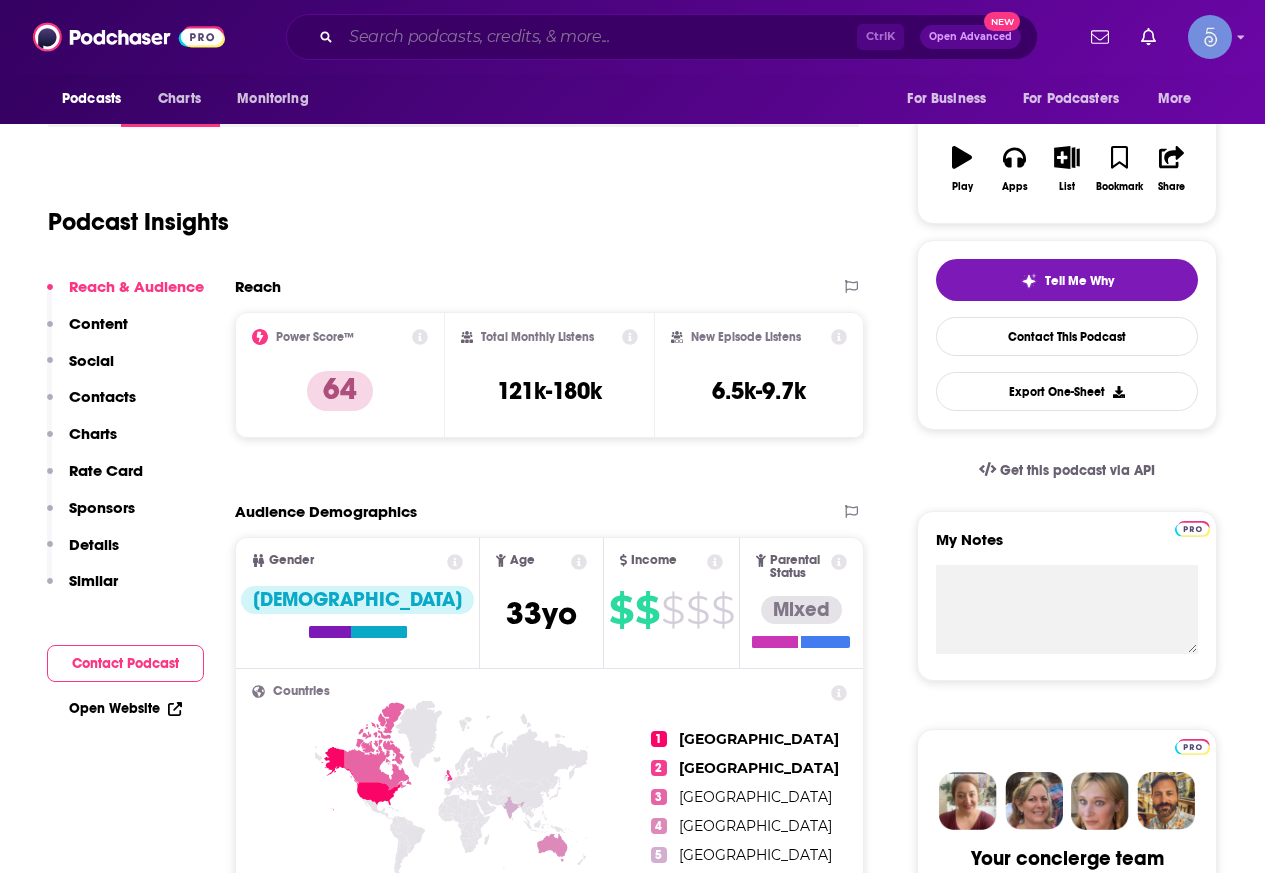 click at bounding box center [599, 37] 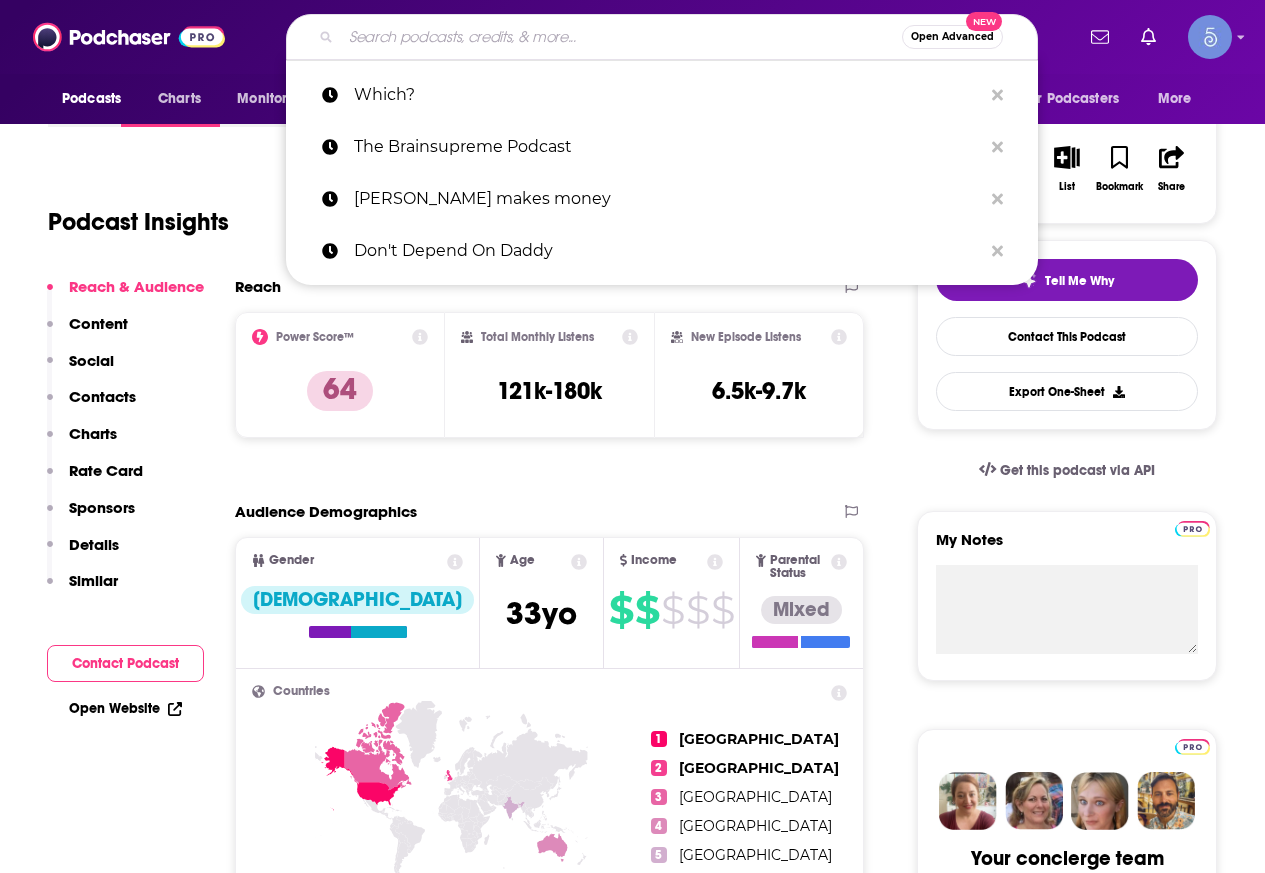 paste on "Which?" 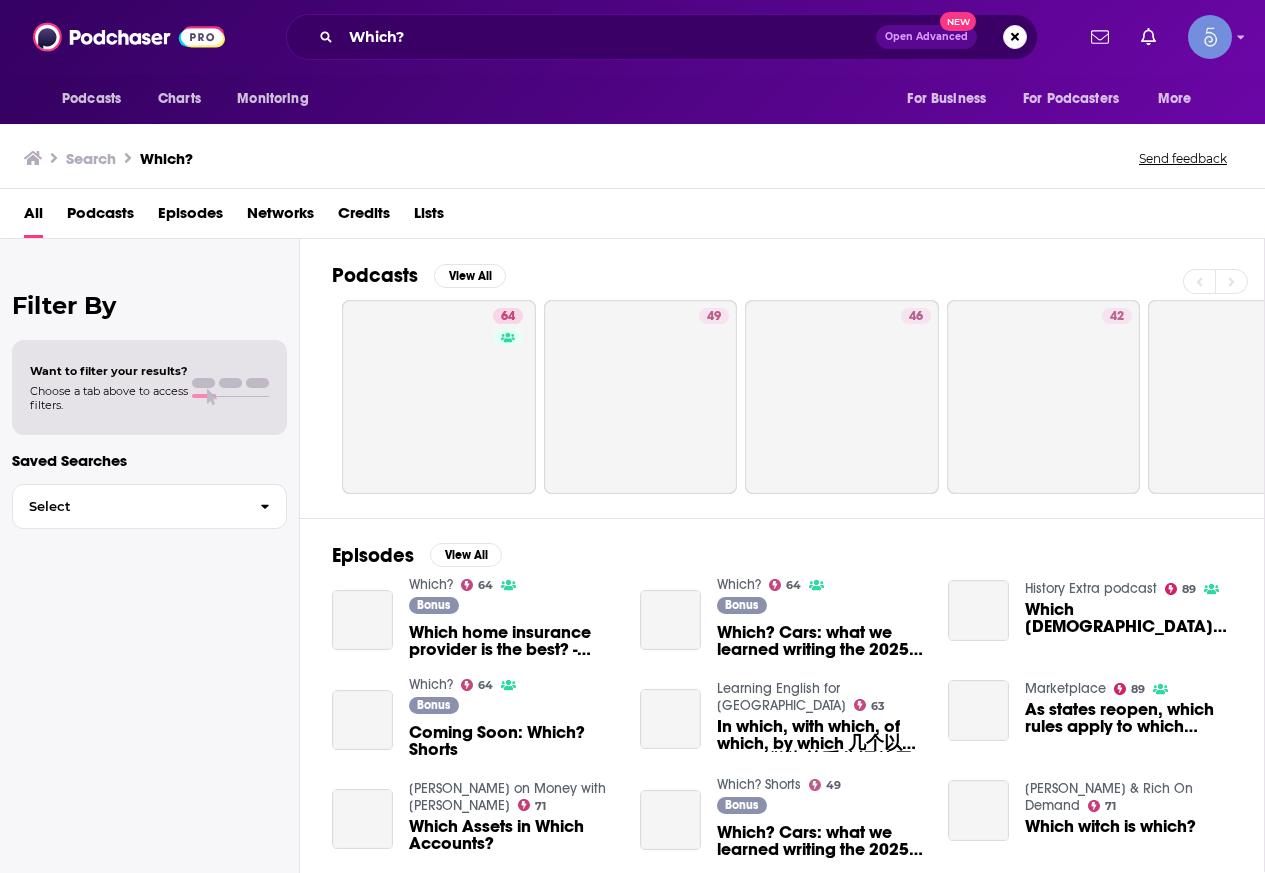 scroll, scrollTop: 0, scrollLeft: 0, axis: both 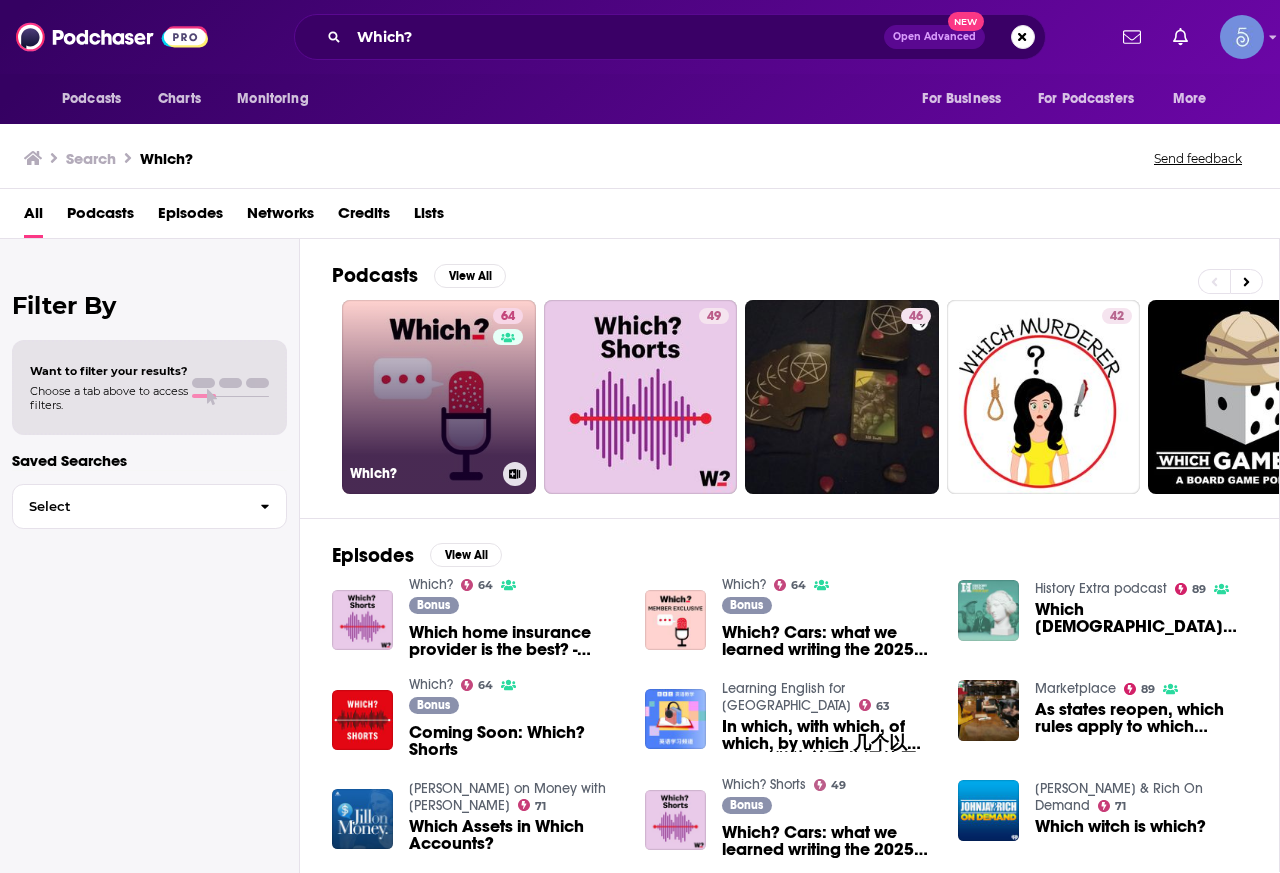click on "64 Which?" at bounding box center (439, 397) 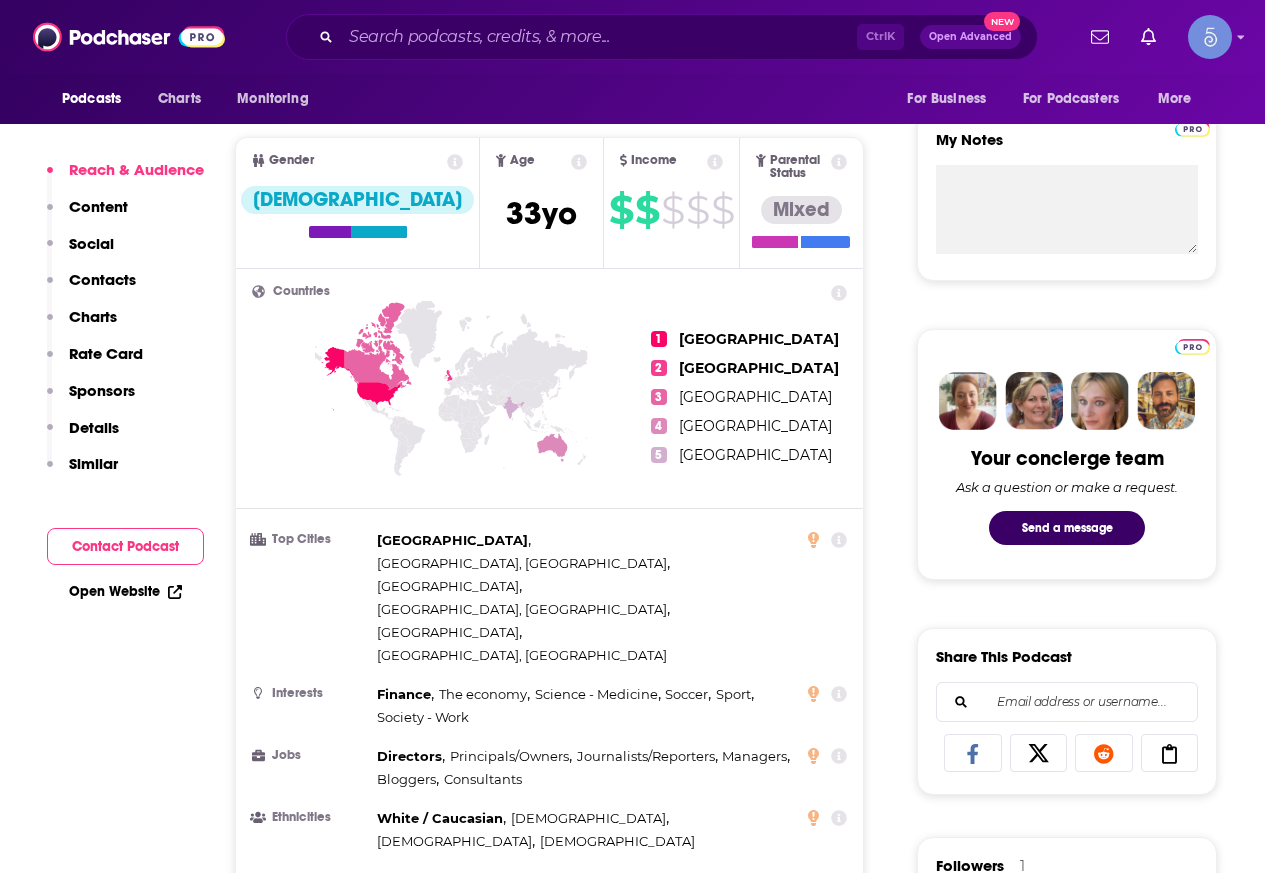 scroll, scrollTop: 1400, scrollLeft: 0, axis: vertical 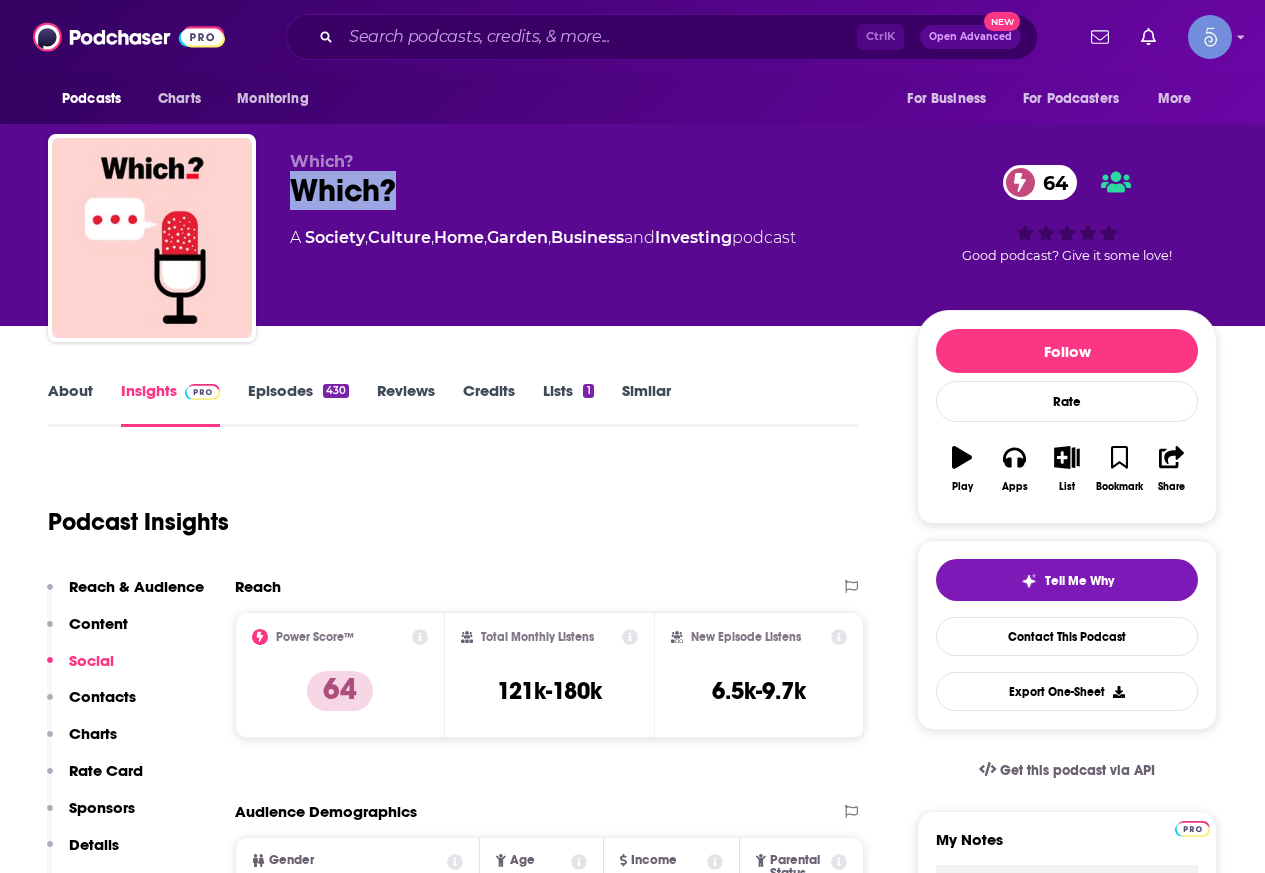 drag, startPoint x: 439, startPoint y: 191, endPoint x: 293, endPoint y: 201, distance: 146.34207 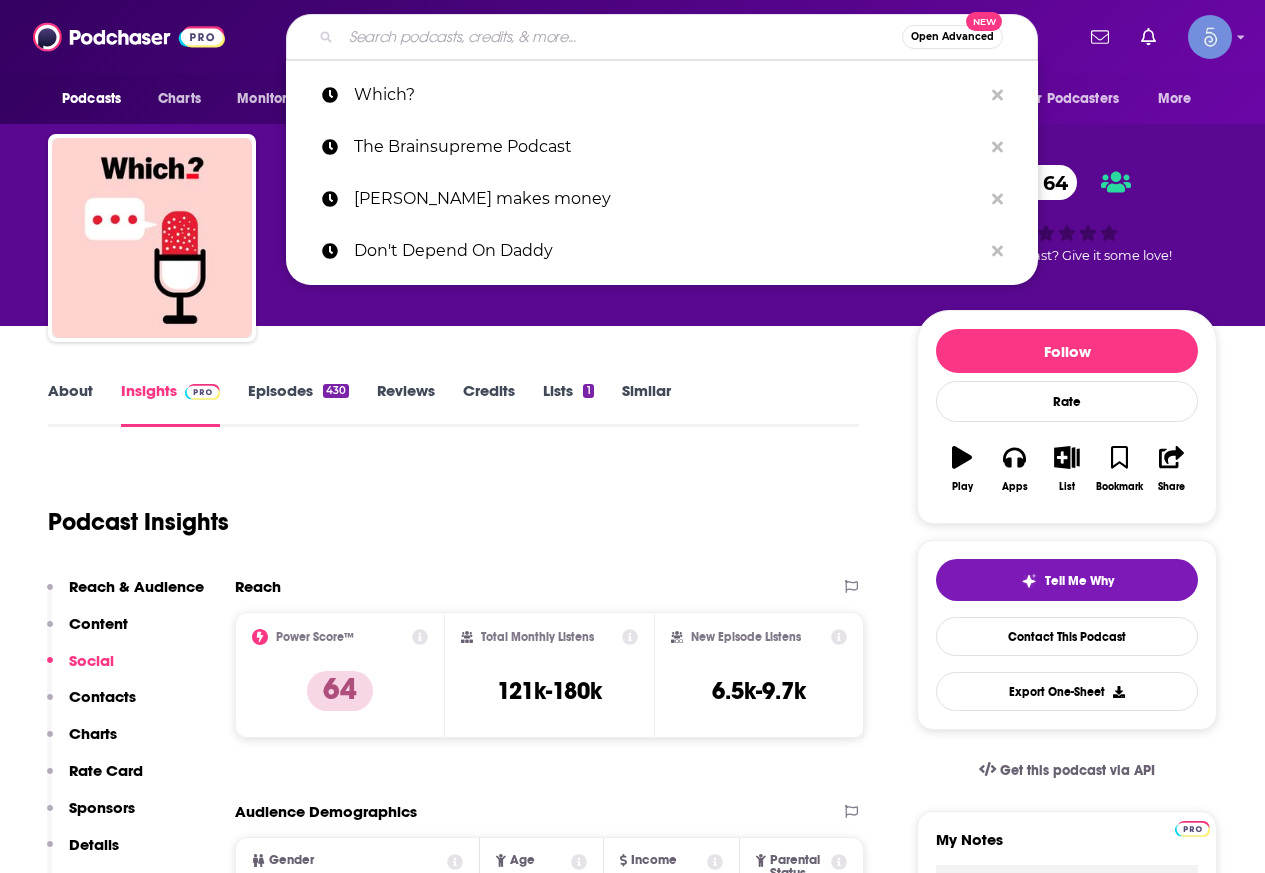 click at bounding box center [621, 37] 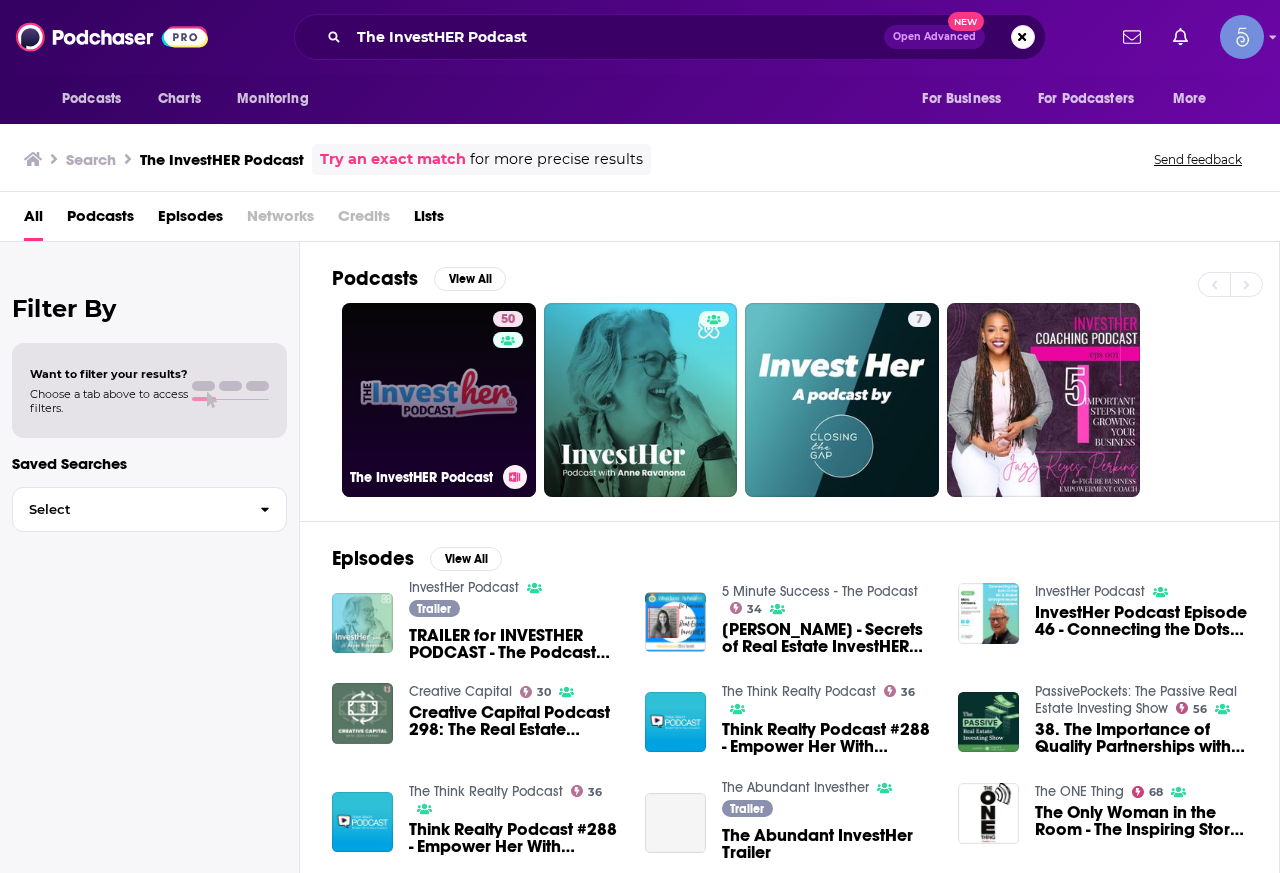click on "50 The InvestHER Podcast" at bounding box center (439, 400) 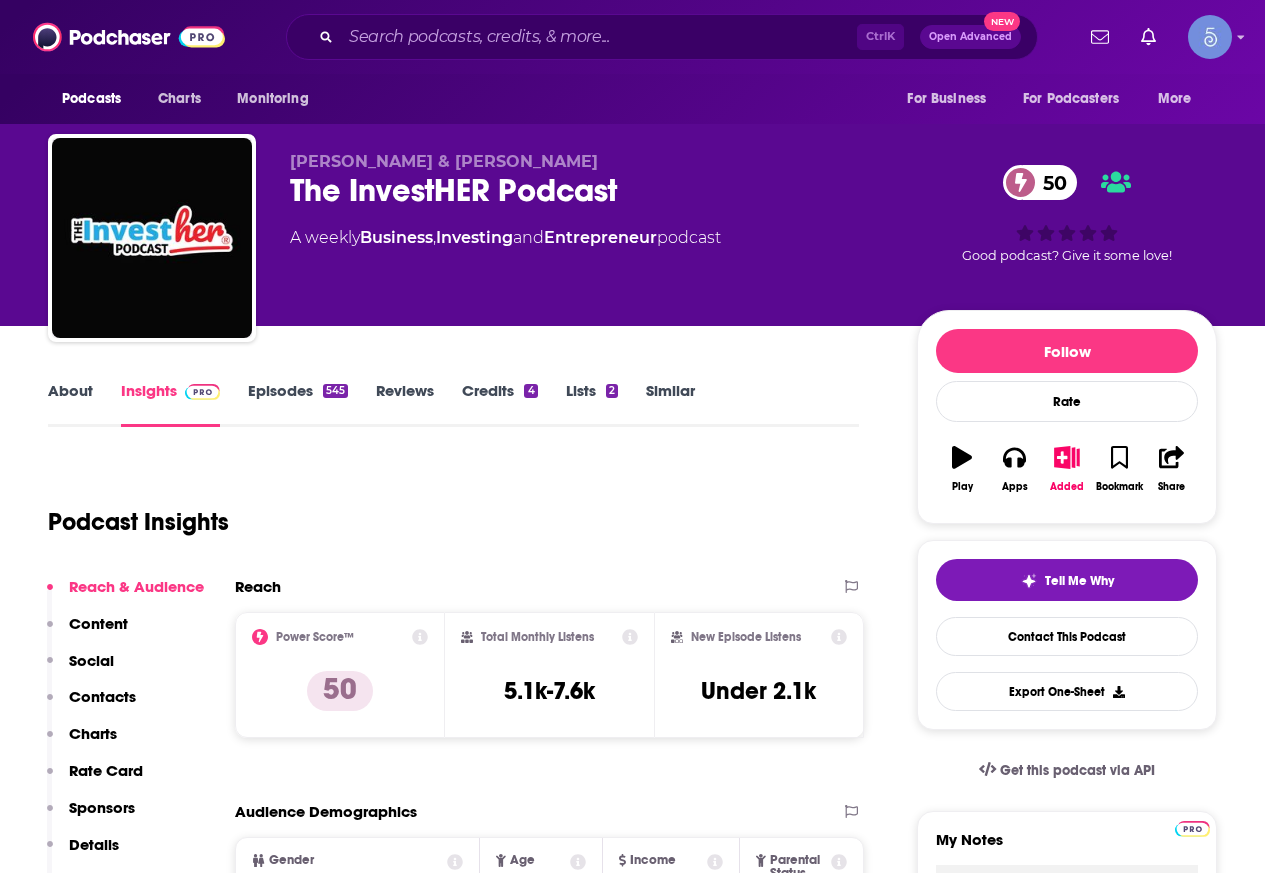click on "About" at bounding box center [70, 404] 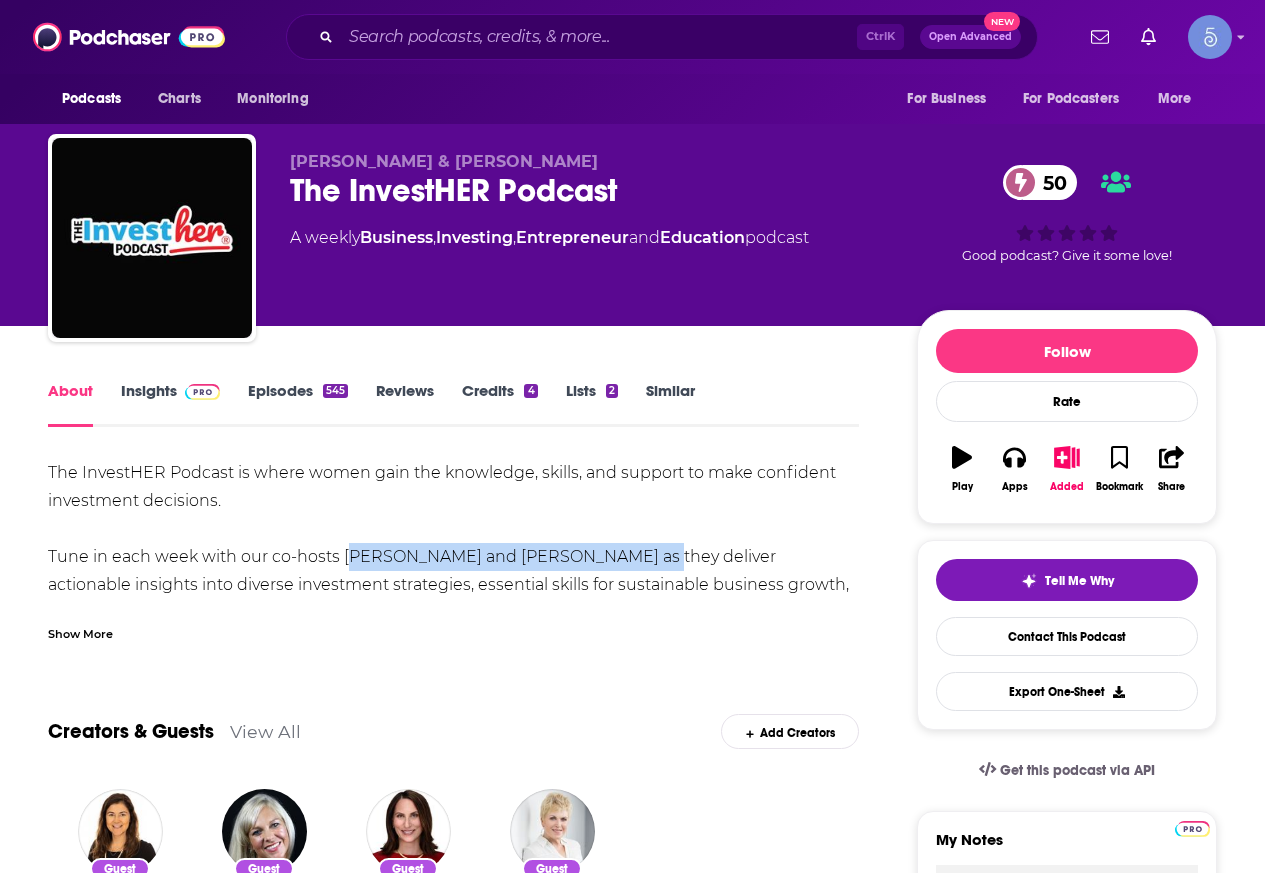 drag, startPoint x: 343, startPoint y: 553, endPoint x: 604, endPoint y: 560, distance: 261.09384 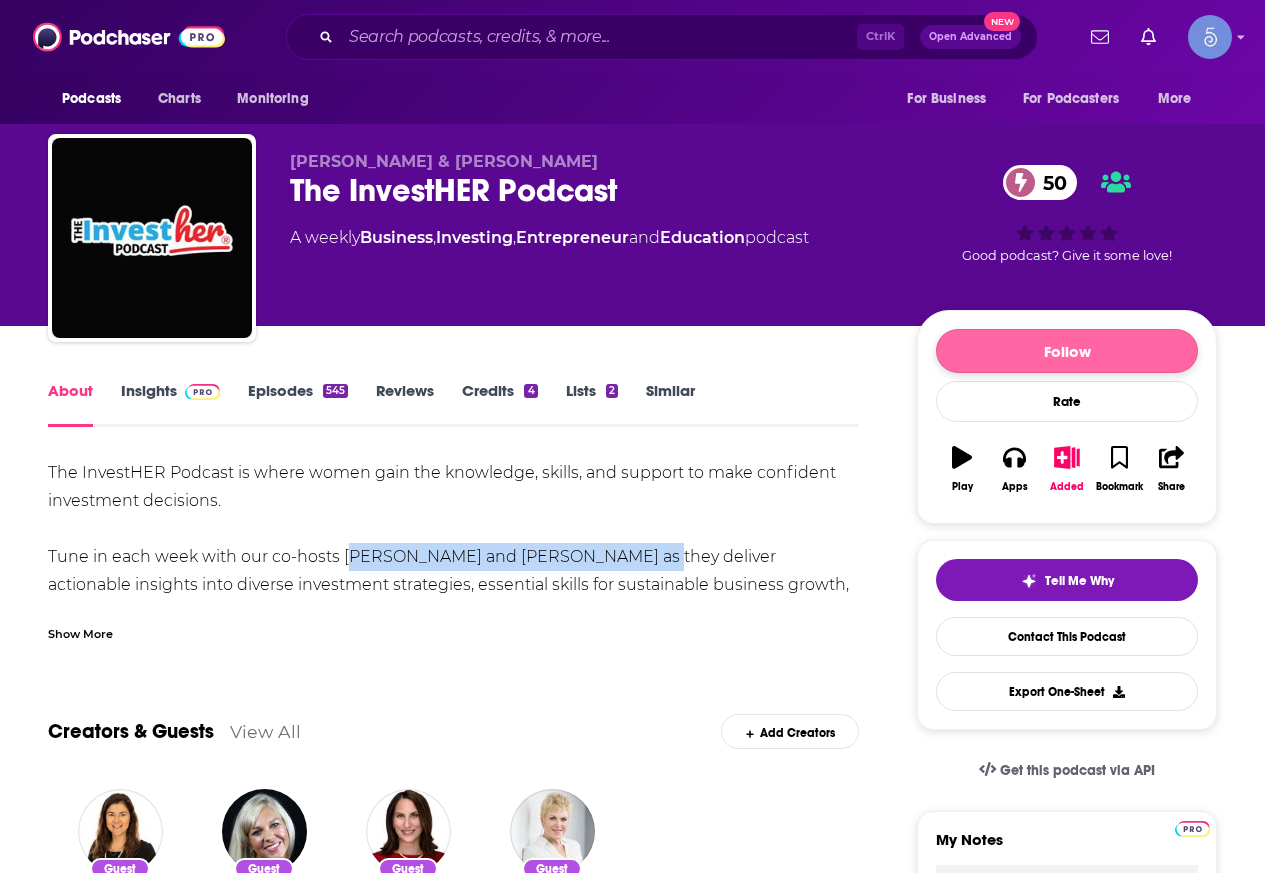 copy on "[PERSON_NAME] and [PERSON_NAME]" 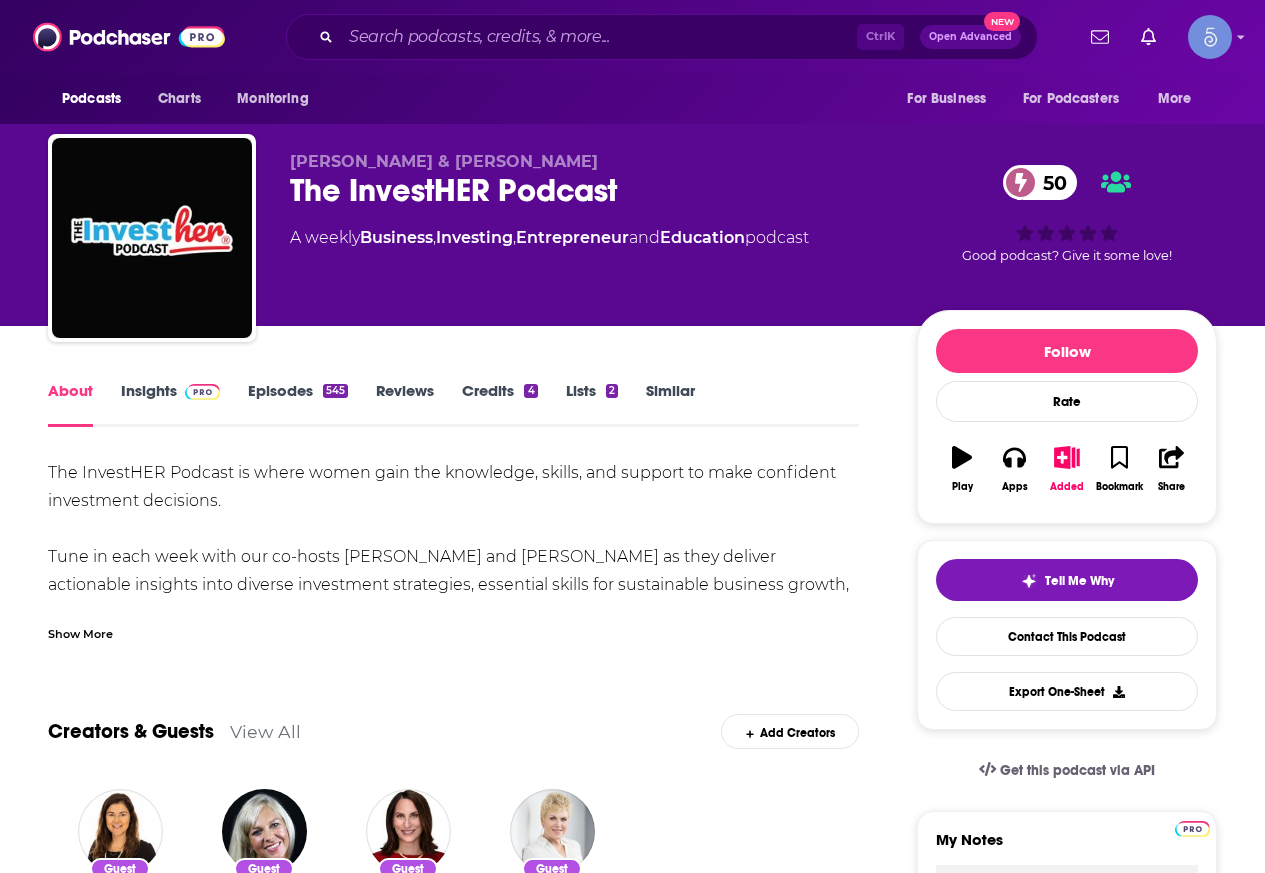 click on "Show More" at bounding box center (453, 626) 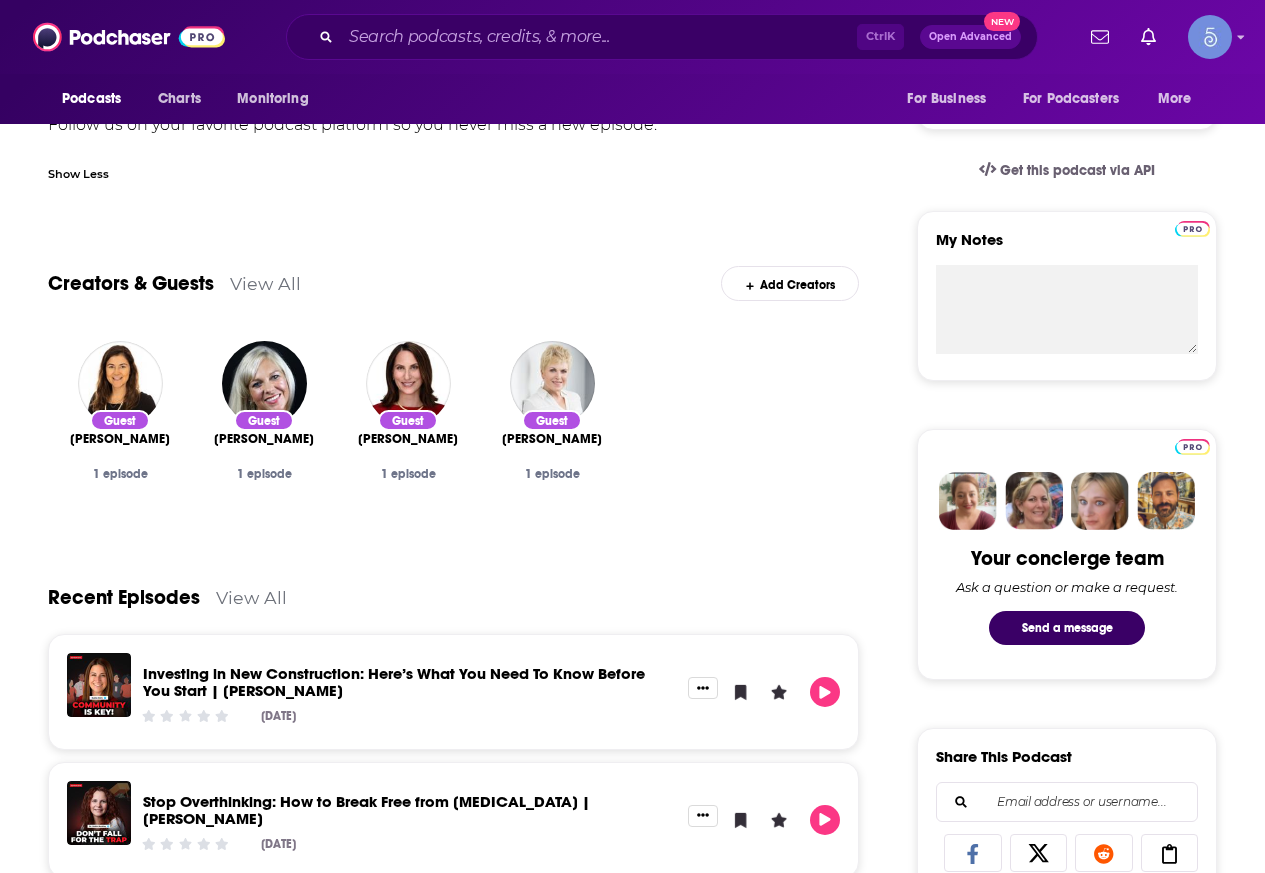 scroll, scrollTop: 0, scrollLeft: 0, axis: both 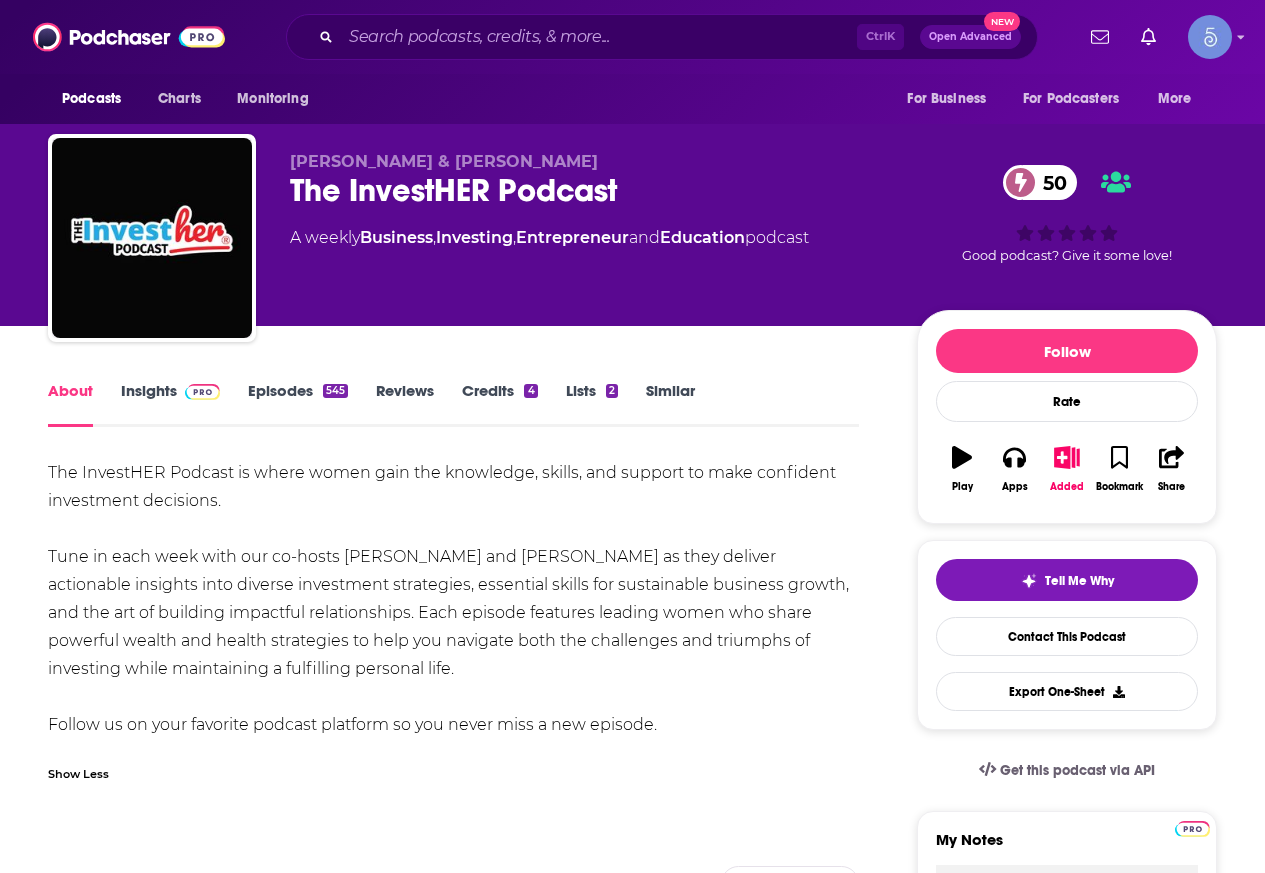 click on "Insights" at bounding box center [170, 404] 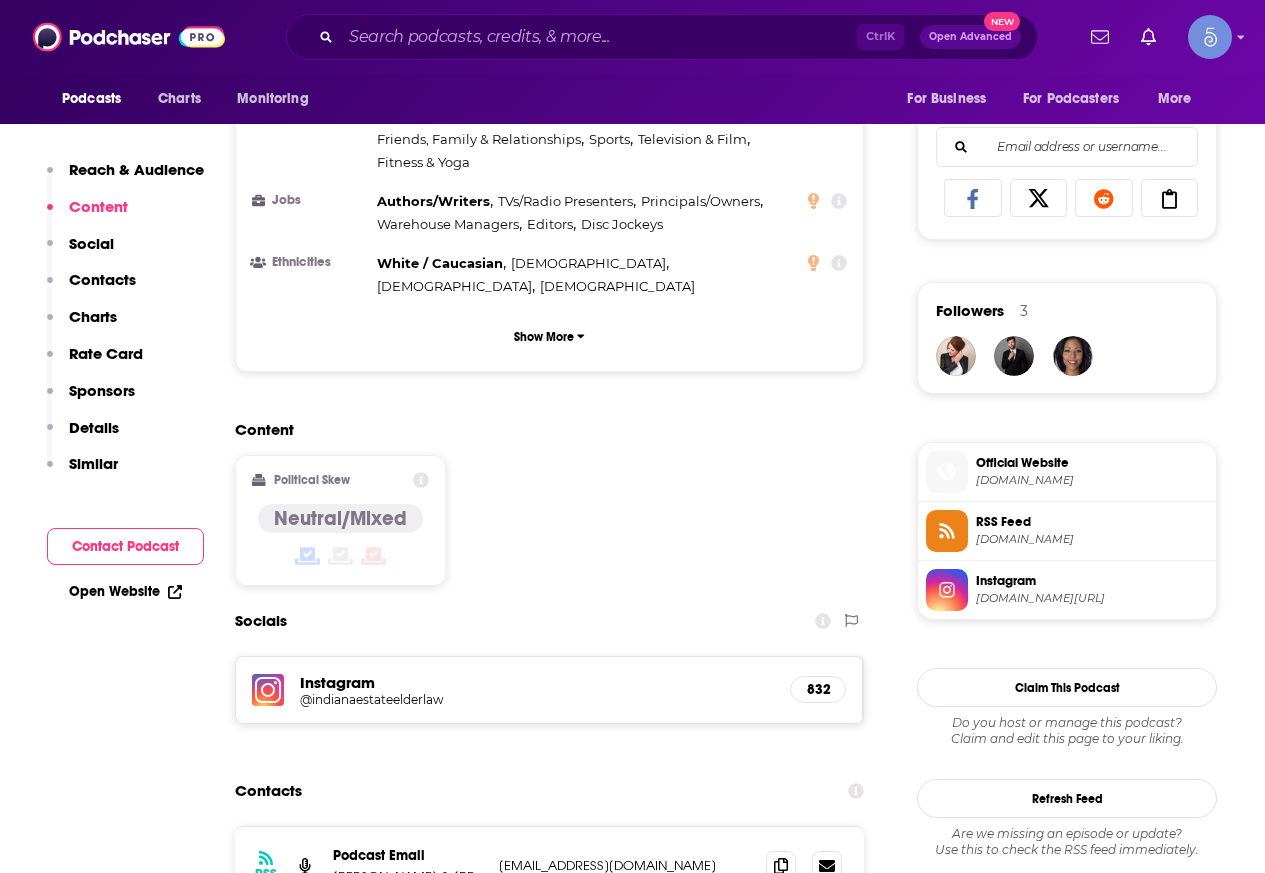 scroll, scrollTop: 1300, scrollLeft: 0, axis: vertical 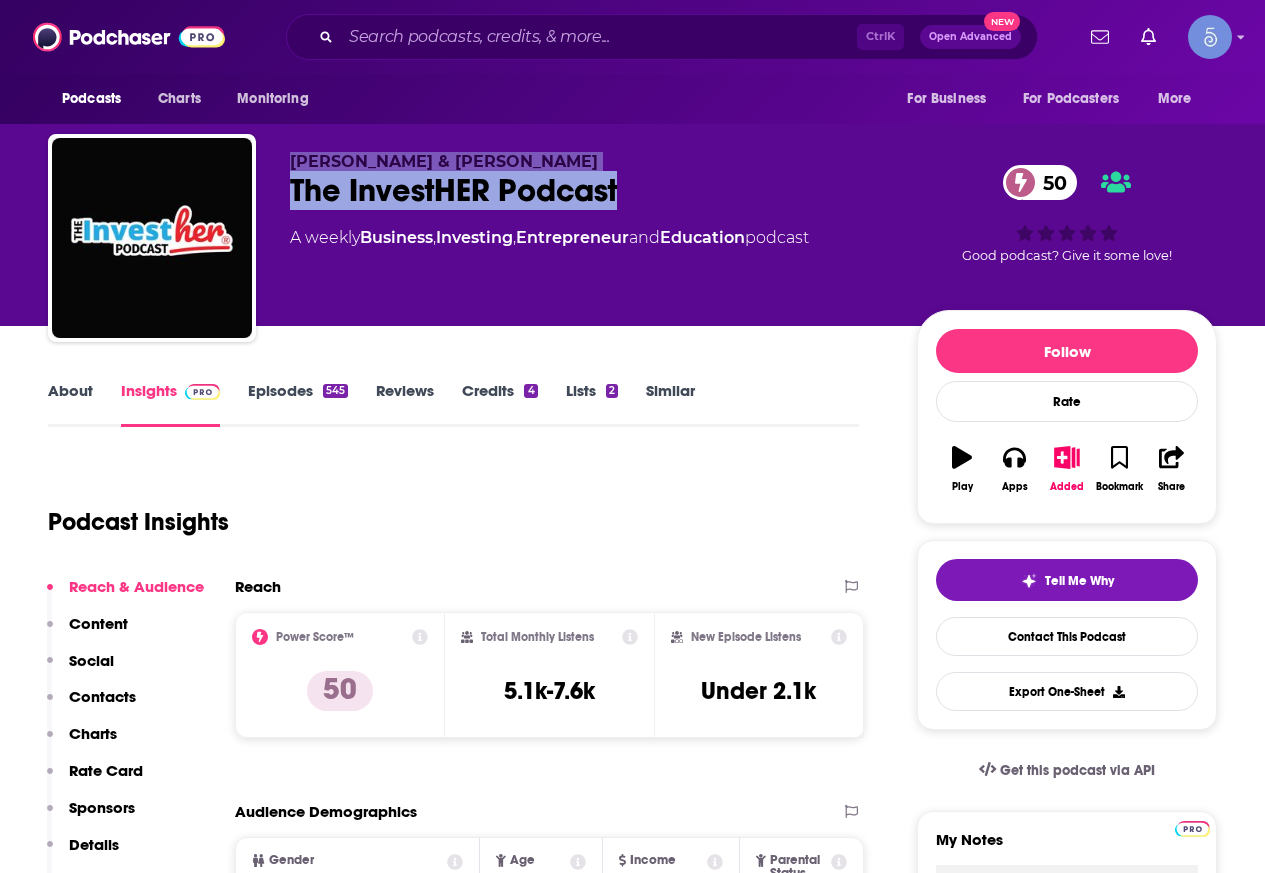 drag, startPoint x: 647, startPoint y: 195, endPoint x: 287, endPoint y: 163, distance: 361.41943 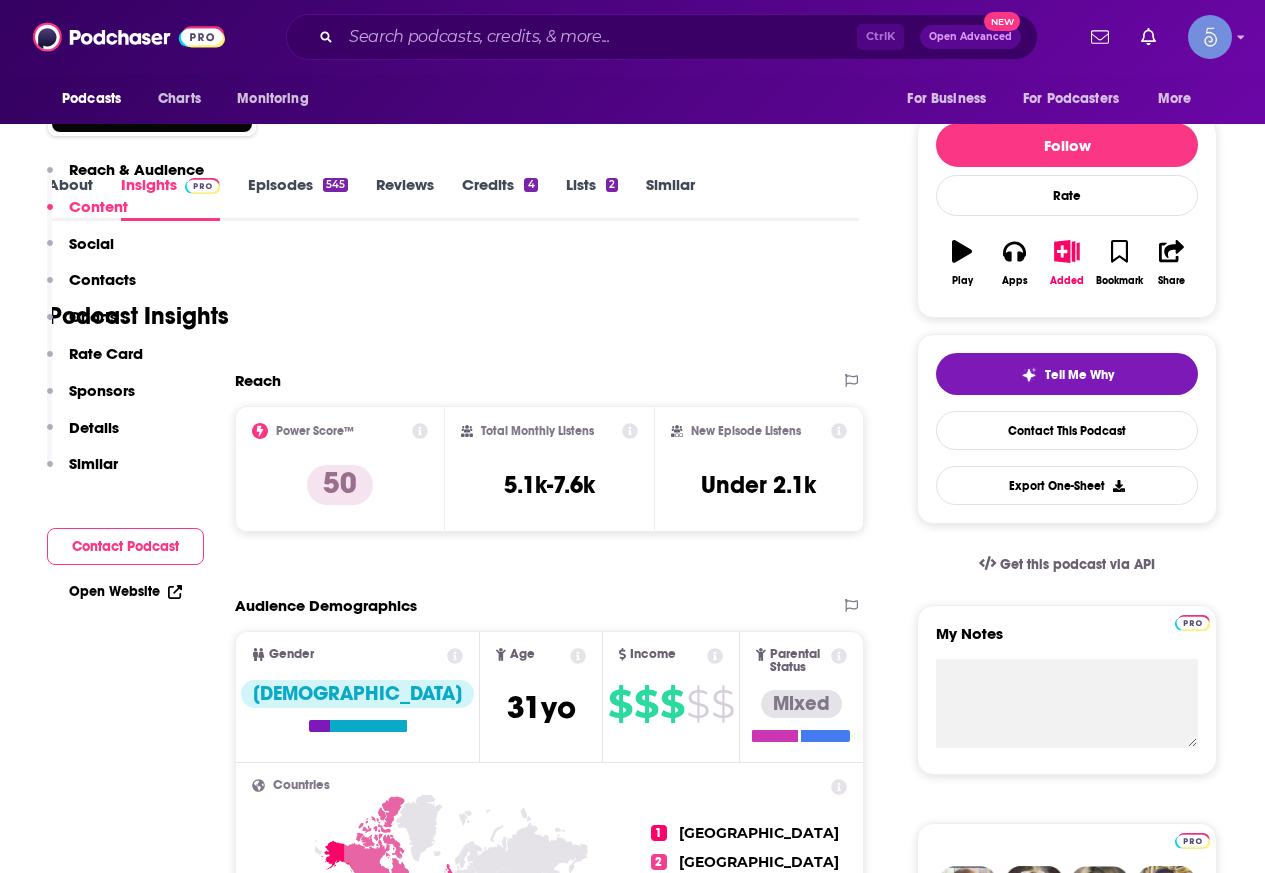 scroll, scrollTop: 200, scrollLeft: 0, axis: vertical 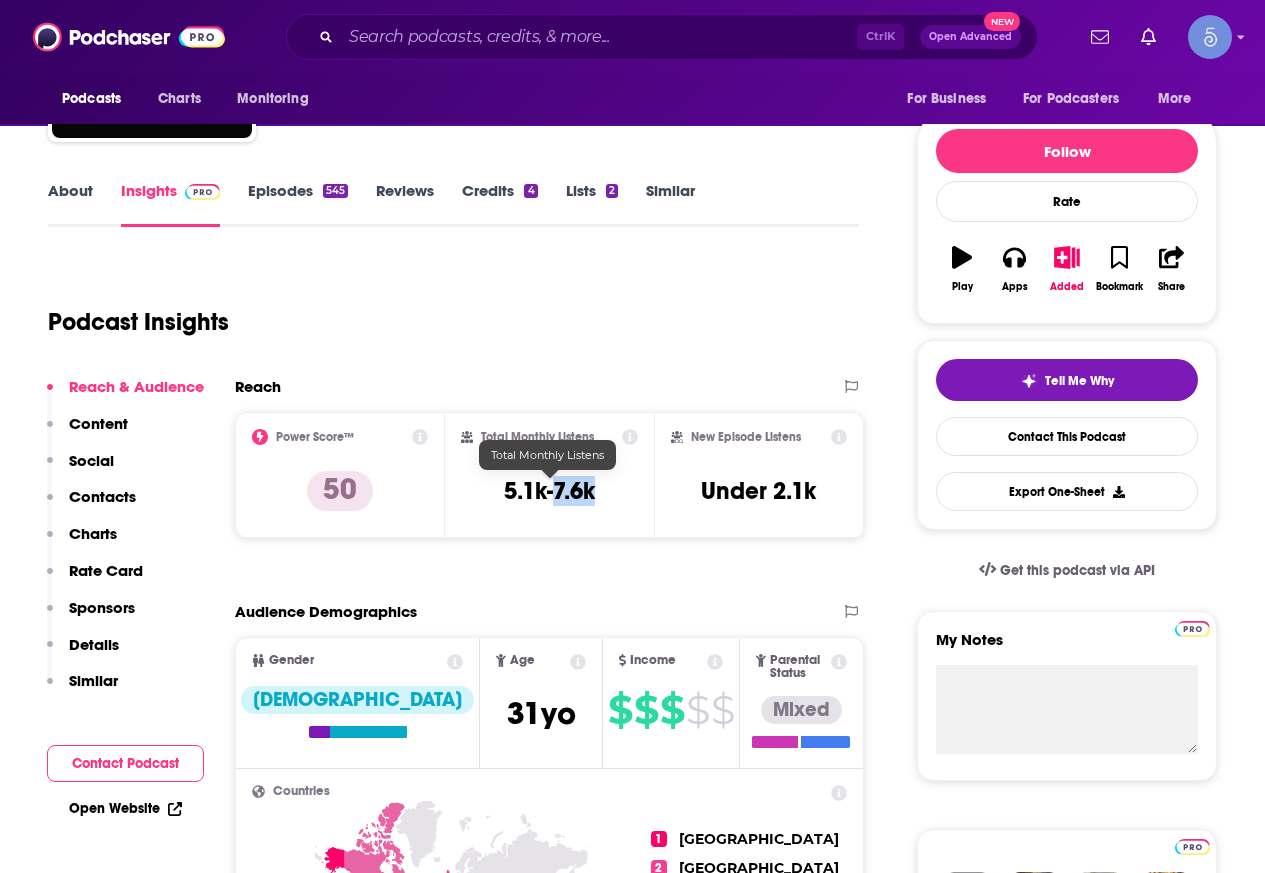 drag, startPoint x: 603, startPoint y: 492, endPoint x: 555, endPoint y: 491, distance: 48.010414 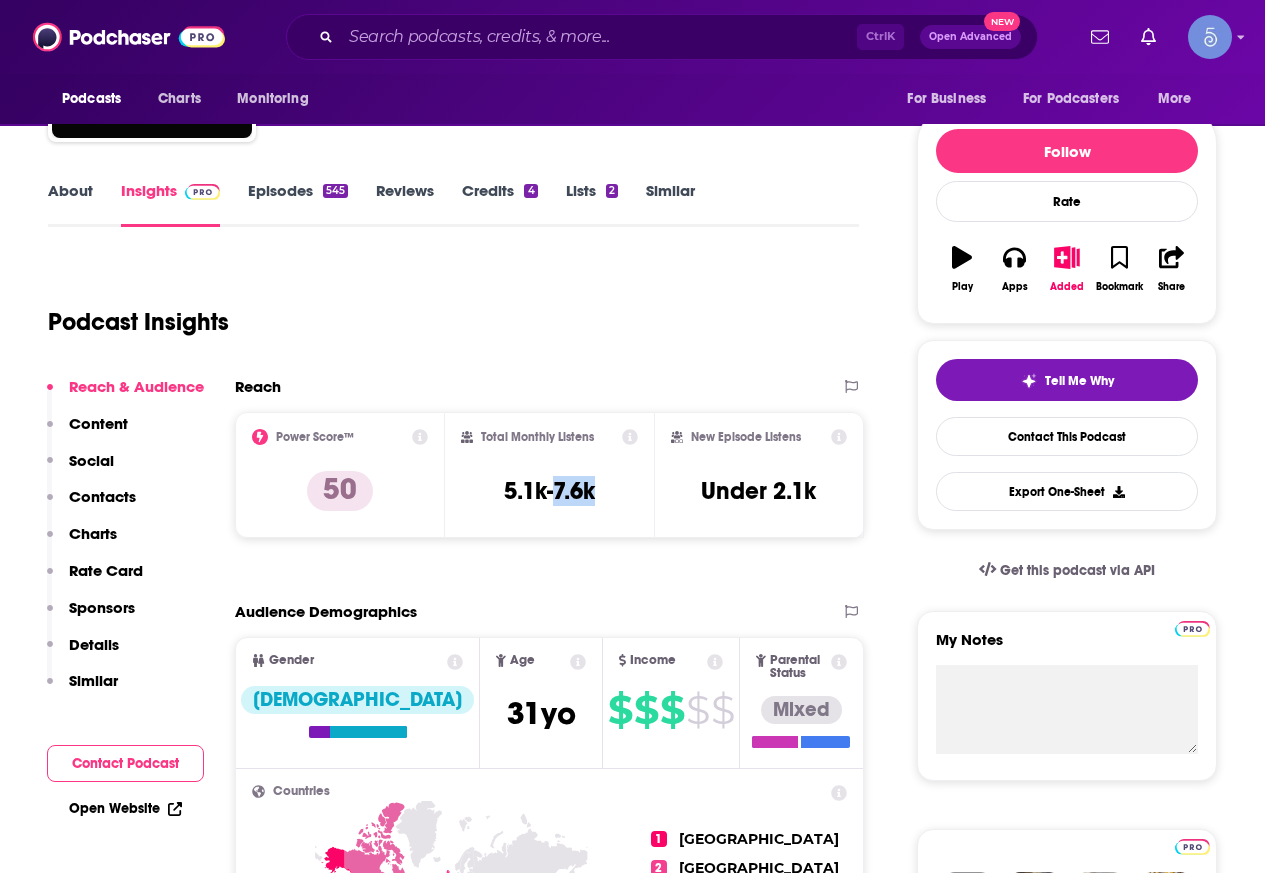 copy on "7.6k" 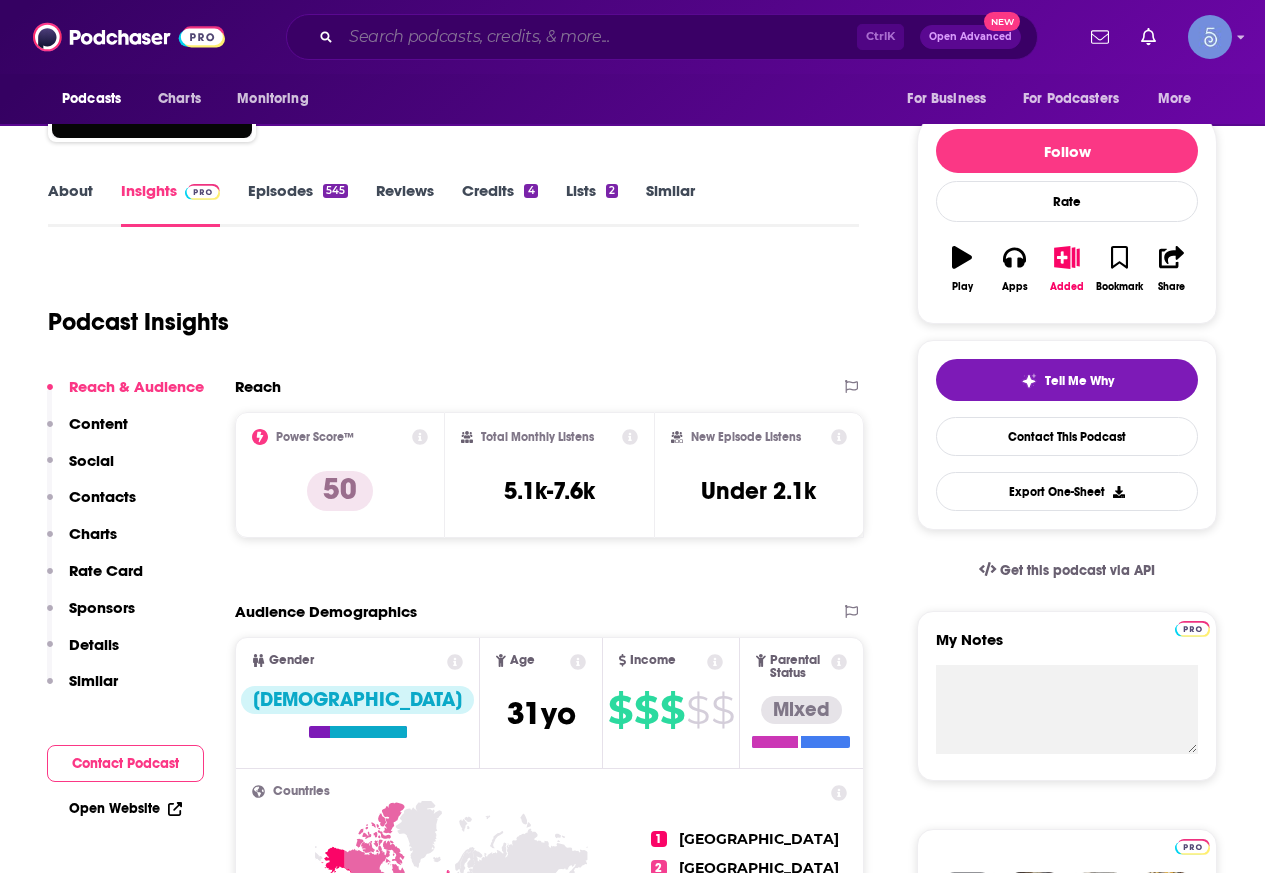click at bounding box center [599, 37] 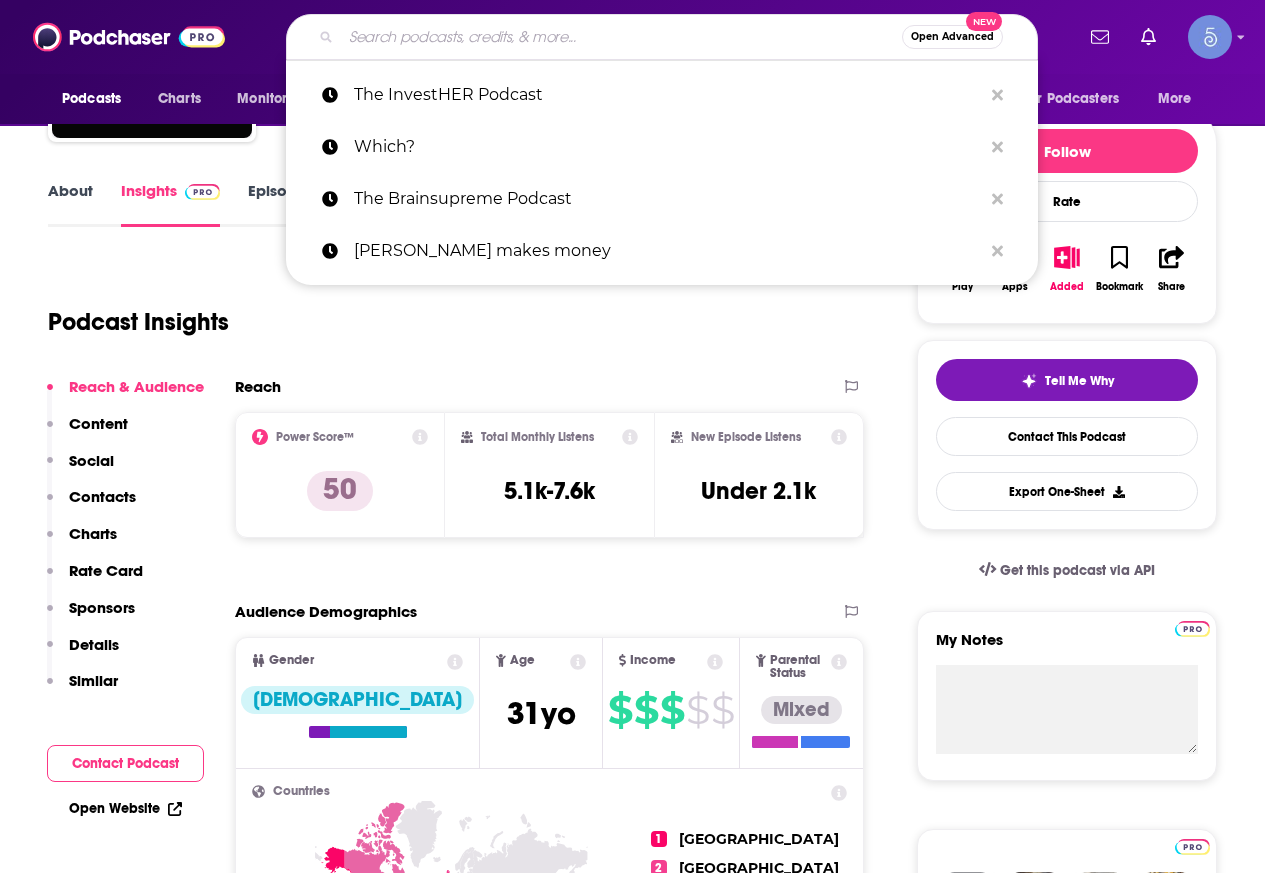 paste on "Retire With Purpose - The Retirement Podcast" 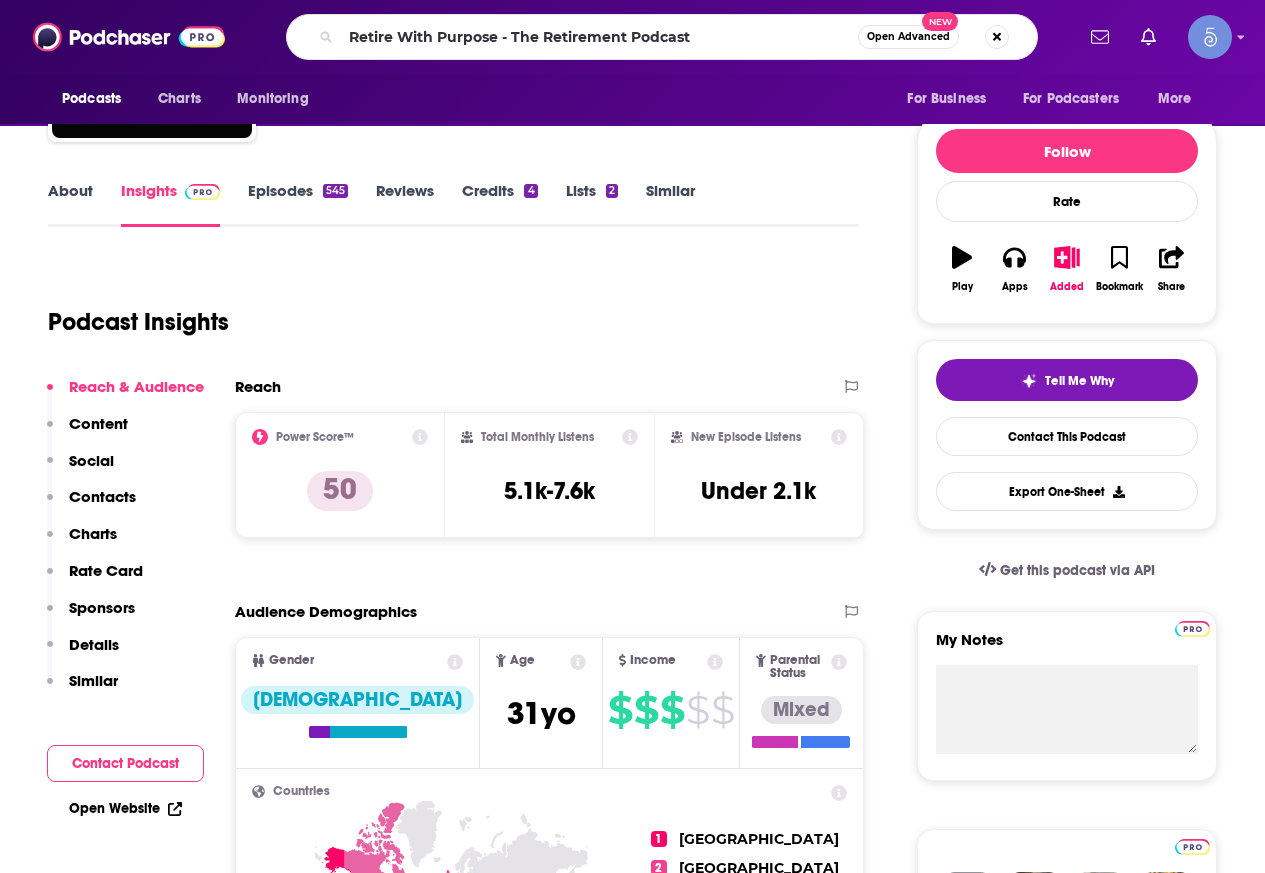 scroll, scrollTop: 0, scrollLeft: 0, axis: both 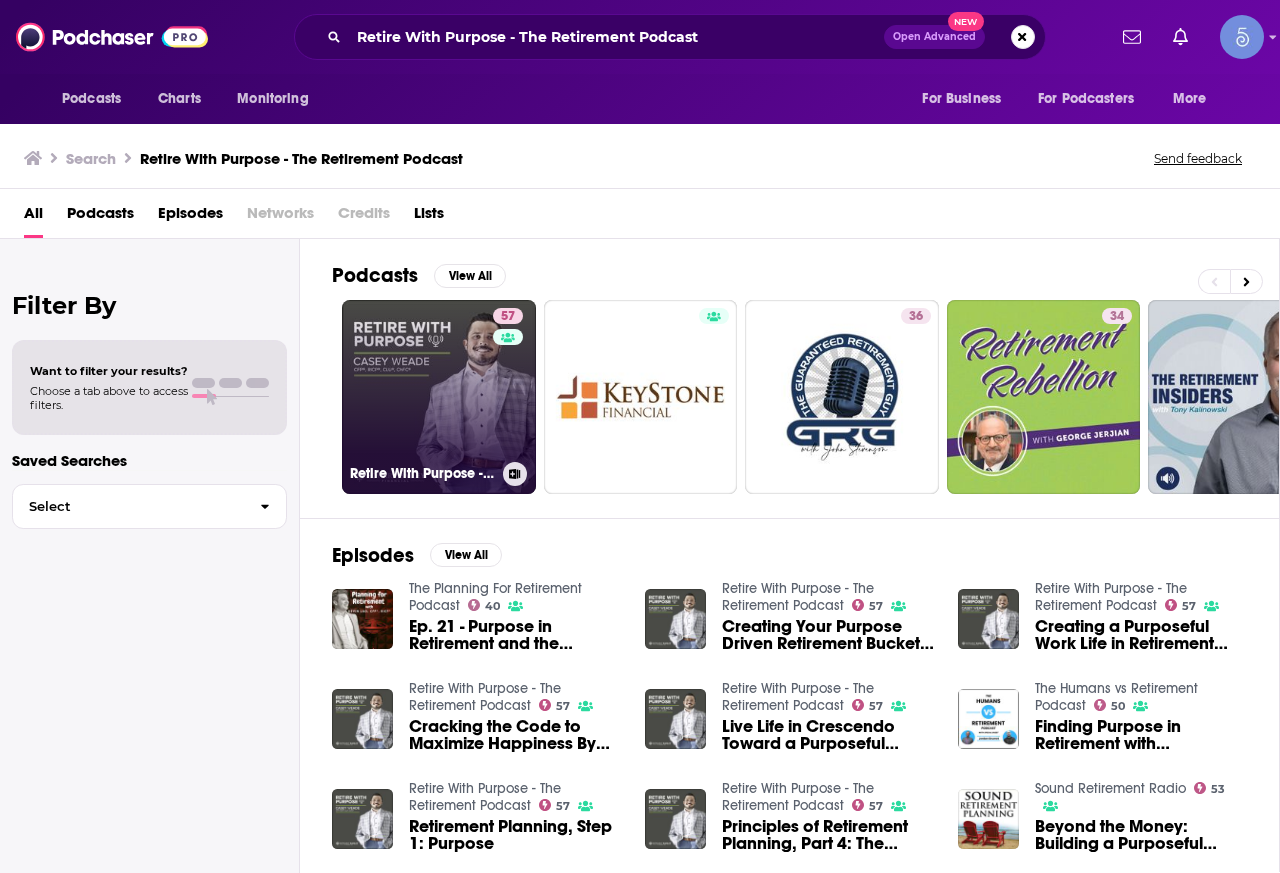 click on "57 Retire With Purpose - The Retirement Podcast" at bounding box center (439, 397) 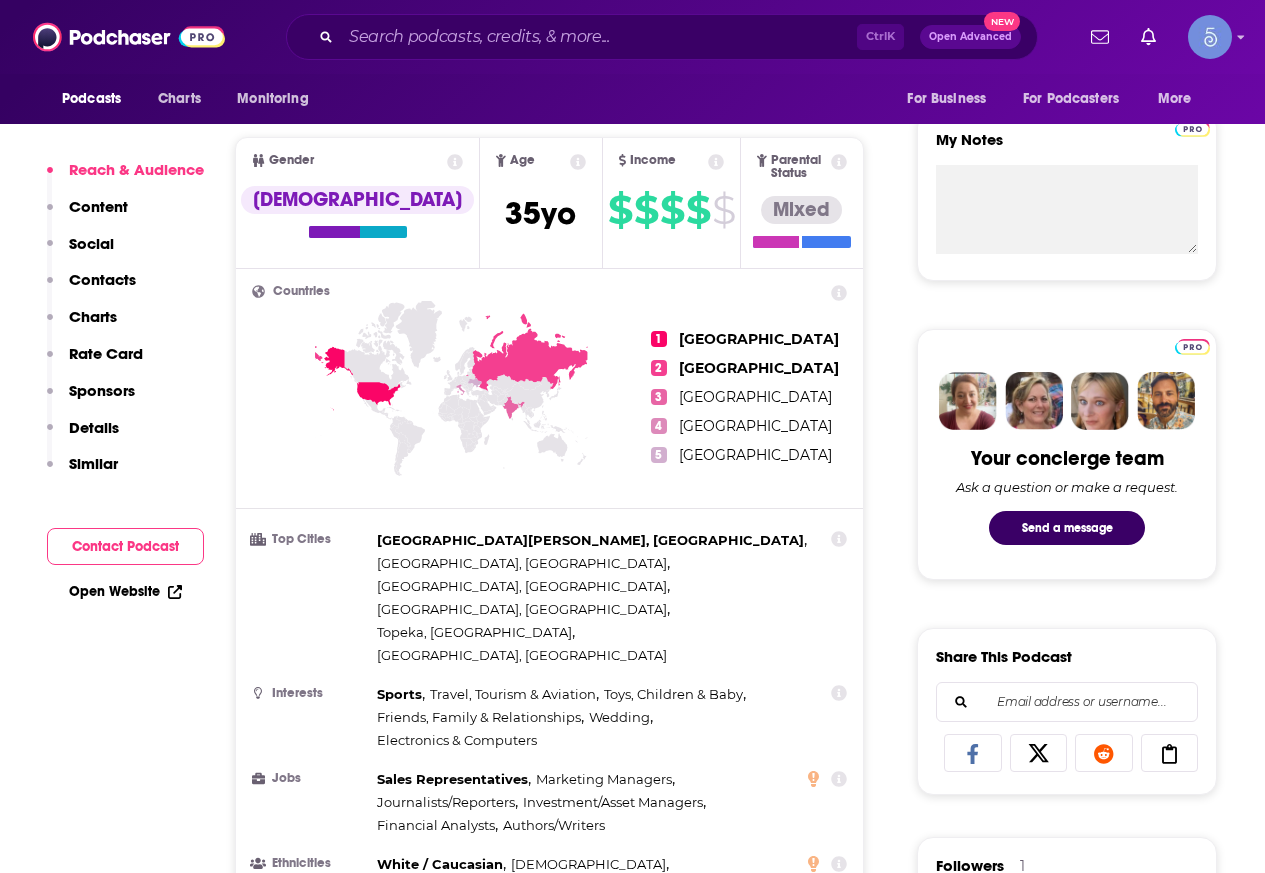 scroll, scrollTop: 1200, scrollLeft: 0, axis: vertical 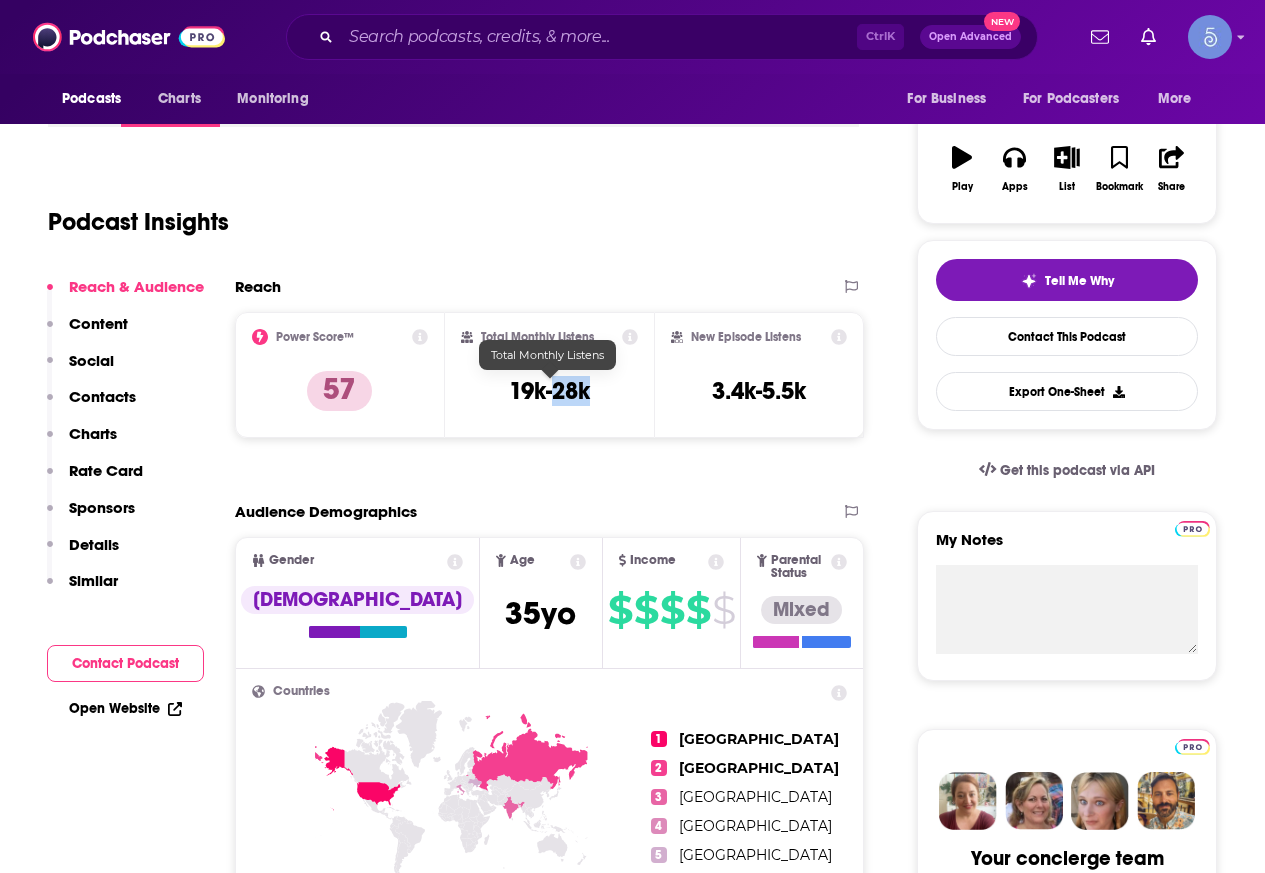 drag, startPoint x: 601, startPoint y: 395, endPoint x: 557, endPoint y: 396, distance: 44.011364 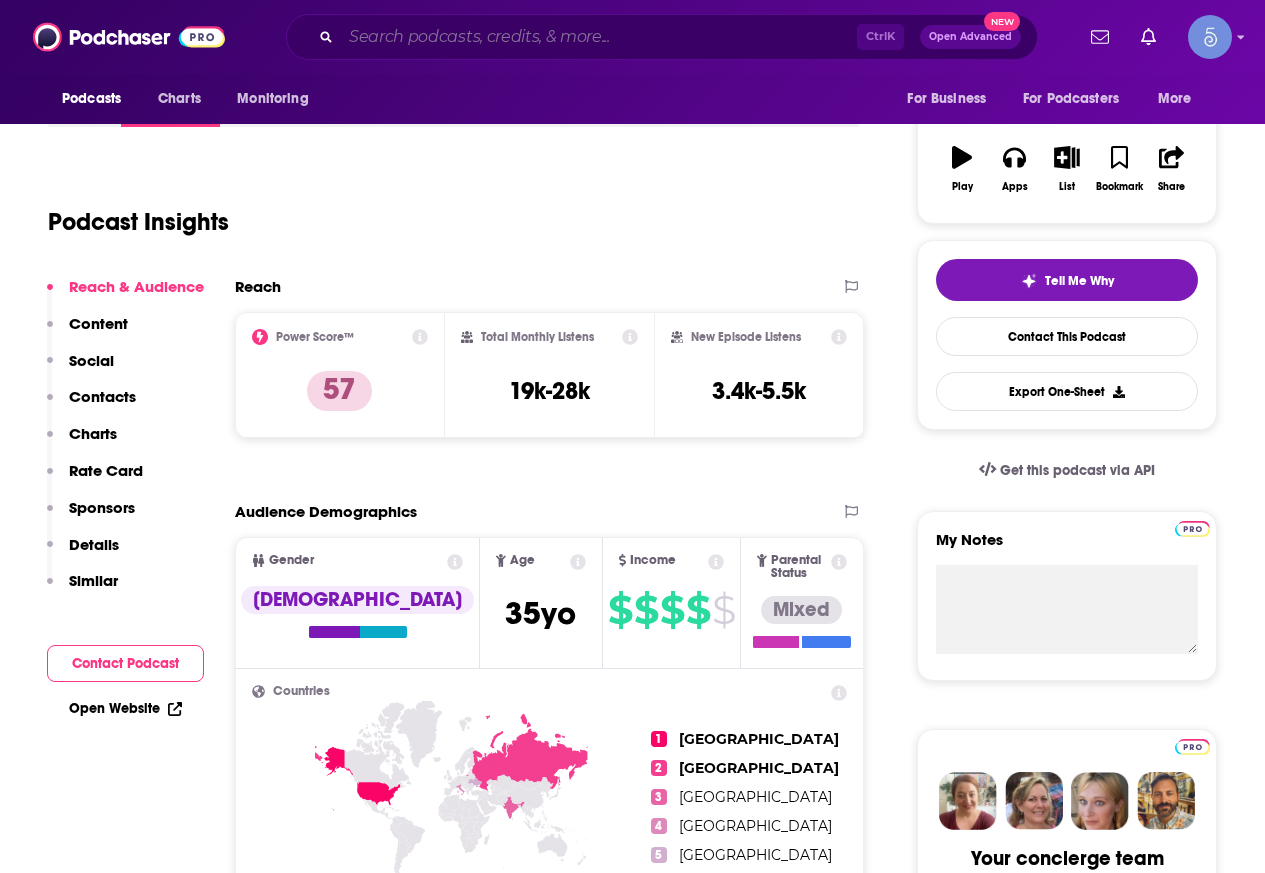 click at bounding box center [599, 37] 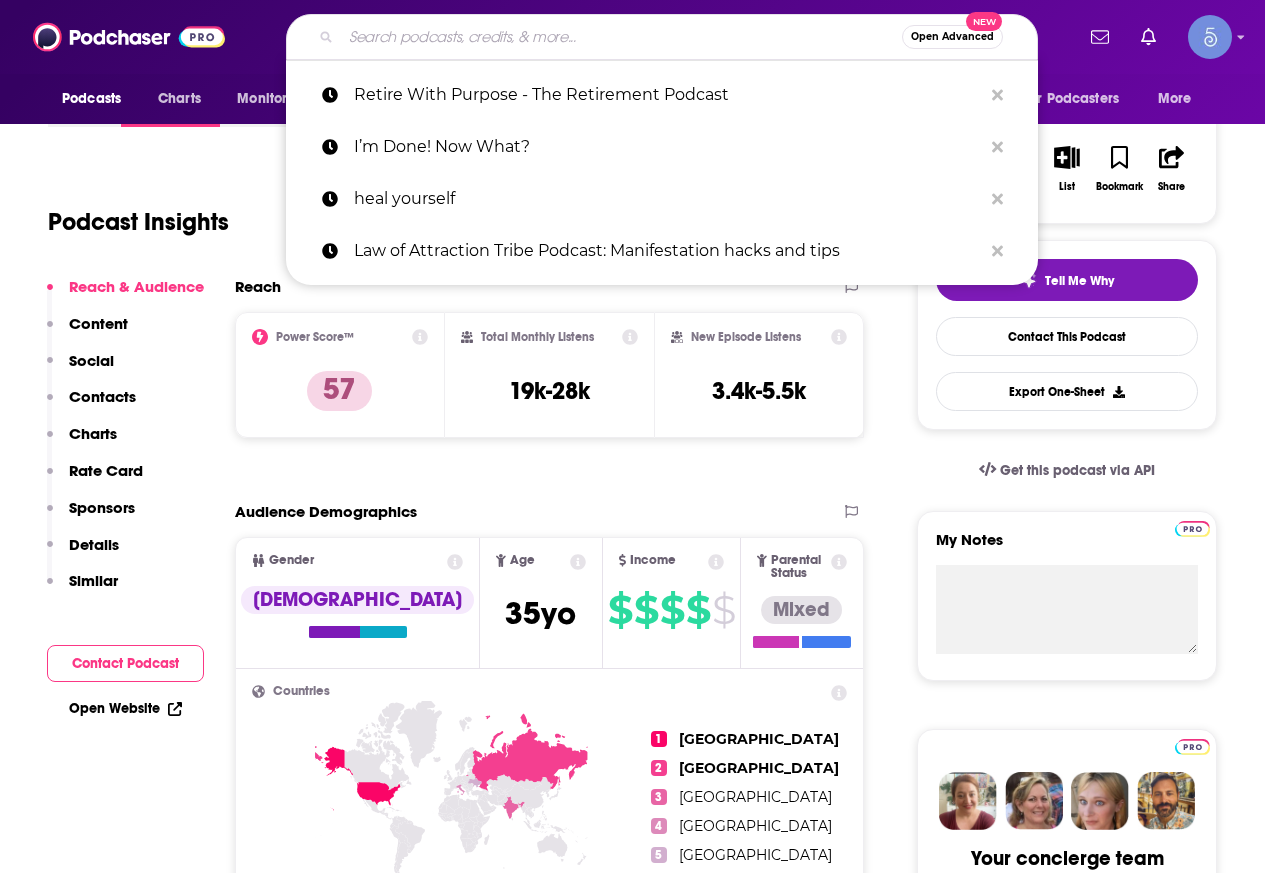 paste on "The InvestHER Podcast" 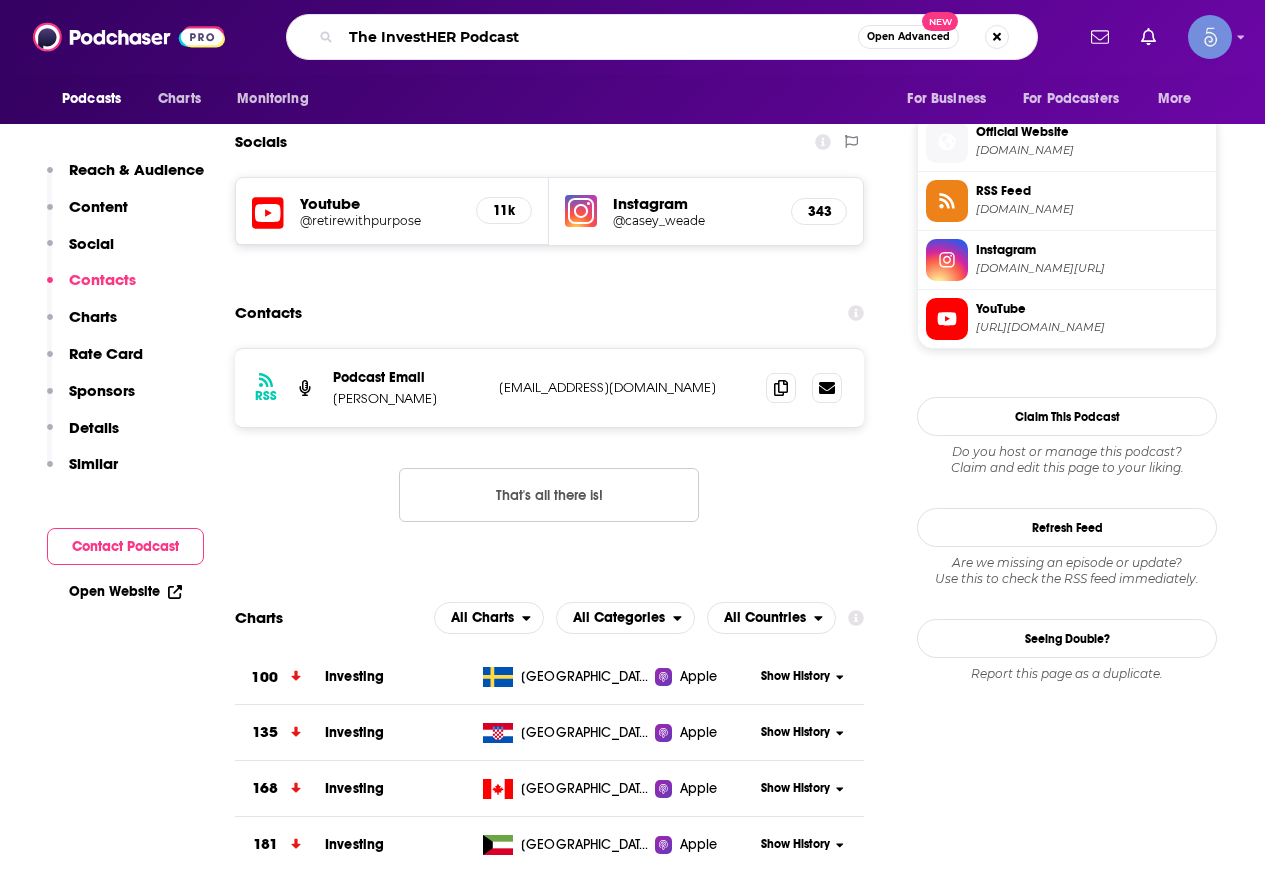 scroll, scrollTop: 1800, scrollLeft: 0, axis: vertical 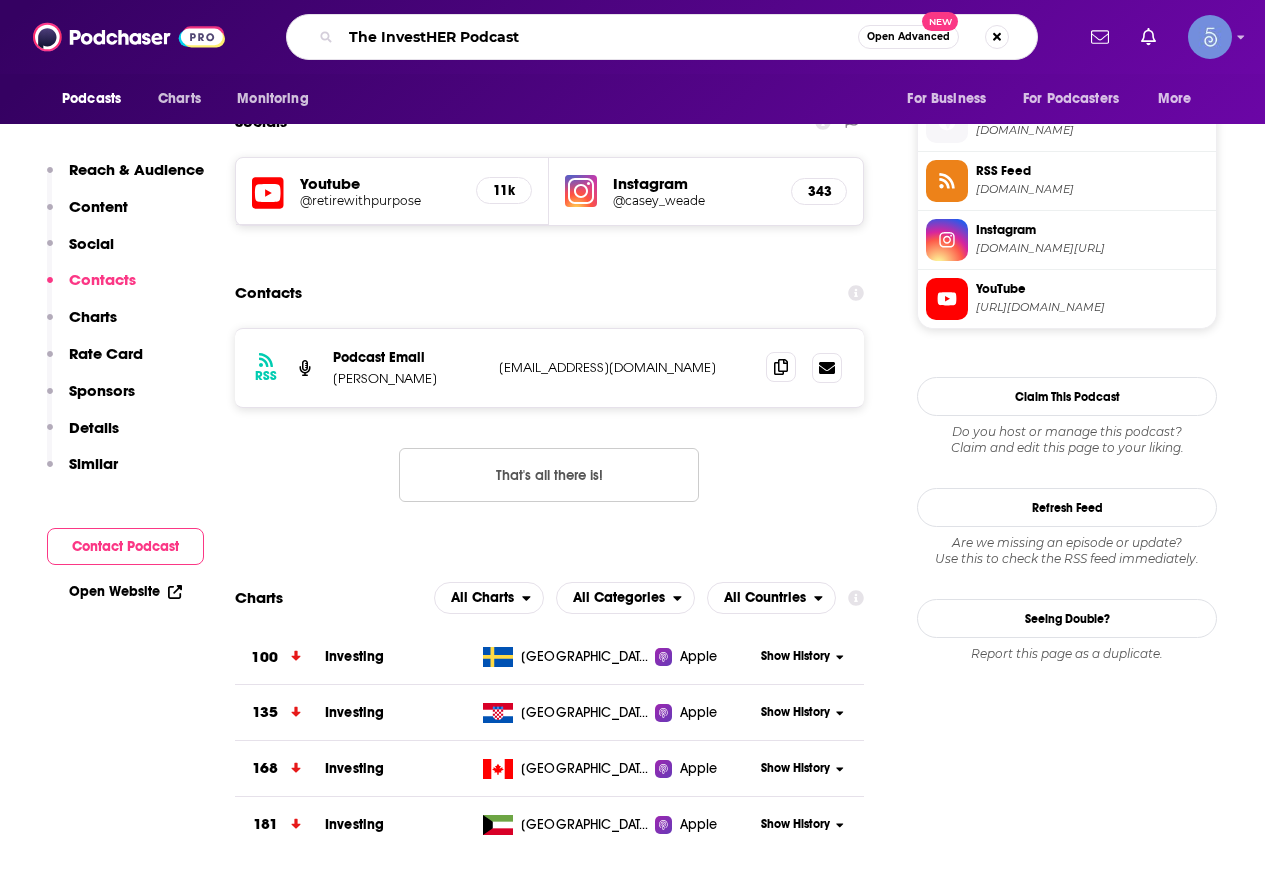 type on "The InvestHER Podcast" 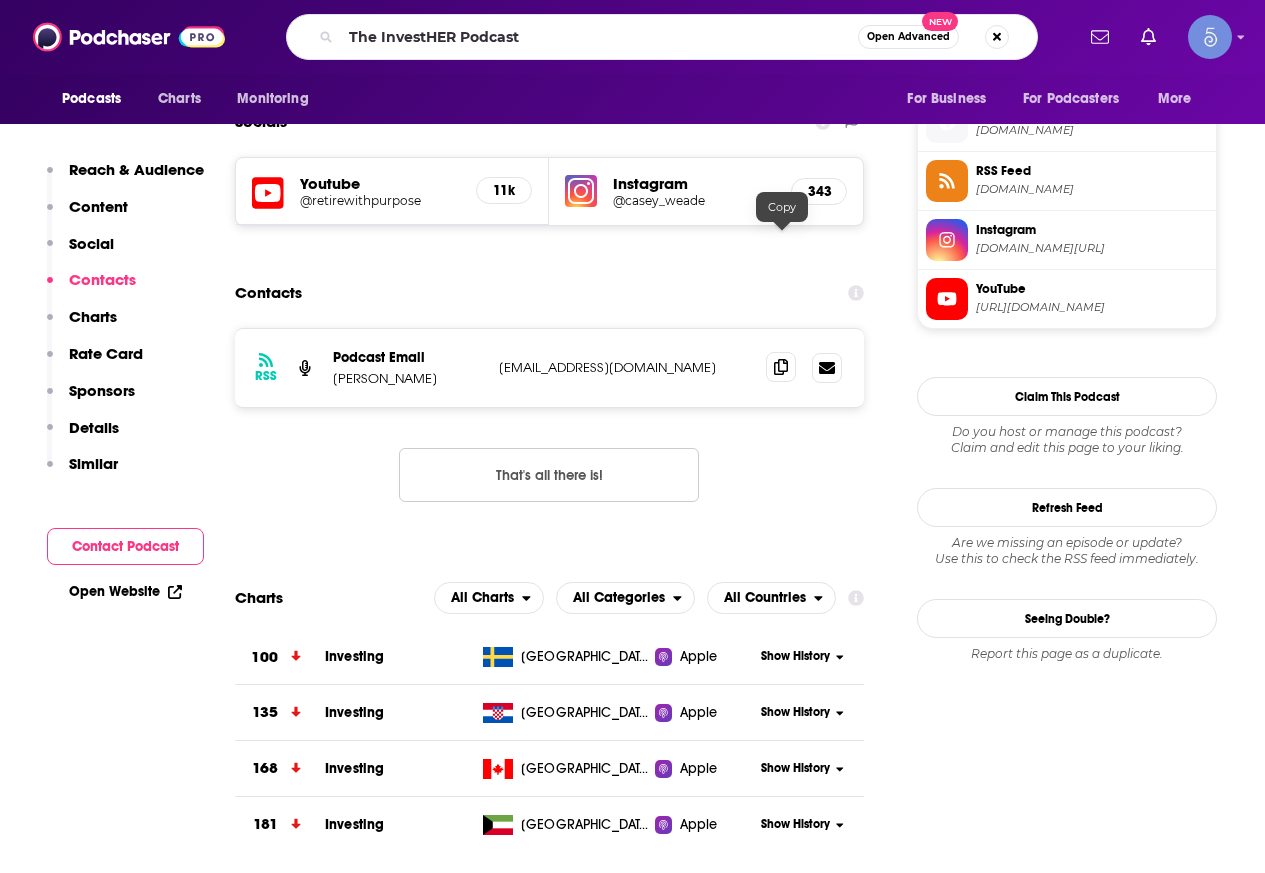 click 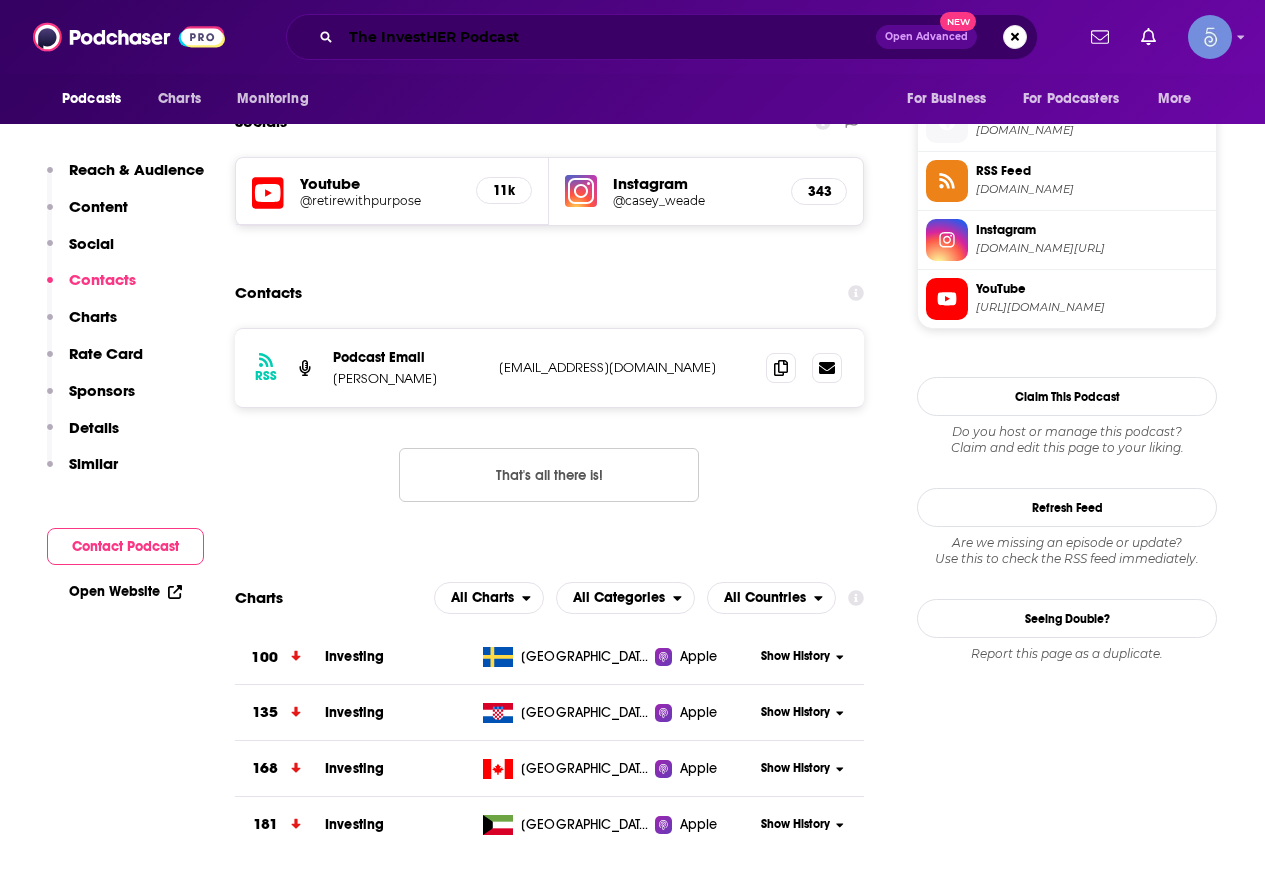 click on "The InvestHER Podcast" at bounding box center (608, 37) 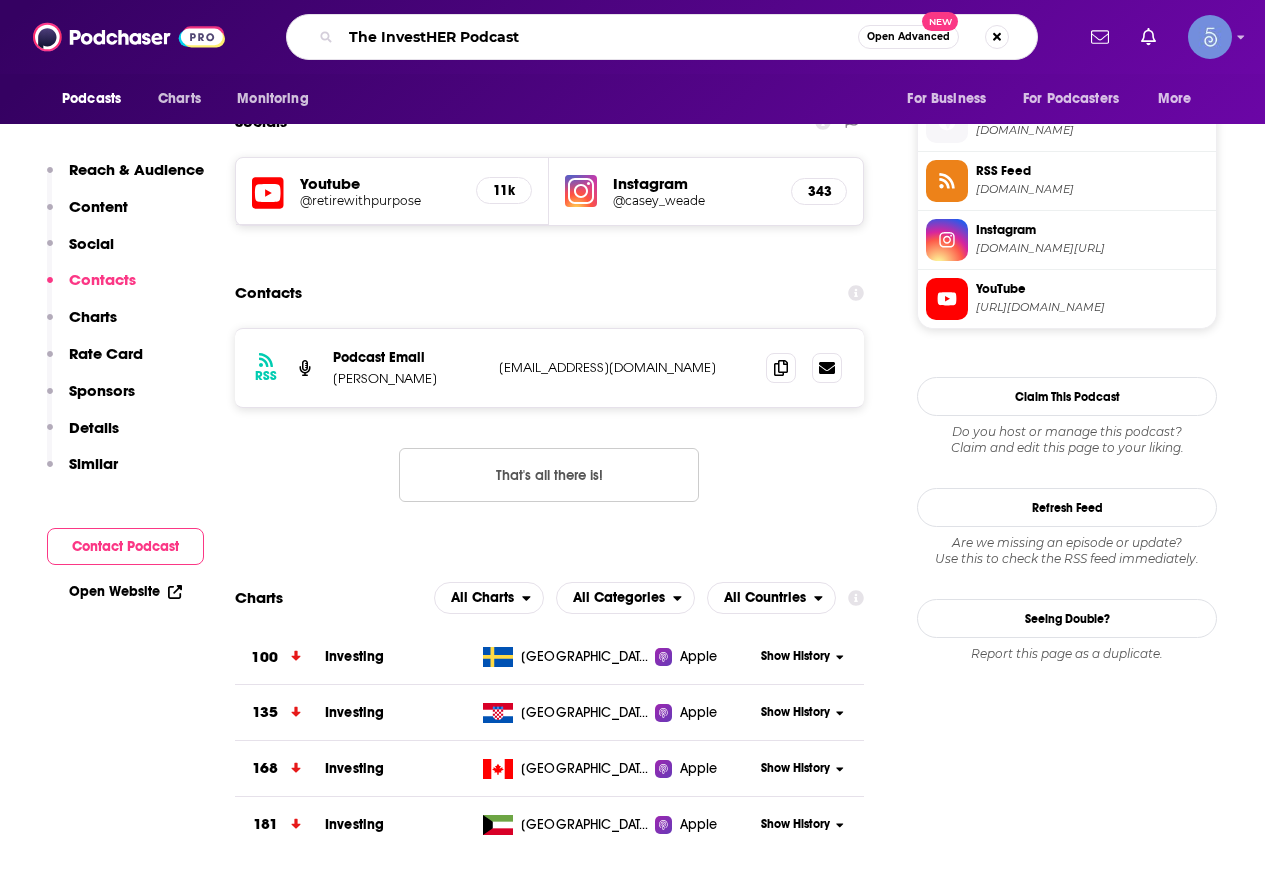 click on "The InvestHER Podcast" at bounding box center [599, 37] 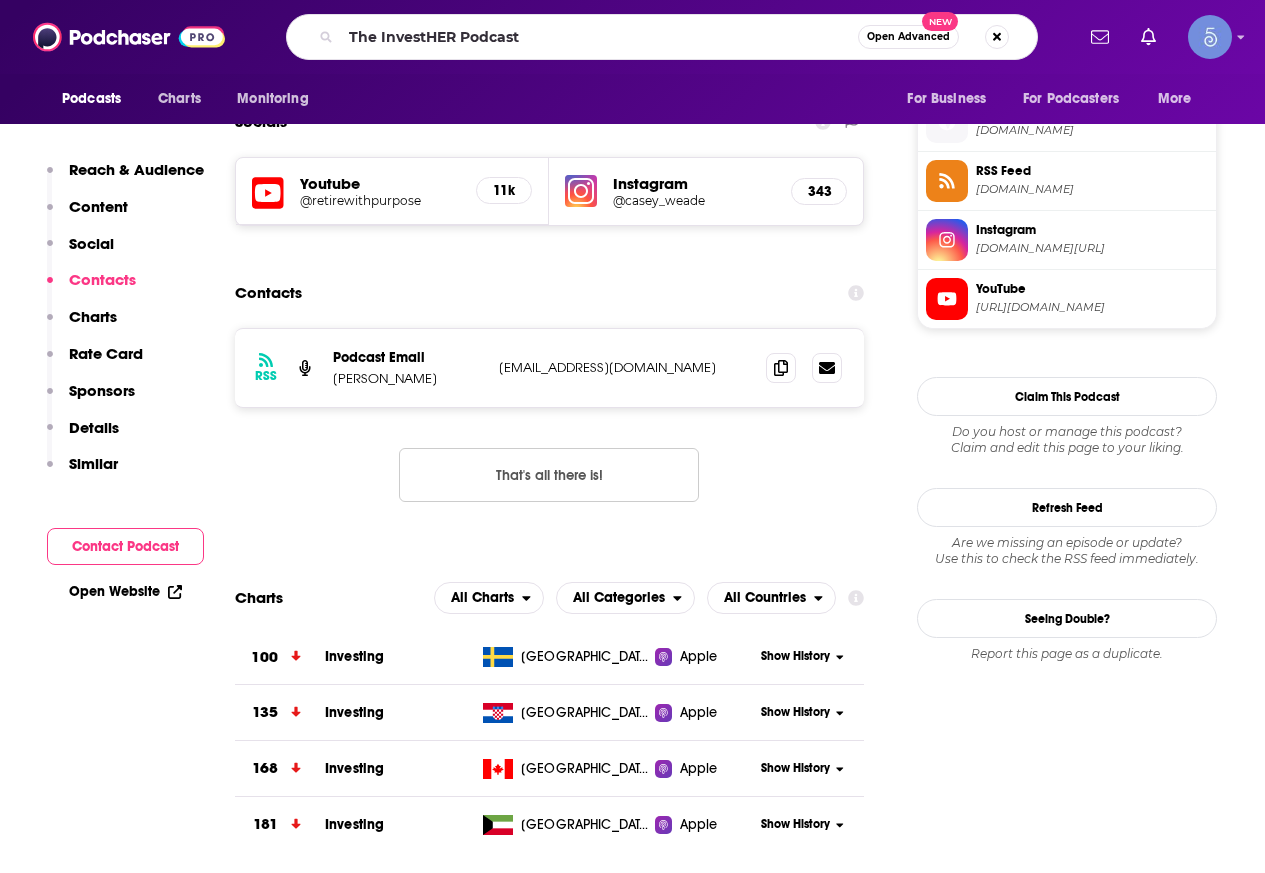 scroll, scrollTop: 0, scrollLeft: 0, axis: both 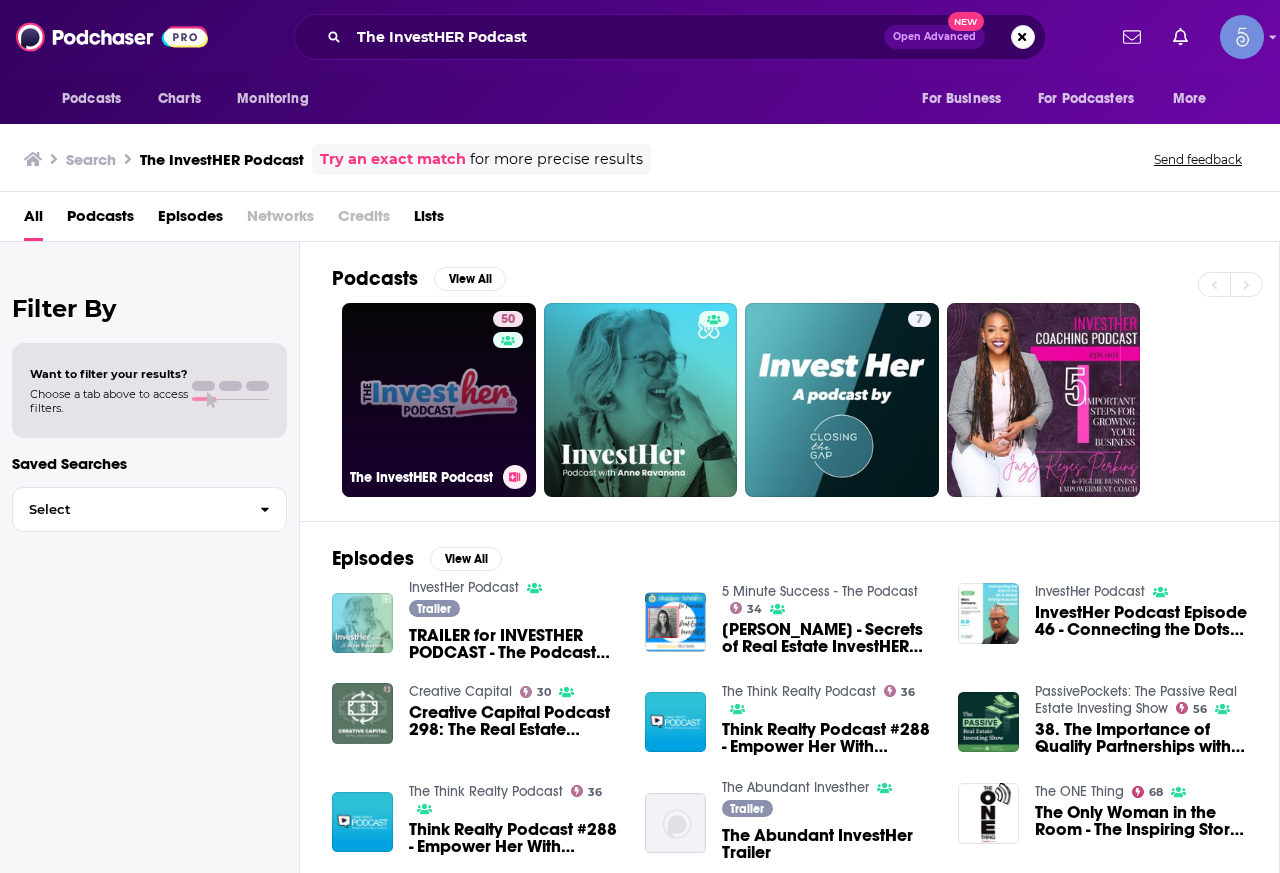 click on "50 The InvestHER Podcast" at bounding box center (439, 400) 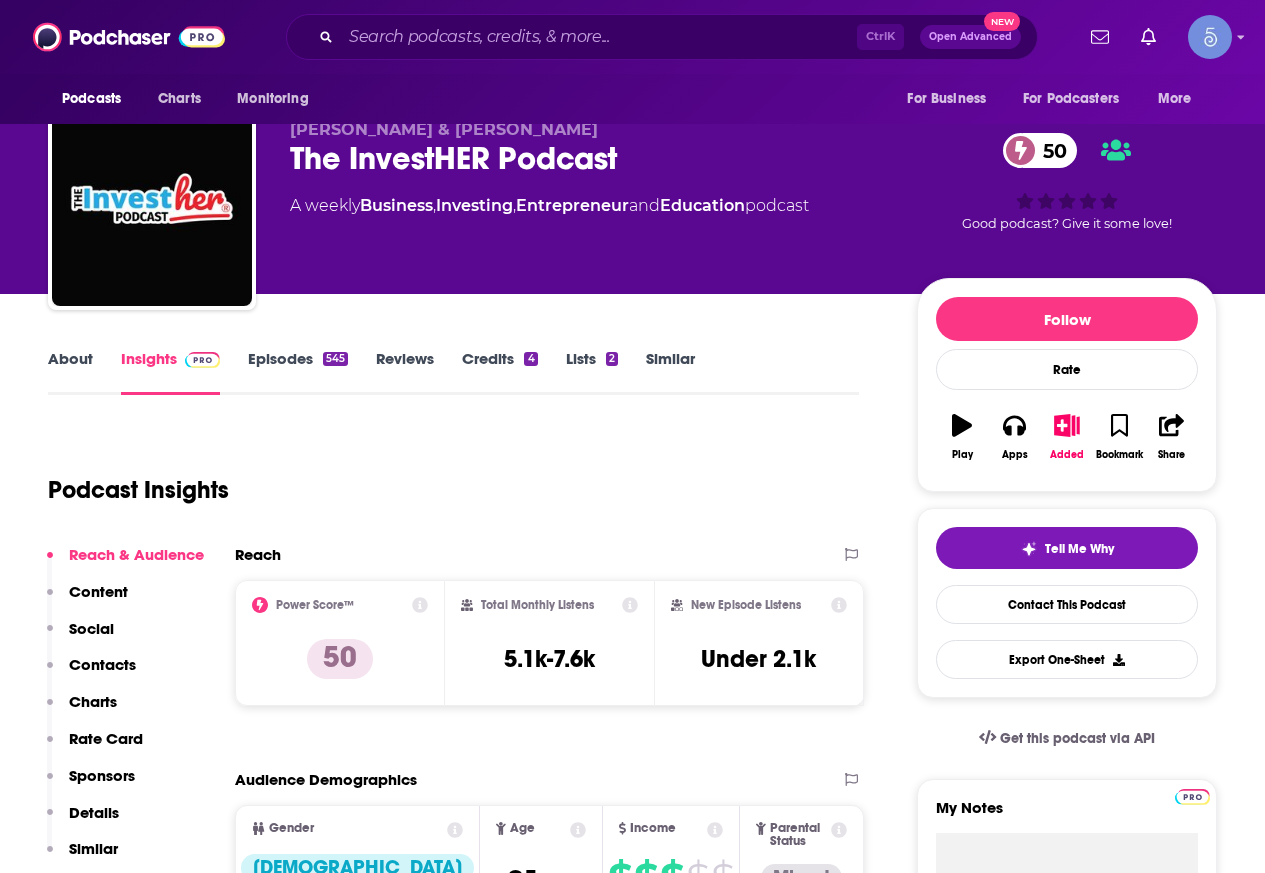 scroll, scrollTop: 0, scrollLeft: 0, axis: both 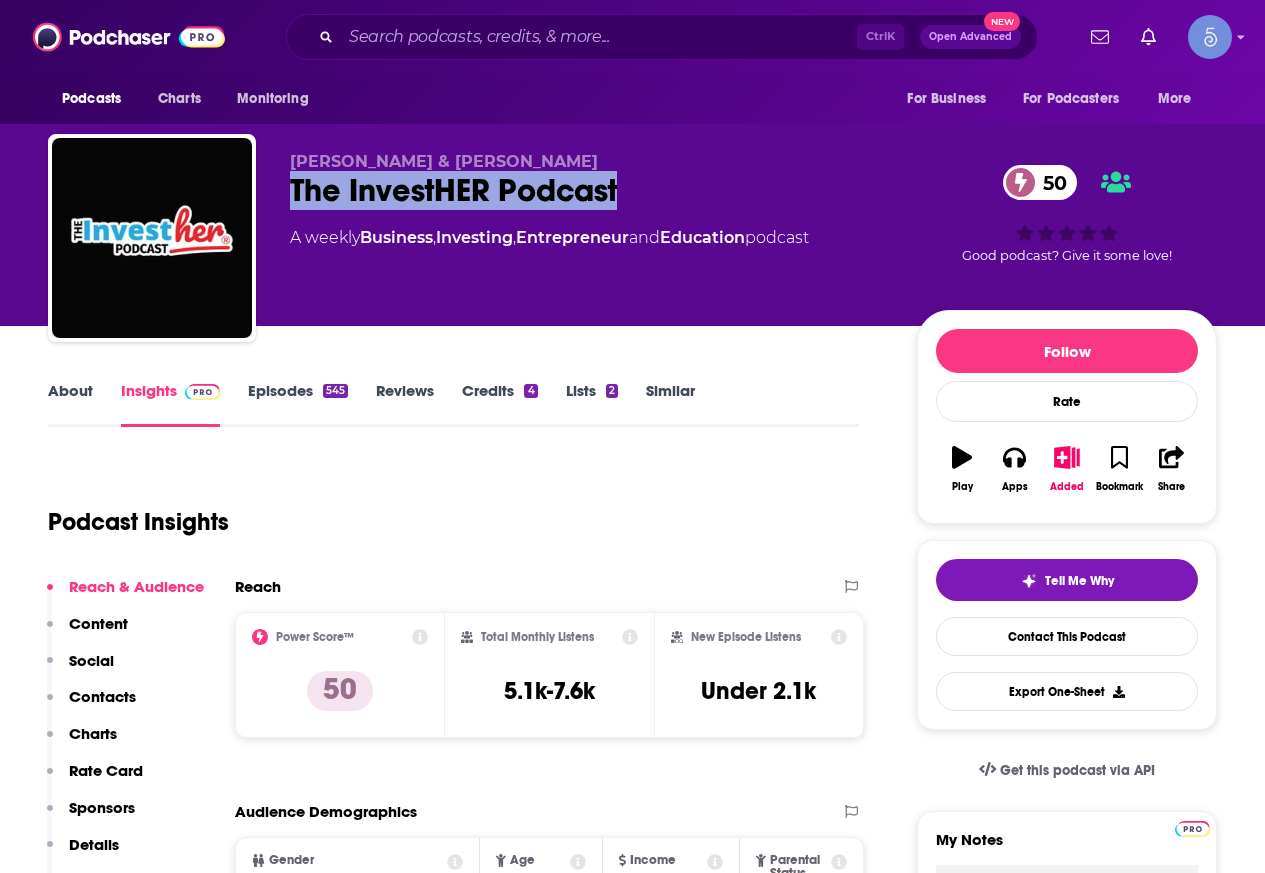 drag, startPoint x: 633, startPoint y: 196, endPoint x: 286, endPoint y: 188, distance: 347.0922 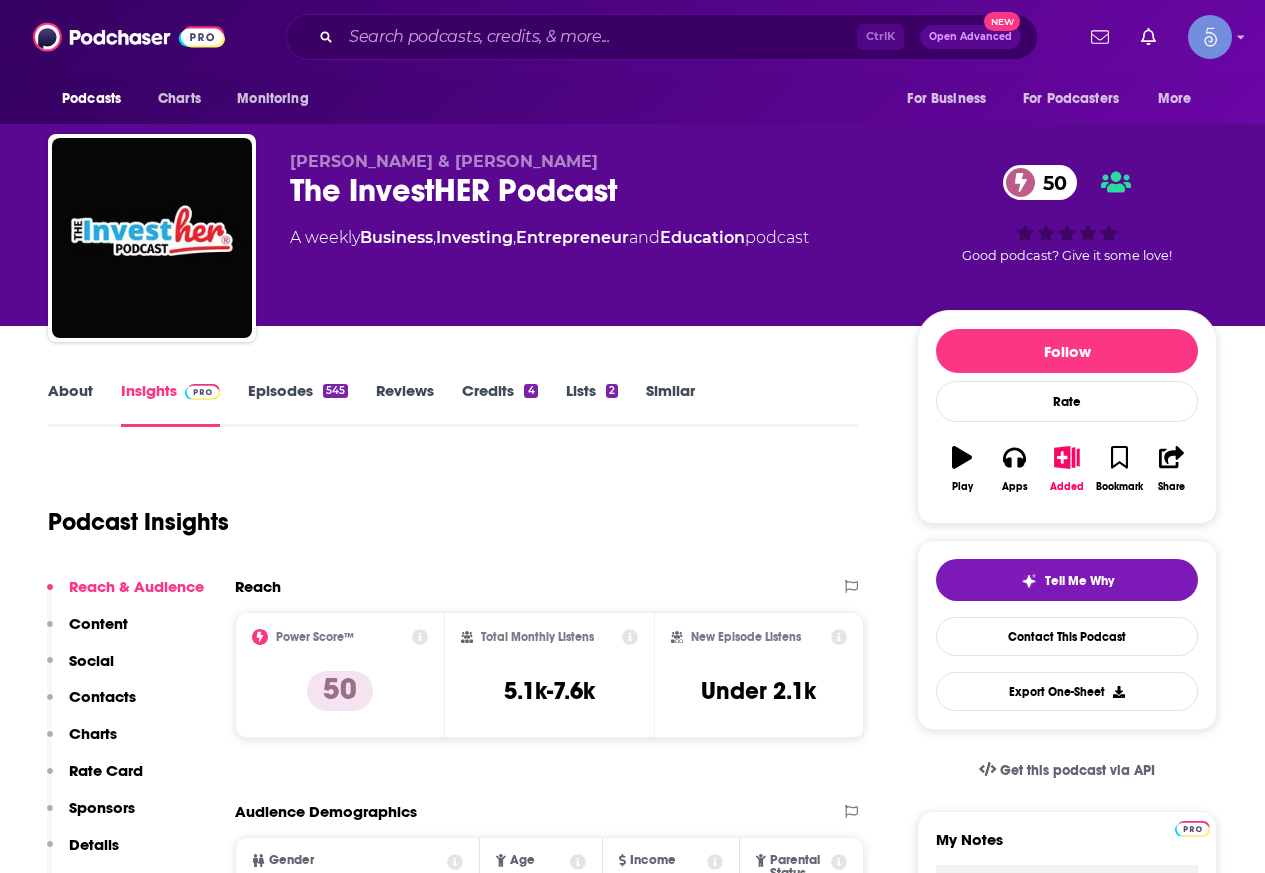 click on "About Insights Episodes 545 Reviews Credits 4 Lists 2 Similar Podcast Insights Reach & Audience Content Social Contacts Charts Rate Card Sponsors Details Similar Contact Podcast Open Website  Reach Power Score™ 50 Total Monthly Listens 5.1k-7.6k New Episode Listens Under 2.1k Export One-Sheet Audience Demographics Gender [DEMOGRAPHIC_DATA] Age [DEMOGRAPHIC_DATA] yo Income $ $ $ $ $ Parental Status Mixed Countries 1 [GEOGRAPHIC_DATA] 2 [GEOGRAPHIC_DATA] 3 [GEOGRAPHIC_DATA] 4 [GEOGRAPHIC_DATA] 5 [GEOGRAPHIC_DATA] Top Cities [GEOGRAPHIC_DATA], [GEOGRAPHIC_DATA] , [GEOGRAPHIC_DATA], [GEOGRAPHIC_DATA] , [US_STATE], [GEOGRAPHIC_DATA] , [GEOGRAPHIC_DATA] , [GEOGRAPHIC_DATA], [GEOGRAPHIC_DATA] , [GEOGRAPHIC_DATA], [GEOGRAPHIC_DATA] Interests American football , Restaurants, Food & Grocery , Friends, Family & Relationships , Sports , Television & Film , Fitness & Yoga Jobs Authors/Writers , TVs/Radio Presenters , Principals/Owners , Warehouse Managers , Editors , Disc Jockeys Ethnicities White / Caucasian , [DEMOGRAPHIC_DATA] , [DEMOGRAPHIC_DATA] , Hispanic Show More Content Political Skew Neutral/Mixed Socials Instagram @indianaestateelderlaw 832 Contacts   RSS   Podcast Email [PERSON_NAME] & [PERSON_NAME] 68" at bounding box center (453, 5573) 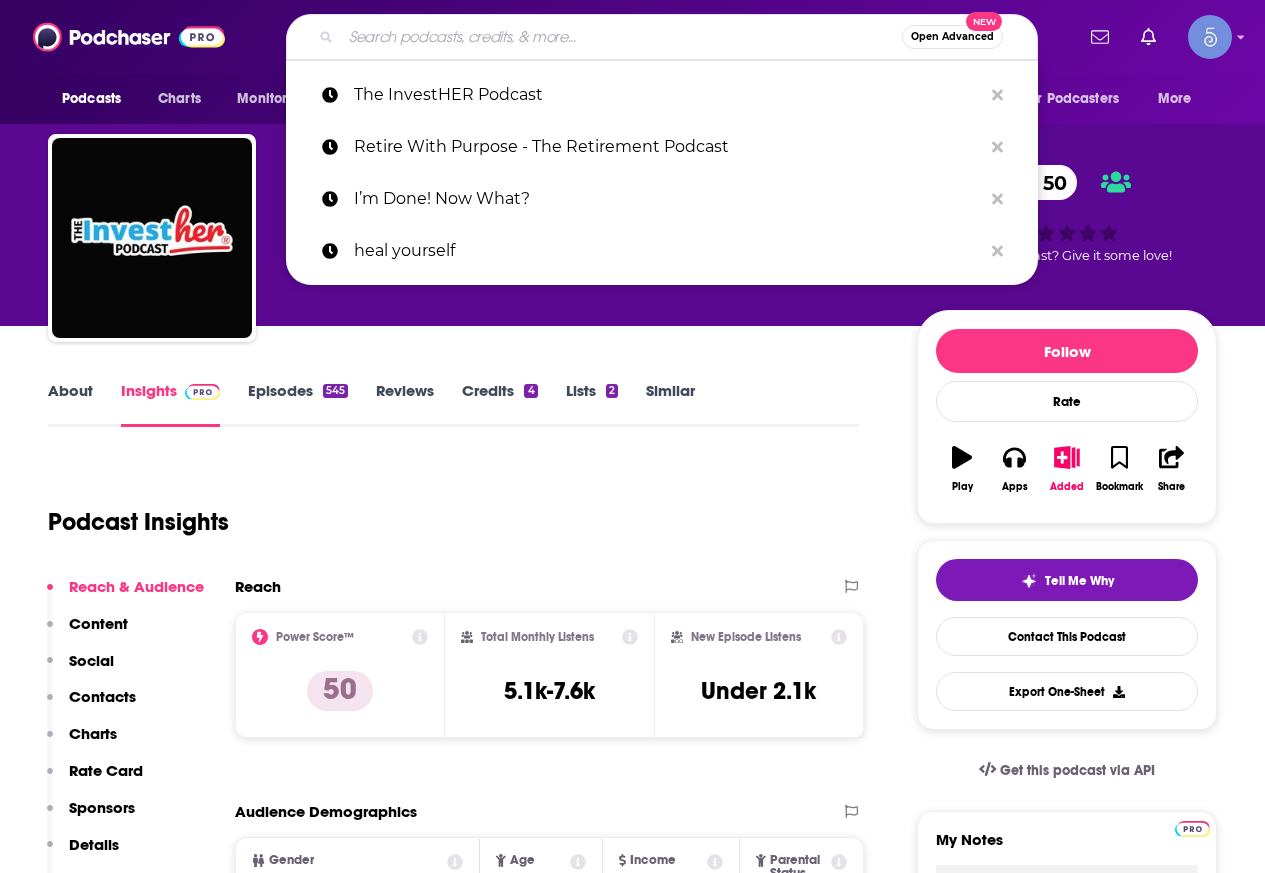 click at bounding box center (621, 37) 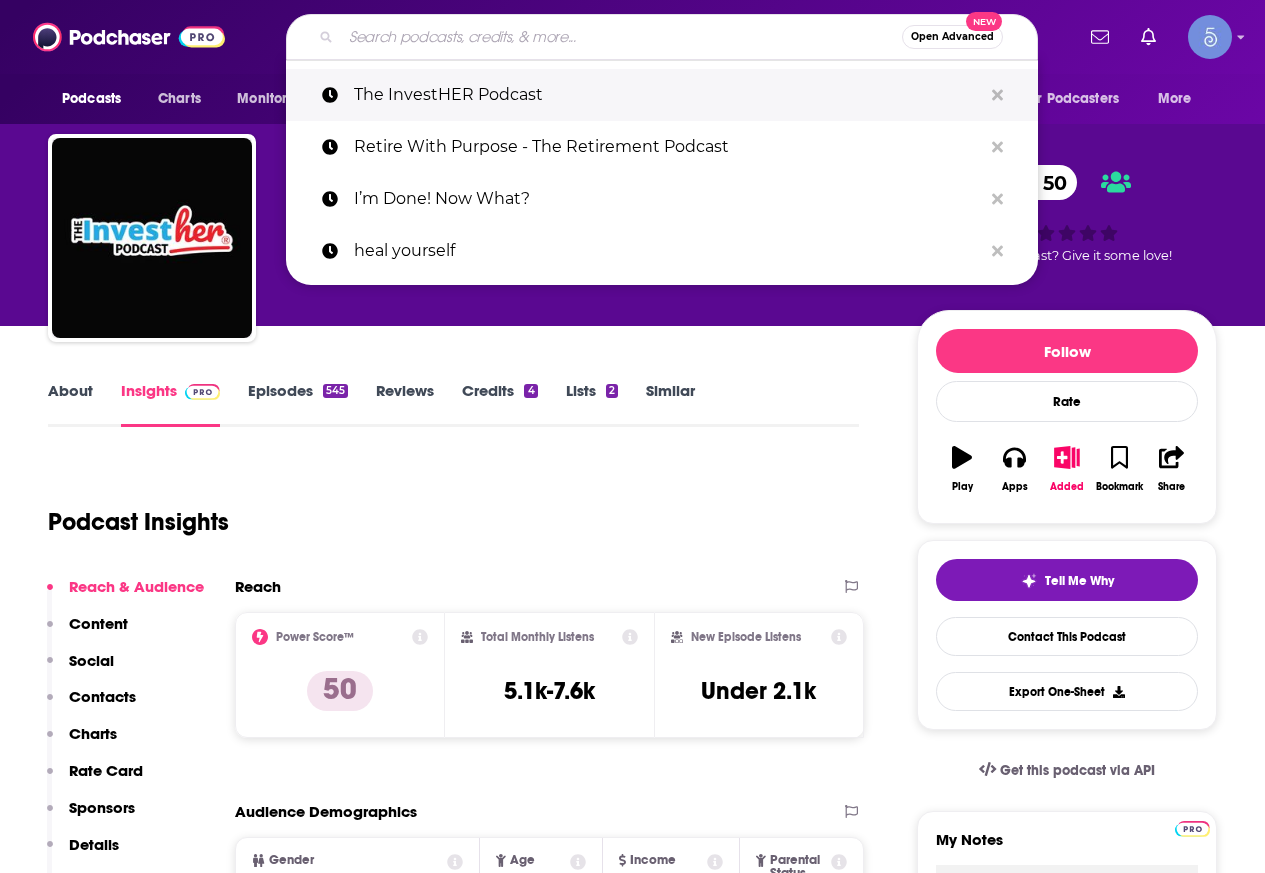 paste on "Fintech Insider Podcast by 11:FS" 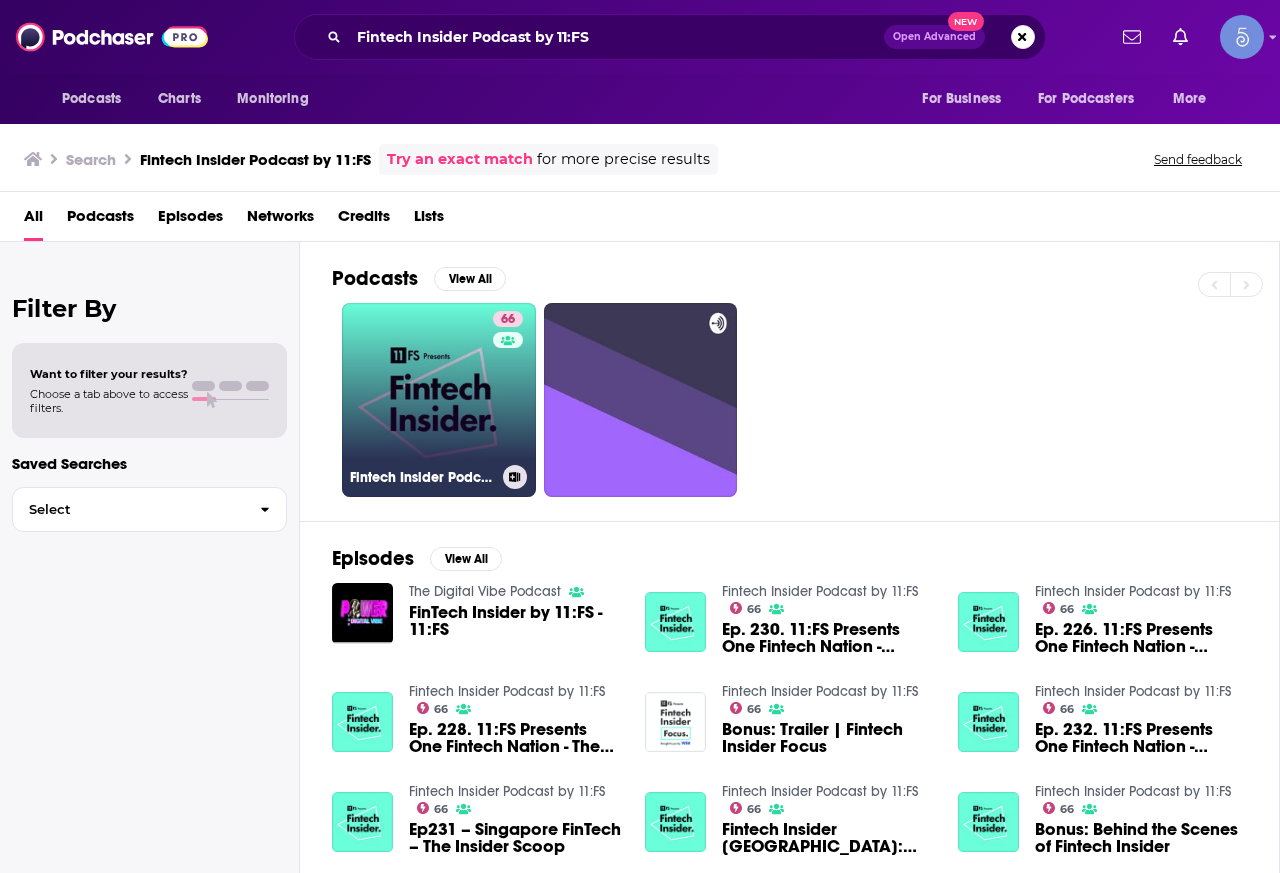 click on "66 Fintech Insider Podcast by 11:FS" at bounding box center [439, 400] 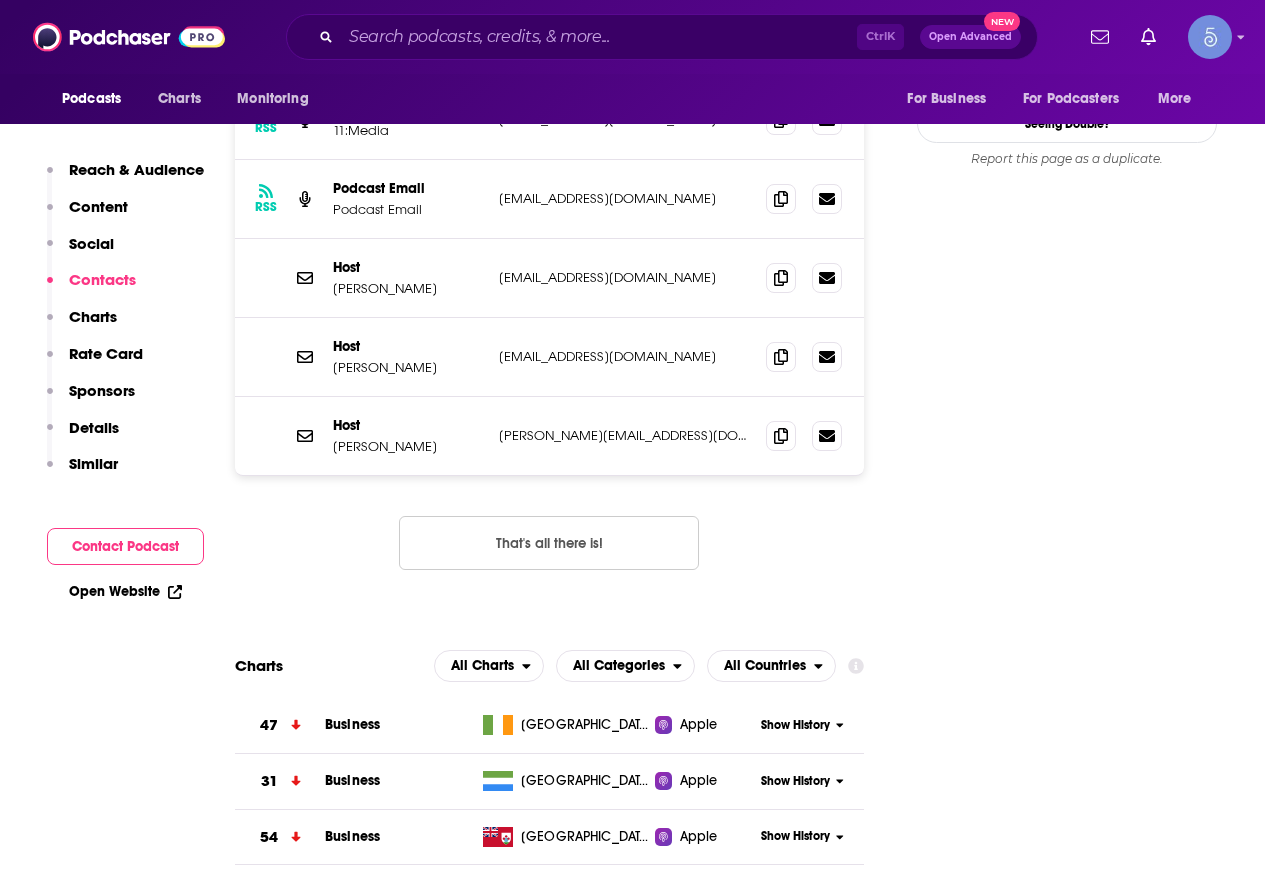 scroll, scrollTop: 2200, scrollLeft: 0, axis: vertical 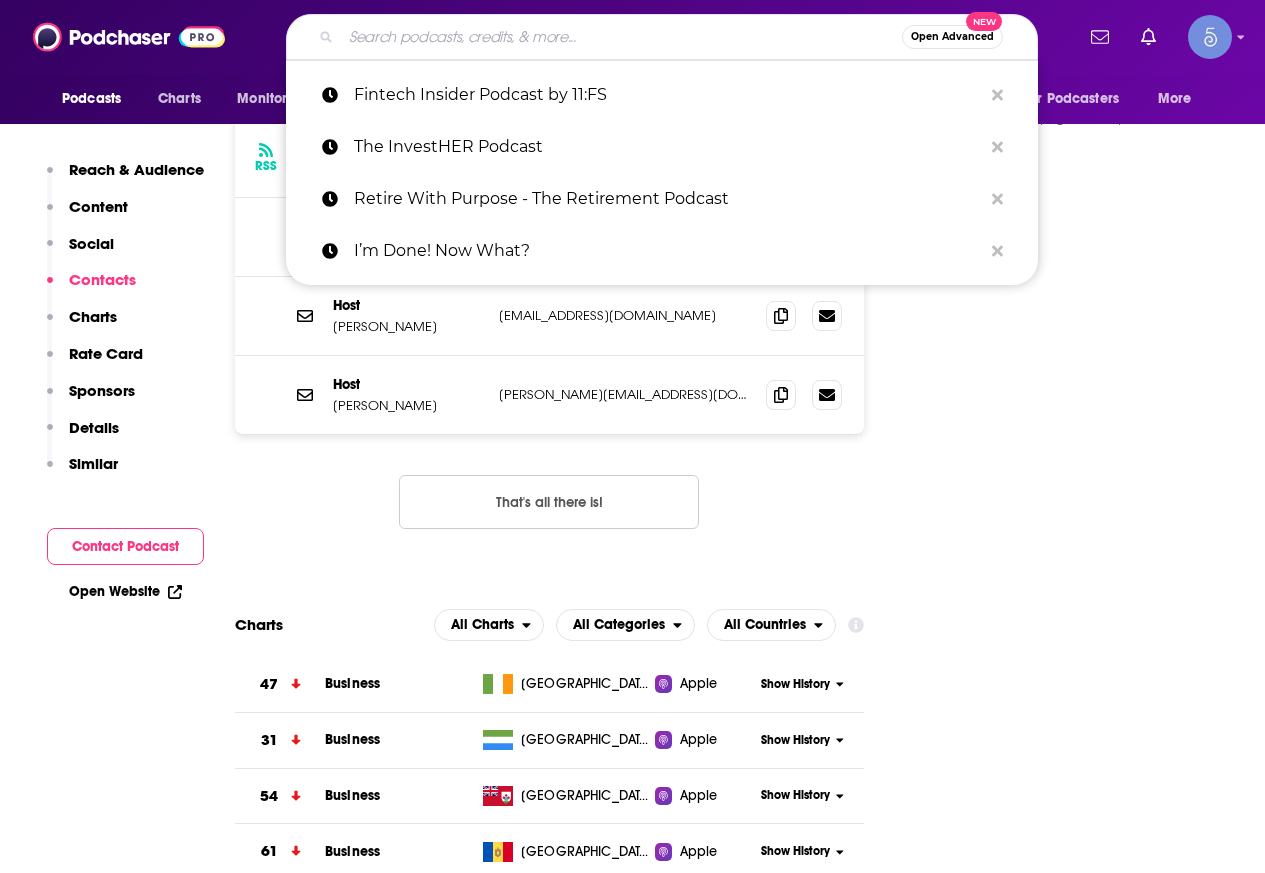 click at bounding box center [621, 37] 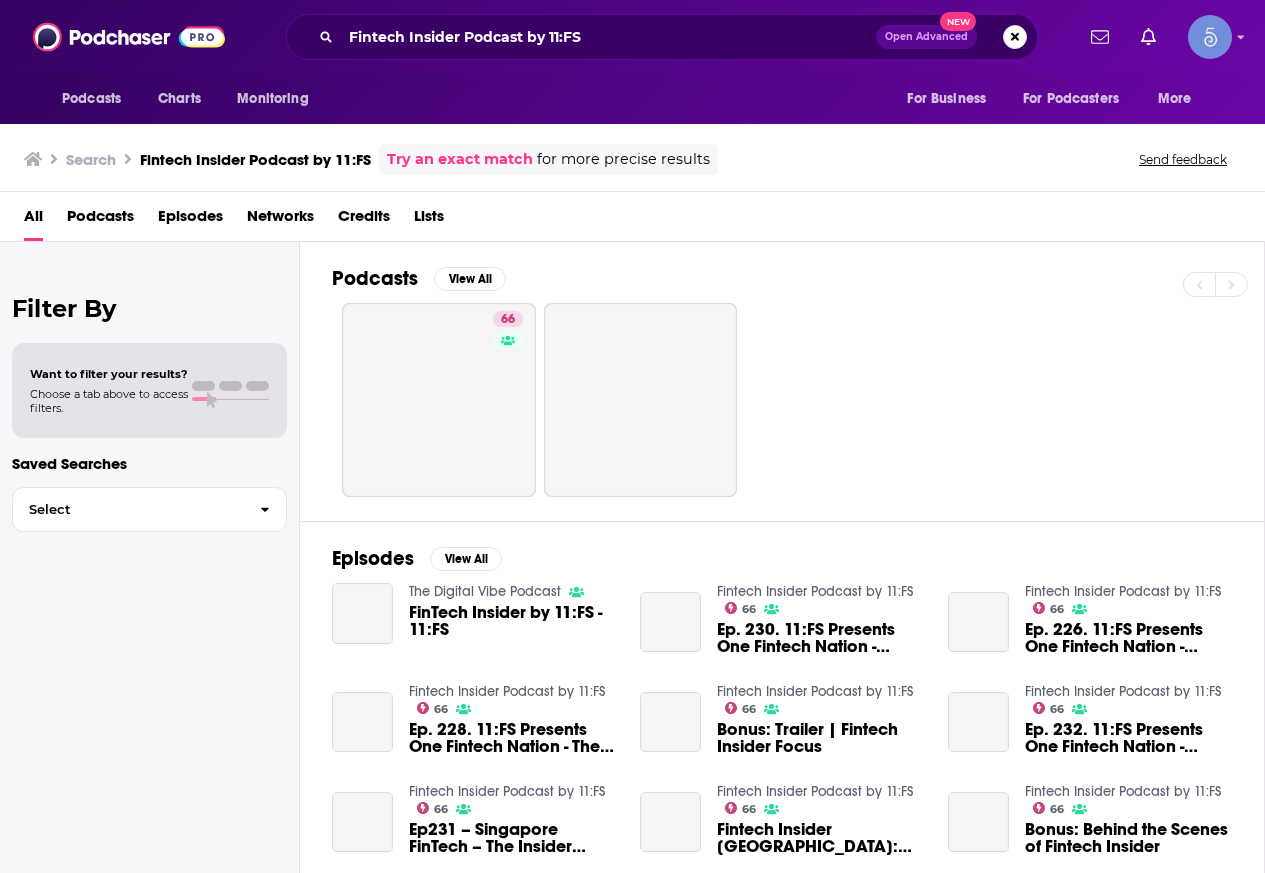 scroll, scrollTop: 0, scrollLeft: 0, axis: both 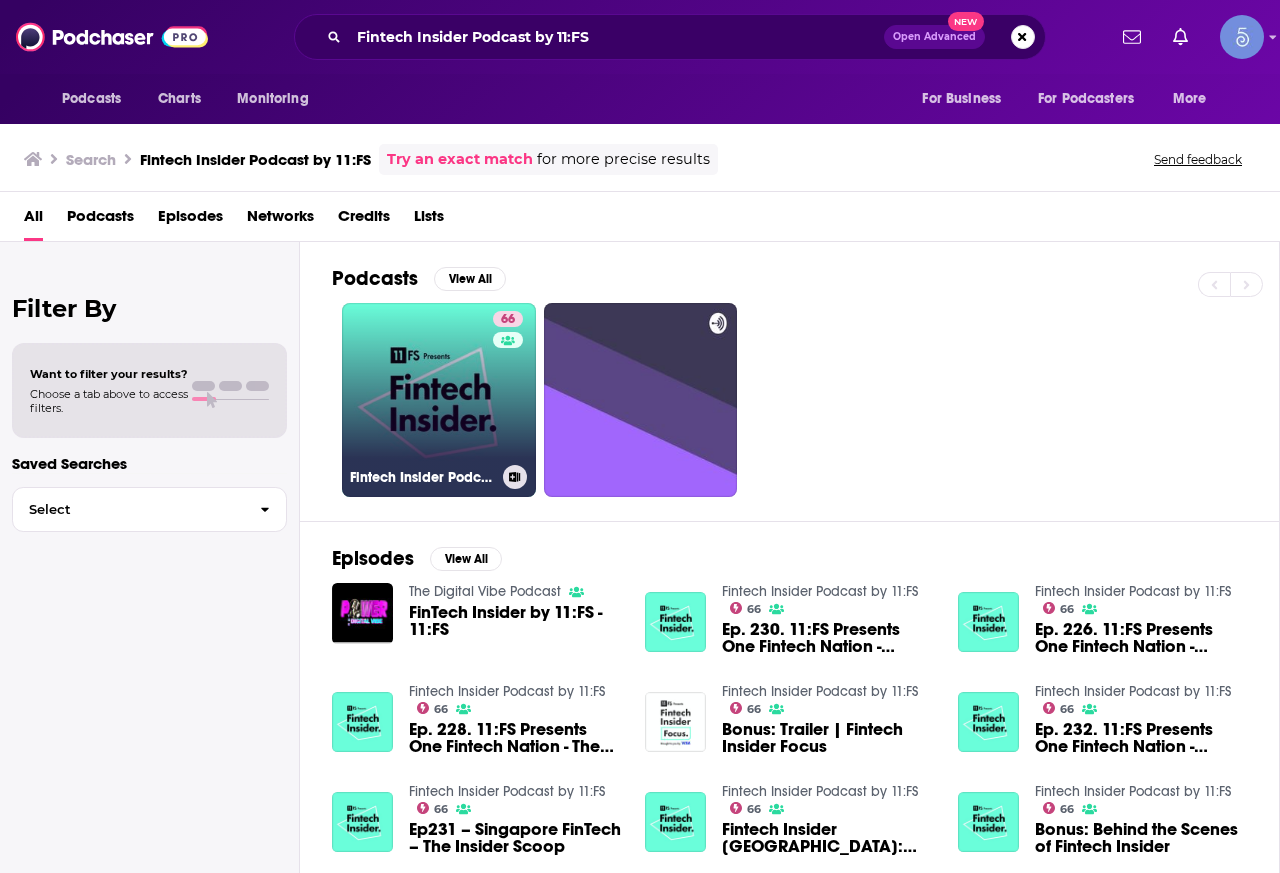 click on "66 Fintech Insider Podcast by 11:FS" at bounding box center [439, 400] 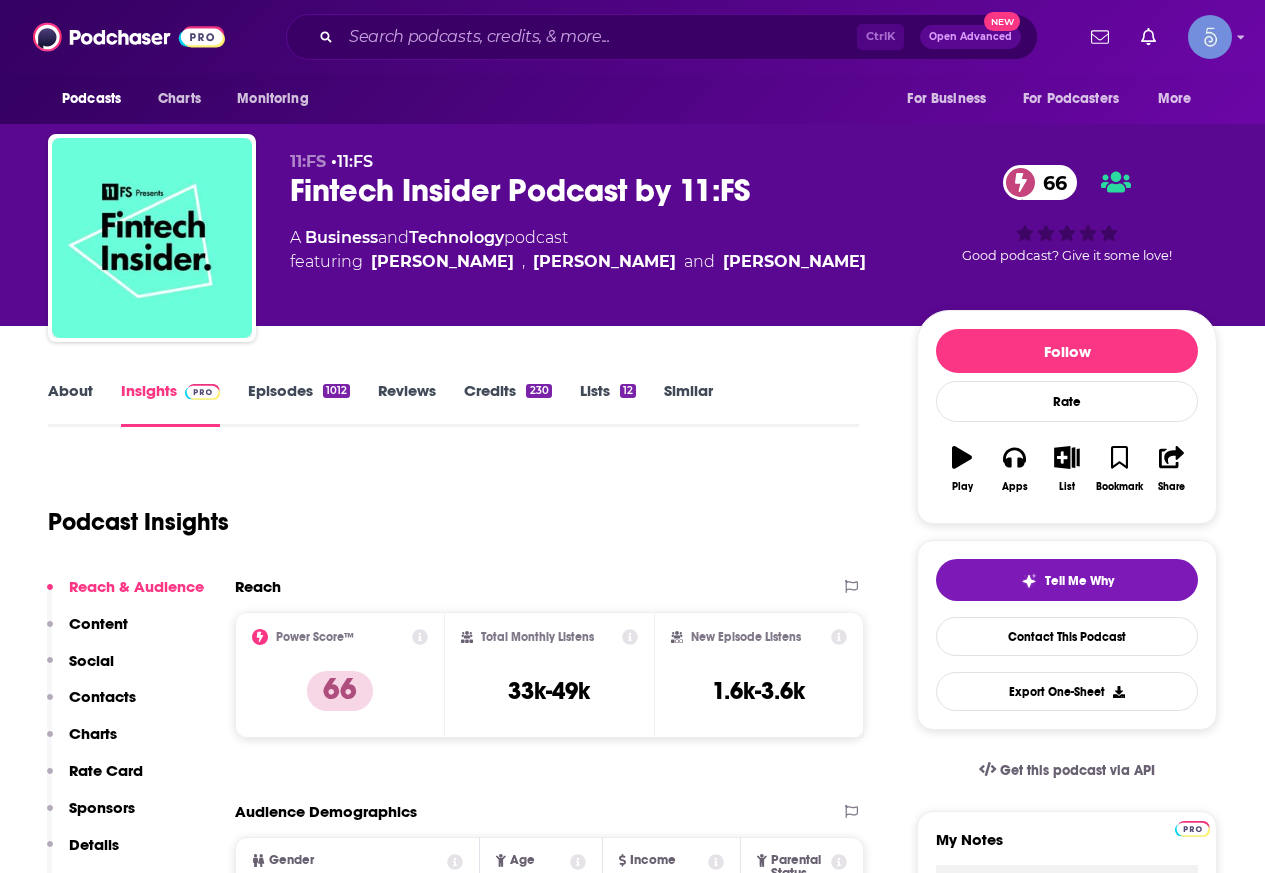 click on "About" at bounding box center (70, 404) 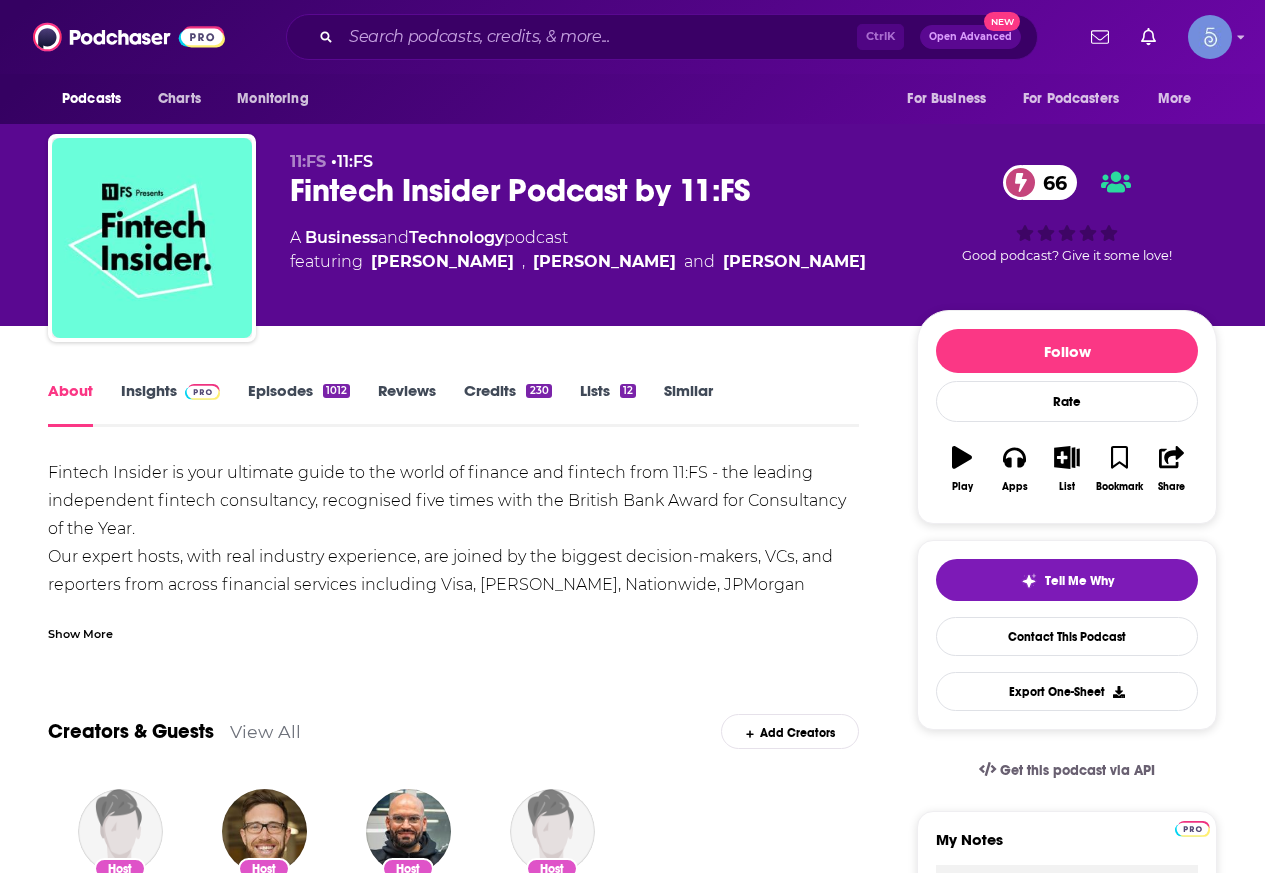 click on "Podcasts Charts Monitoring Ctrl  K Open Advanced New For Business For Podcasters More" at bounding box center (632, 37) 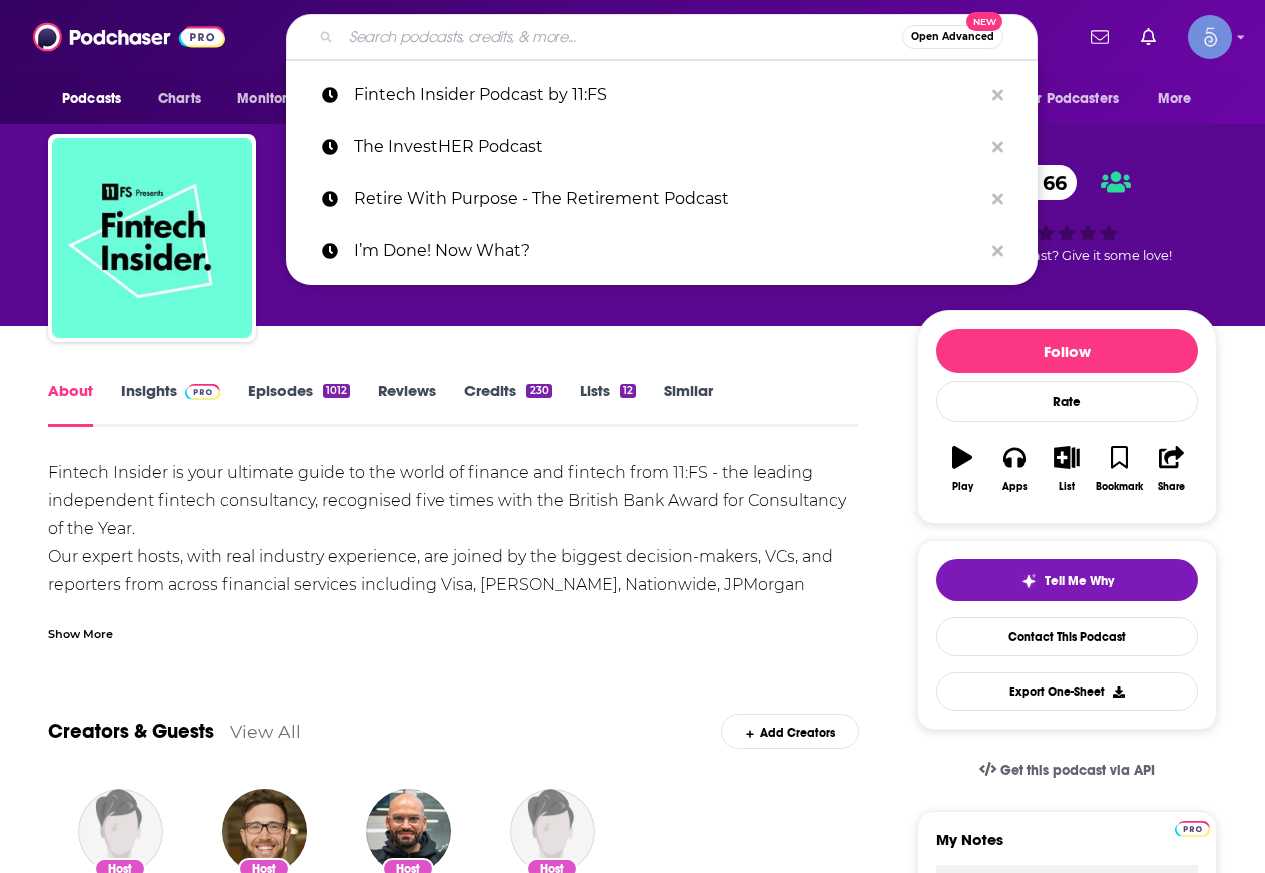 click at bounding box center [621, 37] 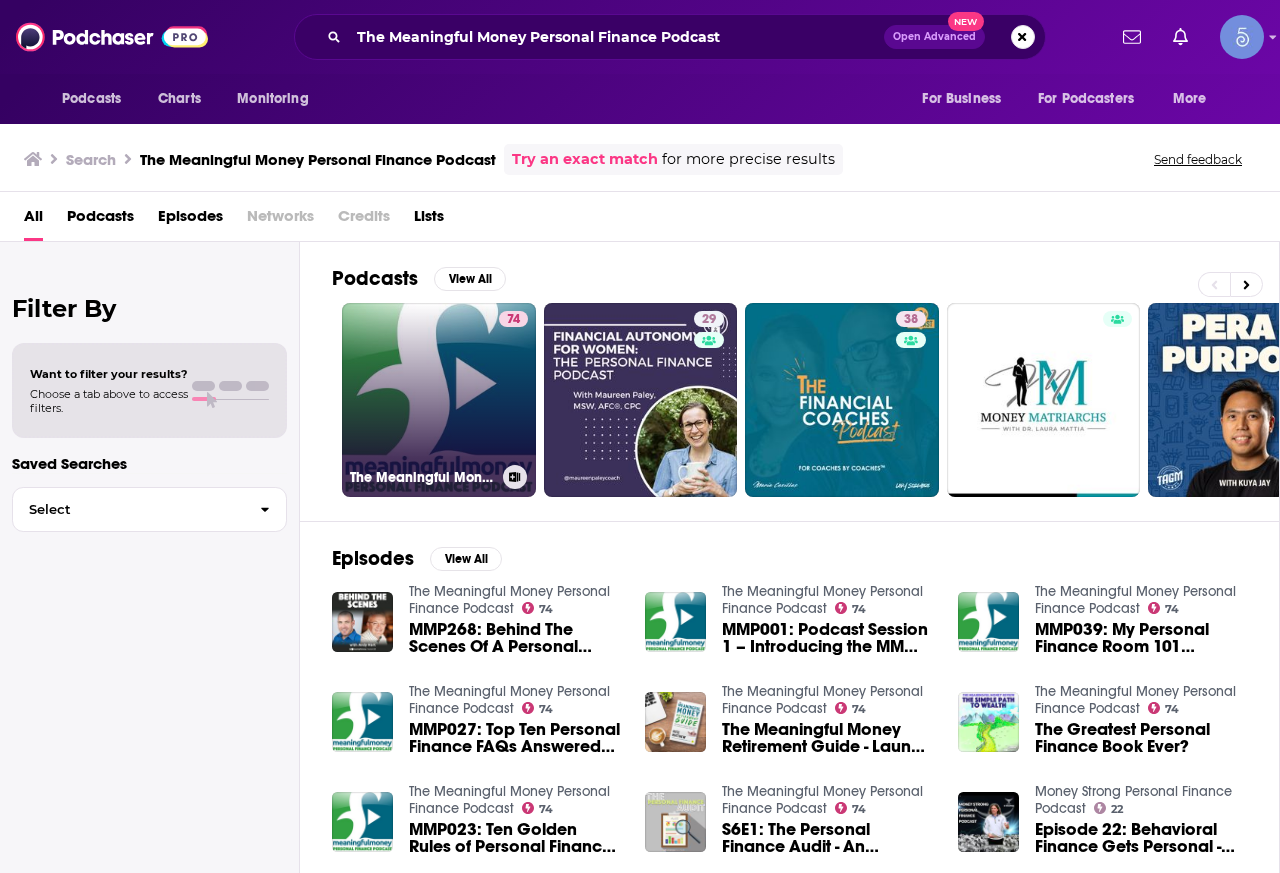 click on "74 The Meaningful Money Personal Finance Podcast" at bounding box center [439, 400] 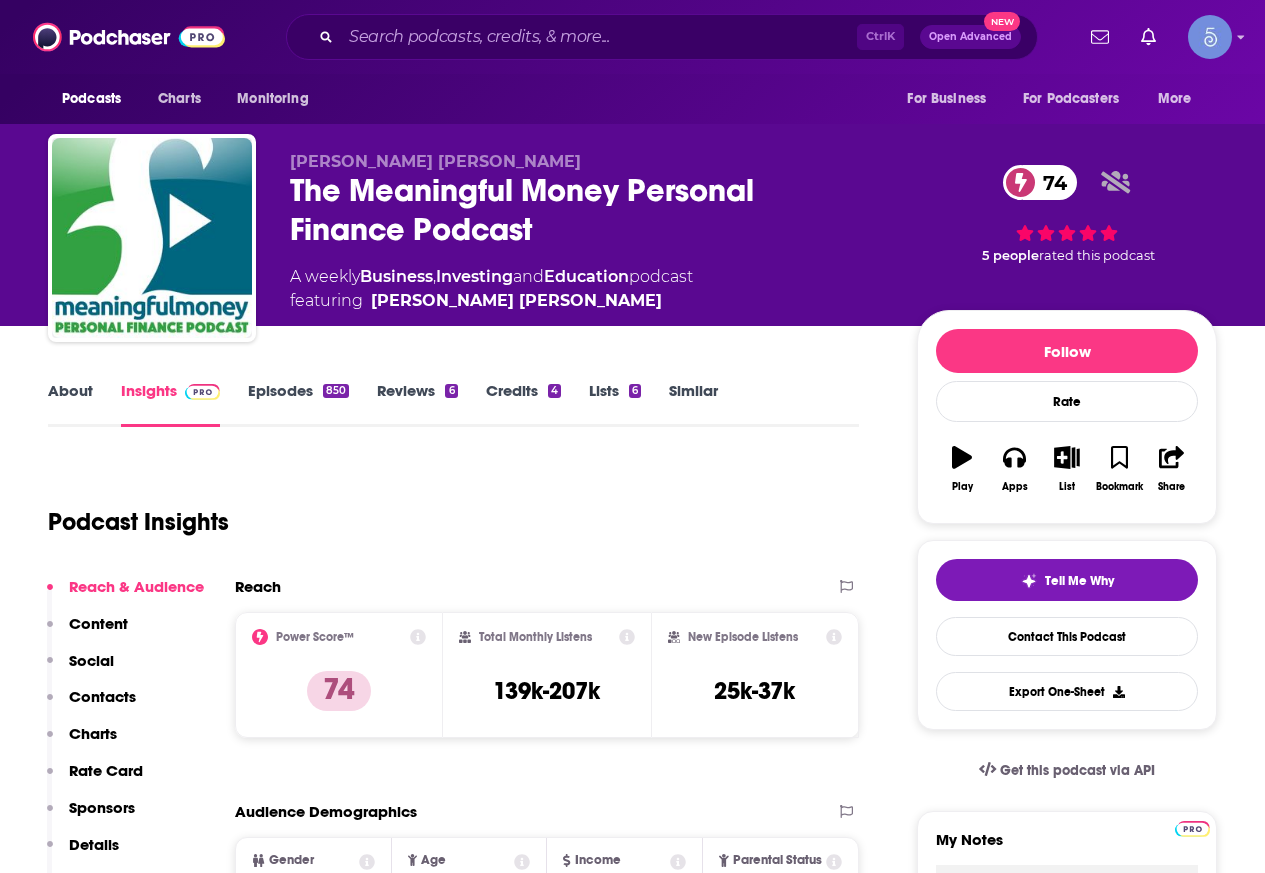 click on "About" at bounding box center (70, 404) 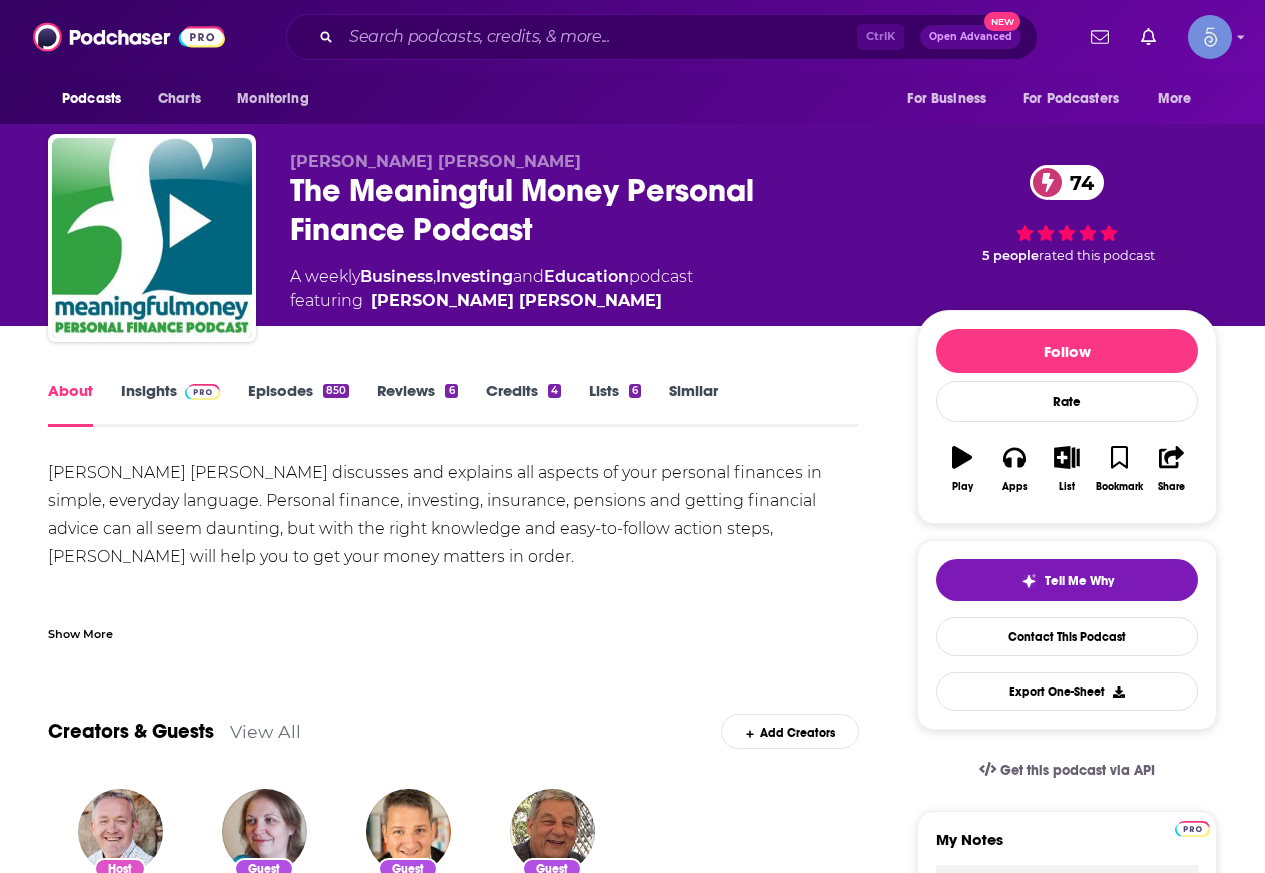 click on "Show More" at bounding box center [80, 632] 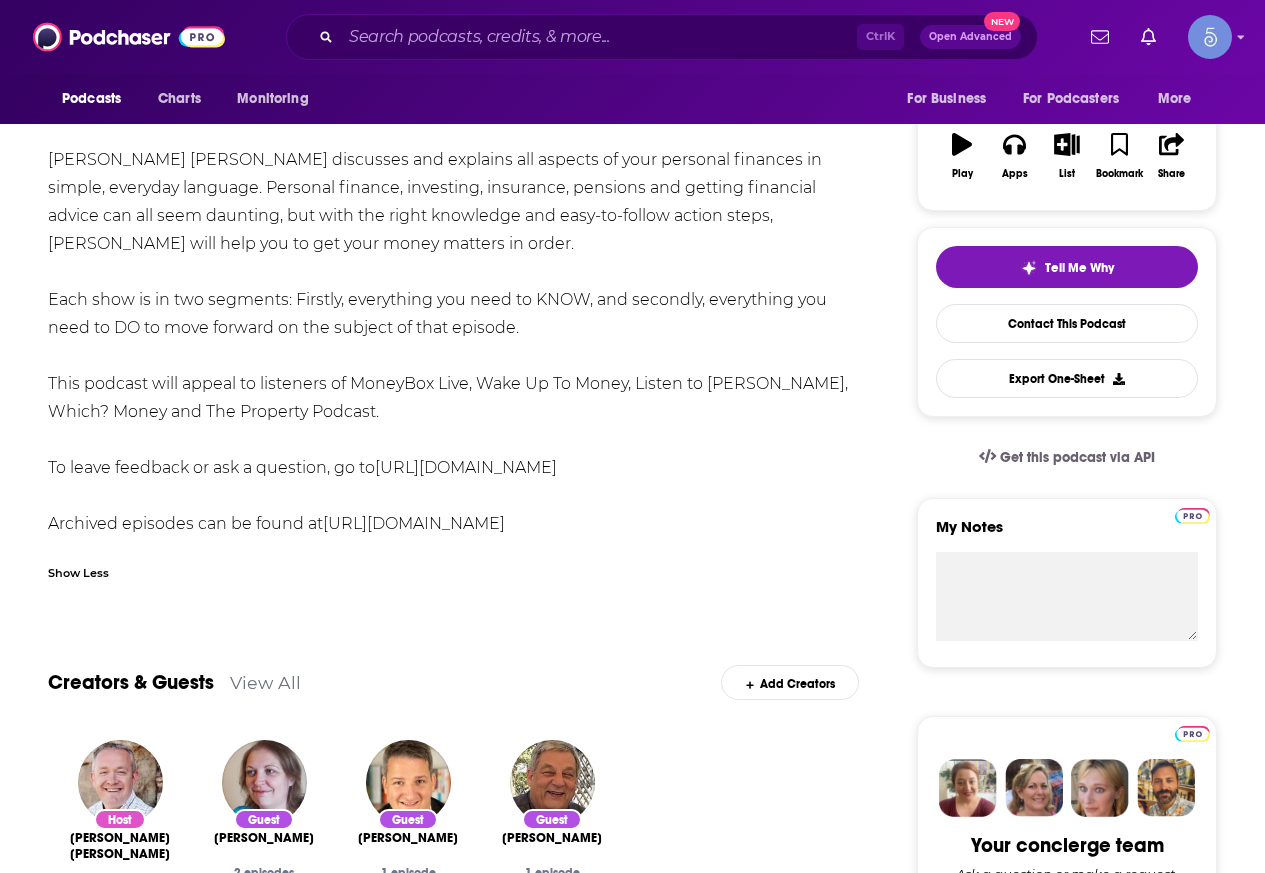 scroll, scrollTop: 100, scrollLeft: 0, axis: vertical 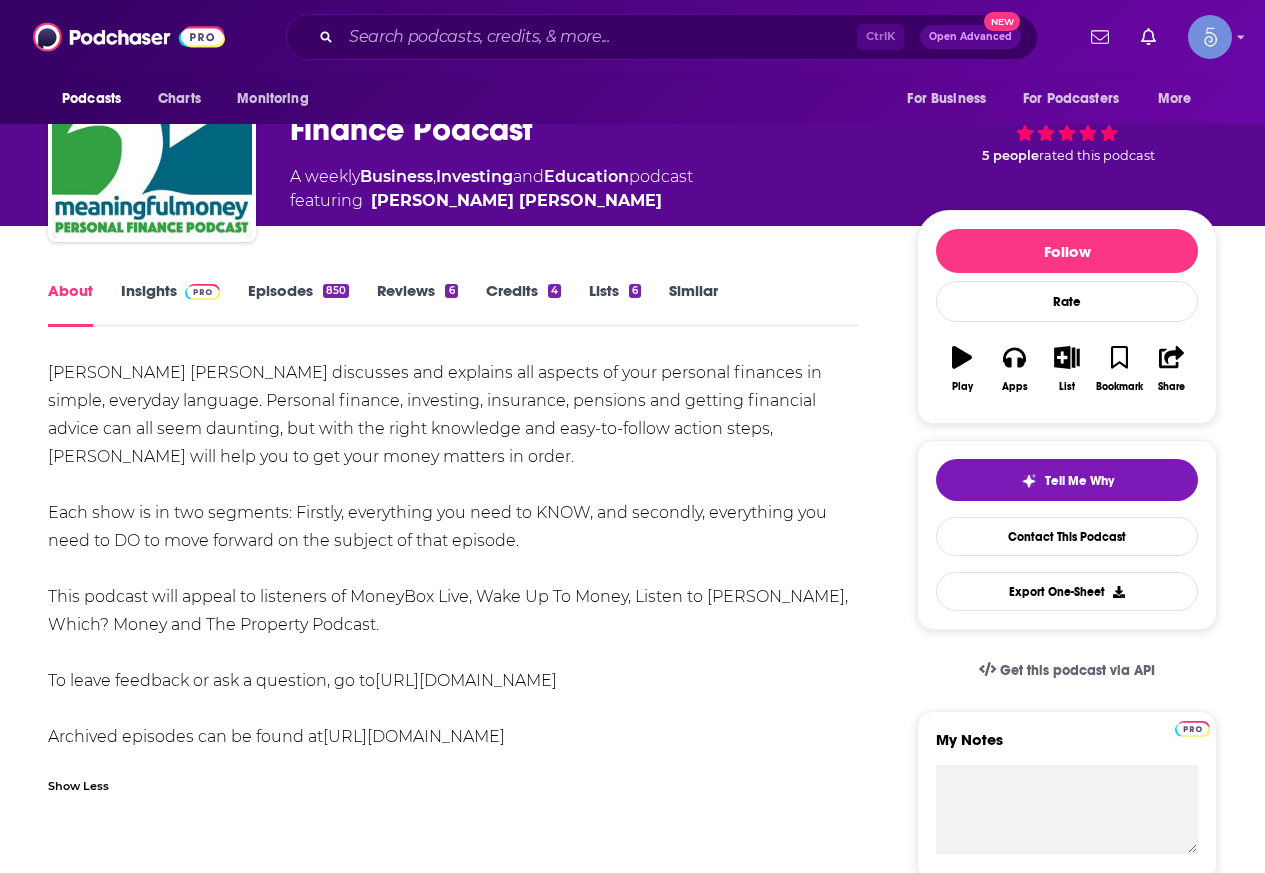 drag, startPoint x: 162, startPoint y: 518, endPoint x: 54, endPoint y: 416, distance: 148.55302 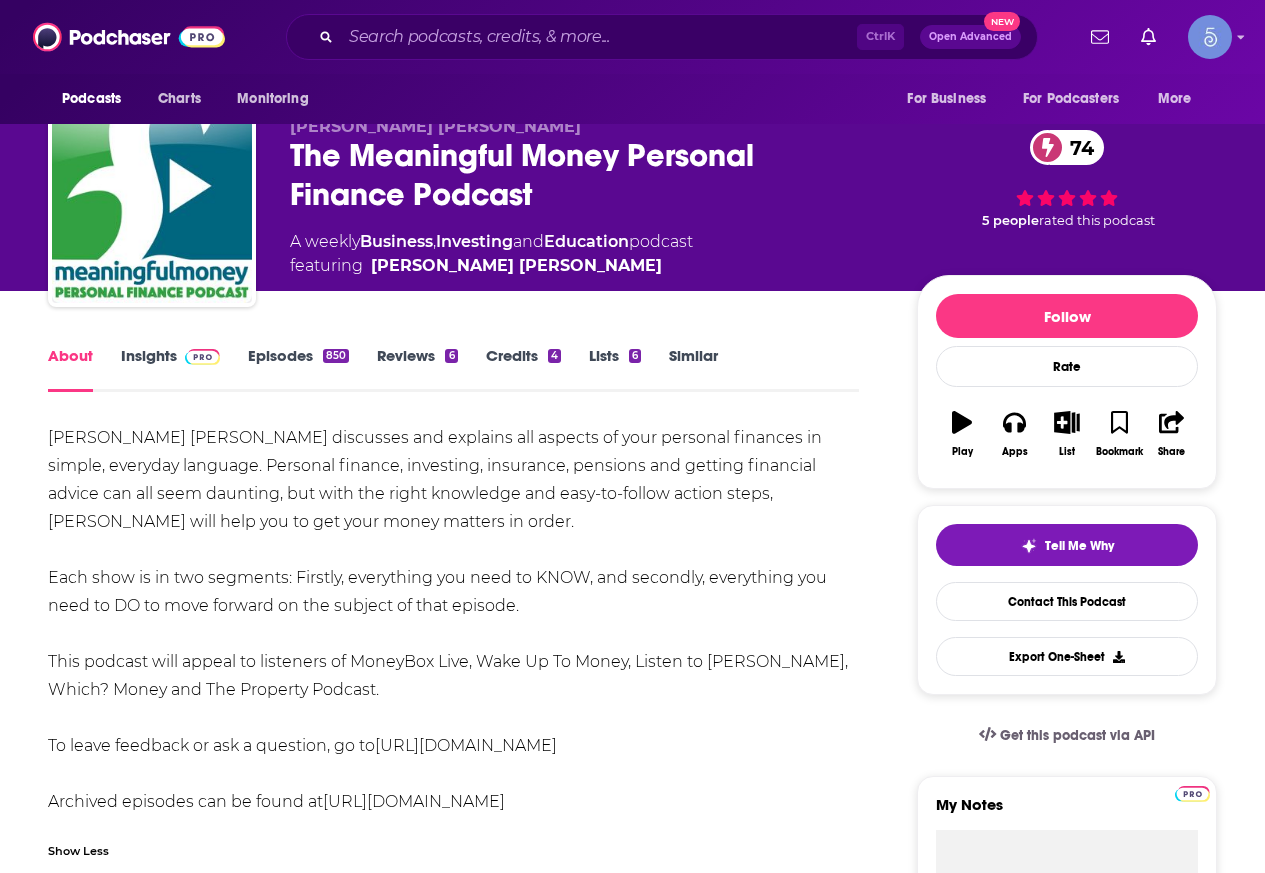scroll, scrollTop: 0, scrollLeft: 0, axis: both 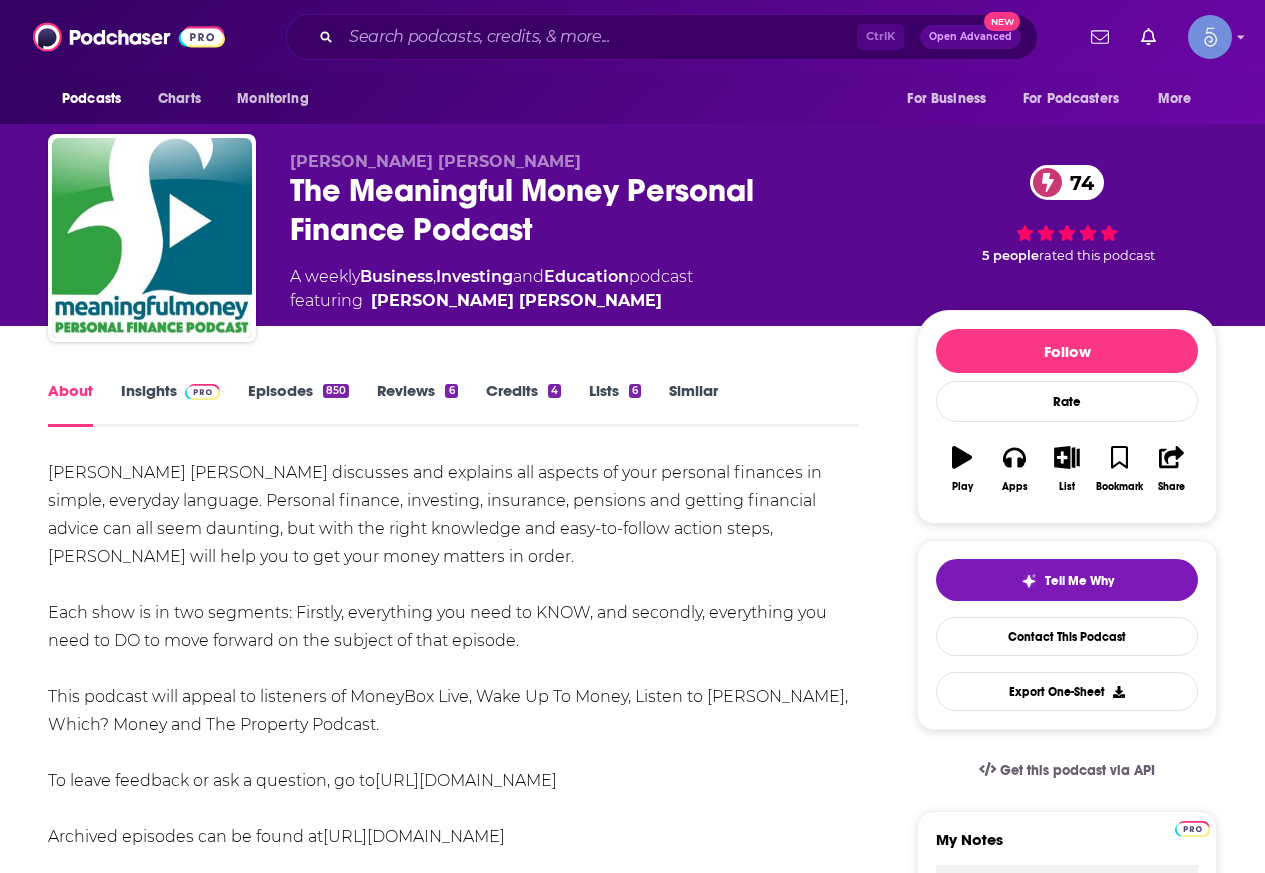 click on "Insights" at bounding box center (170, 404) 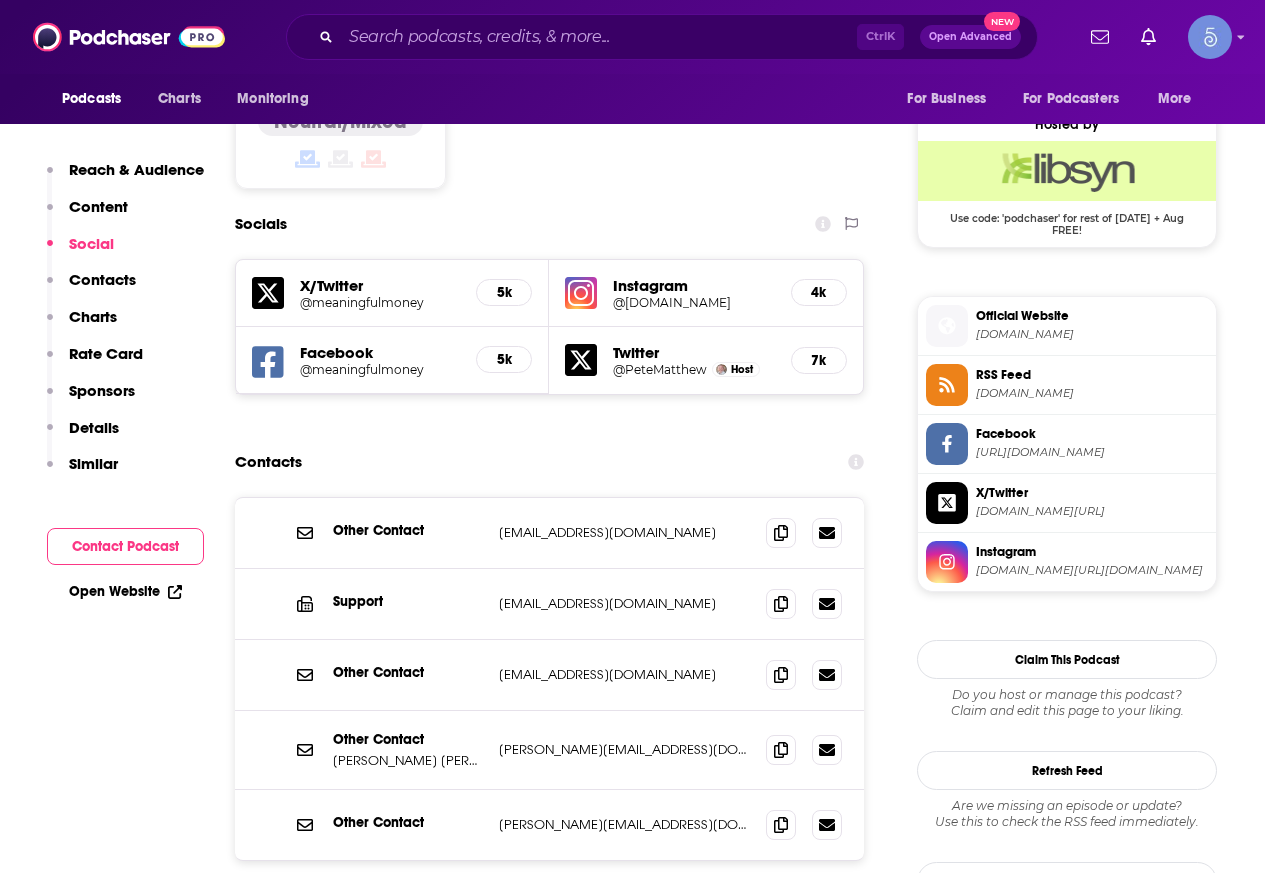 scroll, scrollTop: 1600, scrollLeft: 0, axis: vertical 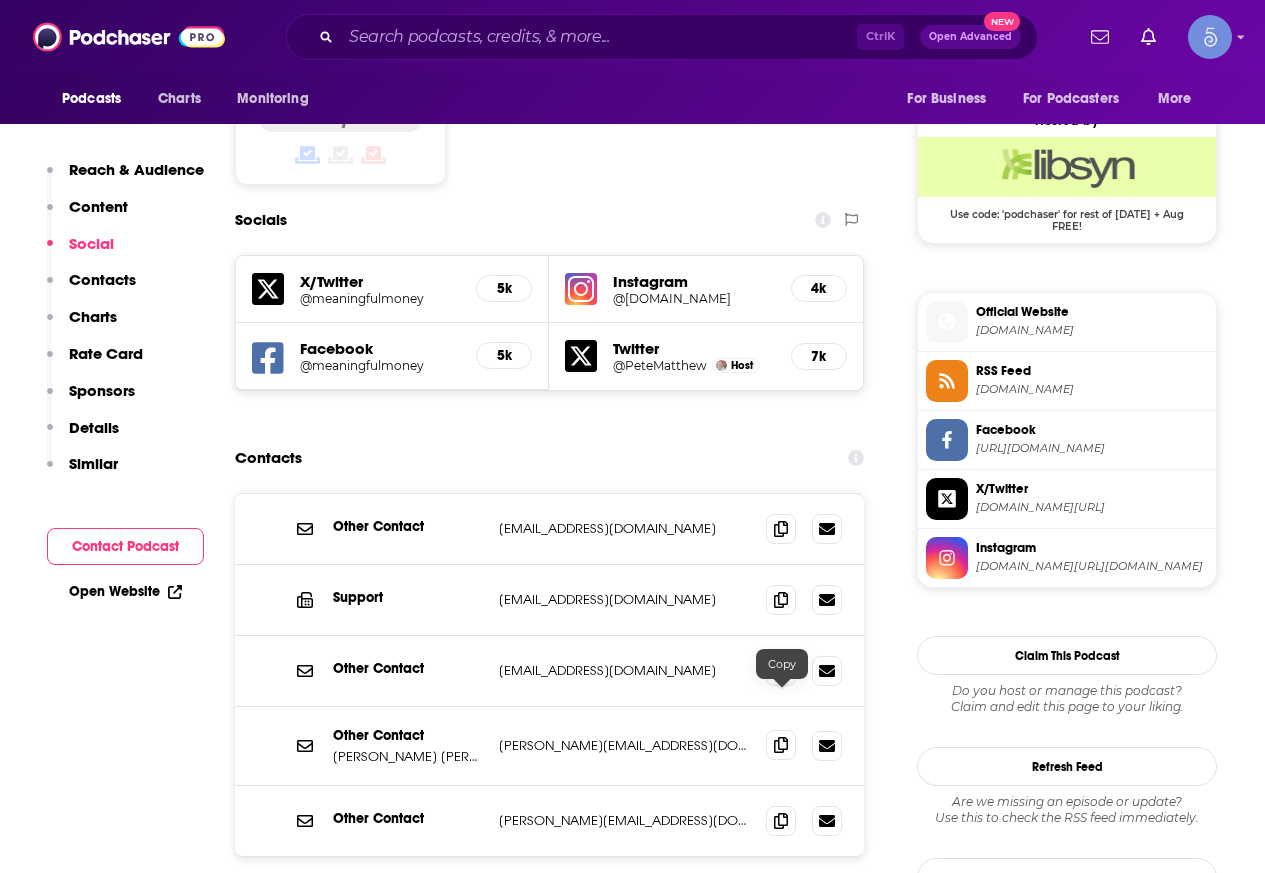 click at bounding box center [781, 745] 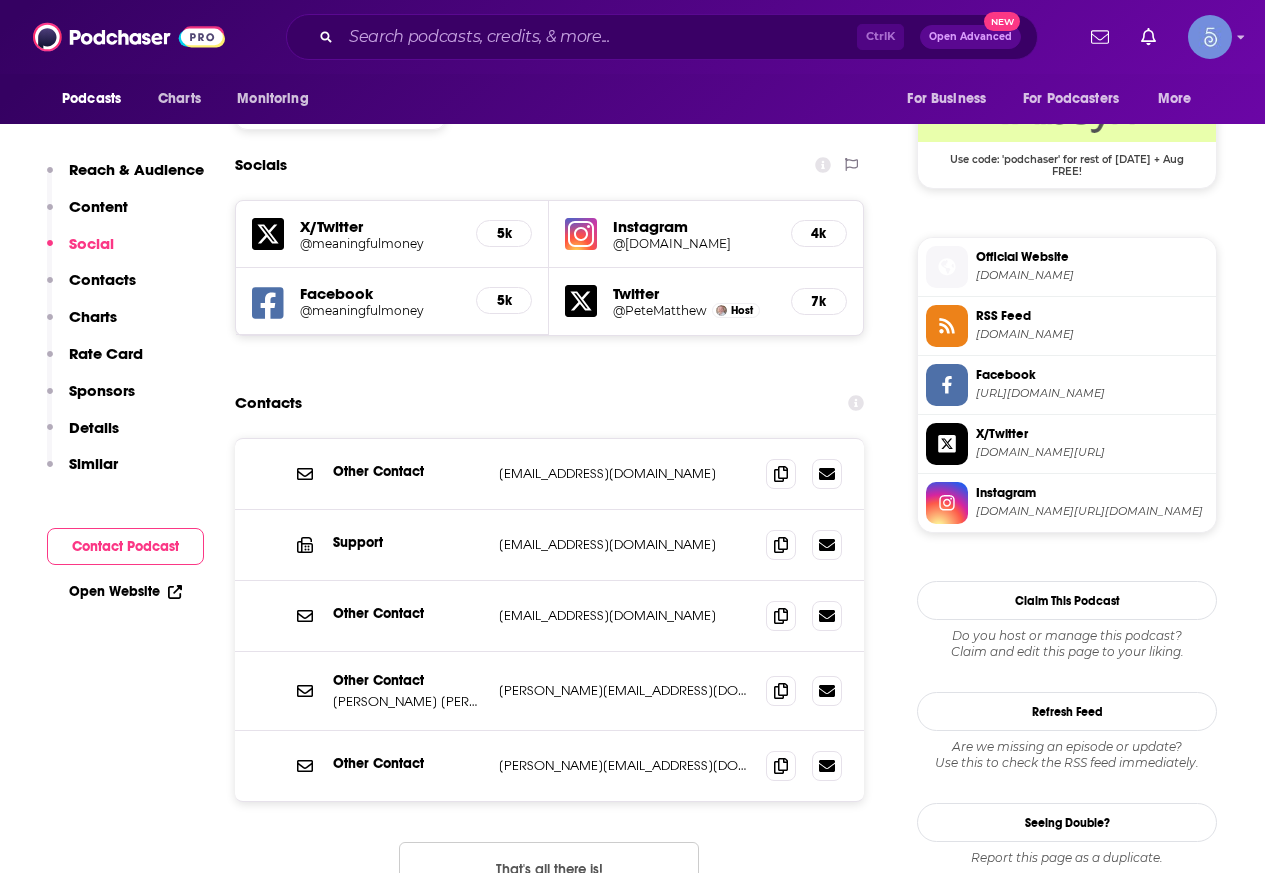 scroll, scrollTop: 1700, scrollLeft: 0, axis: vertical 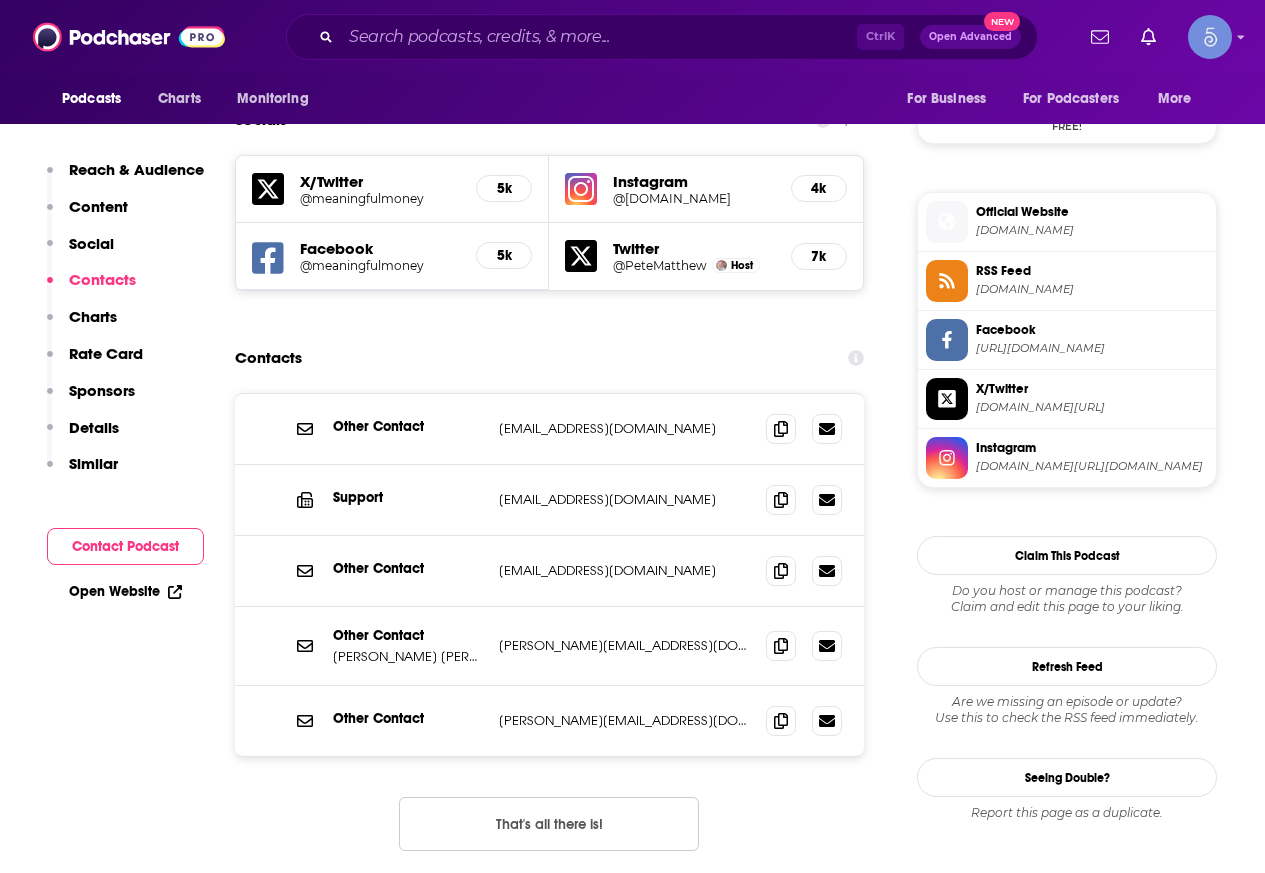 click on "Reach Power Score™ 74 Total Monthly Listens 139k-207k New Episode Listens 25k-37k Export One-Sheet Audience Demographics Gender Mixed Age [DEMOGRAPHIC_DATA] yo Income $ $ $ $ $ Parental Status Mixed Countries 1 [GEOGRAPHIC_DATA] 2 [GEOGRAPHIC_DATA] 3 [GEOGRAPHIC_DATA] 4 [GEOGRAPHIC_DATA] 5 [GEOGRAPHIC_DATA] Top Cities [GEOGRAPHIC_DATA] , [GEOGRAPHIC_DATA] , City of [GEOGRAPHIC_DATA] , [GEOGRAPHIC_DATA] , [US_STATE], [GEOGRAPHIC_DATA] , [GEOGRAPHIC_DATA] Interests Restaurants, Food & Grocery , Friends, Family & Relationships , Travel, Tourism & Aviation , Sports , Shopping & Retail , Camera & Photography Jobs Software Engineers , Bloggers , PR Specialists , Principals/Owners , Directors , Journalists/Reporters Ethnicities White / Caucasian , [DEMOGRAPHIC_DATA] , [DEMOGRAPHIC_DATA] , [DEMOGRAPHIC_DATA] Show More Content Political Skew Neutral/Mixed Socials X/Twitter @meaningfulmoney 5k Instagram @[DOMAIN_NAME] 4k Facebook @meaningfulmoney 5k Twitter @PeteMatthew Host 7k Contacts     Other Contact [EMAIL_ADDRESS][DOMAIN_NAME] [EMAIL_ADDRESS][DOMAIN_NAME]     Support [EMAIL_ADDRESS][DOMAIN_NAME] [EMAIL_ADDRESS][DOMAIN_NAME]     Other Contact" at bounding box center (549, 4583) 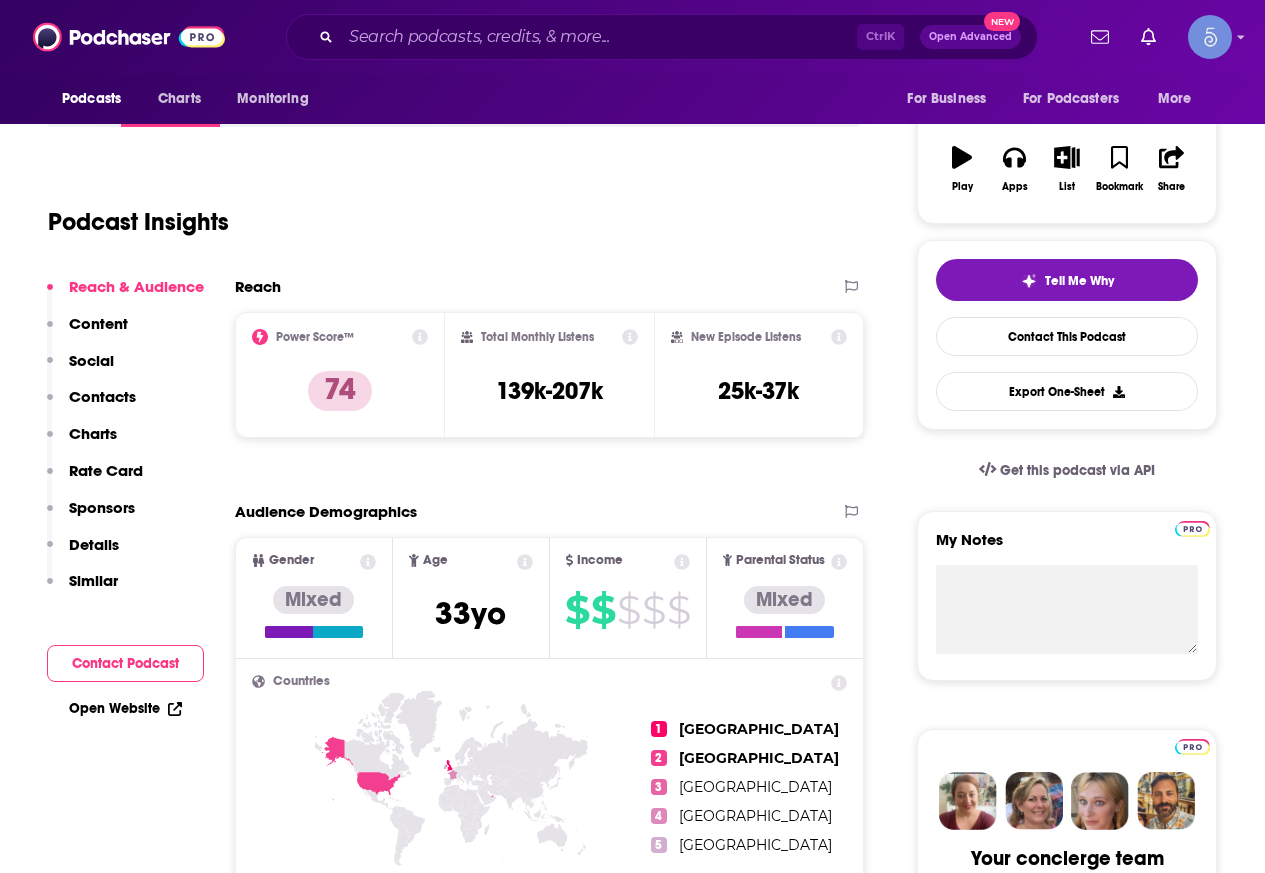 scroll, scrollTop: 0, scrollLeft: 0, axis: both 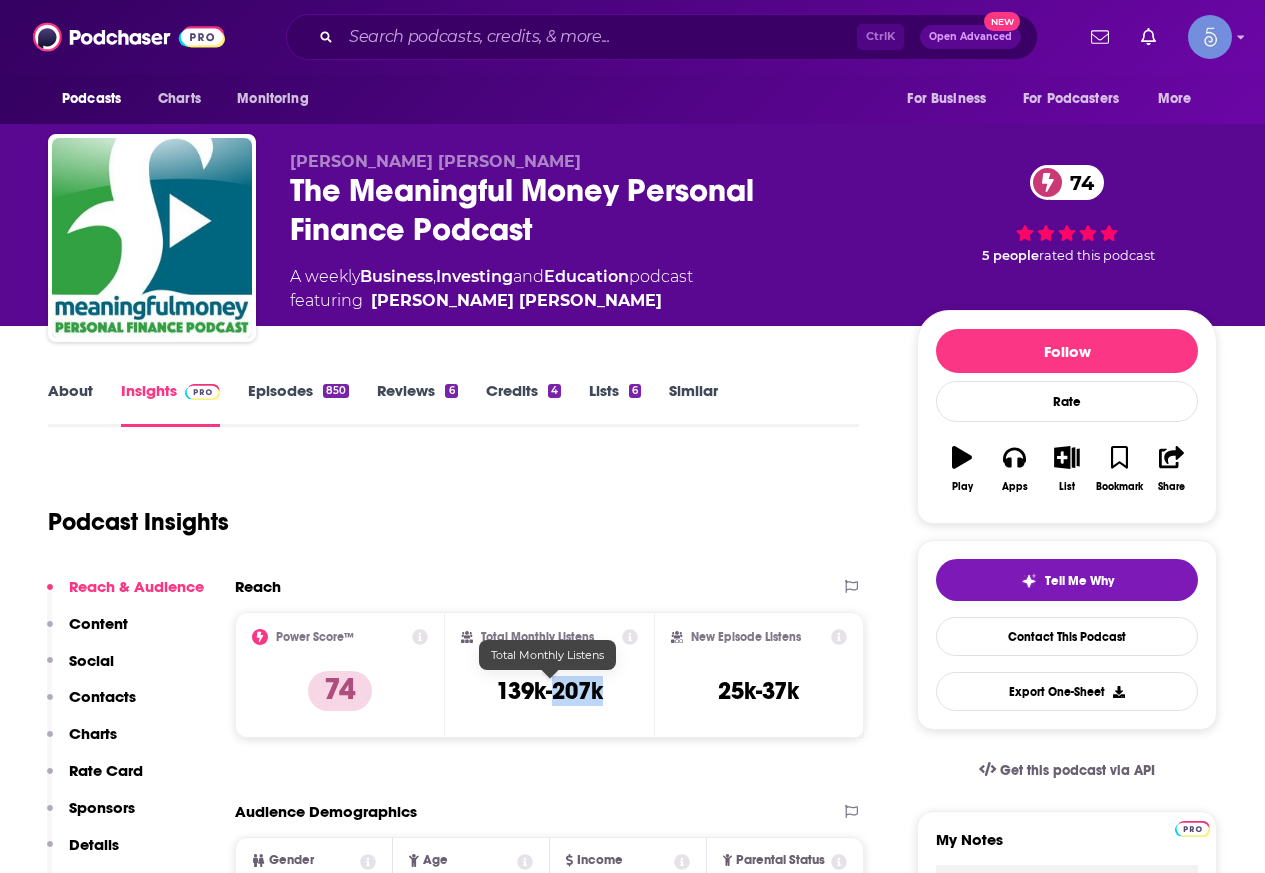 drag, startPoint x: 602, startPoint y: 698, endPoint x: 559, endPoint y: 697, distance: 43.011627 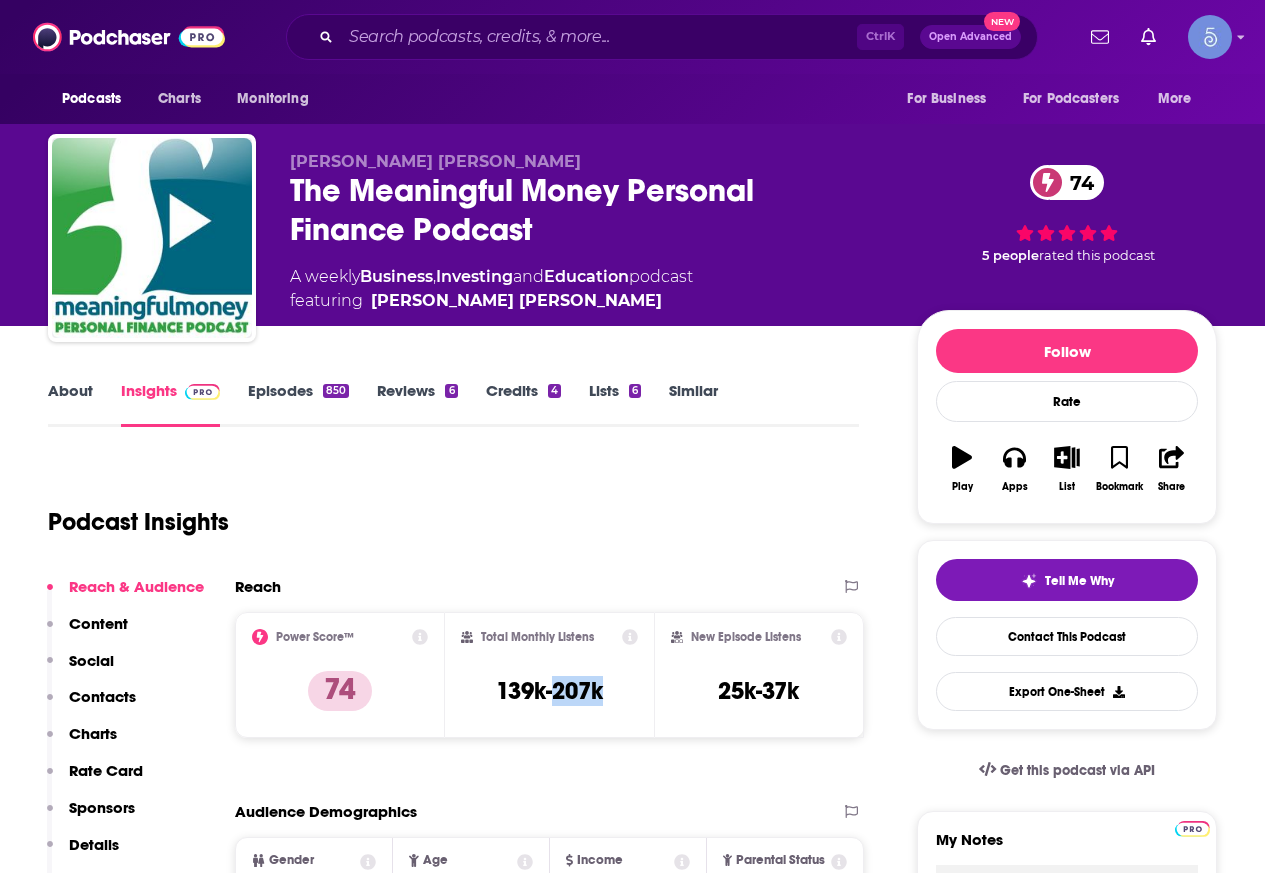 click on "About" at bounding box center (70, 404) 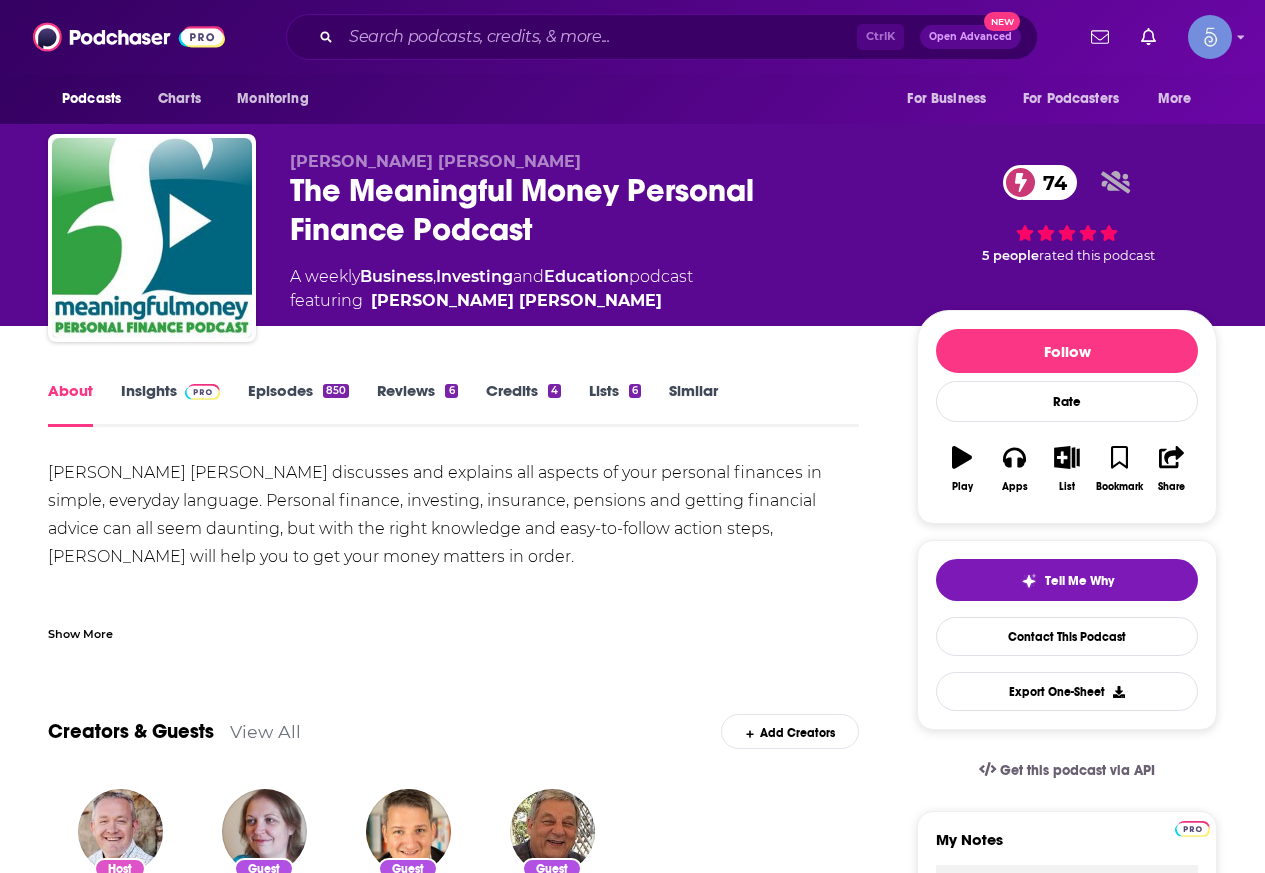 click on "Show More" at bounding box center [80, 632] 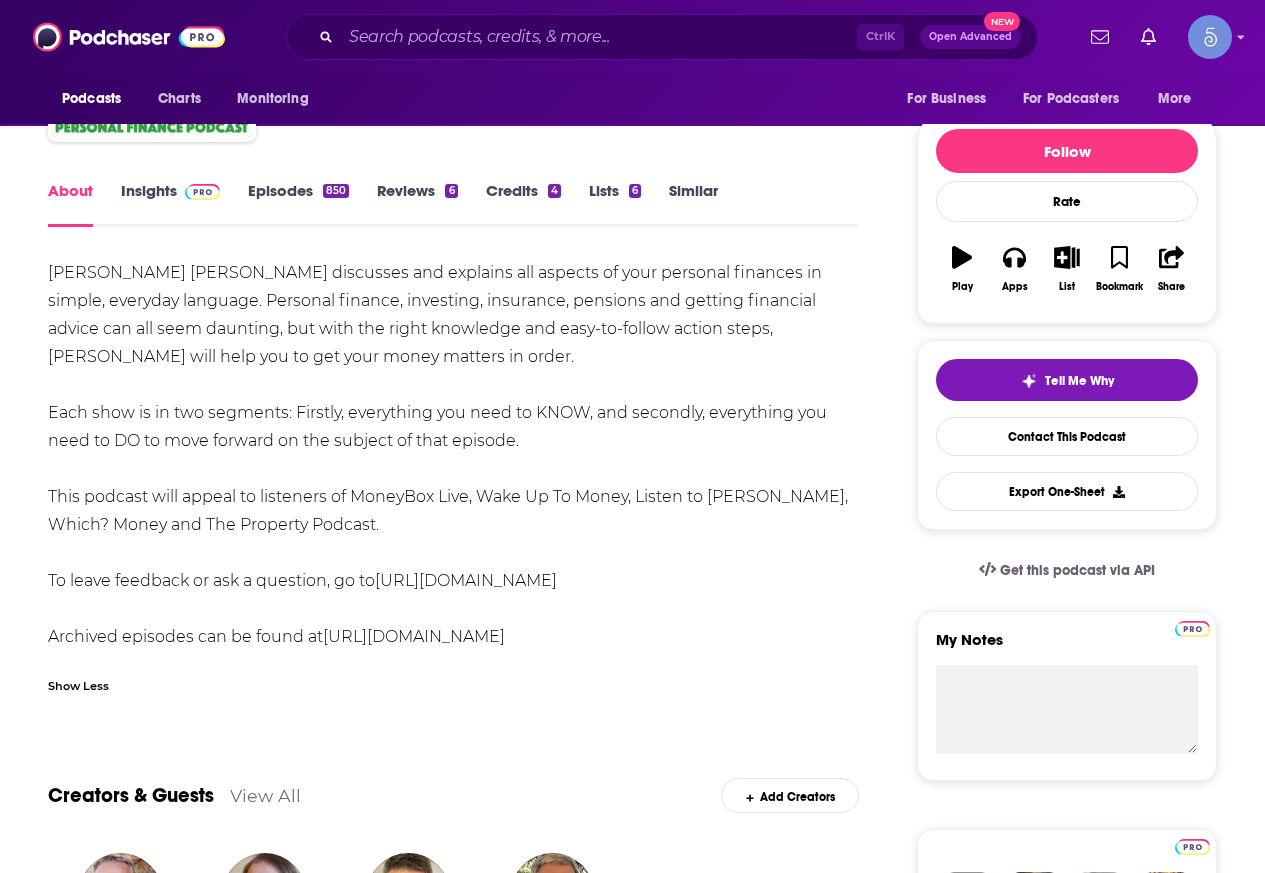 scroll, scrollTop: 0, scrollLeft: 0, axis: both 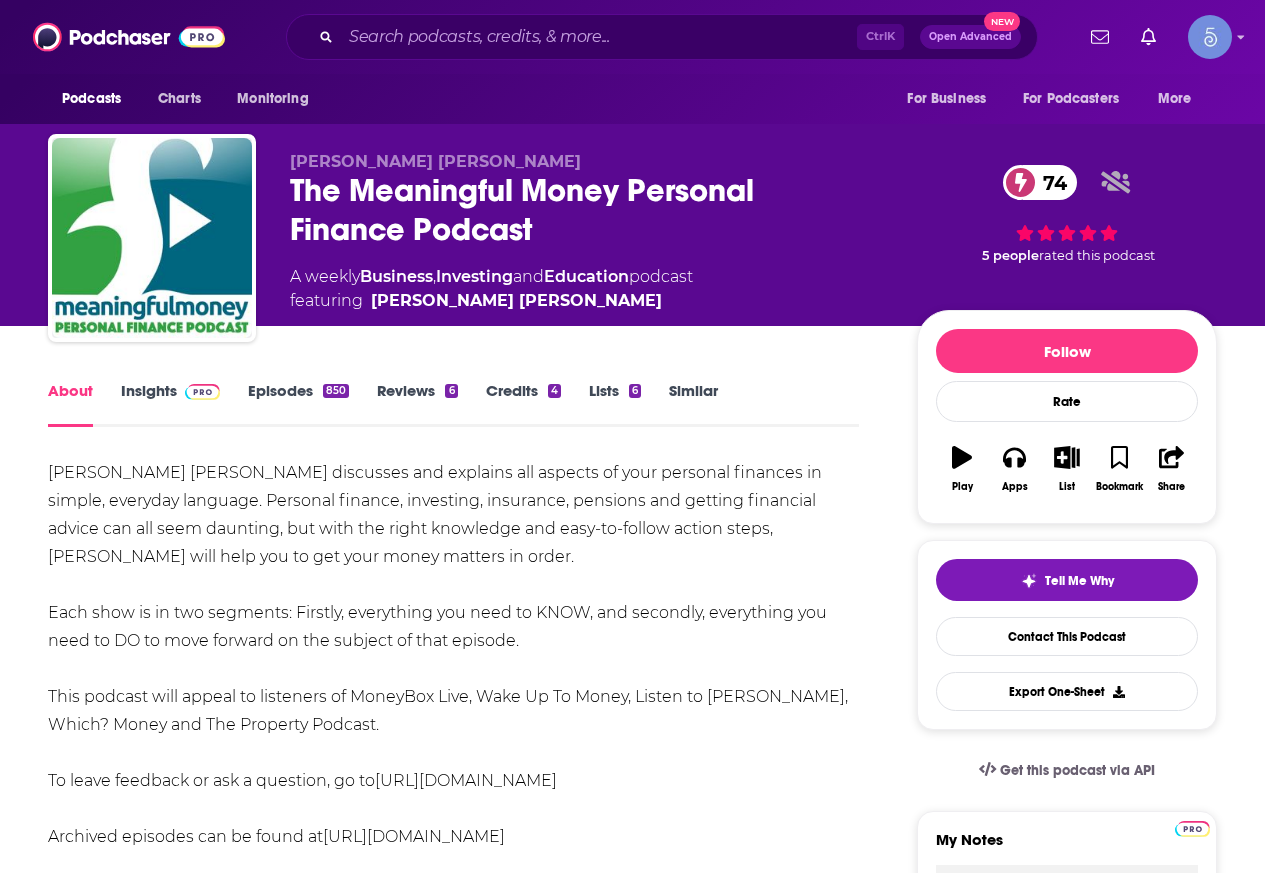 click on "Insights" at bounding box center (170, 404) 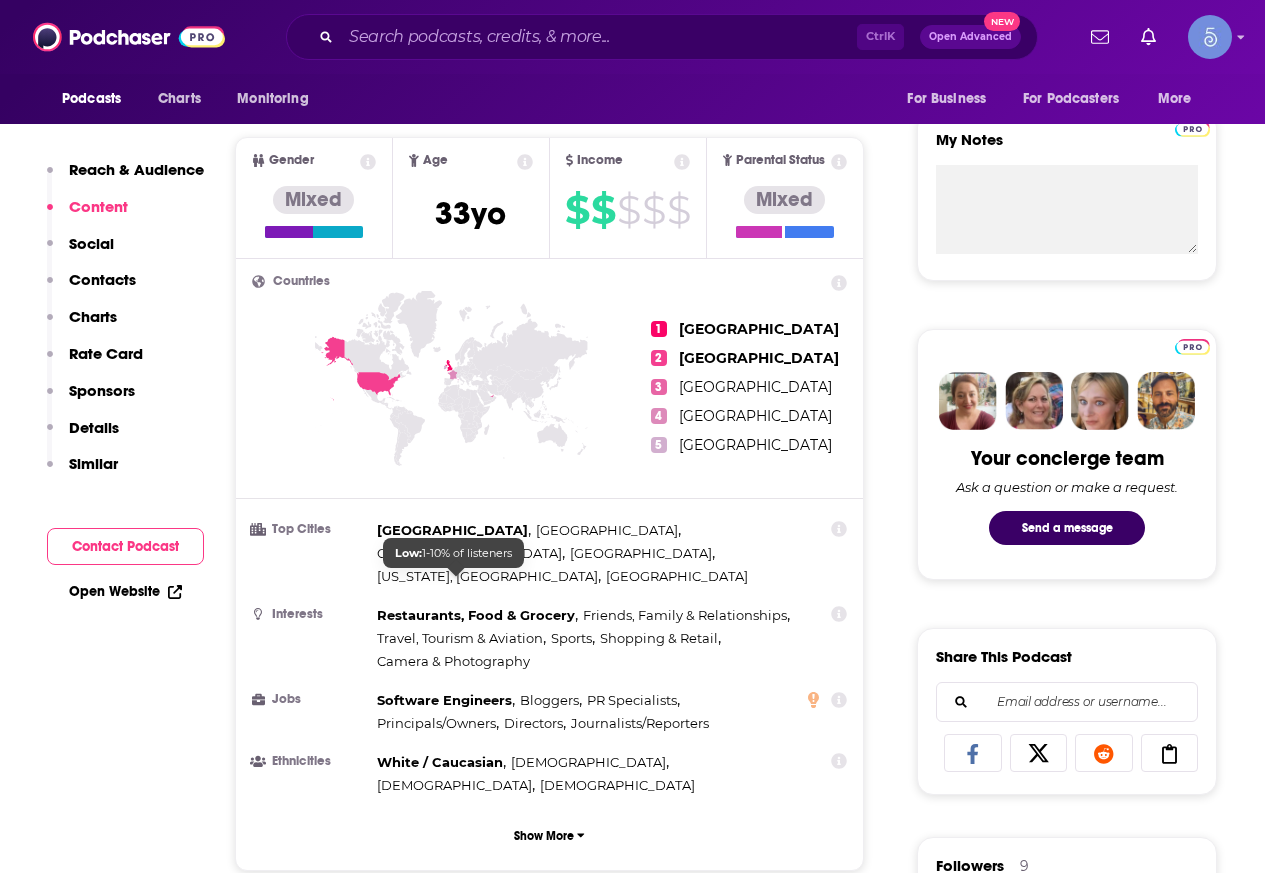 scroll, scrollTop: 1400, scrollLeft: 0, axis: vertical 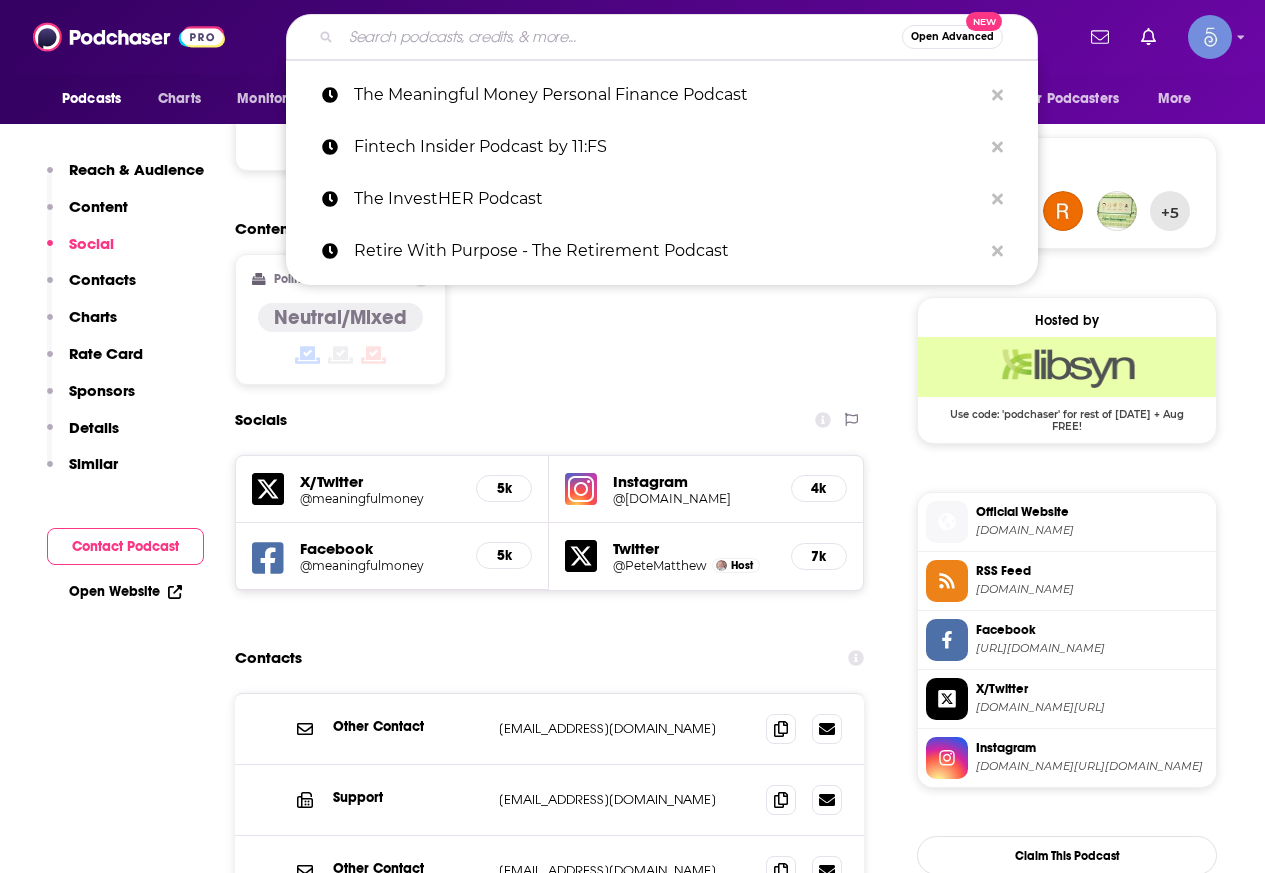 click at bounding box center (621, 37) 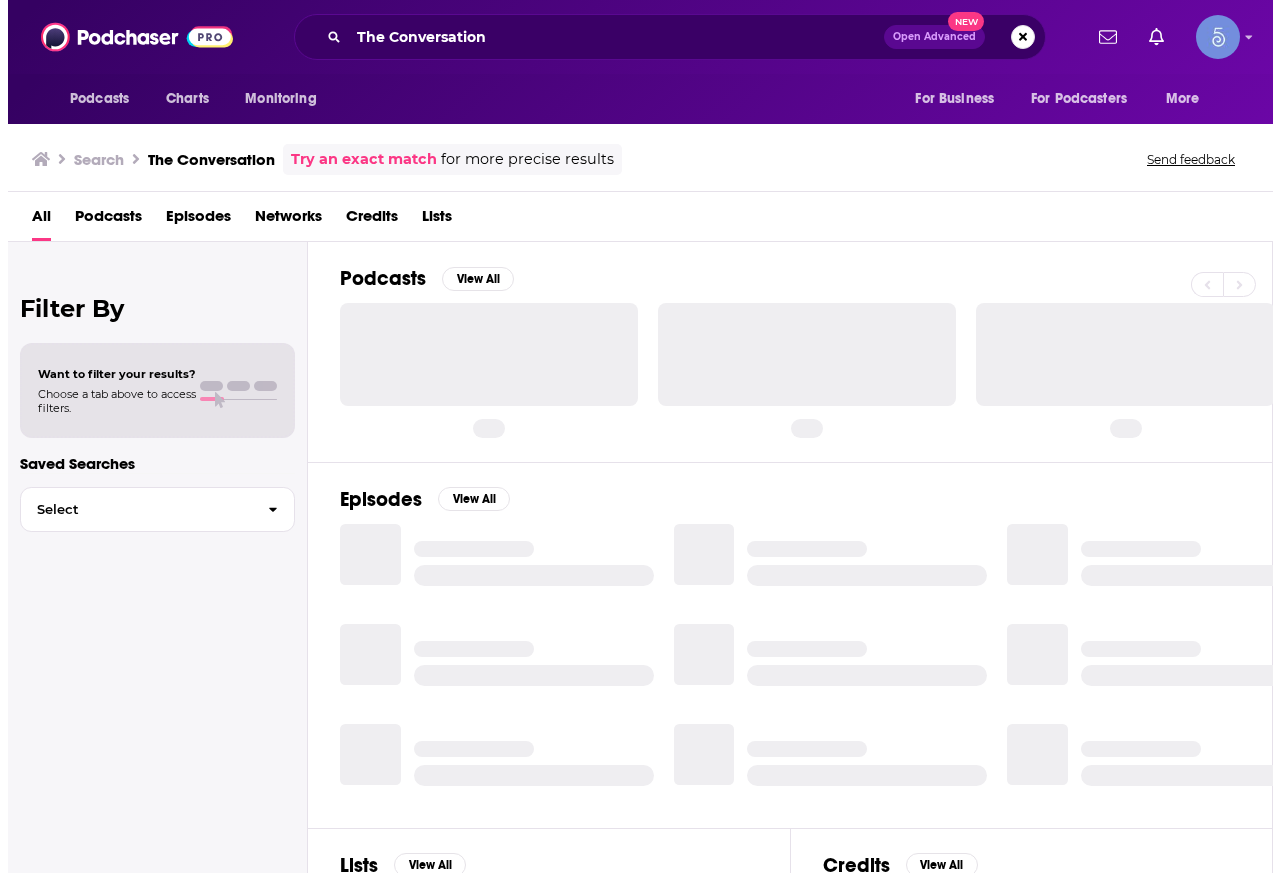 scroll, scrollTop: 0, scrollLeft: 0, axis: both 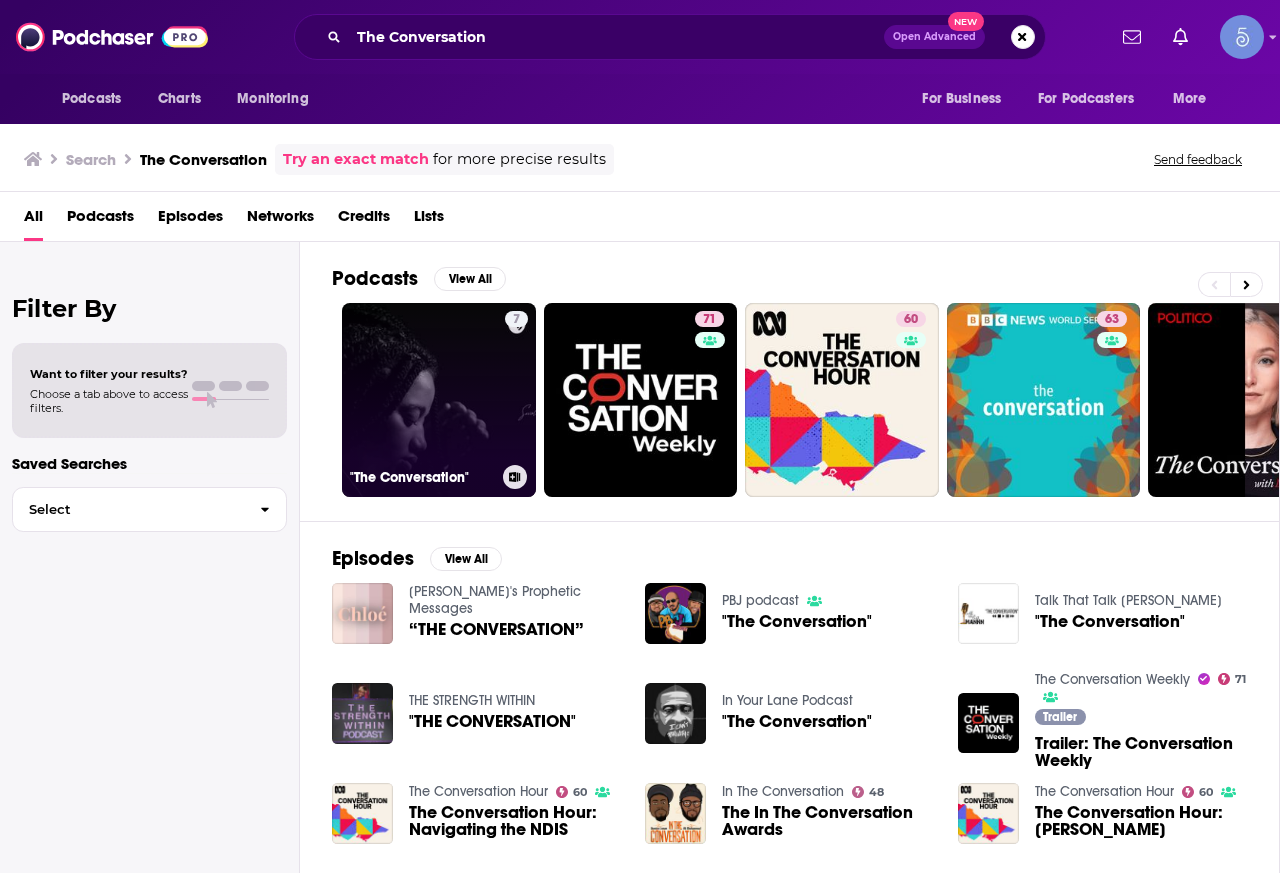 click on "7 "The Conversation"" at bounding box center [439, 400] 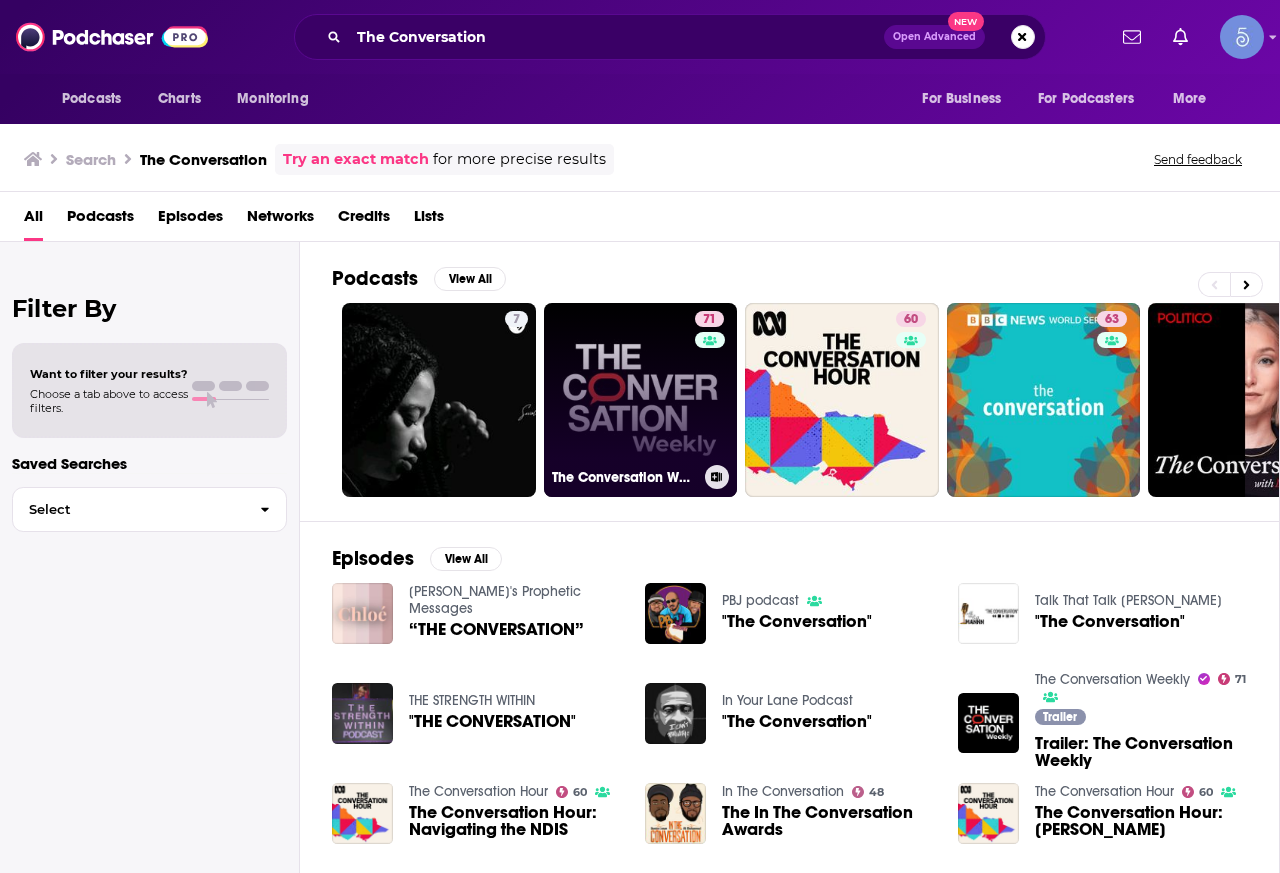 click on "71 The Conversation Weekly" at bounding box center (641, 400) 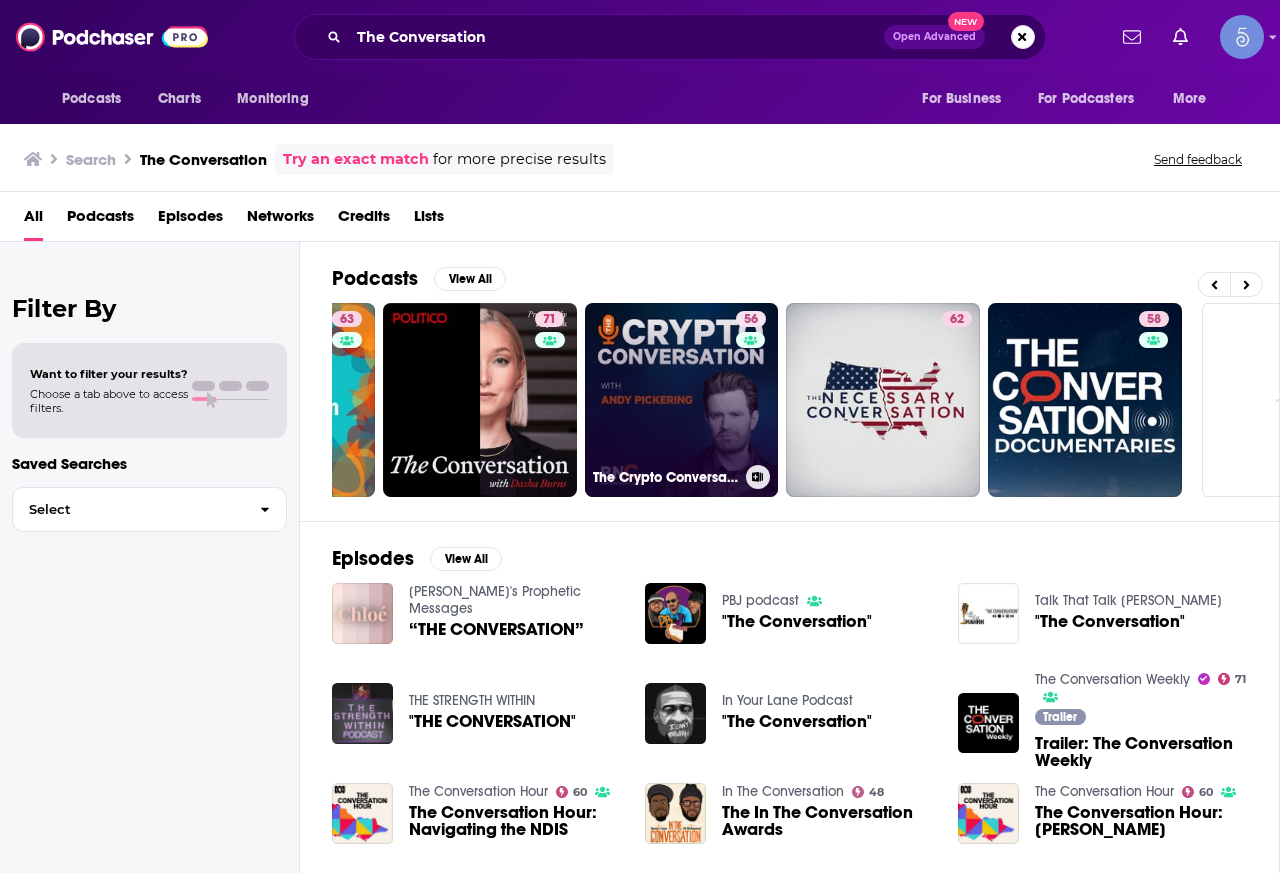 scroll, scrollTop: 0, scrollLeft: 889, axis: horizontal 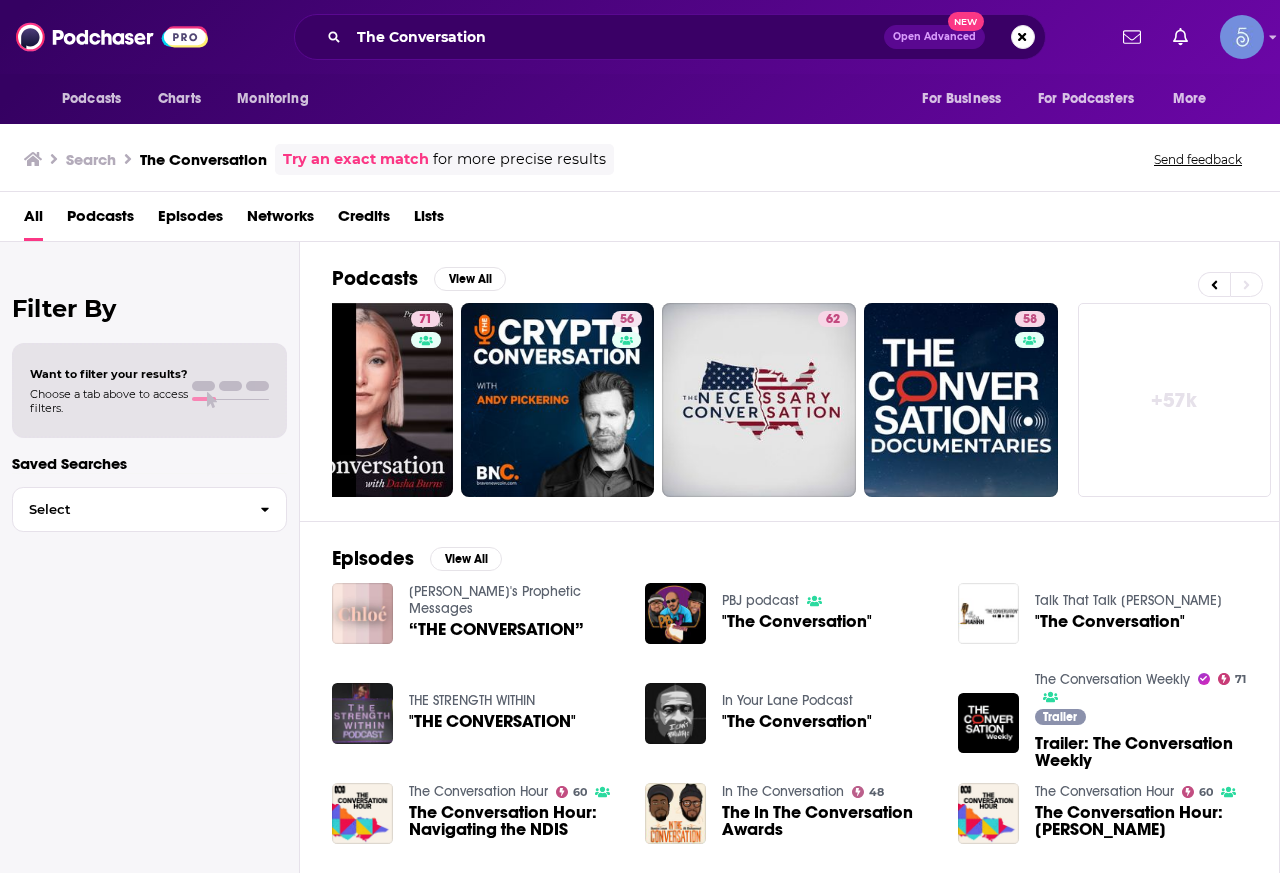 click on "+ 57k" at bounding box center (1175, 400) 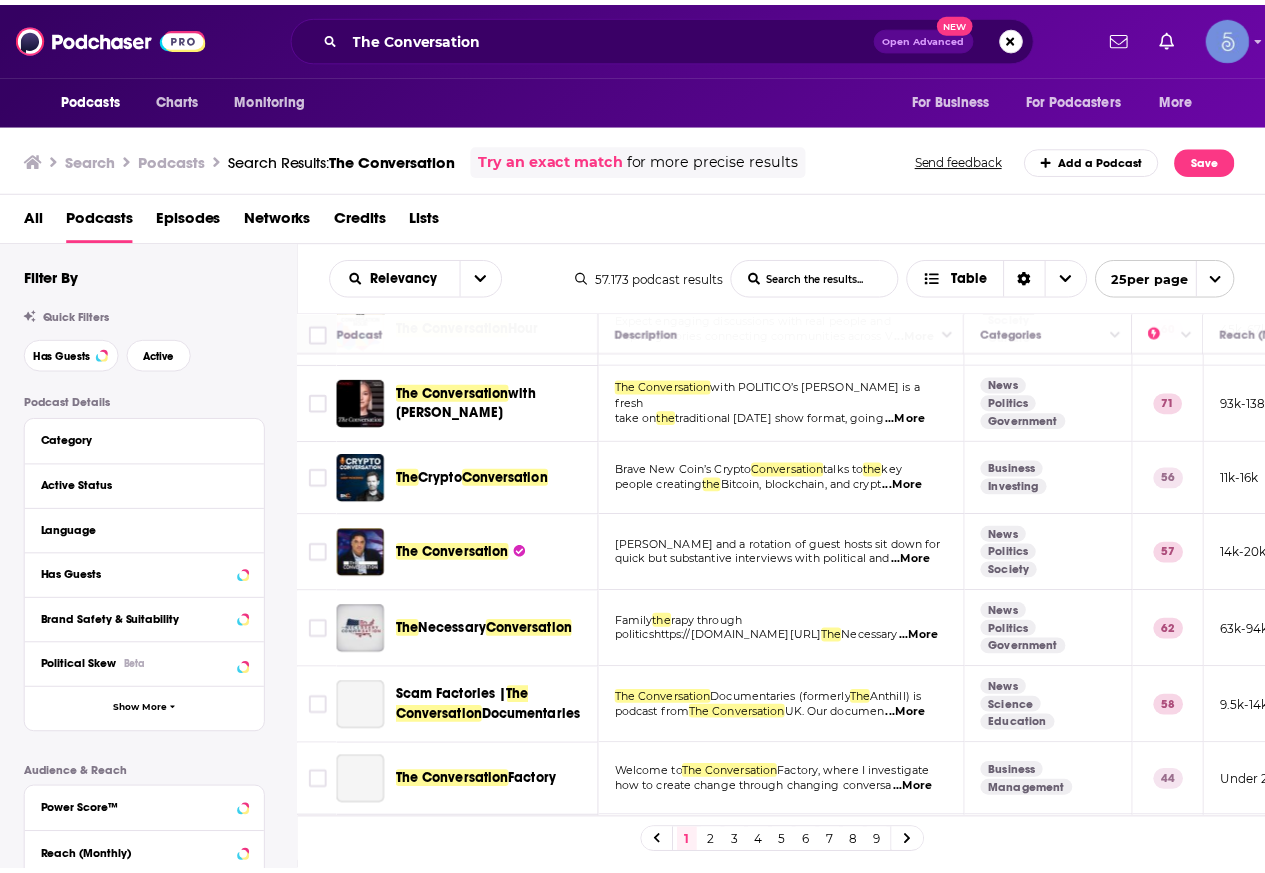 scroll, scrollTop: 300, scrollLeft: 0, axis: vertical 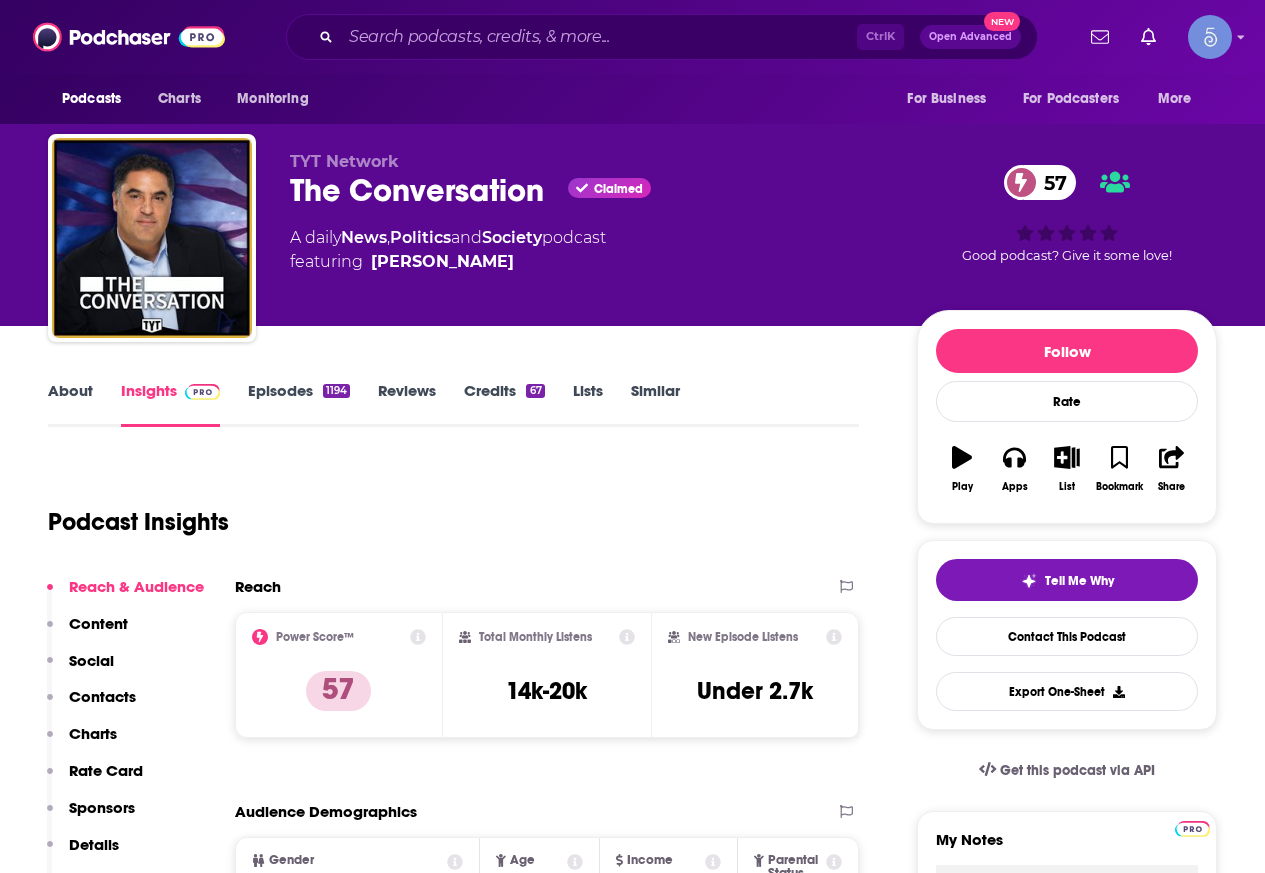 click on "About" at bounding box center [70, 404] 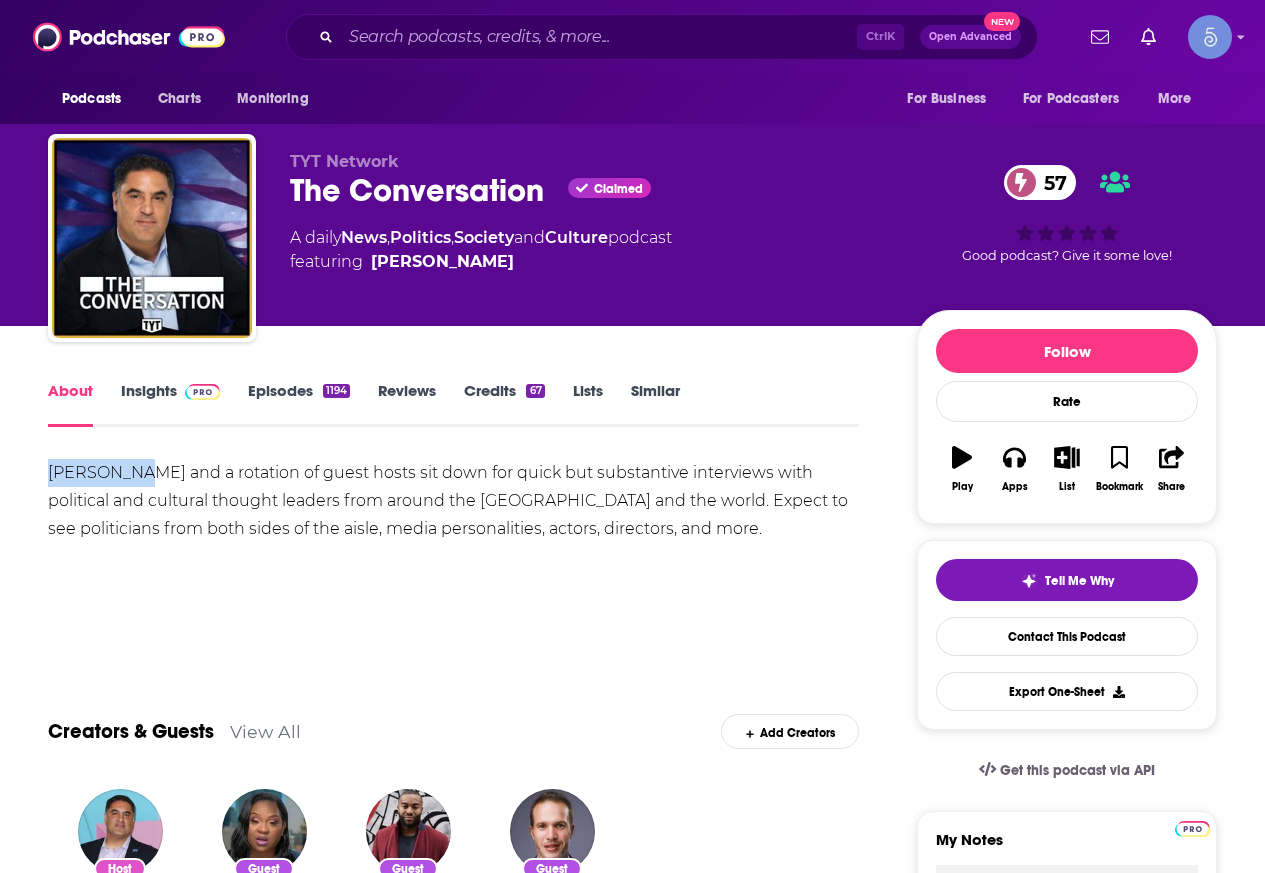 drag, startPoint x: 44, startPoint y: 475, endPoint x: 142, endPoint y: 474, distance: 98.005104 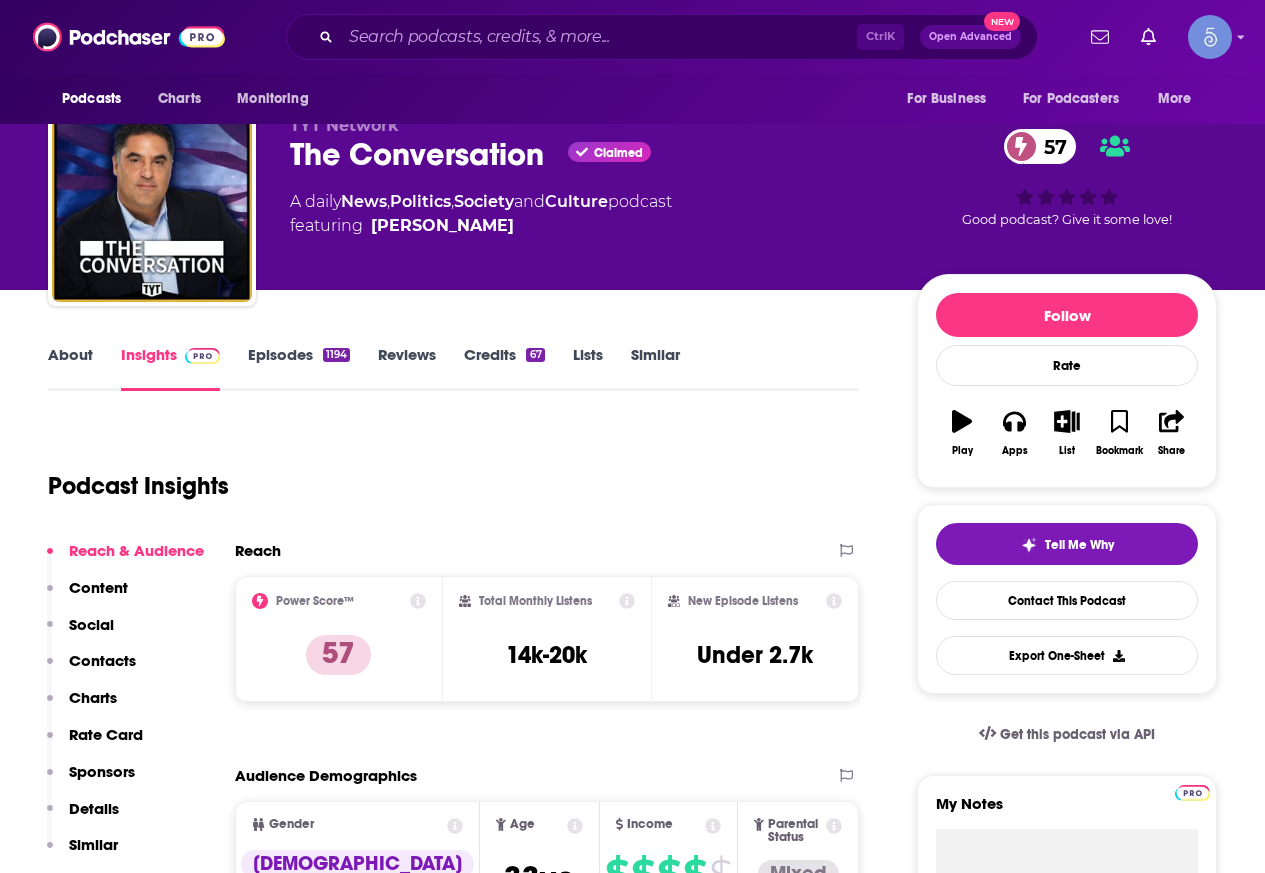scroll, scrollTop: 0, scrollLeft: 0, axis: both 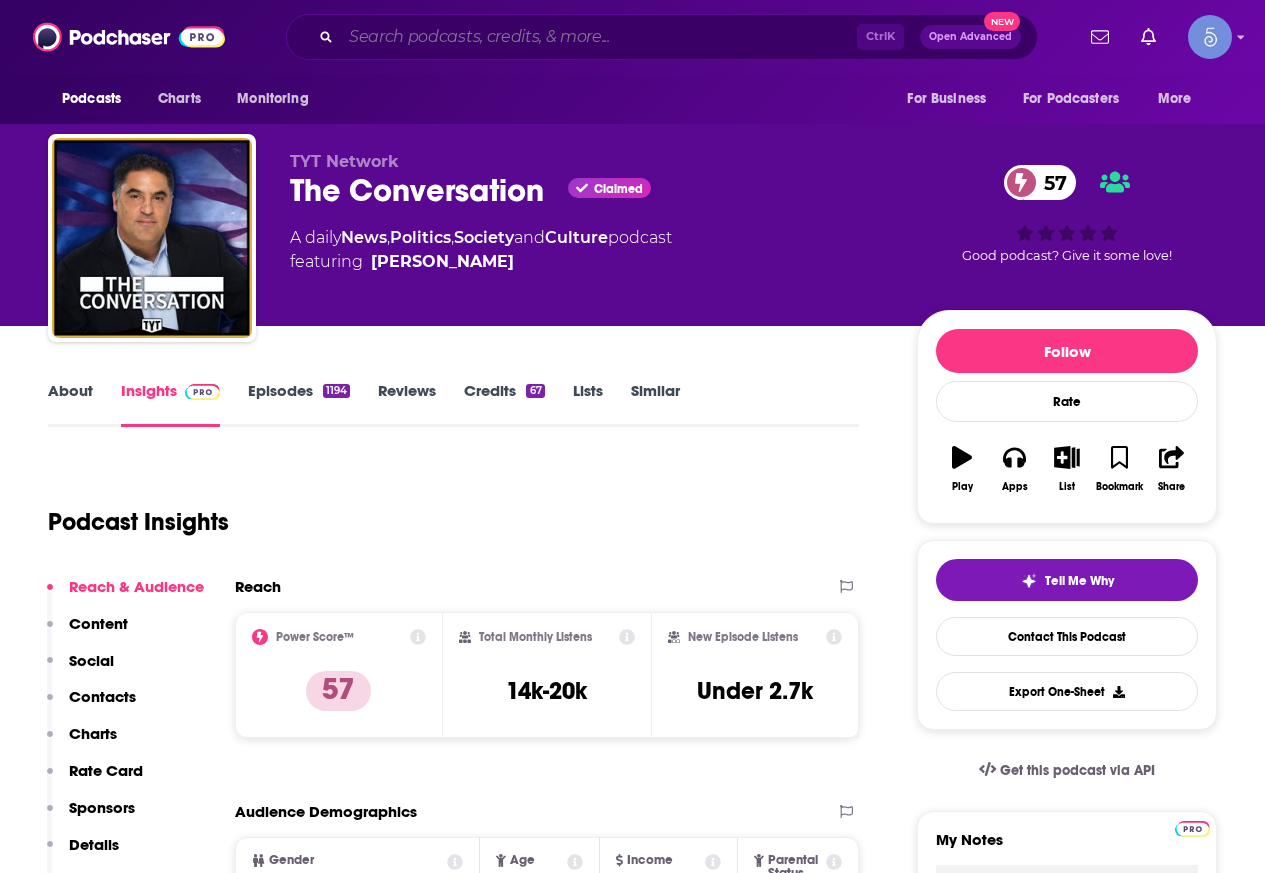 click at bounding box center (599, 37) 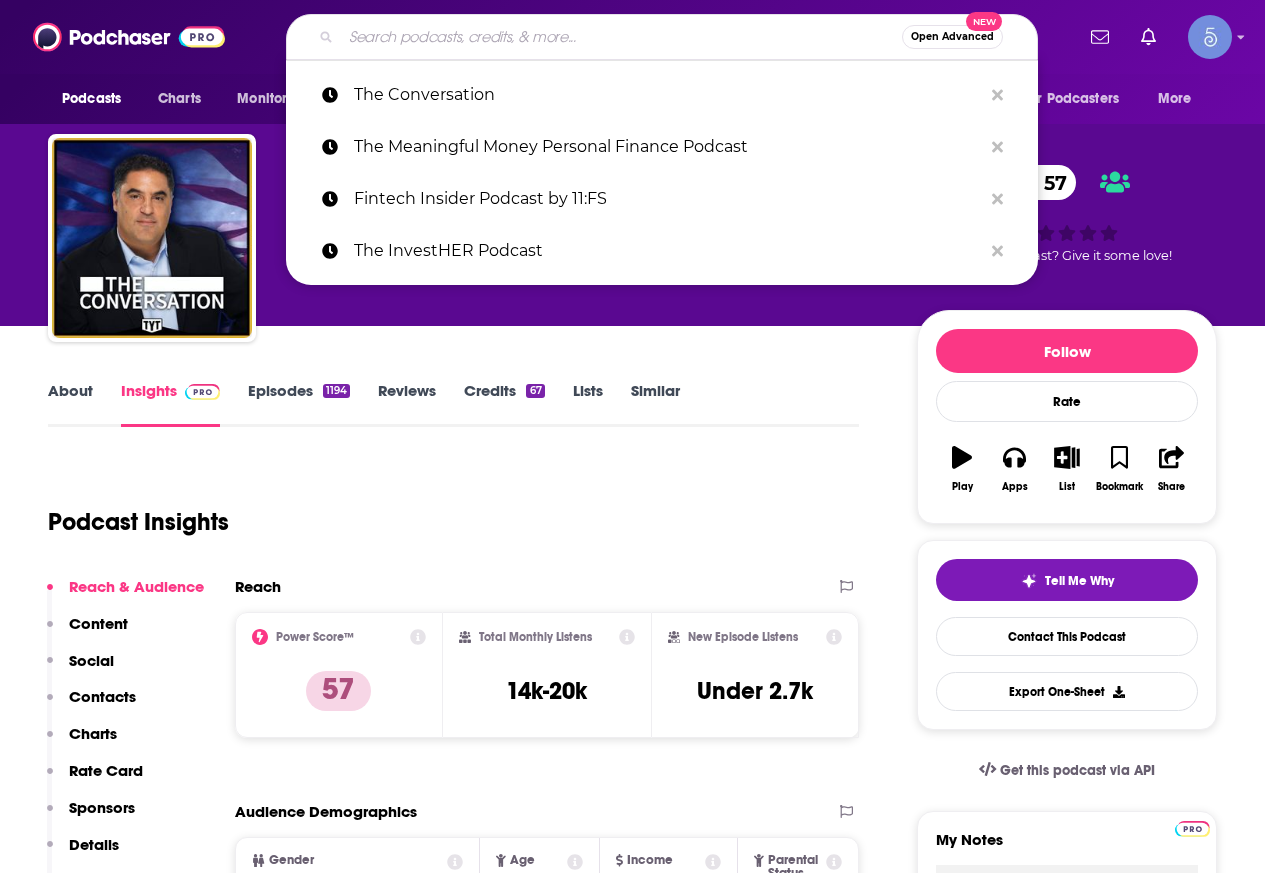 paste on "Money Making Conversations Master Class" 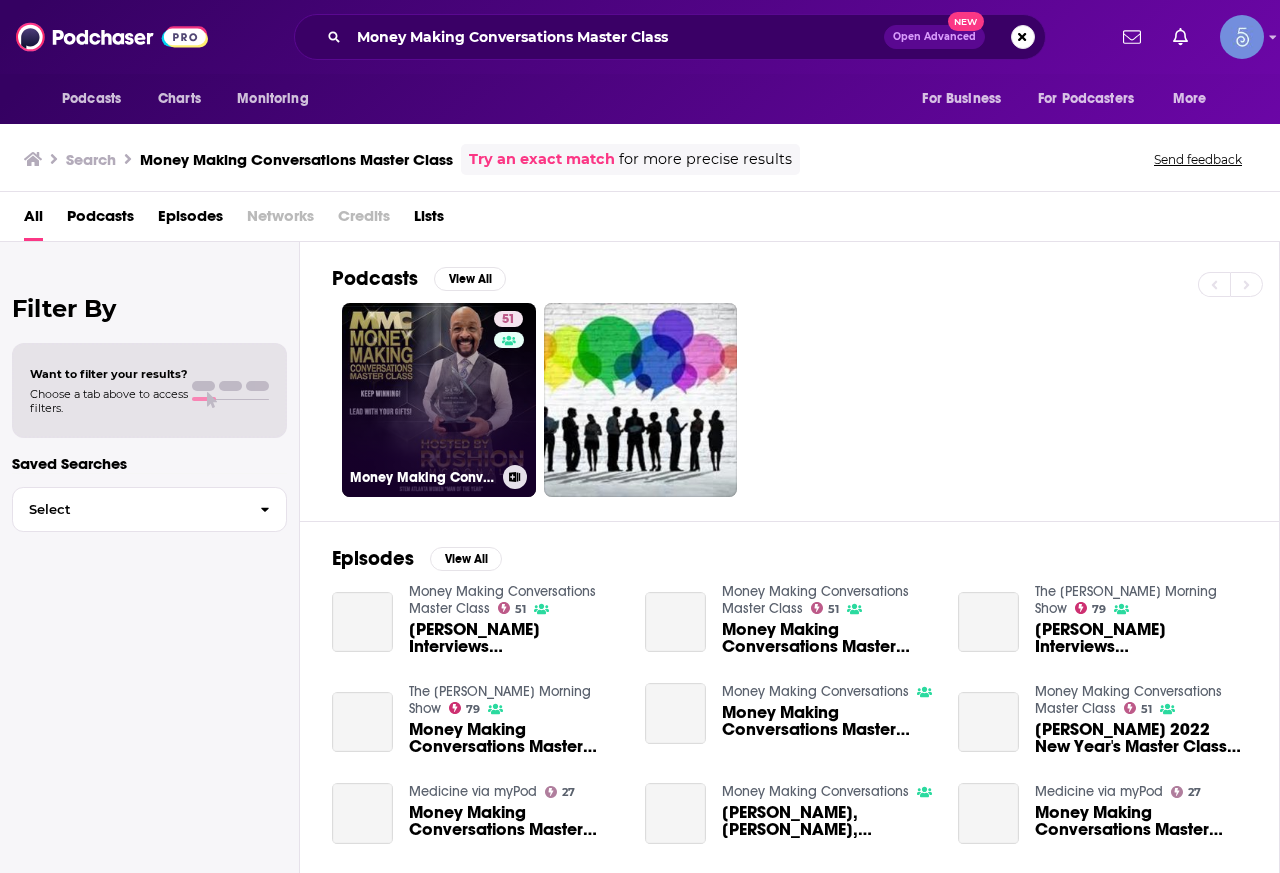 click on "51 Money Making Conversations Master Class" at bounding box center [439, 400] 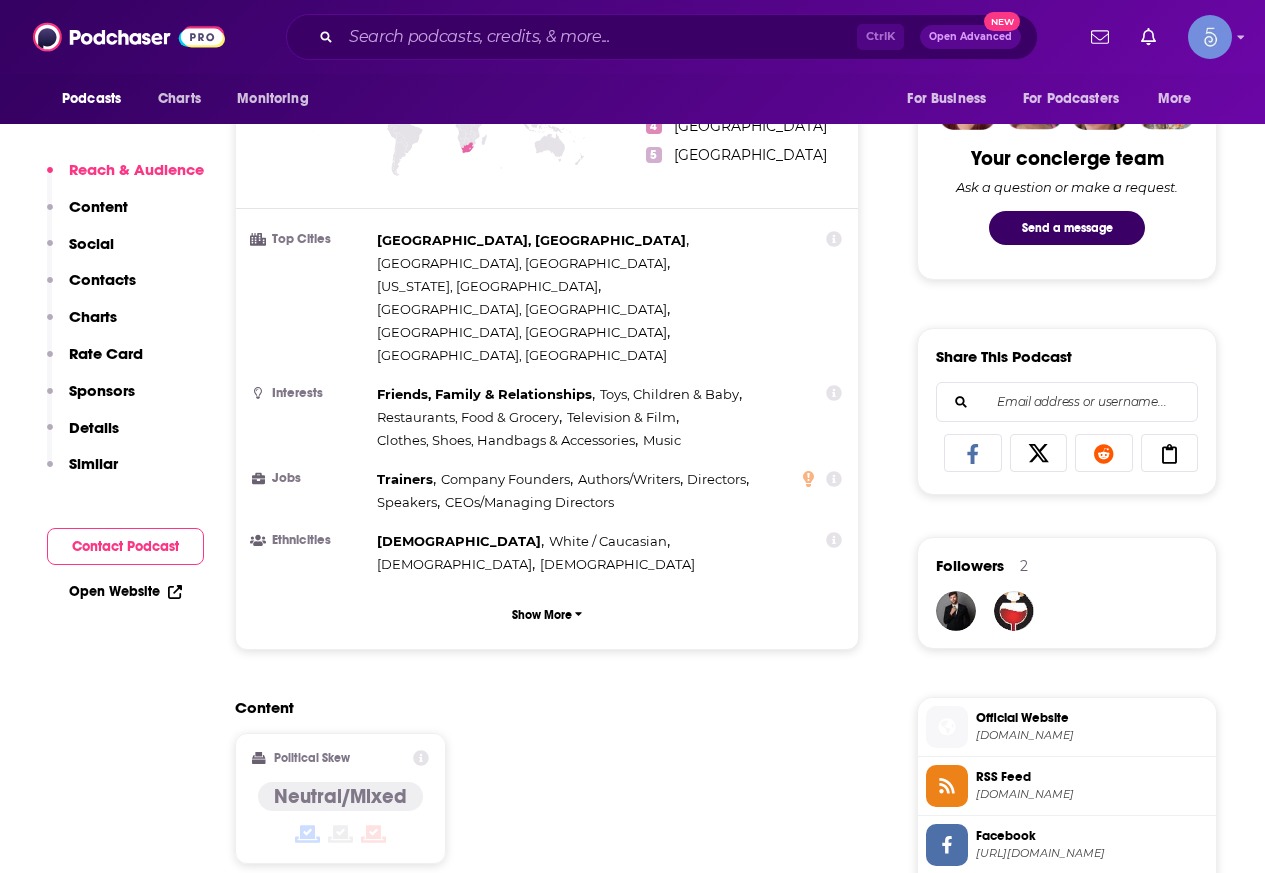 scroll, scrollTop: 1500, scrollLeft: 0, axis: vertical 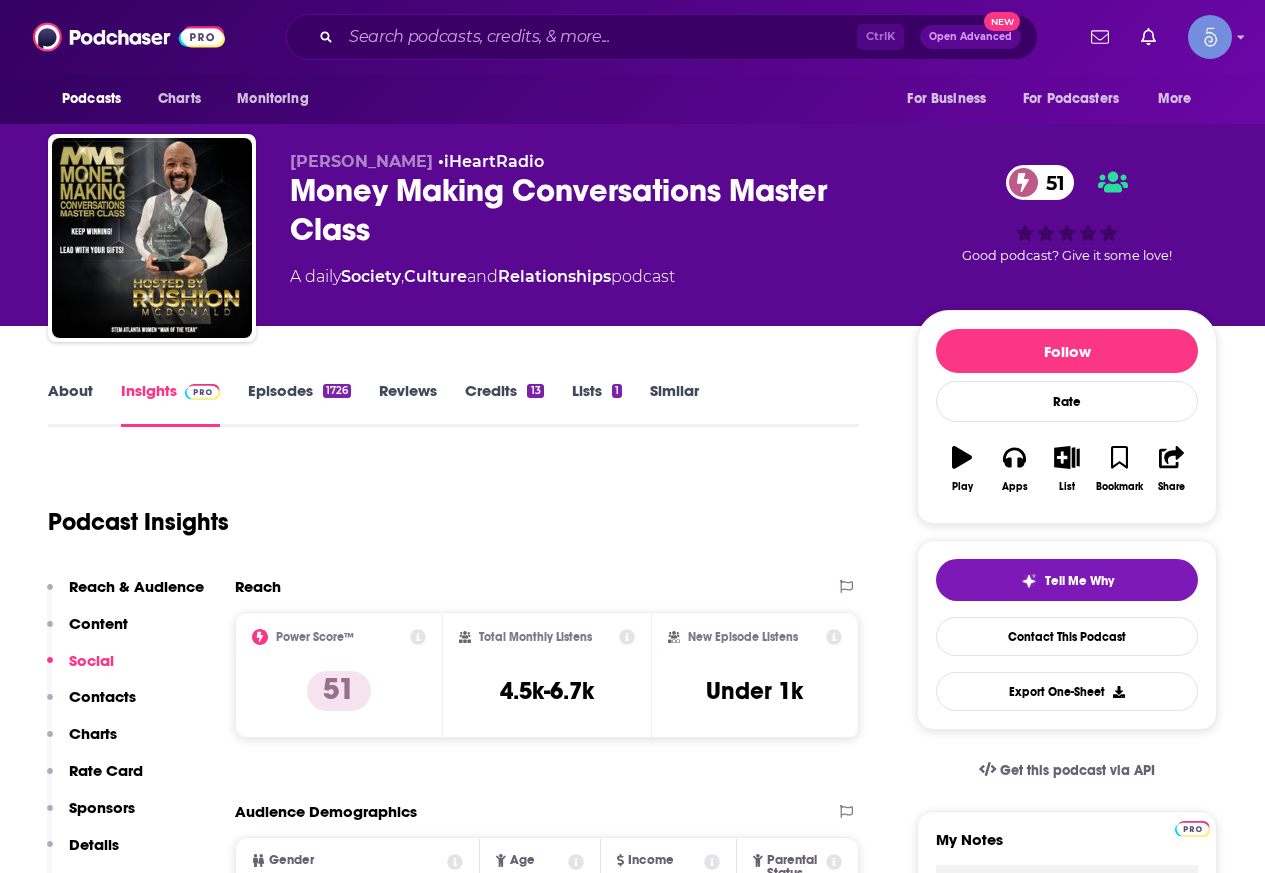 click on "About" at bounding box center [70, 404] 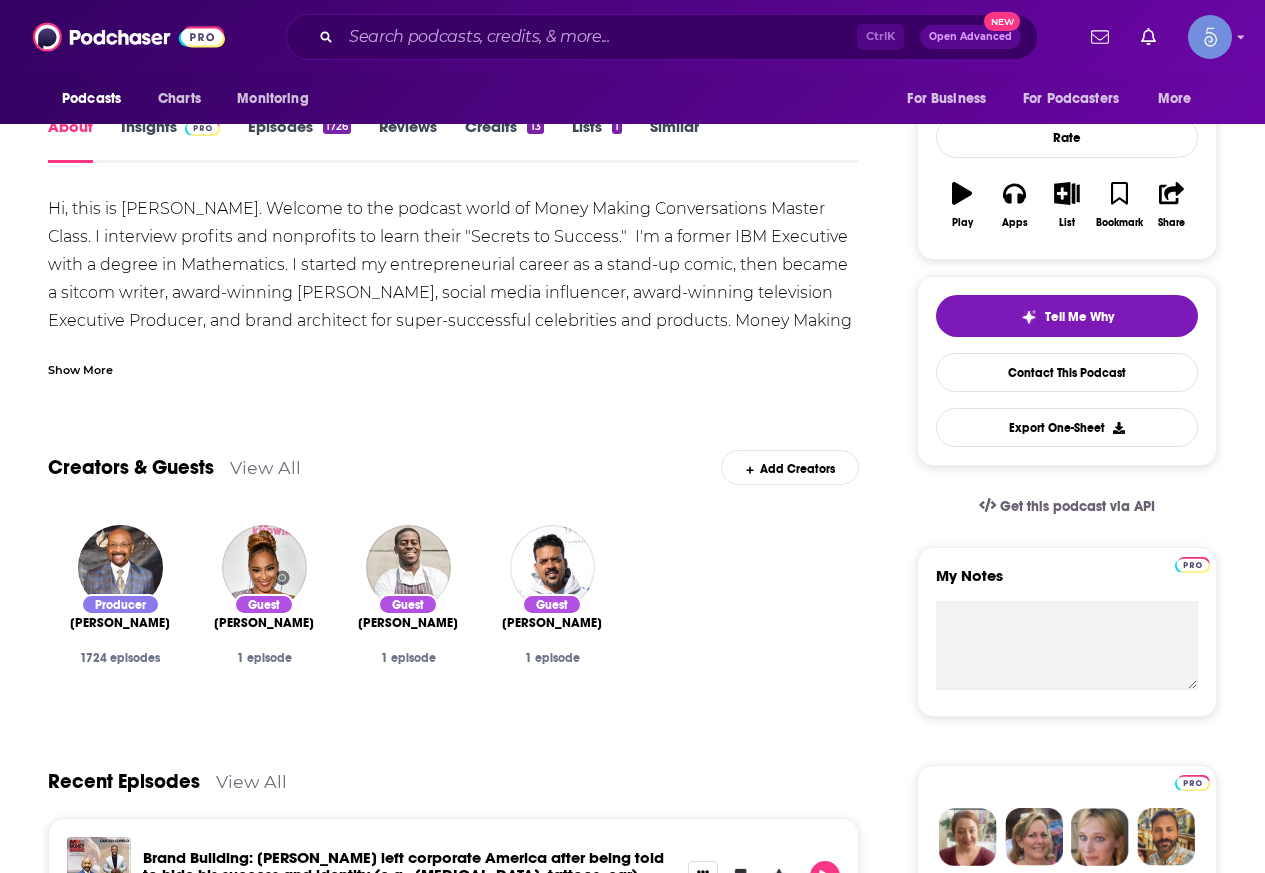scroll, scrollTop: 200, scrollLeft: 0, axis: vertical 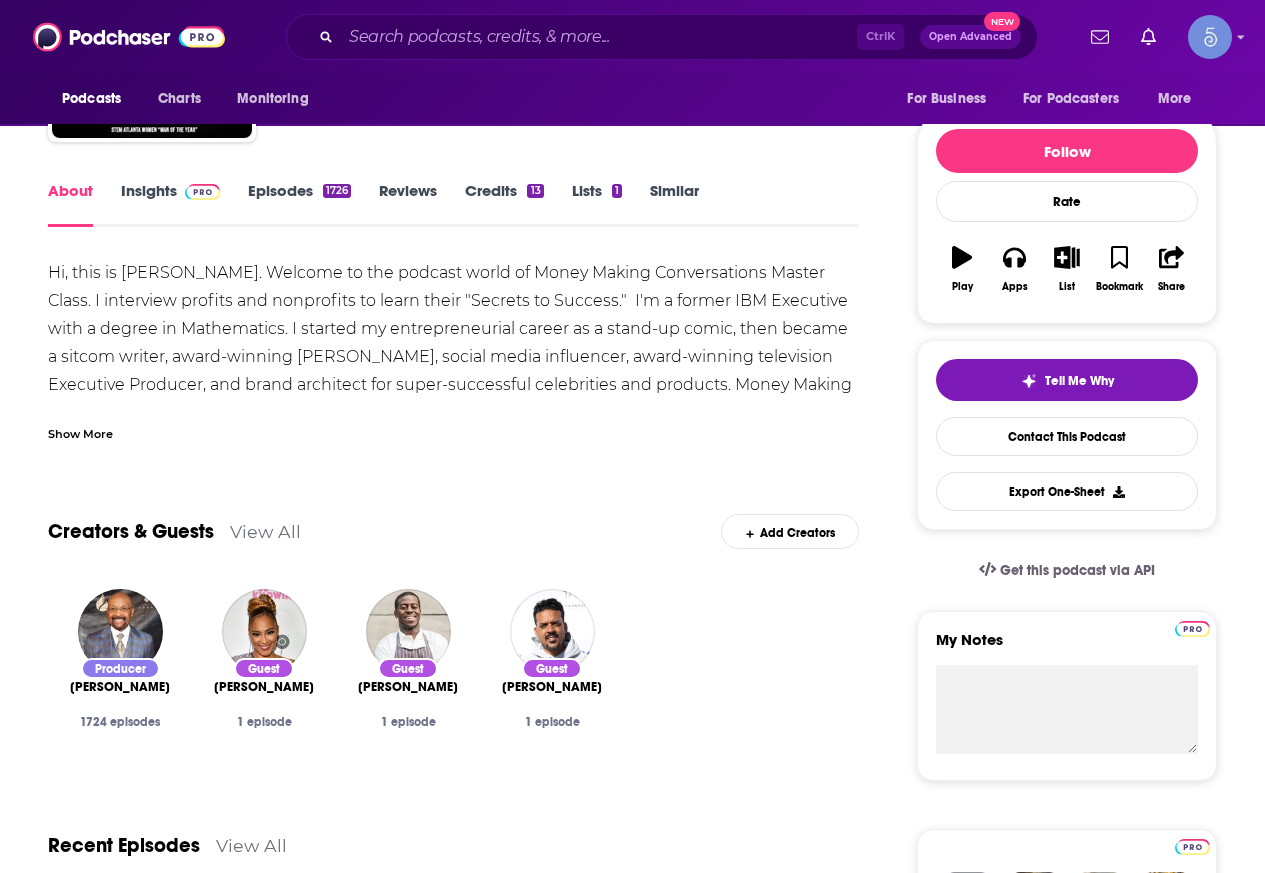 click at bounding box center (198, 190) 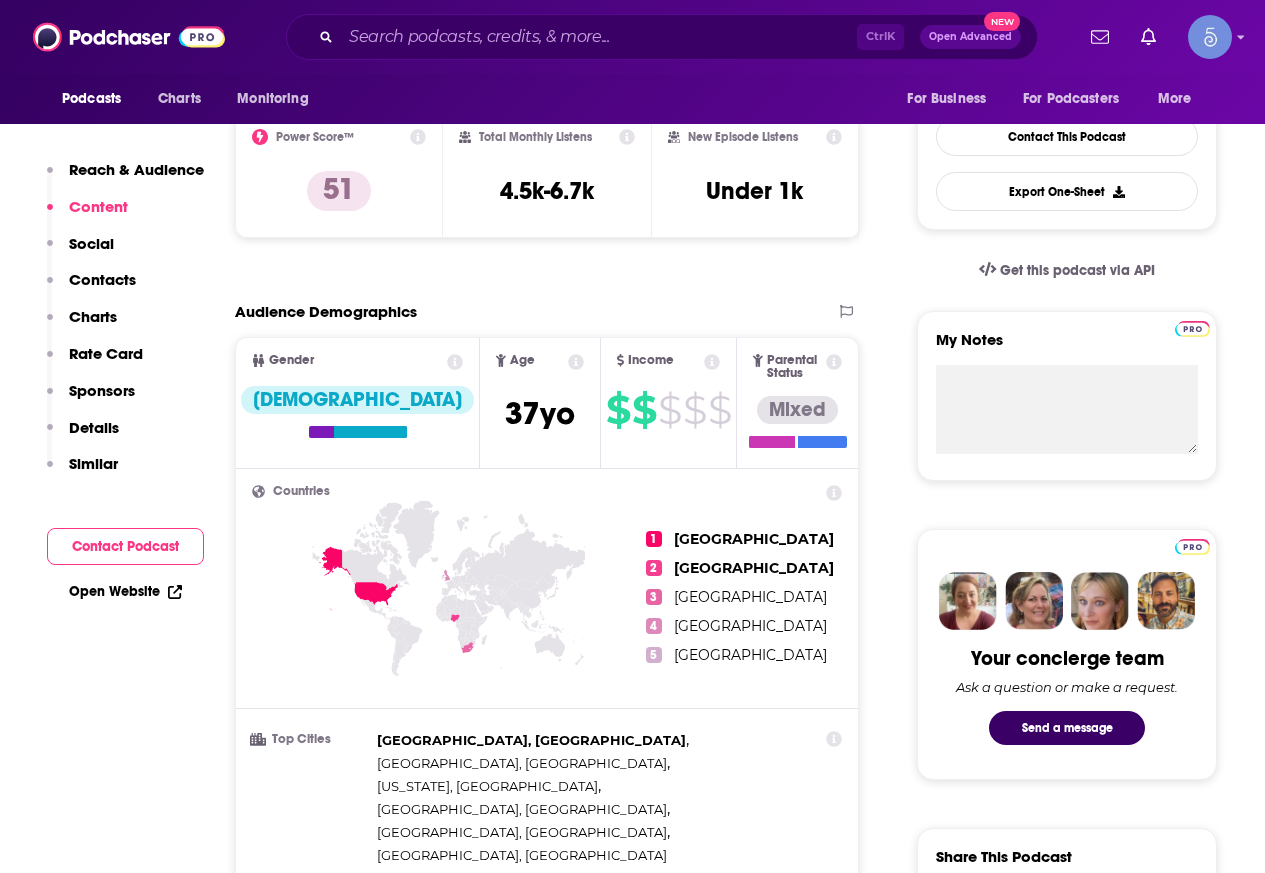 scroll, scrollTop: 100, scrollLeft: 0, axis: vertical 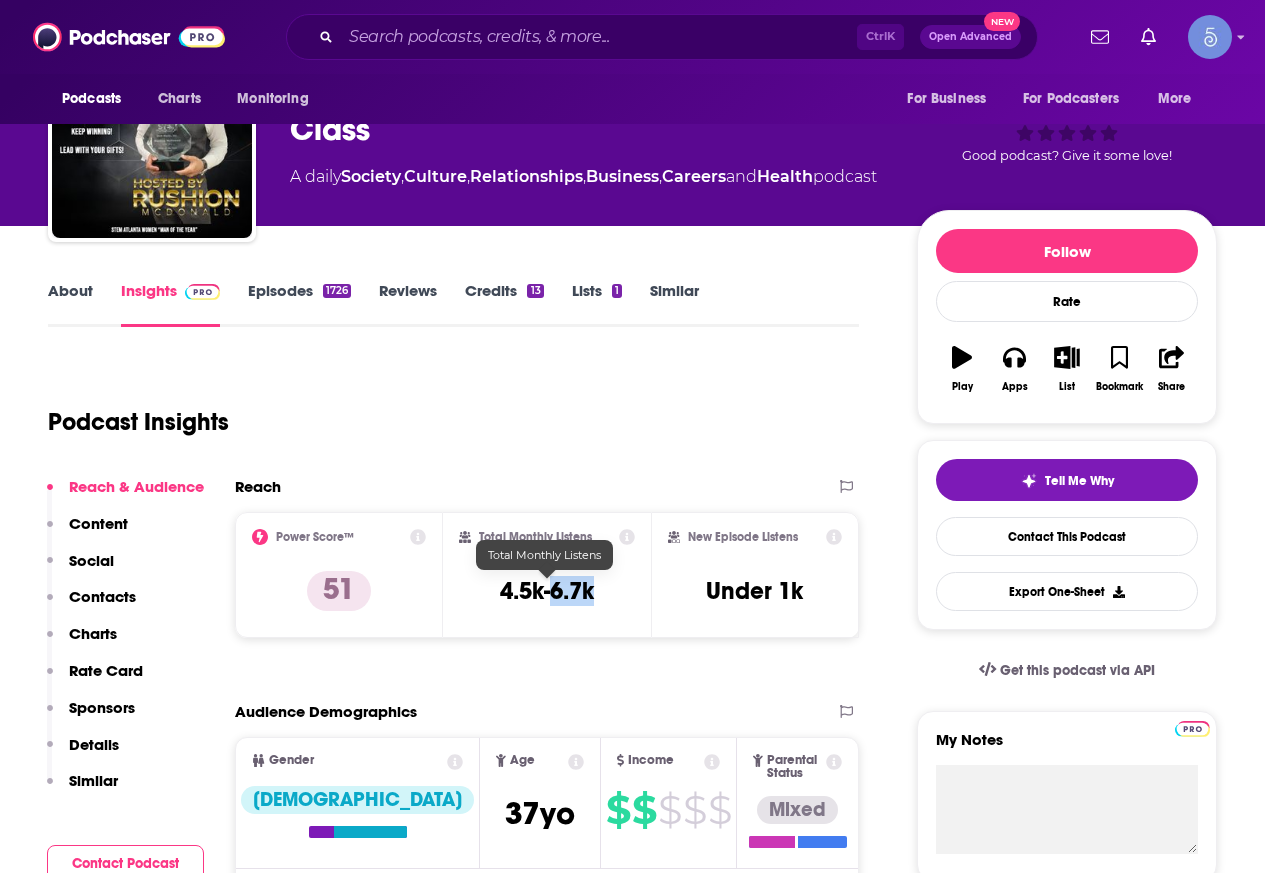 drag, startPoint x: 602, startPoint y: 591, endPoint x: 555, endPoint y: 594, distance: 47.095646 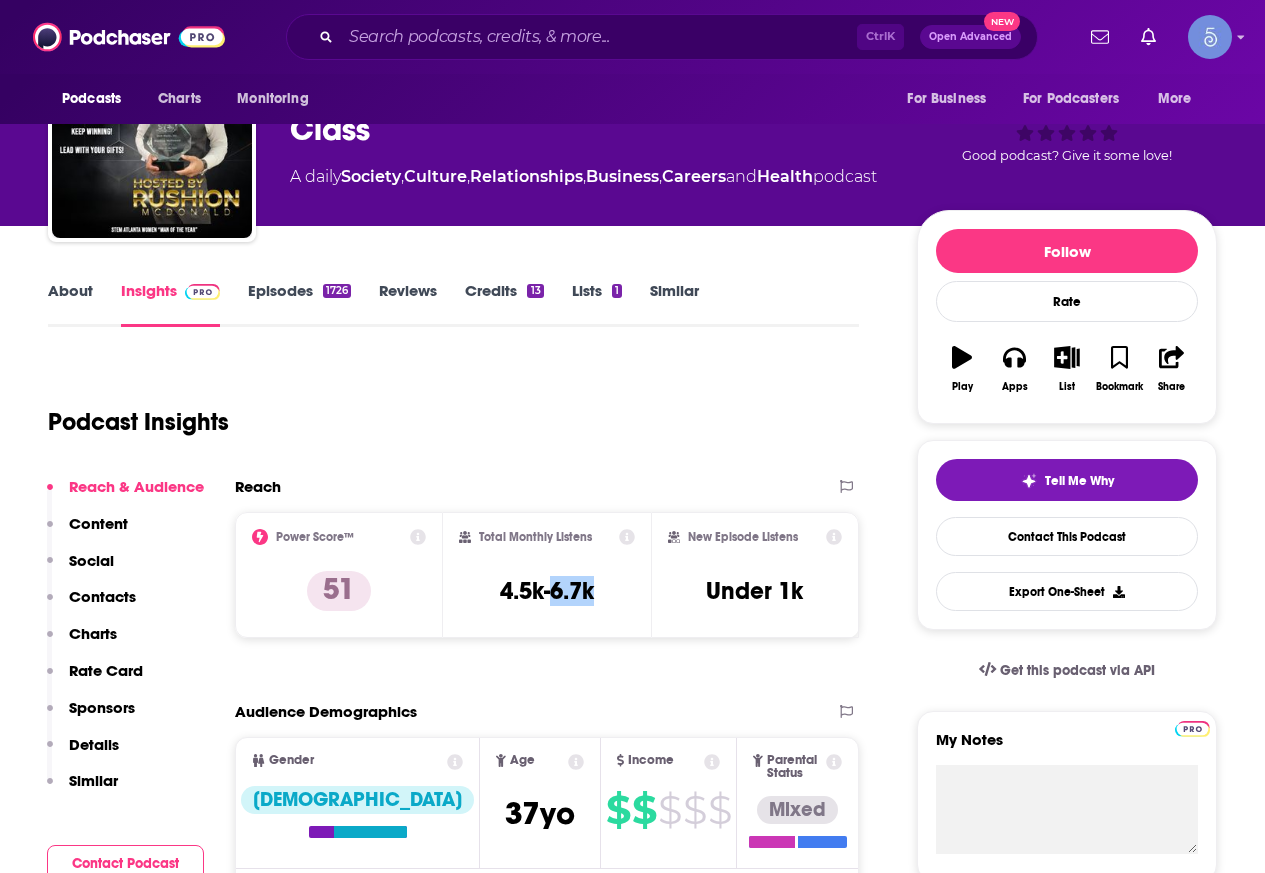 scroll, scrollTop: 0, scrollLeft: 0, axis: both 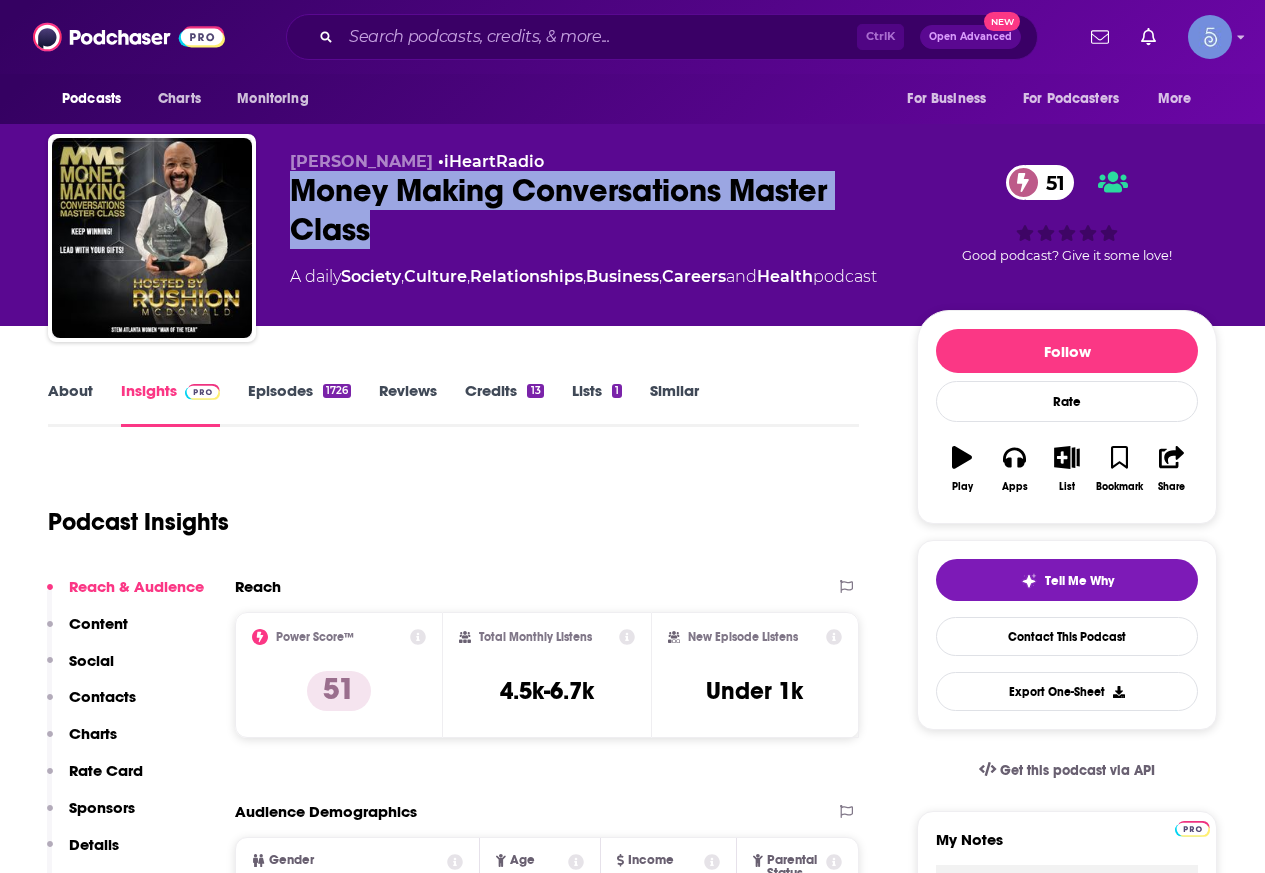 drag, startPoint x: 391, startPoint y: 220, endPoint x: 298, endPoint y: 203, distance: 94.54099 